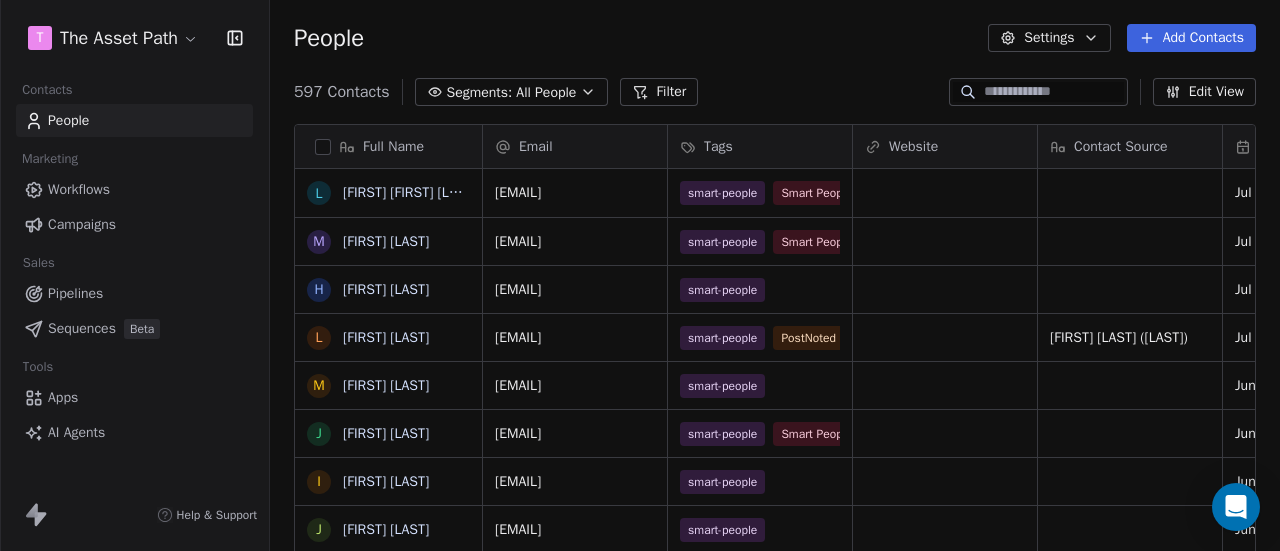 scroll, scrollTop: 0, scrollLeft: 0, axis: both 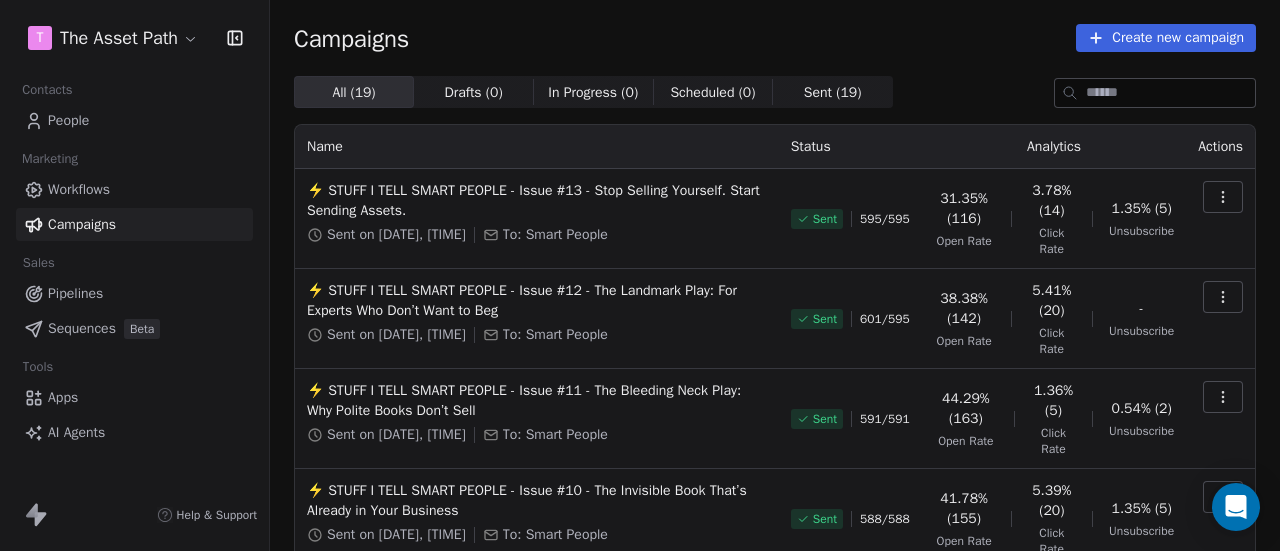 click on "Workflows" at bounding box center [79, 189] 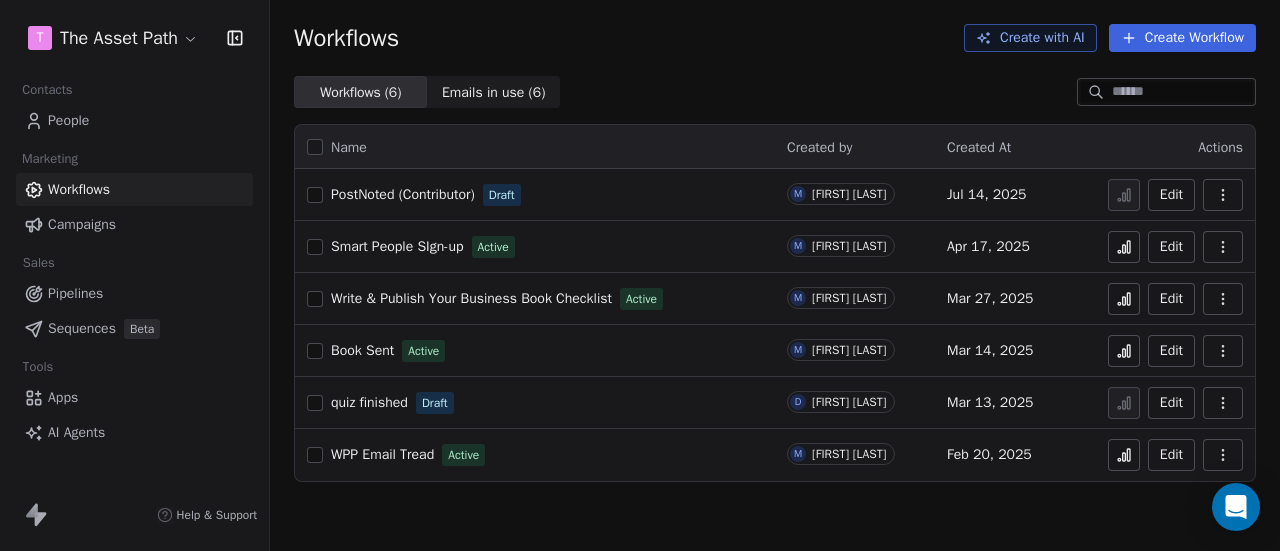 click on "PostNoted (Contributor)" at bounding box center (403, 194) 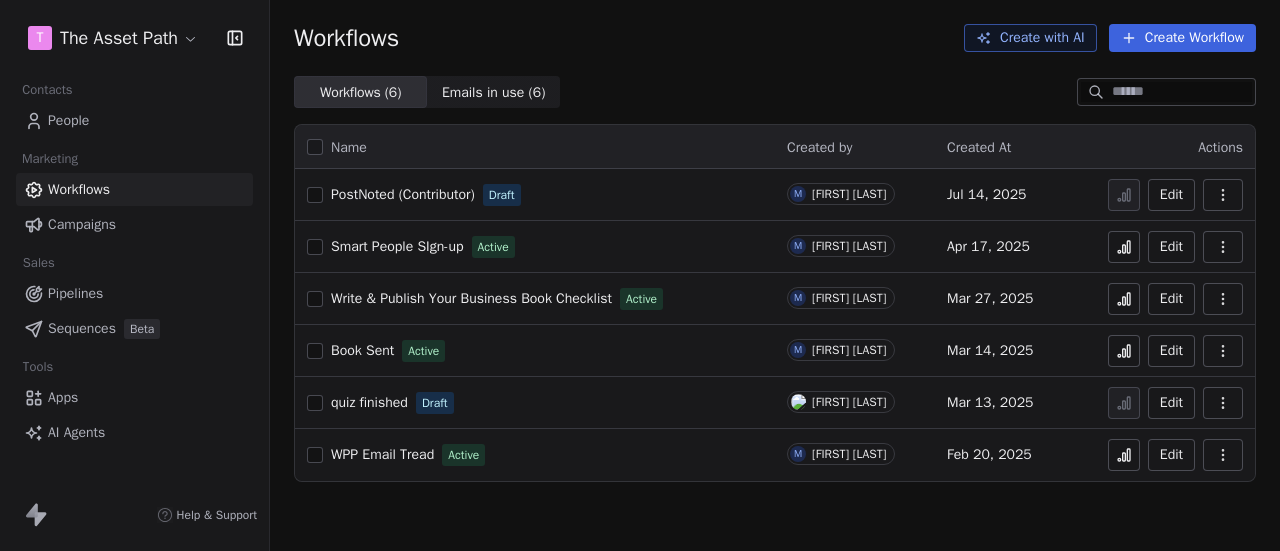 scroll, scrollTop: 0, scrollLeft: 0, axis: both 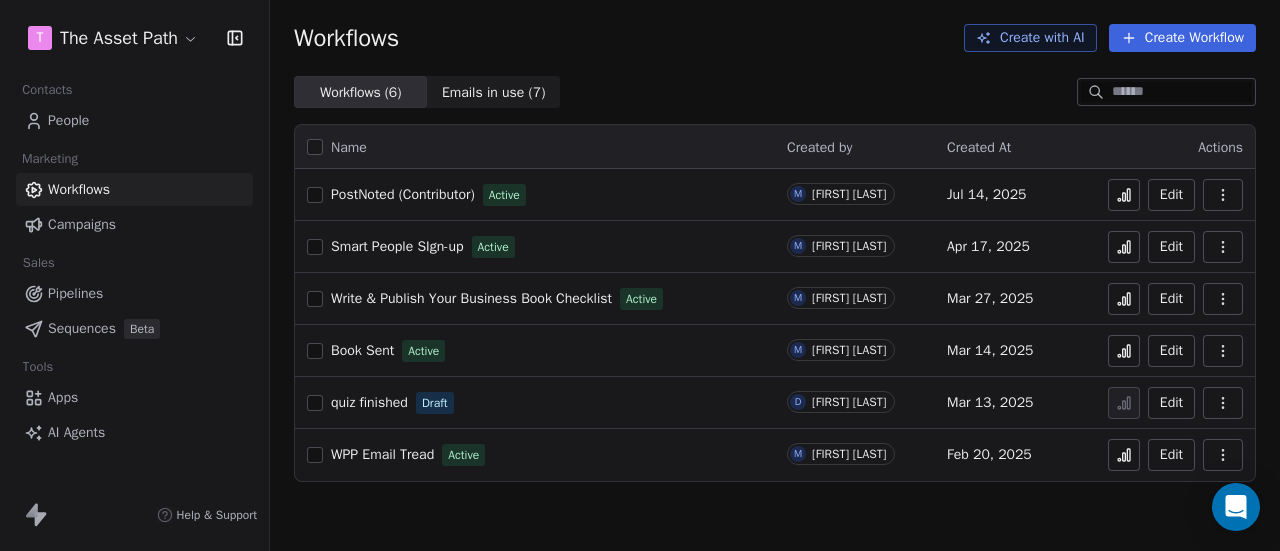click on "People" at bounding box center [134, 120] 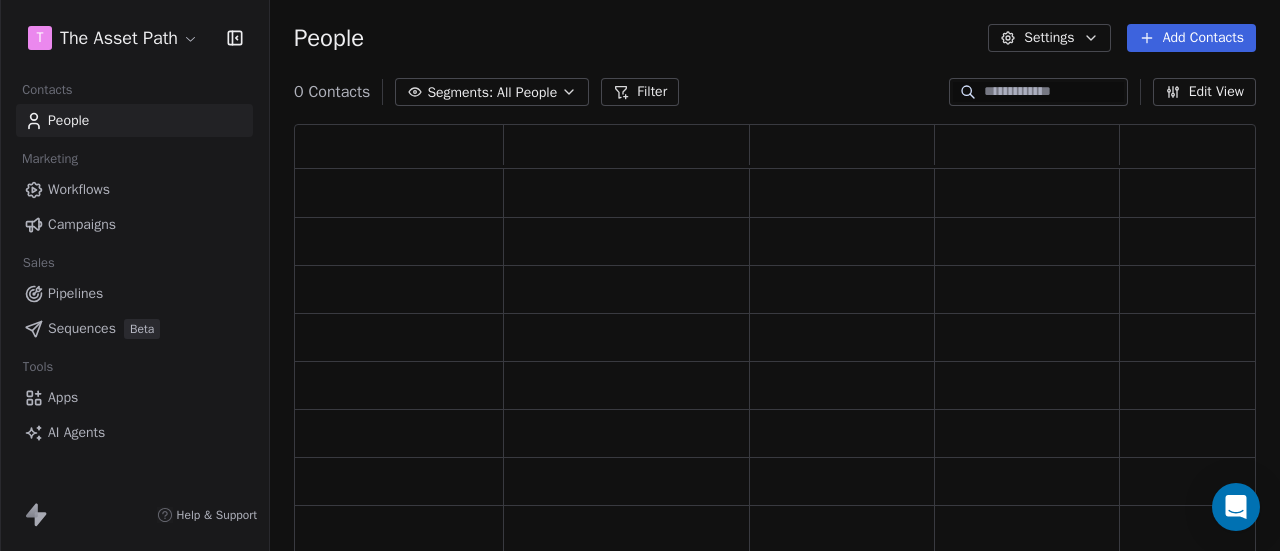 scroll, scrollTop: 16, scrollLeft: 16, axis: both 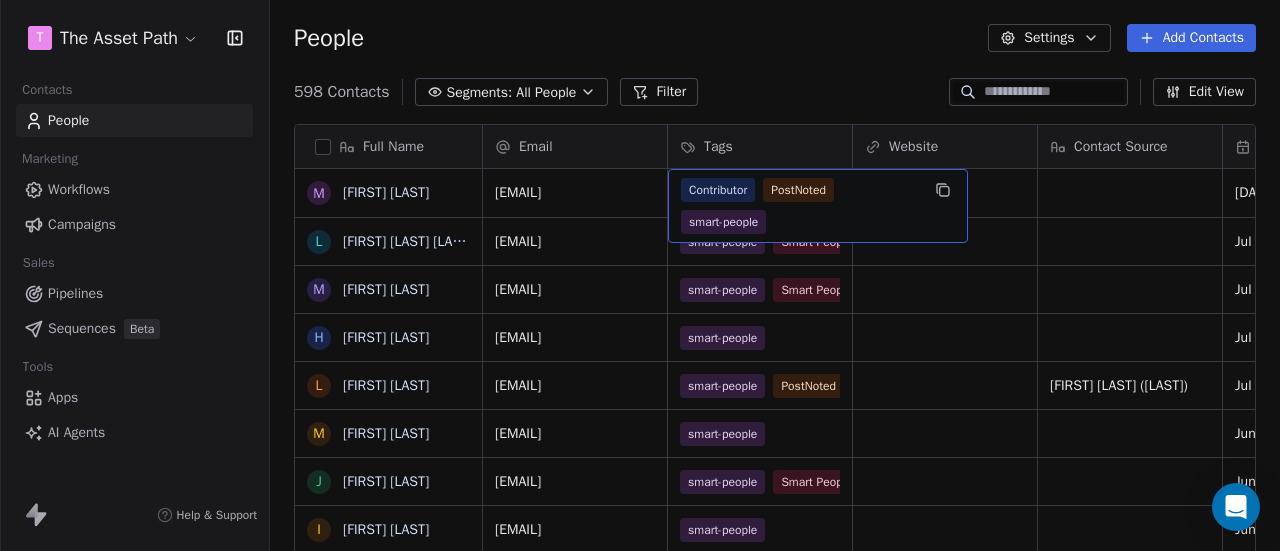 click on "Contributor PostNoted smart-people" at bounding box center [800, 206] 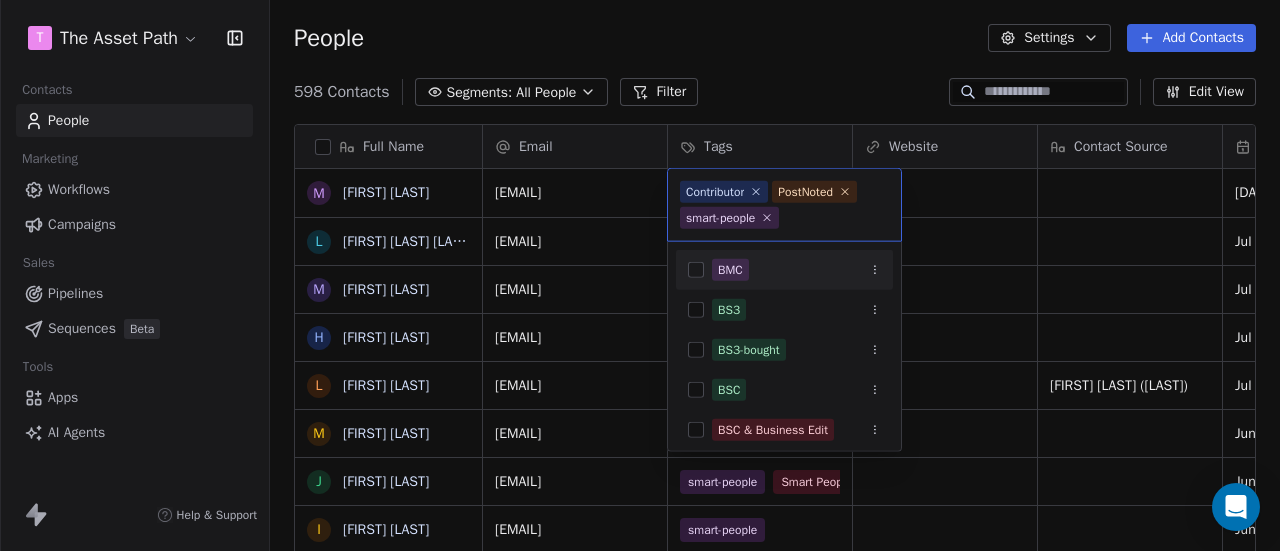 click on "T The Asset Path Contacts People Marketing Workflows Campaigns Sales Pipelines Sequences Beta Tools Apps AI Agents Help & Support People Settings  Add Contacts 598 Contacts Segments: All People Filter  Edit View Tag Add to Sequence Export Full Name M Maria Uzoma L Liza Liza Jones M Mark Lee H Helen Hill L Libby Wagner M Marc Hogan J Jamie Dixon I Ian Harrison J Jojo Qiao M Maria Uzoma J John Field K Katrina Collins E Efi PYLARINOU S Sarah Harrop C Catherine Williams J John Bentley L Lisa Miller R Richard John S Sher Downing J Jaq Kennedy K Kate J Jeannette Boulton F Fatima Fakier K Karis Gill A Allison Wightman J Josh Meta T Tammy Appleton T Tracey-Jane Tracey-Jane Hughes P Phil Ore Email Tags Website Contact Source Created Date CAT Last Activity Date CAT Email Marketing Consent Stage uzomaemerald2+2@gmail.com Contributor PostNoted smart-people Jul 16, 2025 10:14 AM Subscribed info@abucon.co.uk smart-people Smart People Jul 09, 2025 06:13 PM Jul 08, 2025 02:34 PM Subscribed mark@bookmarklee.co.uk Subscribed" at bounding box center (640, 275) 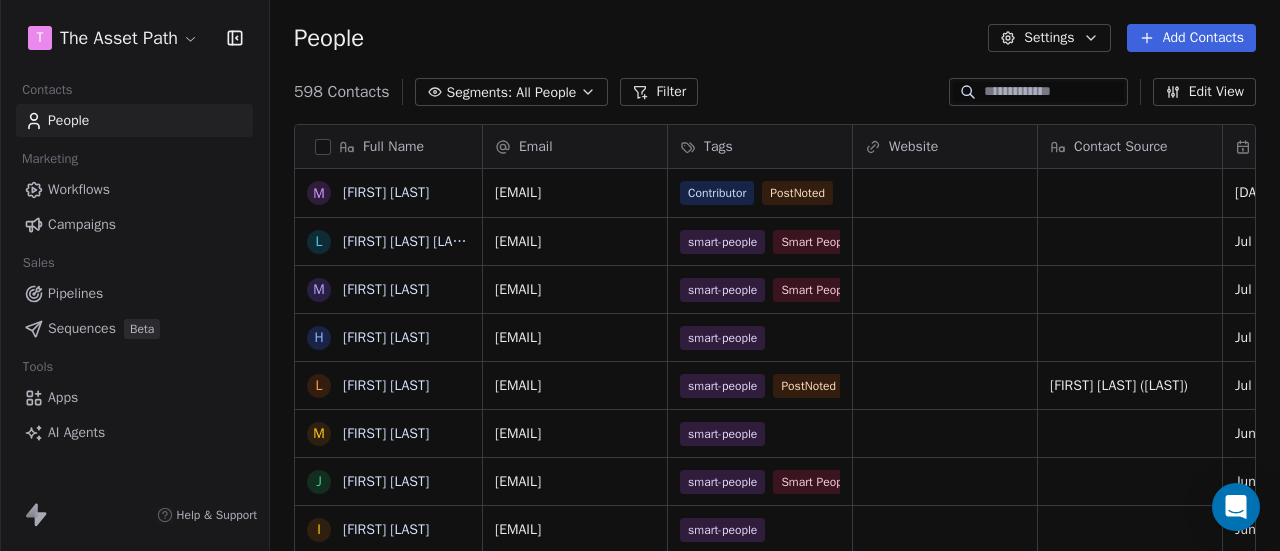 click on "Campaigns" at bounding box center (134, 224) 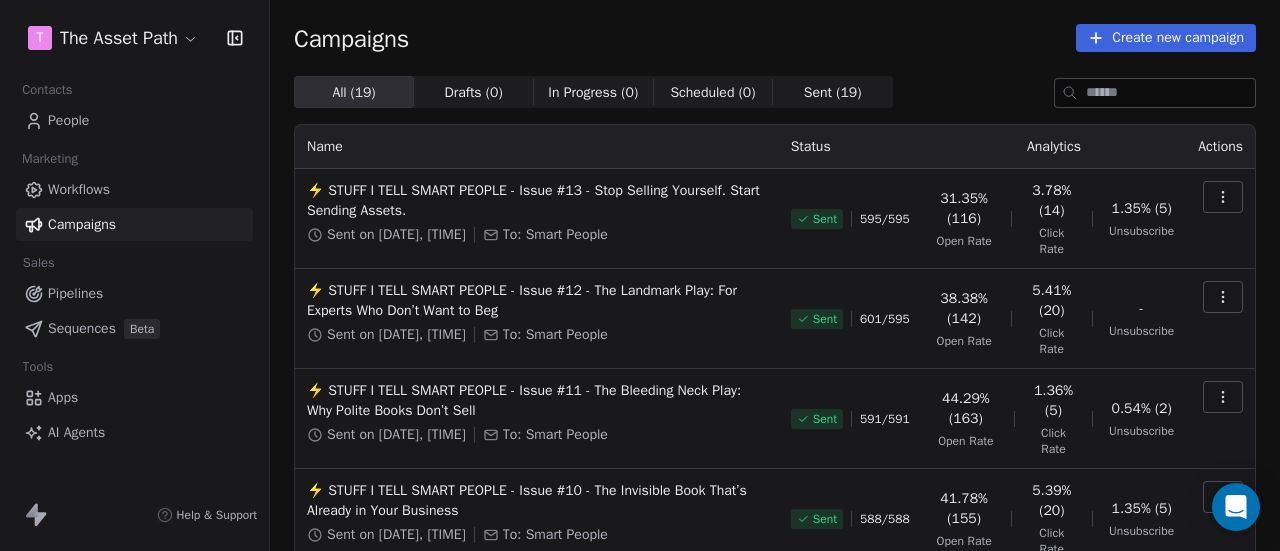 click on "Create new campaign" at bounding box center [1166, 38] 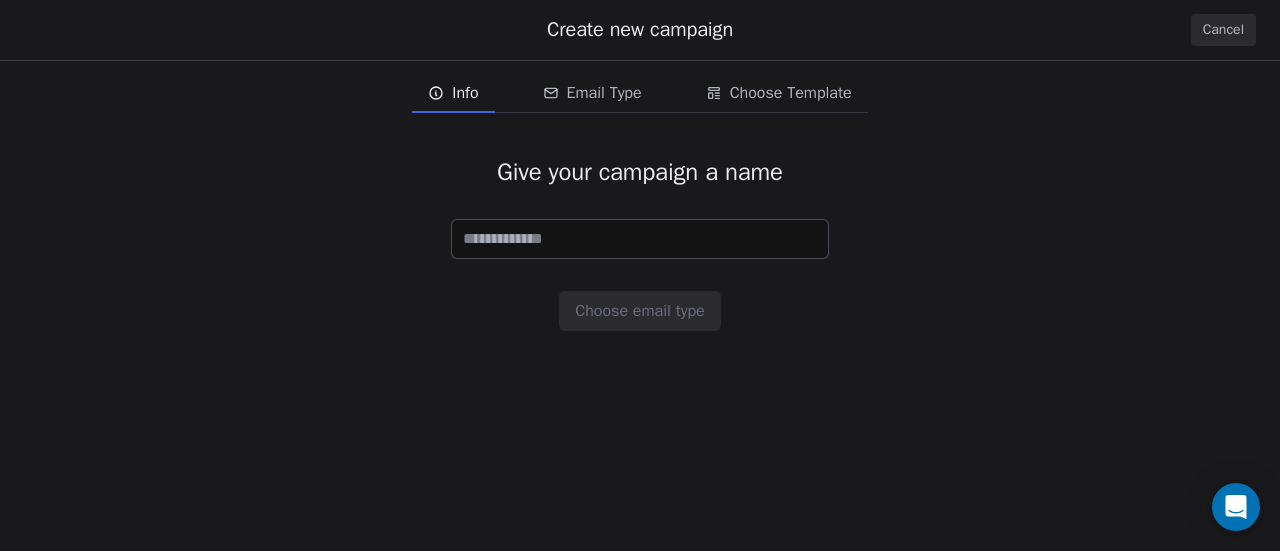 paste on "**********" 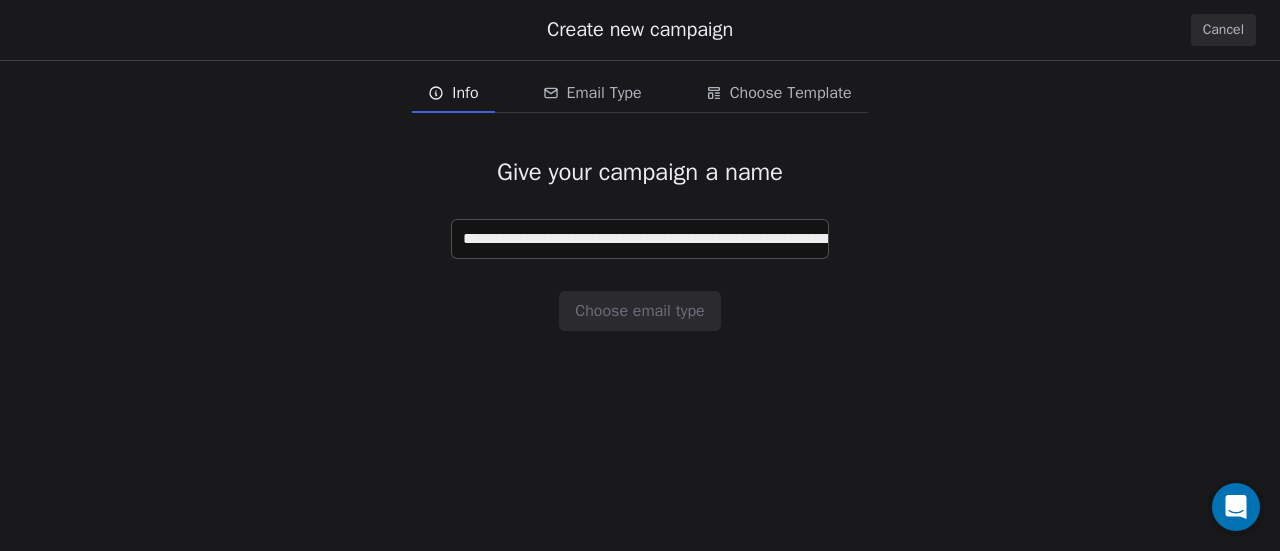 scroll, scrollTop: 0, scrollLeft: 241, axis: horizontal 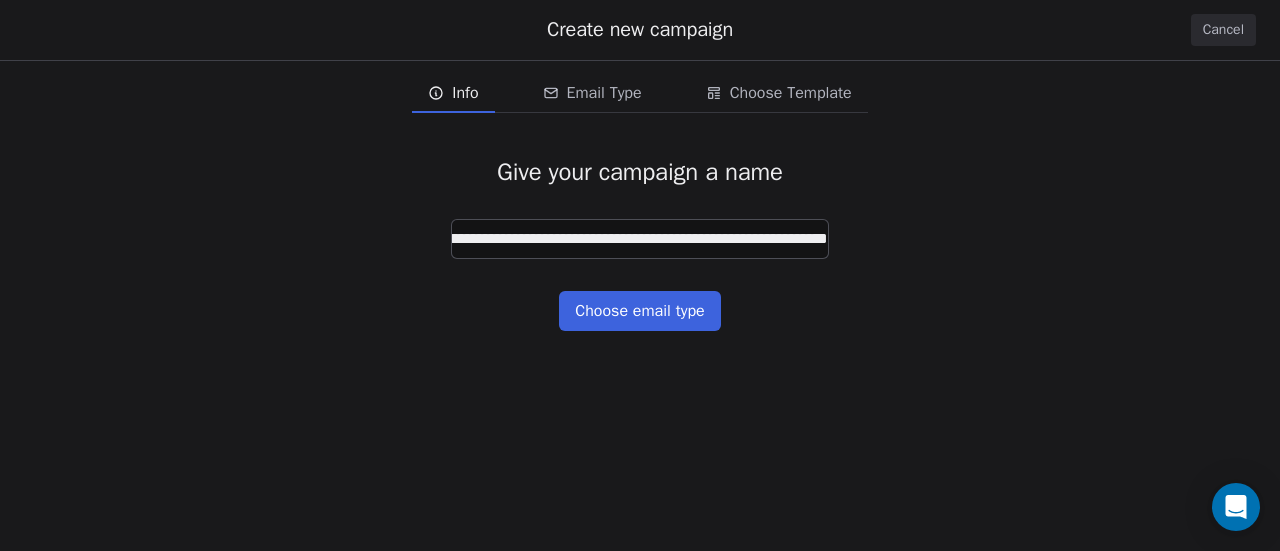 drag, startPoint x: 552, startPoint y: 244, endPoint x: 534, endPoint y: 245, distance: 18.027756 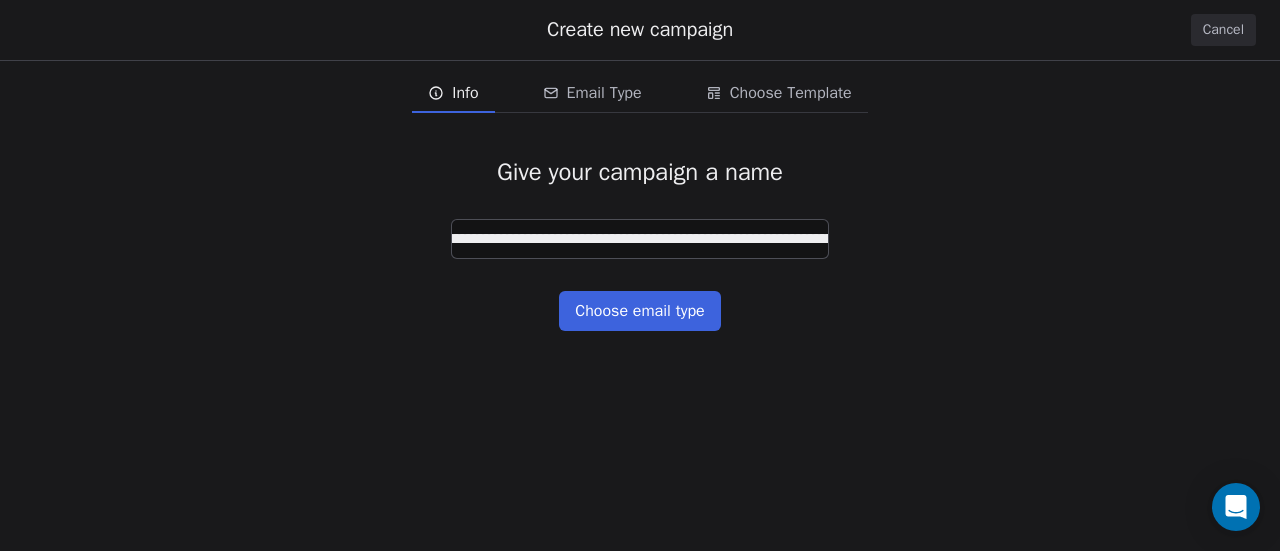 scroll, scrollTop: 0, scrollLeft: 11, axis: horizontal 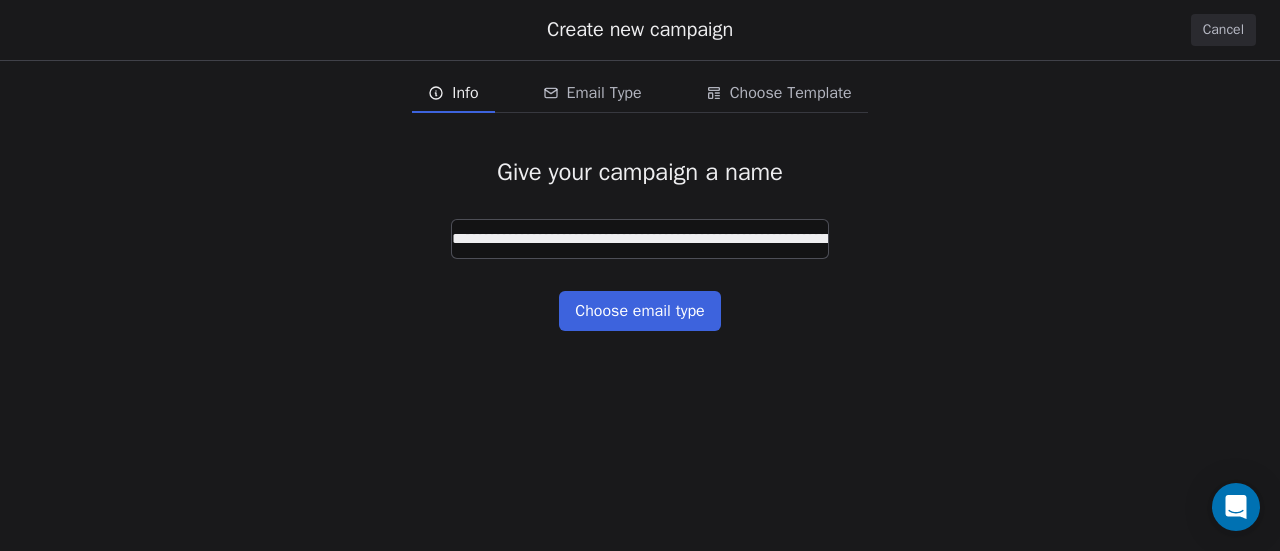 click on "**********" at bounding box center [640, 239] 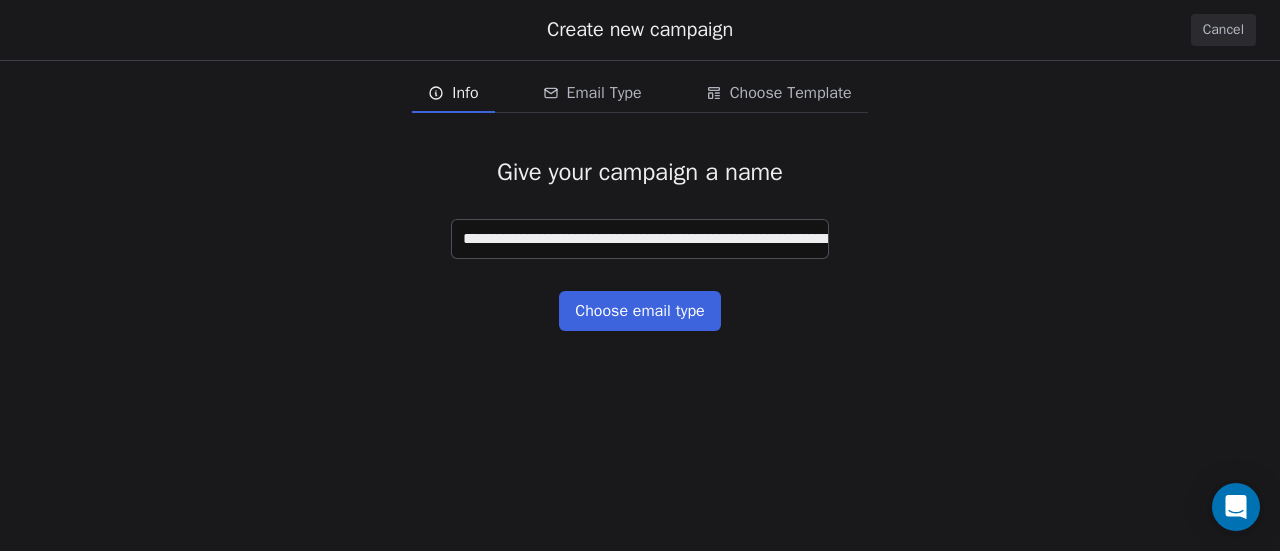 click on "Choose email type" at bounding box center (639, 311) 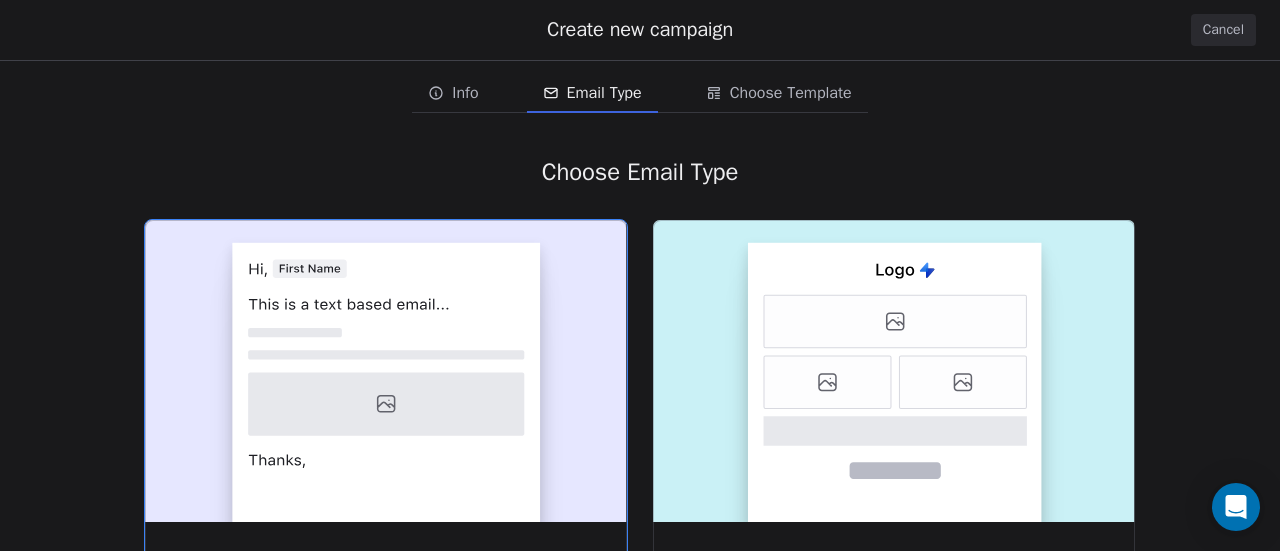 click 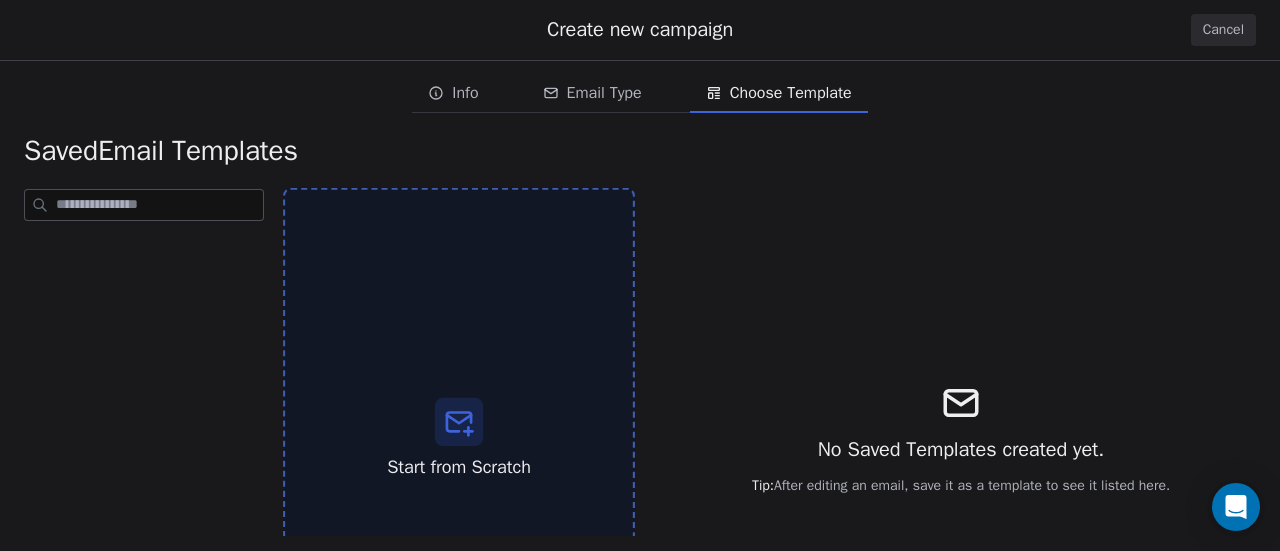 click on "Start from Scratch" at bounding box center (459, 439) 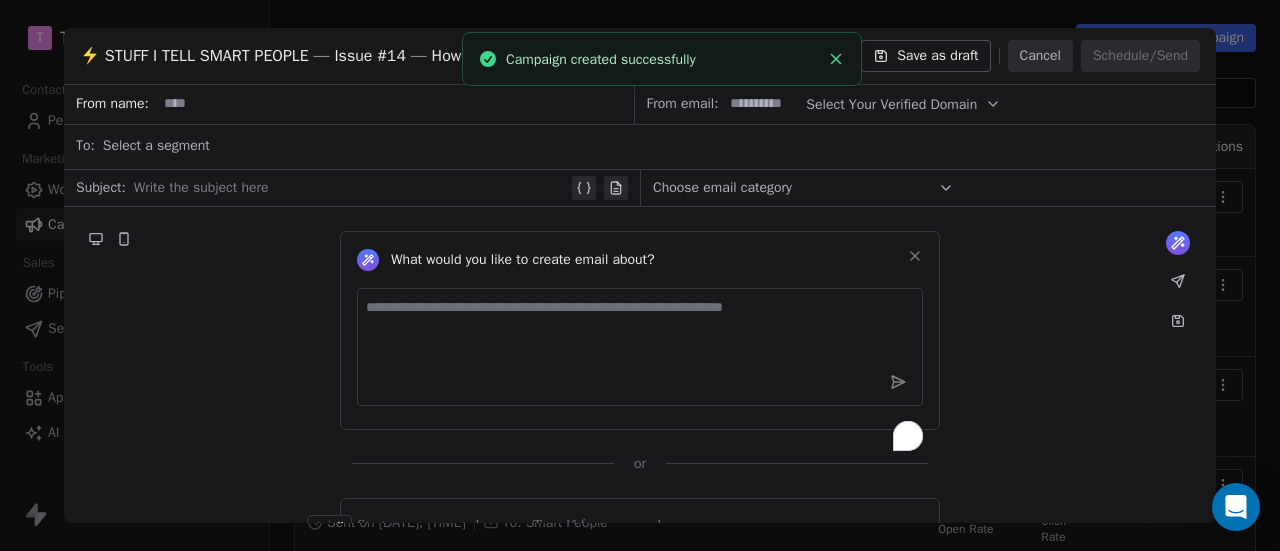 scroll, scrollTop: 100, scrollLeft: 0, axis: vertical 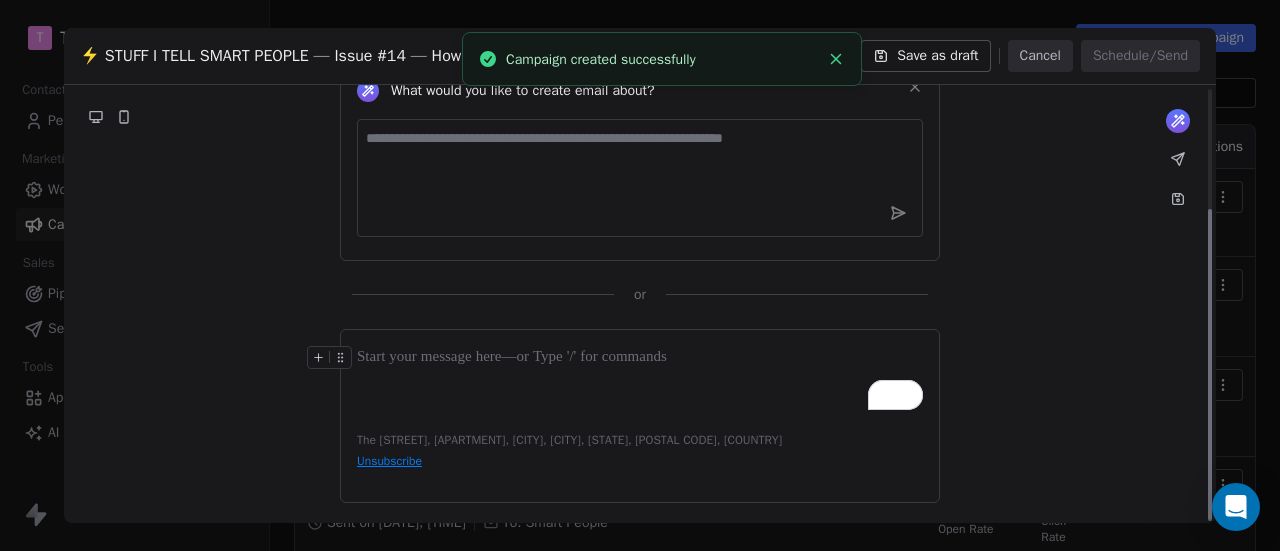 click at bounding box center (640, 358) 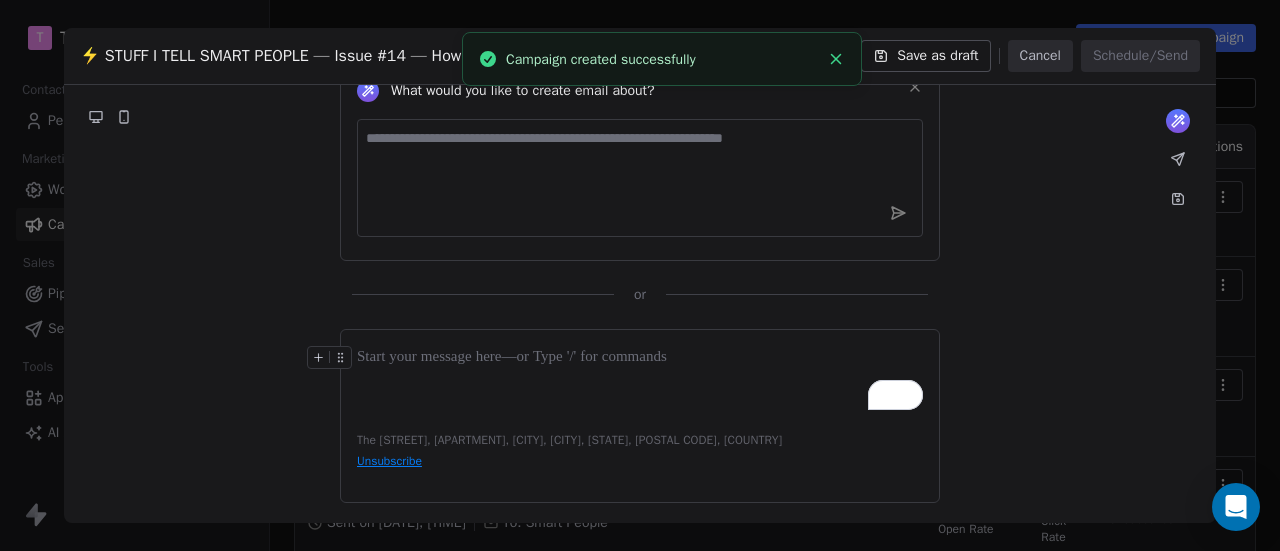 scroll, scrollTop: 169, scrollLeft: 0, axis: vertical 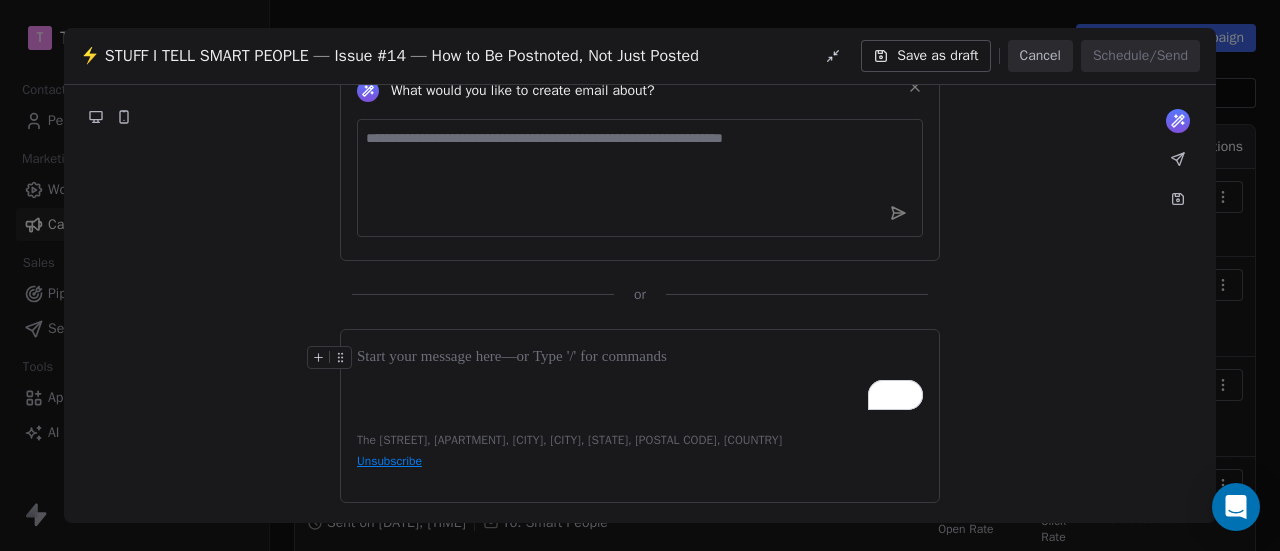type 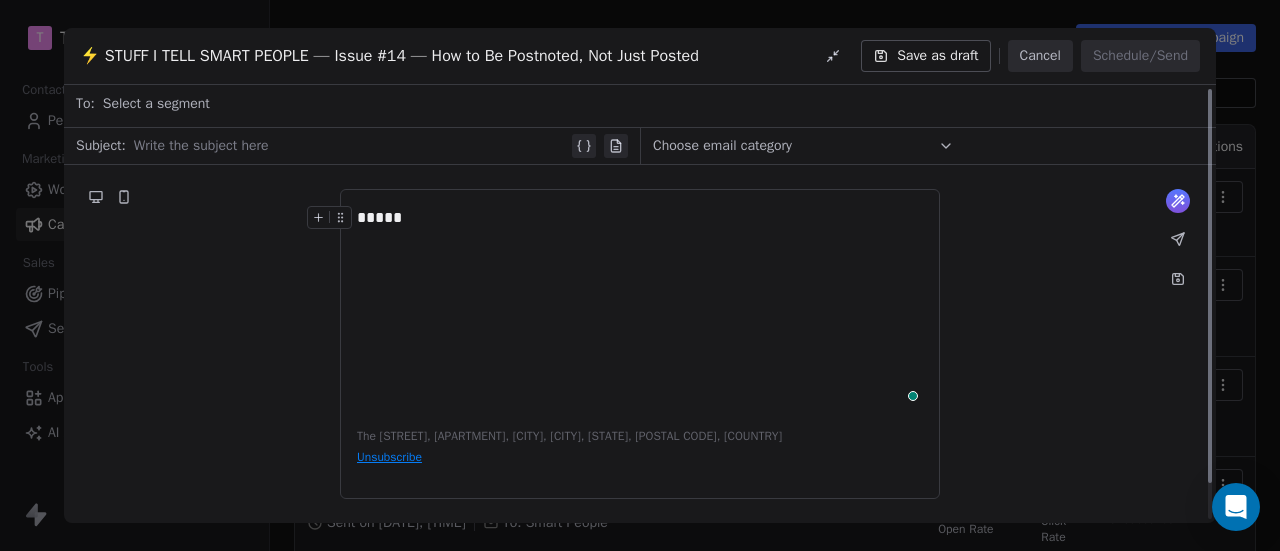scroll, scrollTop: 0, scrollLeft: 0, axis: both 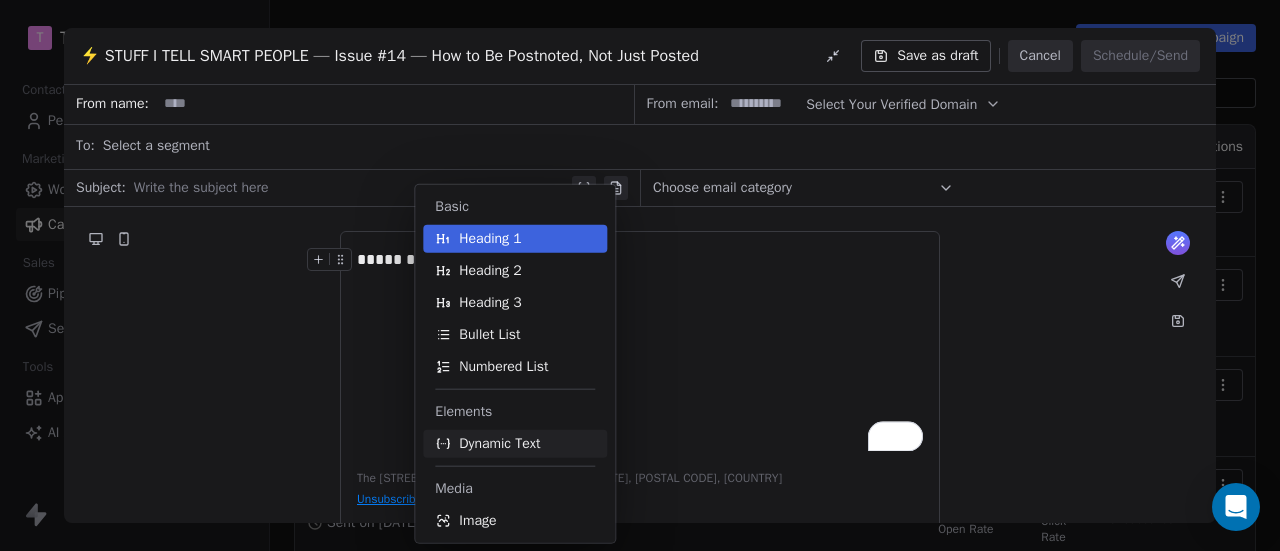 click on "Dynamic Text" at bounding box center [499, 444] 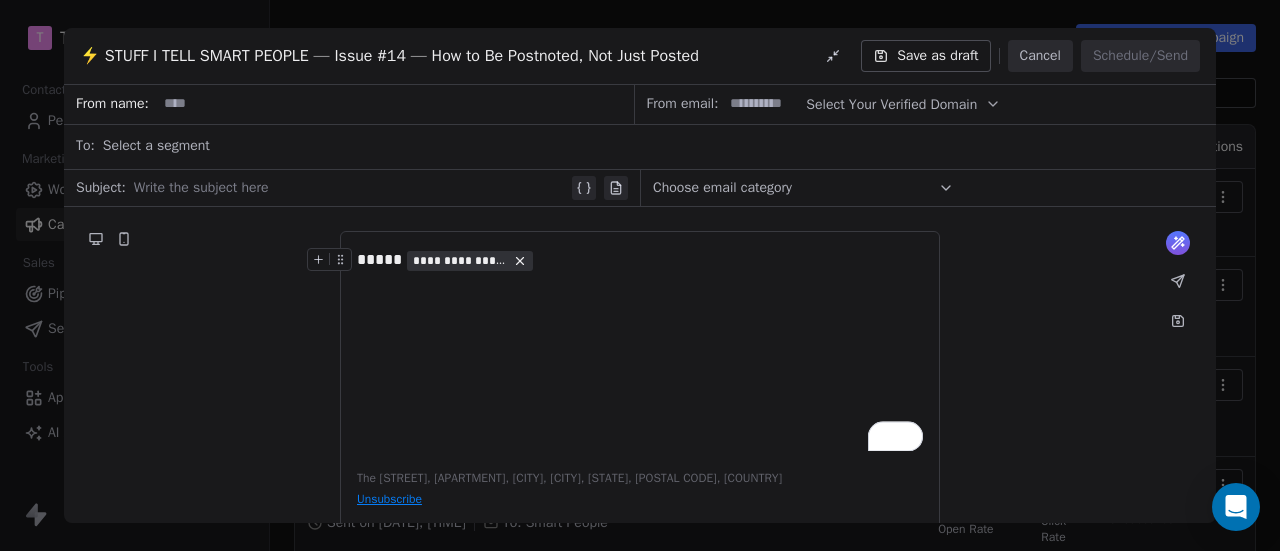 click on "**********" at bounding box center (470, 261) 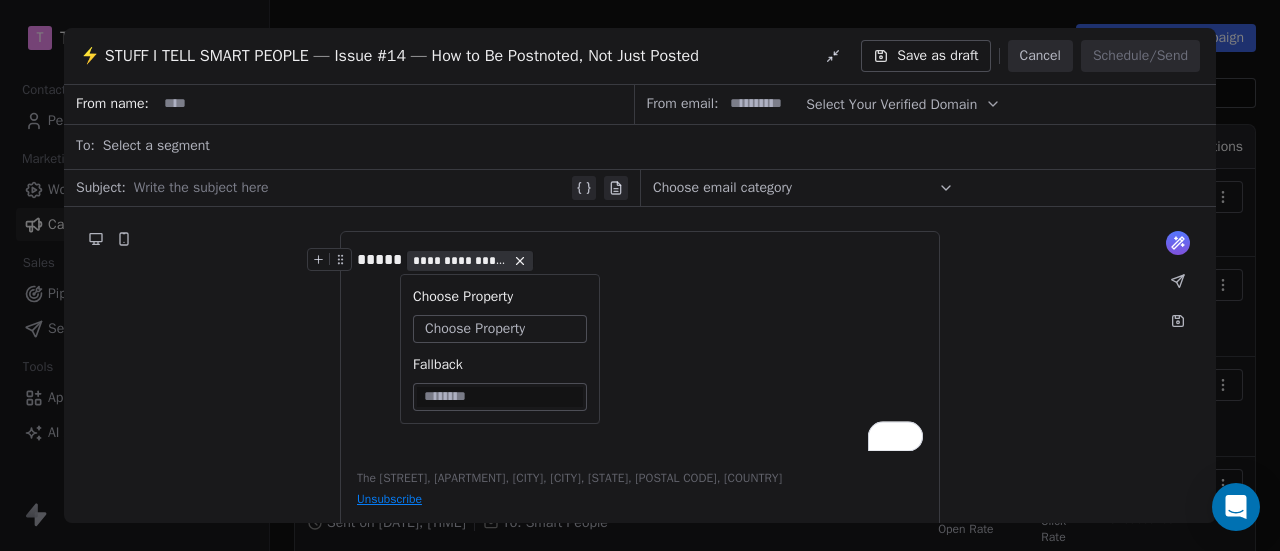 click on "Choose Property" at bounding box center (475, 329) 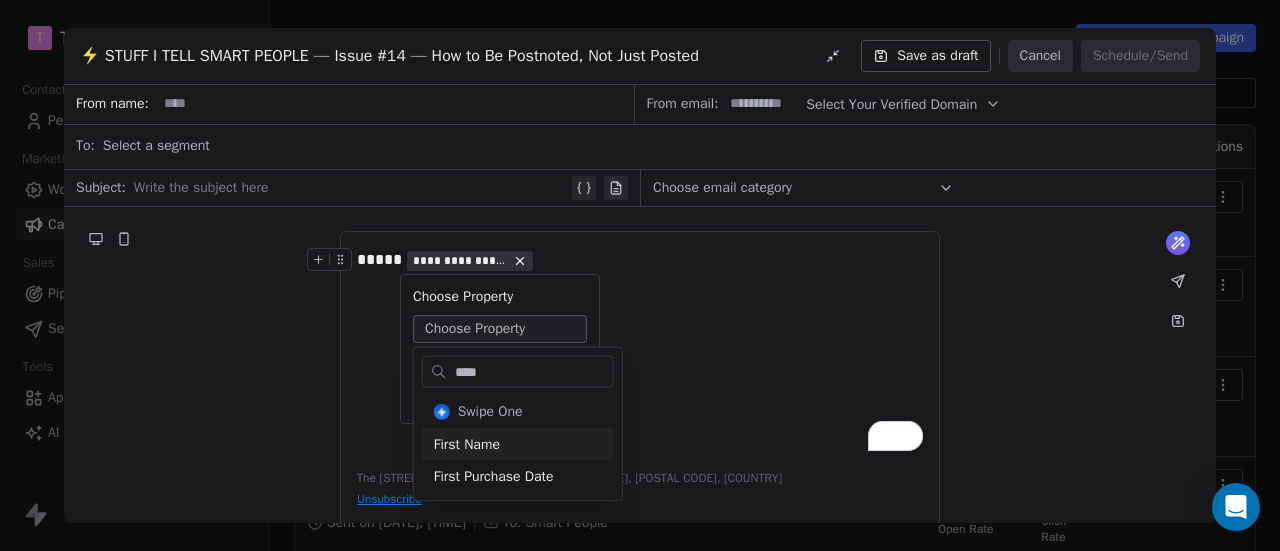 type on "****" 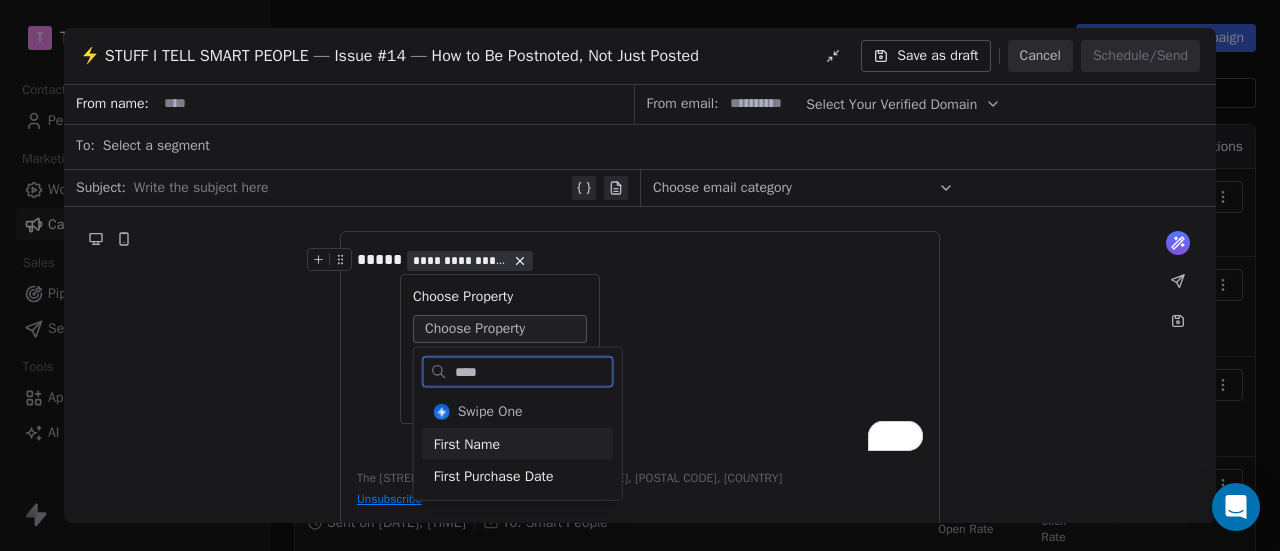 click on "First Name" at bounding box center (518, 444) 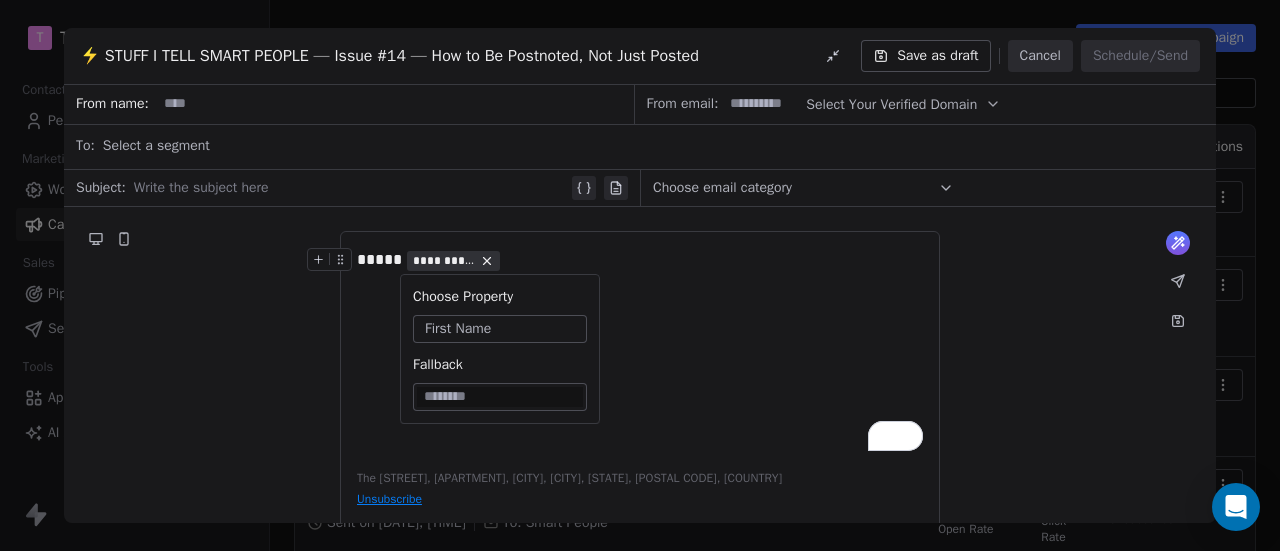click on "**********" at bounding box center (640, 349) 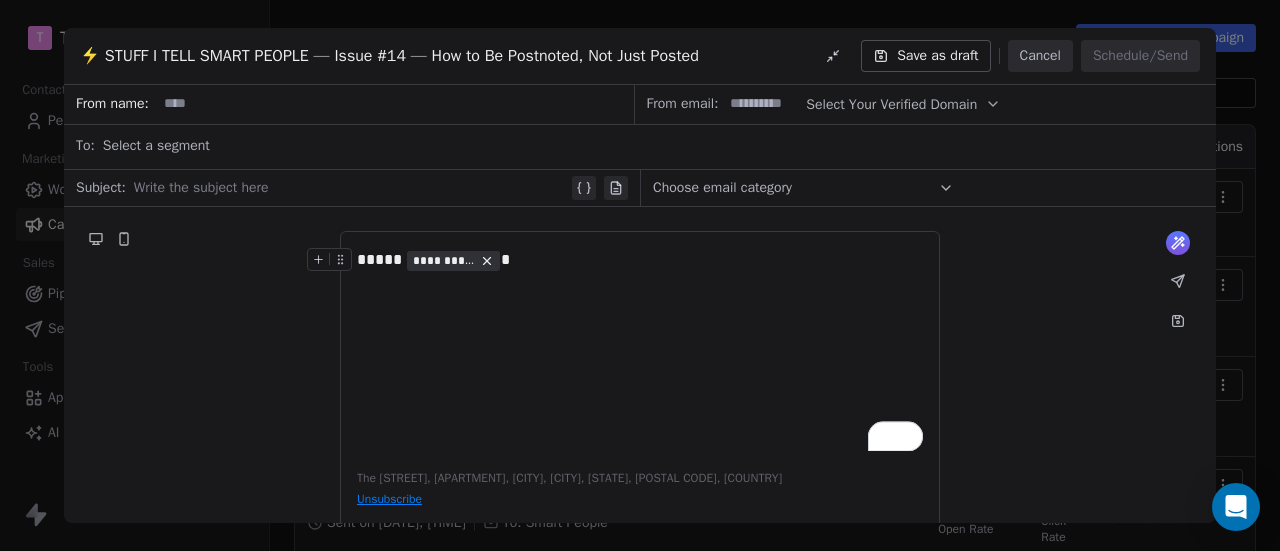 click on "Save as draft" at bounding box center [925, 56] 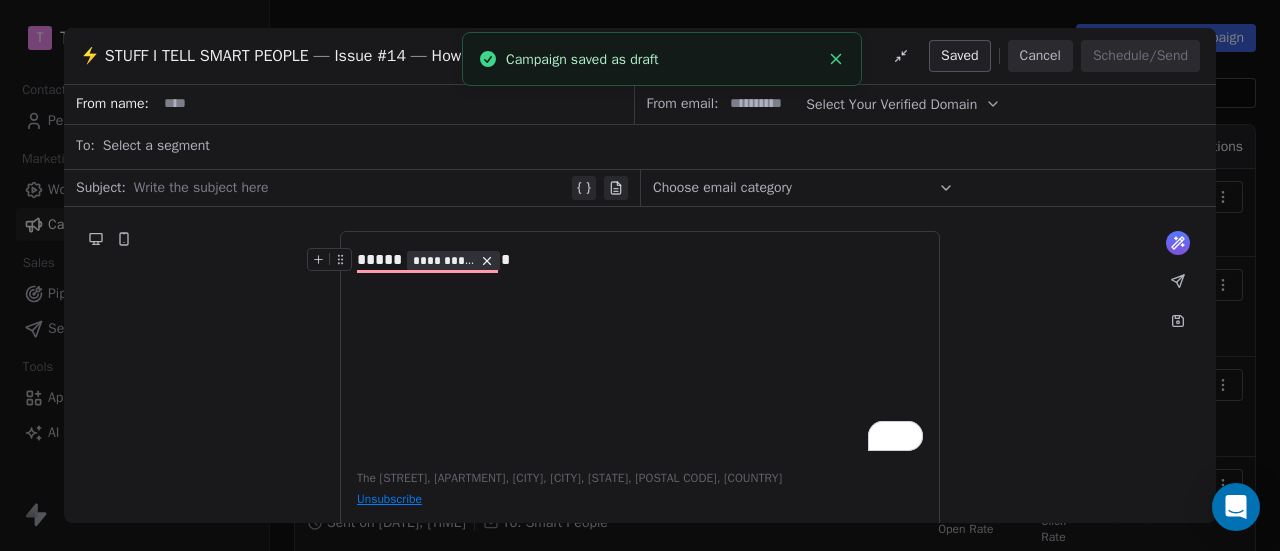click on "Cancel" at bounding box center (1040, 56) 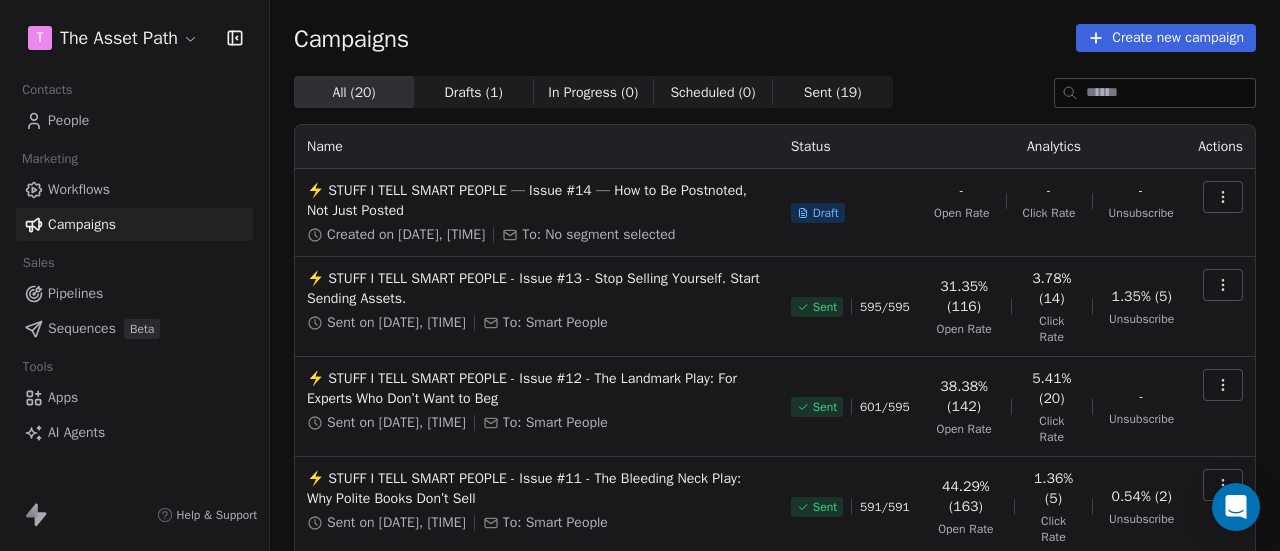 click on "Workflows" at bounding box center [134, 189] 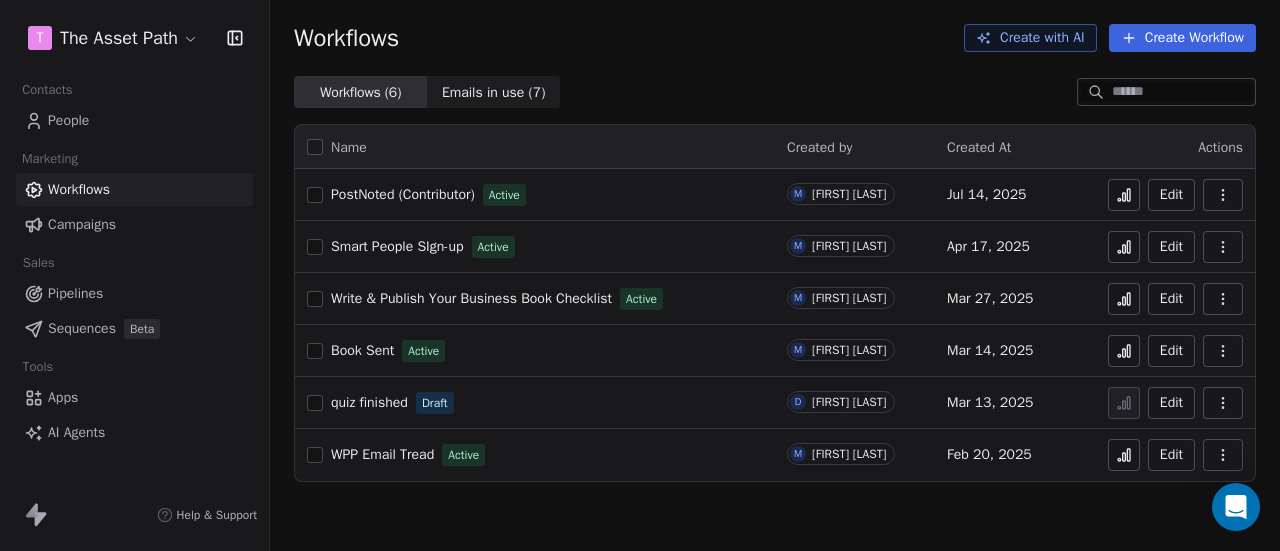 click 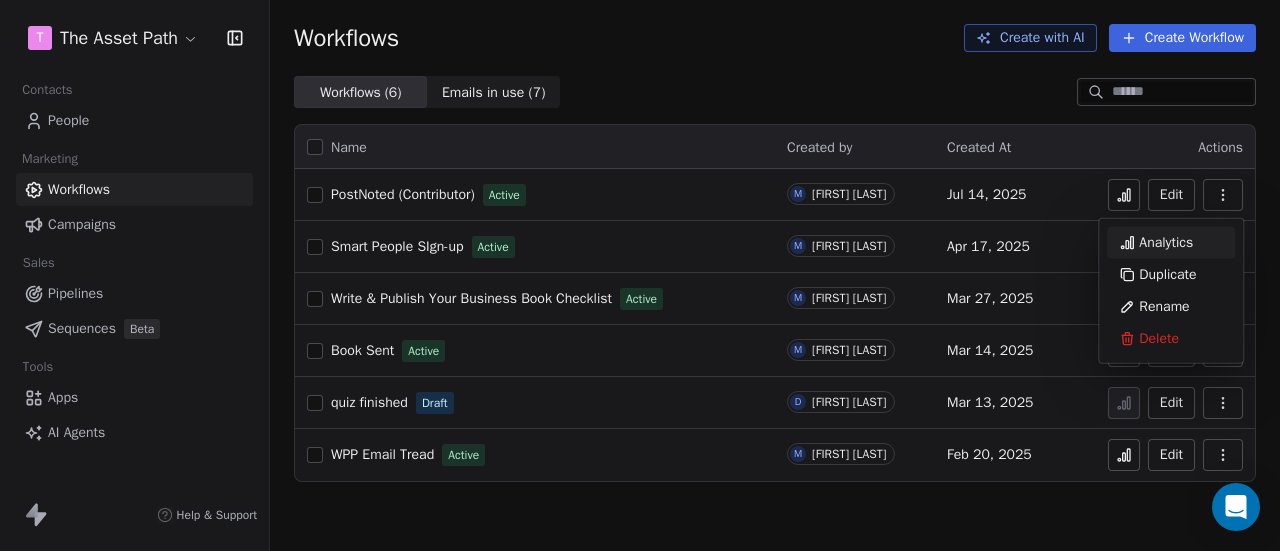 click on "Analytics" at bounding box center (1166, 243) 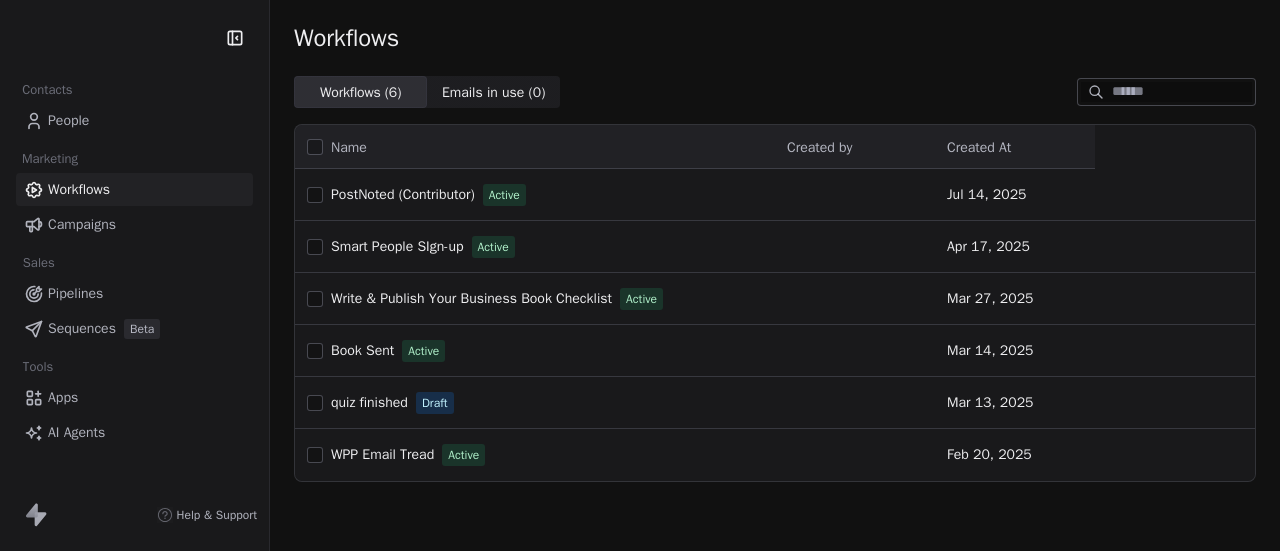 scroll, scrollTop: 0, scrollLeft: 0, axis: both 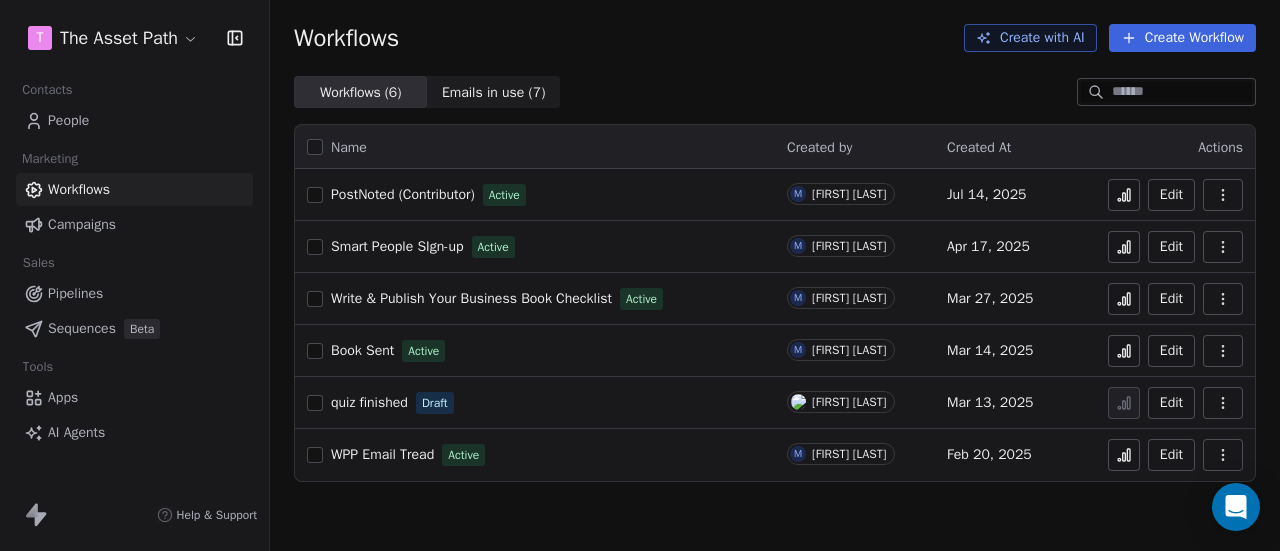 click on "PostNoted (Contributor)" at bounding box center [403, 194] 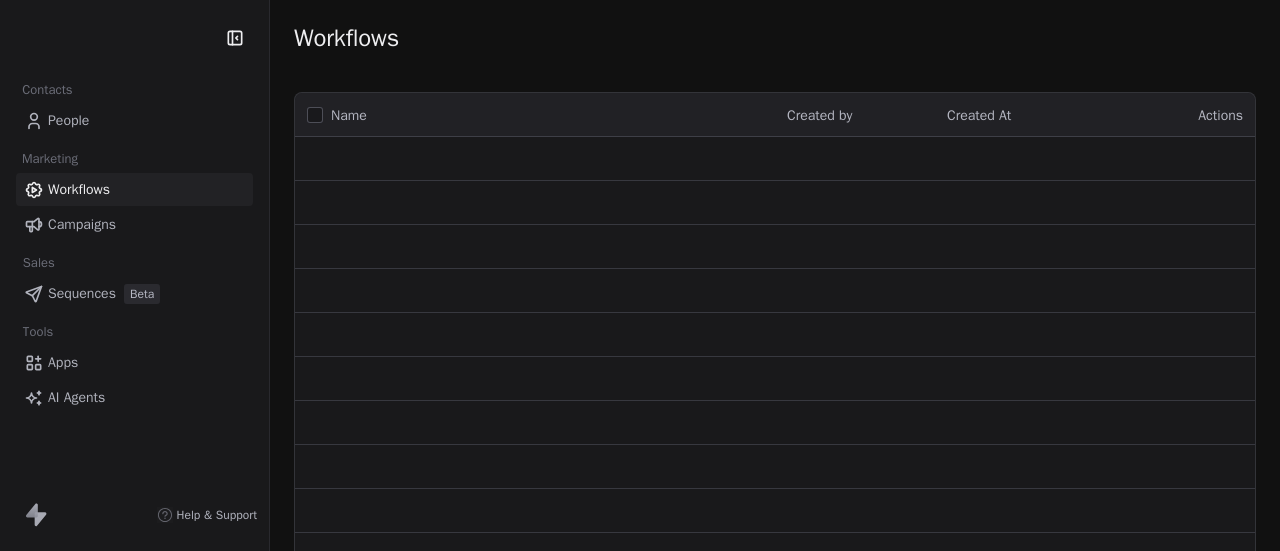 scroll, scrollTop: 0, scrollLeft: 0, axis: both 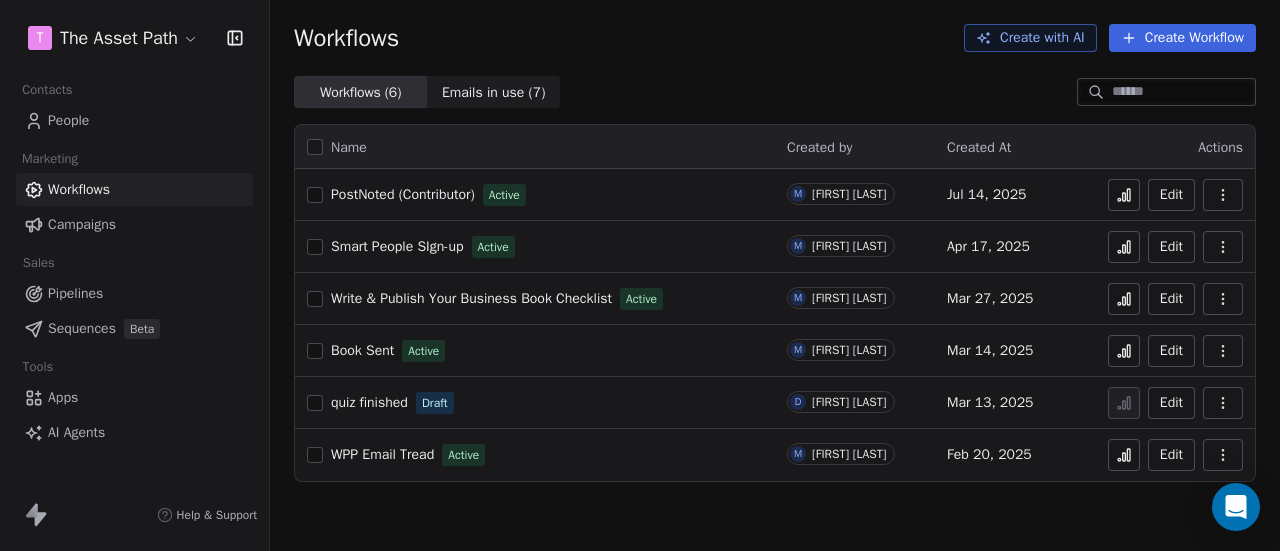 click on "PostNoted (Contributor)" at bounding box center [403, 194] 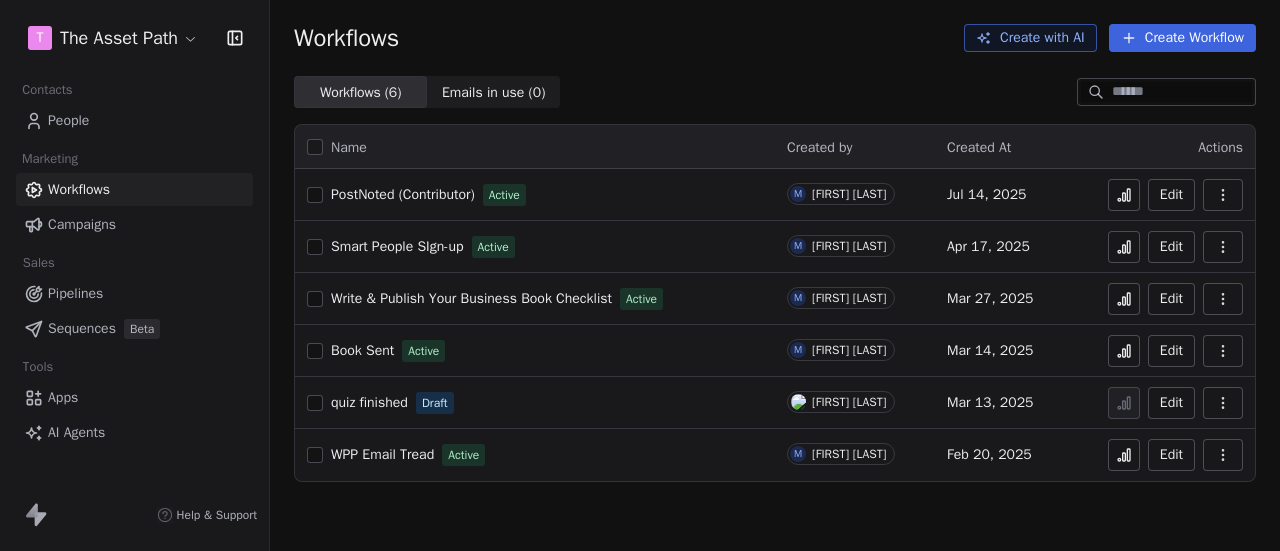 scroll, scrollTop: 0, scrollLeft: 0, axis: both 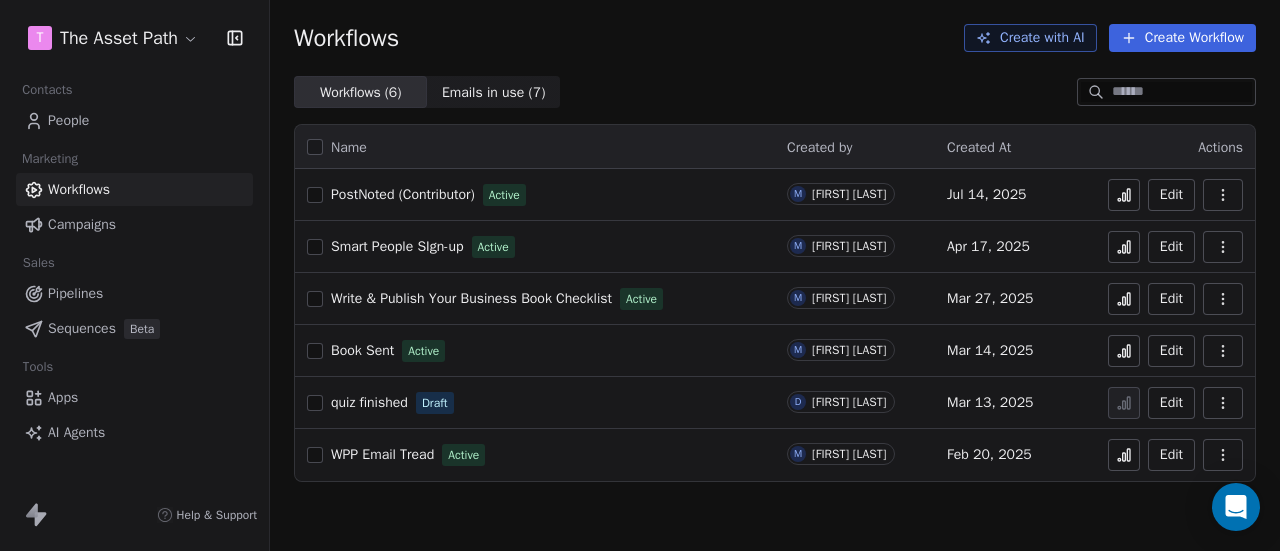 click on "Apps" at bounding box center [134, 397] 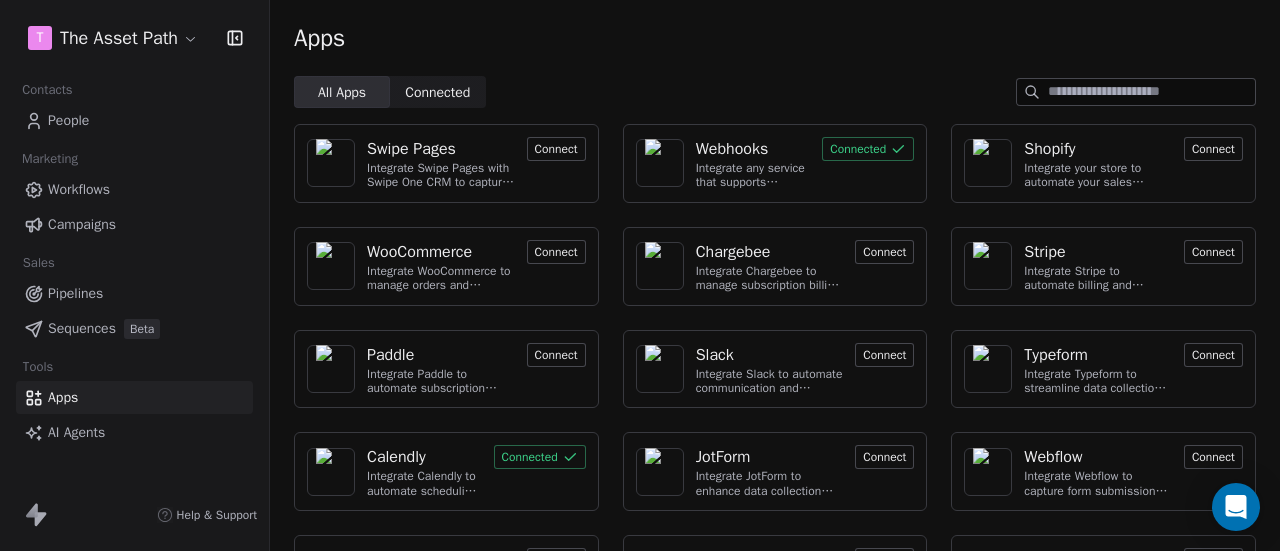 click on "Webhooks" at bounding box center [732, 149] 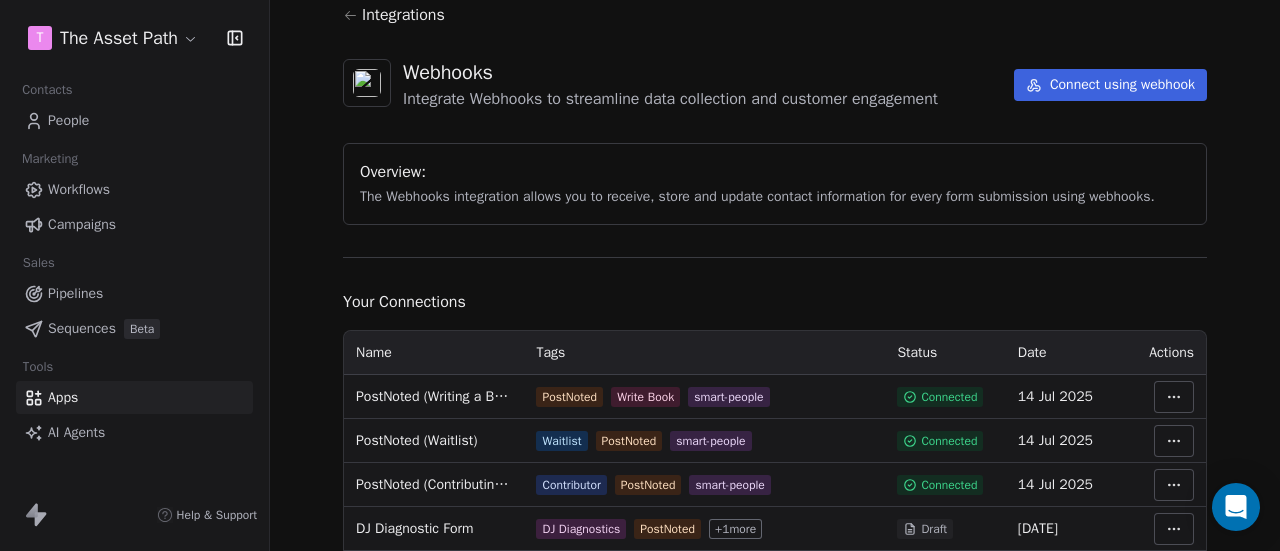 scroll, scrollTop: 200, scrollLeft: 0, axis: vertical 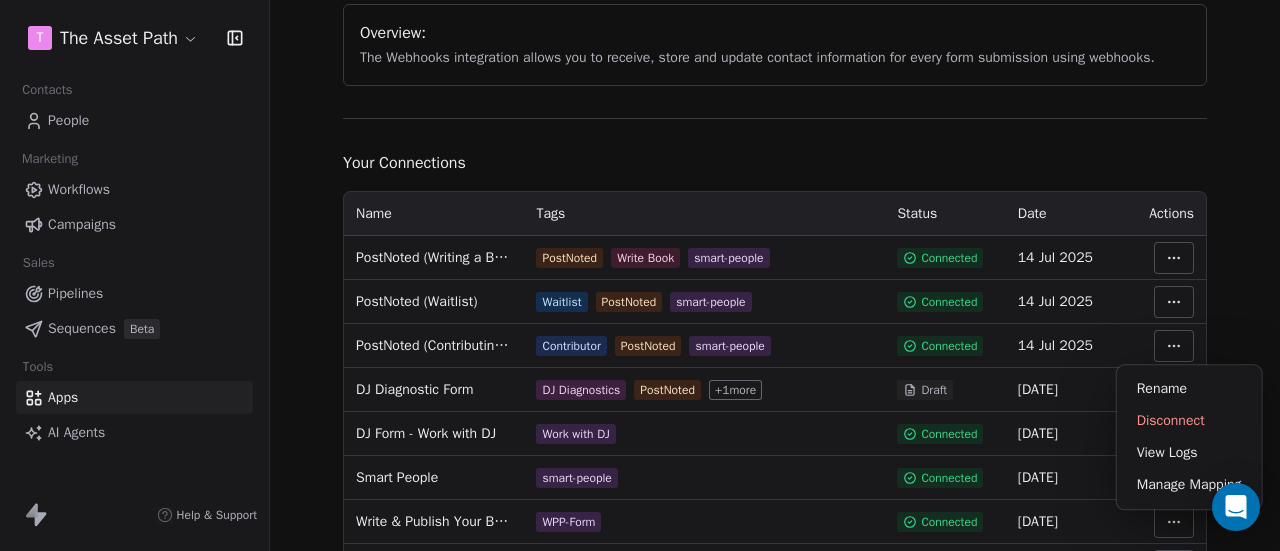click on "T The Asset Path Contacts People Marketing Workflows Campaigns Sales Pipelines Sequences Beta Tools Apps AI Agents Help & Support Integrations Webhooks Integrate Webhooks to streamline data collection and customer engagement Connect using webhook Overview: The Webhooks integration allows you to receive, store and update contact information for every form submission using webhooks. Your Connections Name Tags Status Date Actions PostNoted (Writing a Business Book) PostNoted Write Book smart-people Connected 14 Jul 2025 PostNoted (Waitlist) Waitlist PostNoted smart-people Connected 14 Jul 2025 PostNoted (Contributing to an Edition) Contributor PostNoted smart-people Connected 14 Jul 2025 DJ Diagnostic Form DJ Diagnostics PostNoted + 1  more Draft 03 Jul 2025 DJ Form - Work with DJ Work with DJ Connected 26 May 2025 Smart People smart-people Connected 14 Apr 2025 Write & Publish Your Business Book Checklist WPP-Form Connected 26 Mar 2025 Scoreapp Connected 24 Jan 2025
Rename Disconnect View Logs" at bounding box center [640, 275] 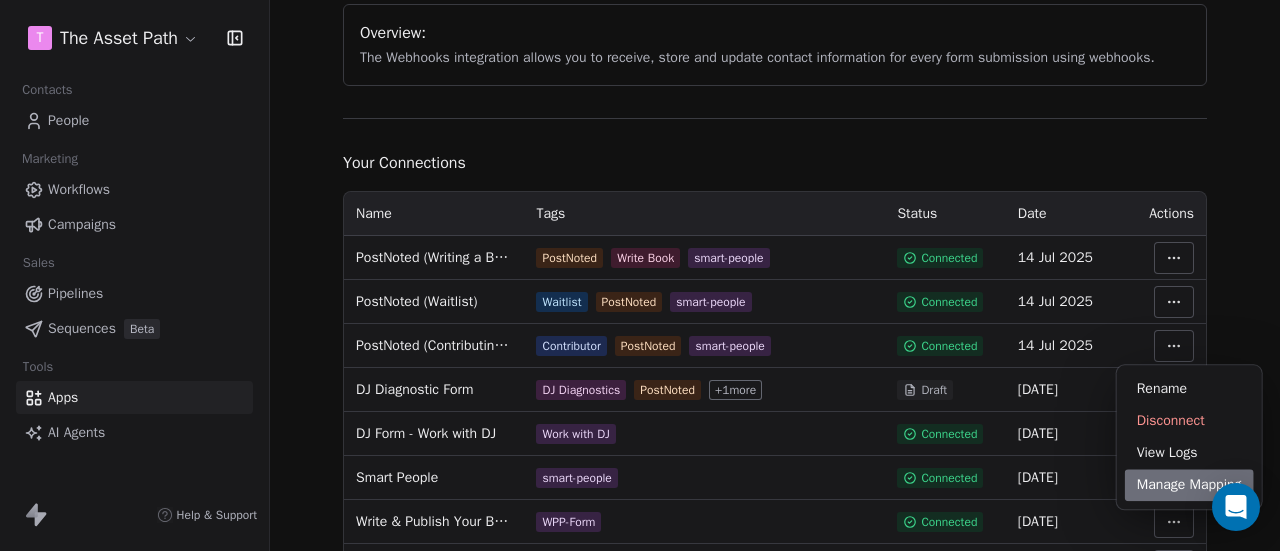 click on "Manage Mapping" at bounding box center [1189, 485] 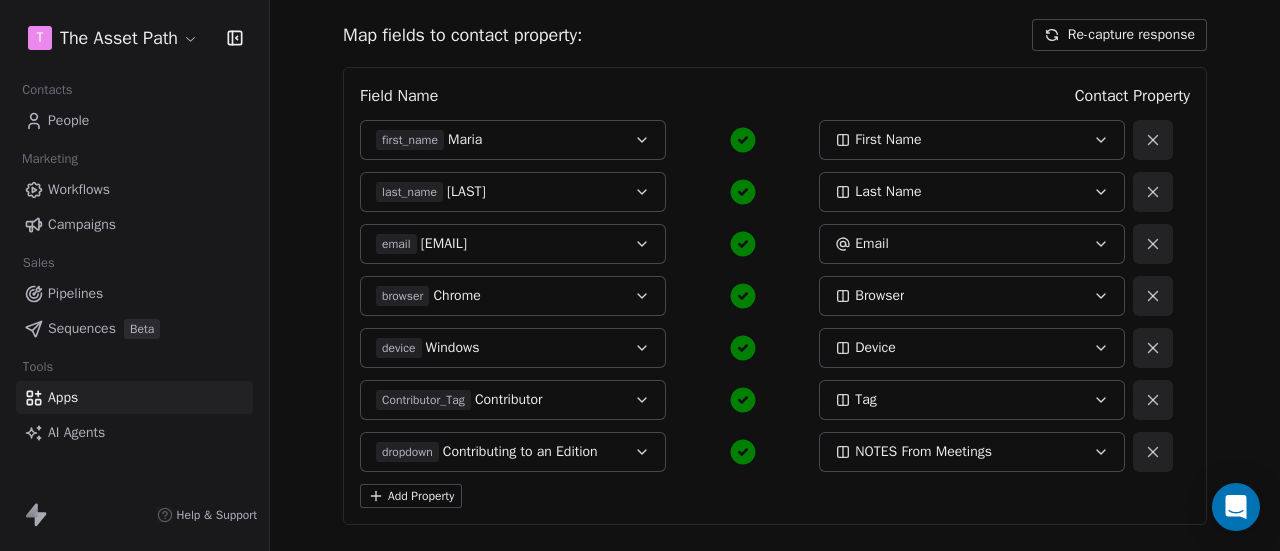 scroll, scrollTop: 299, scrollLeft: 0, axis: vertical 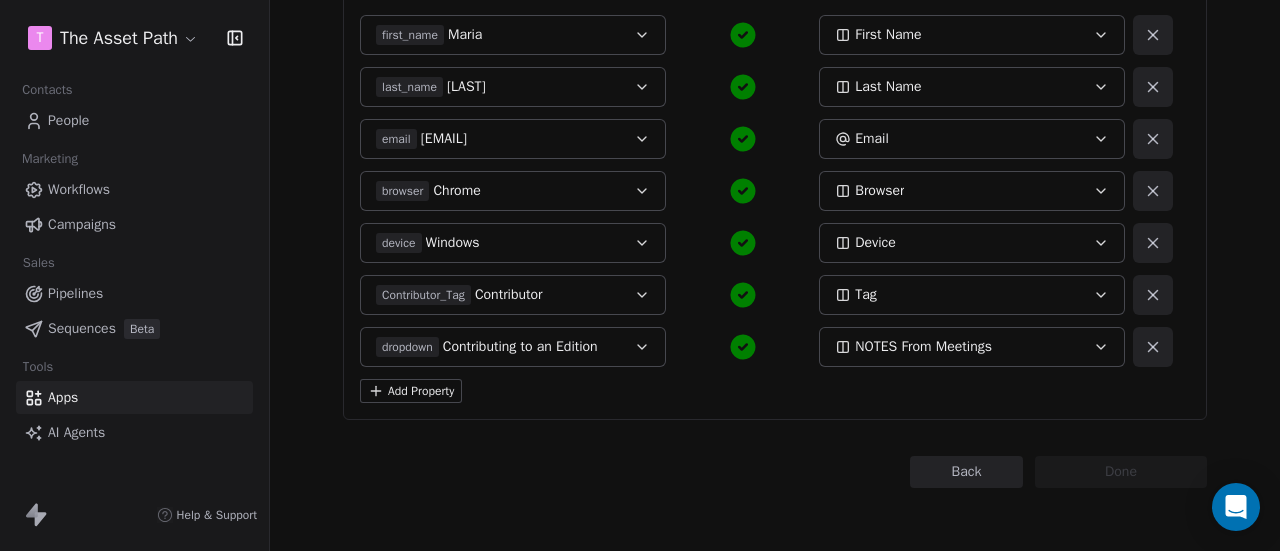 click on "Contributing to an Edition" at bounding box center [520, 347] 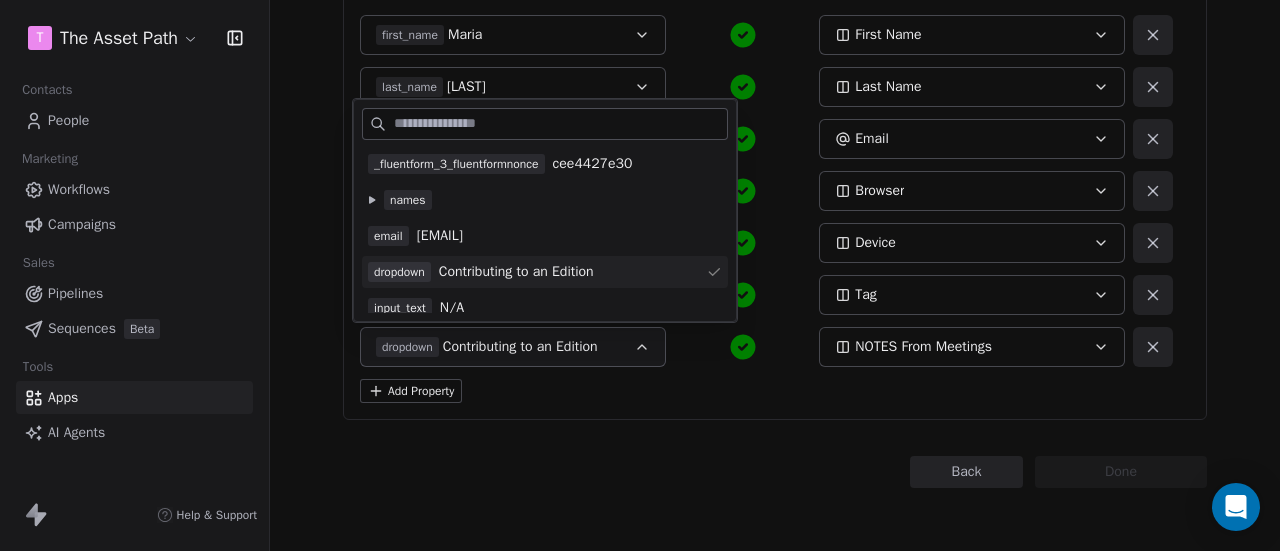 click on "Contributing to an Edition" at bounding box center [520, 347] 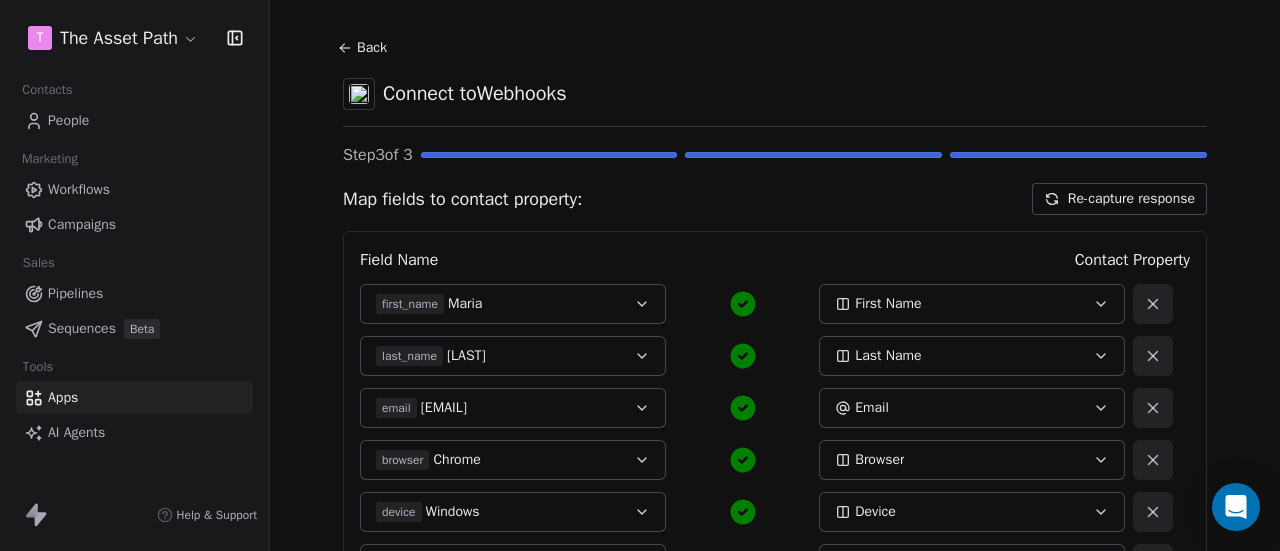 scroll, scrollTop: 0, scrollLeft: 0, axis: both 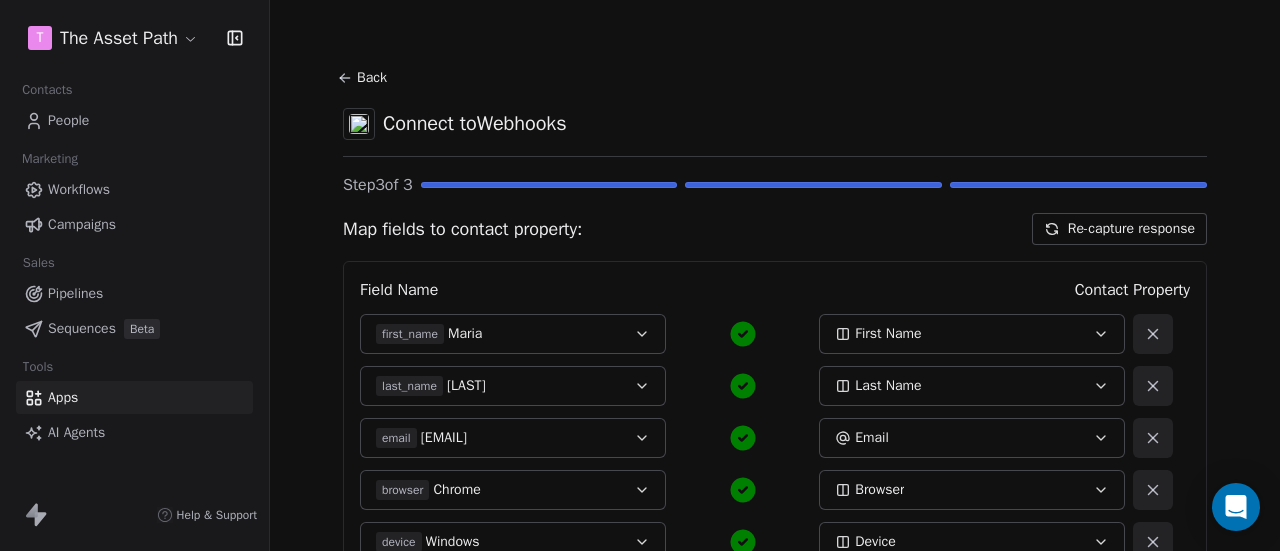 click on "Back" at bounding box center (365, 78) 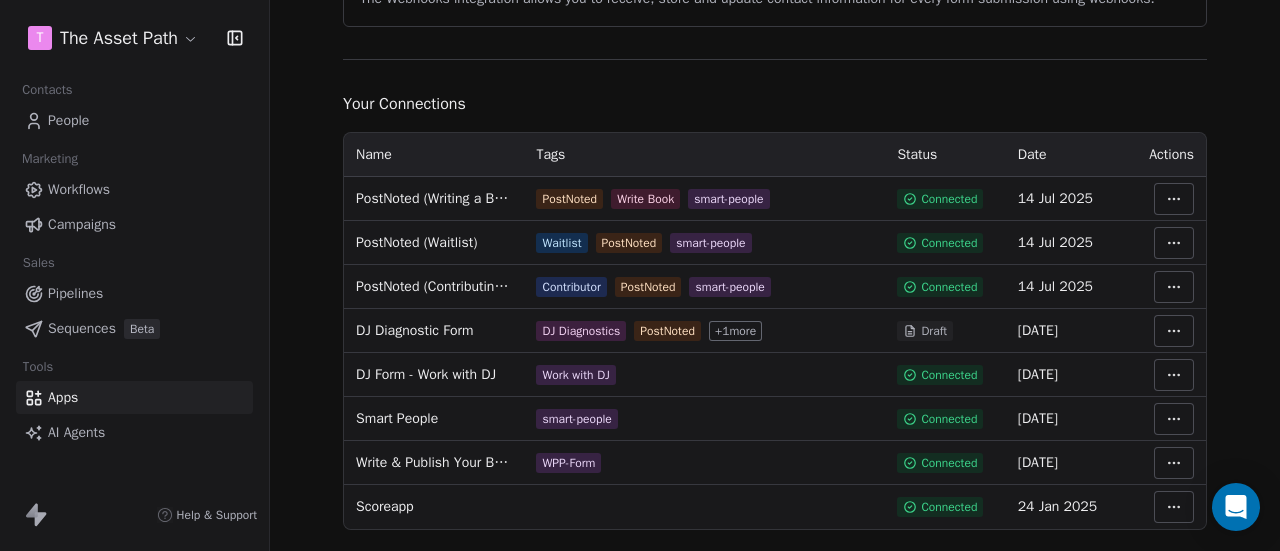 scroll, scrollTop: 300, scrollLeft: 0, axis: vertical 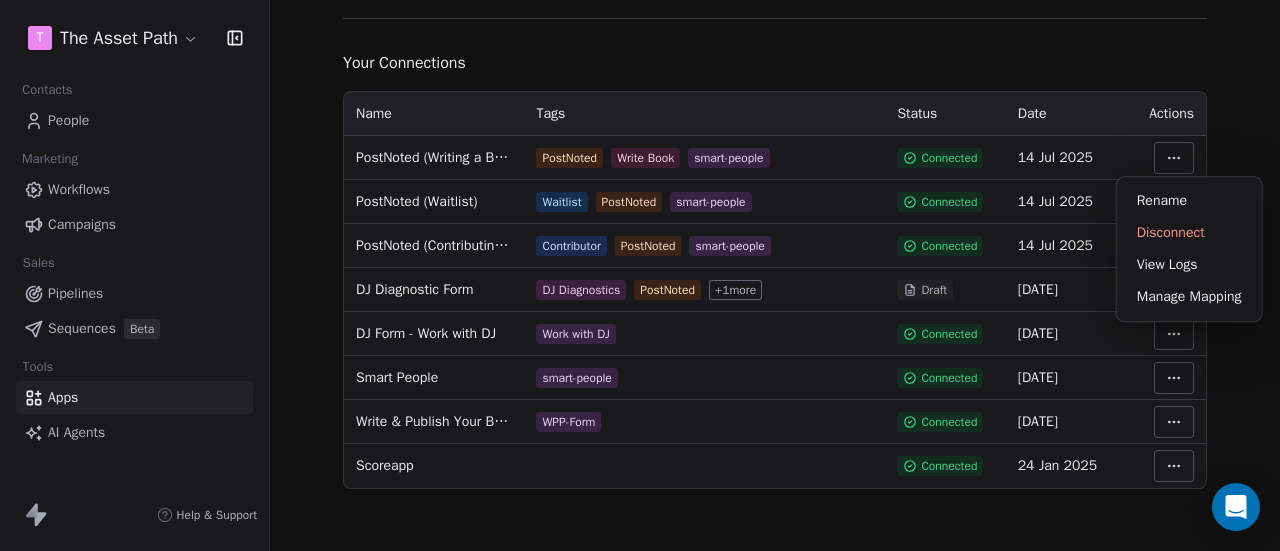 click on "T The Asset Path Contacts People Marketing Workflows Campaigns Sales Pipelines Sequences Beta Tools Apps AI Agents Help & Support Integrations Webhooks Integrate Webhooks to streamline data collection and customer engagement Connect using webhook Overview: The Webhooks integration allows you to receive, store and update contact information for every form submission using webhooks. Your Connections Name Tags Status Date Actions PostNoted (Writing a Business Book) PostNoted Write Book smart-people Connected 14 Jul 2025 PostNoted (Waitlist) Waitlist PostNoted smart-people Connected 14 Jul 2025 PostNoted (Contributing to an Edition) Contributor PostNoted smart-people Connected 14 Jul 2025 DJ Diagnostic Form DJ Diagnostics PostNoted + 1  more Draft 03 Jul 2025 DJ Form - Work with DJ Work with DJ Connected 26 May 2025 Smart People smart-people Connected 14 Apr 2025 Write & Publish Your Business Book Checklist WPP-Form Connected 26 Mar 2025 Scoreapp Connected 24 Jan 2025
Rename Disconnect View Logs" at bounding box center (640, 275) 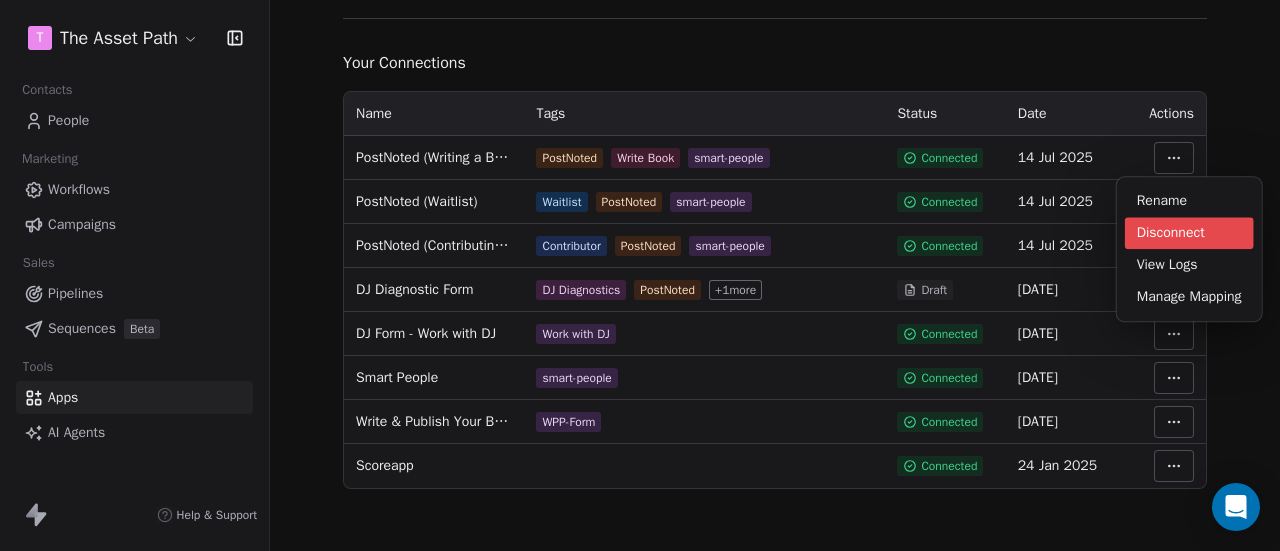 click on "Disconnect" at bounding box center (1189, 233) 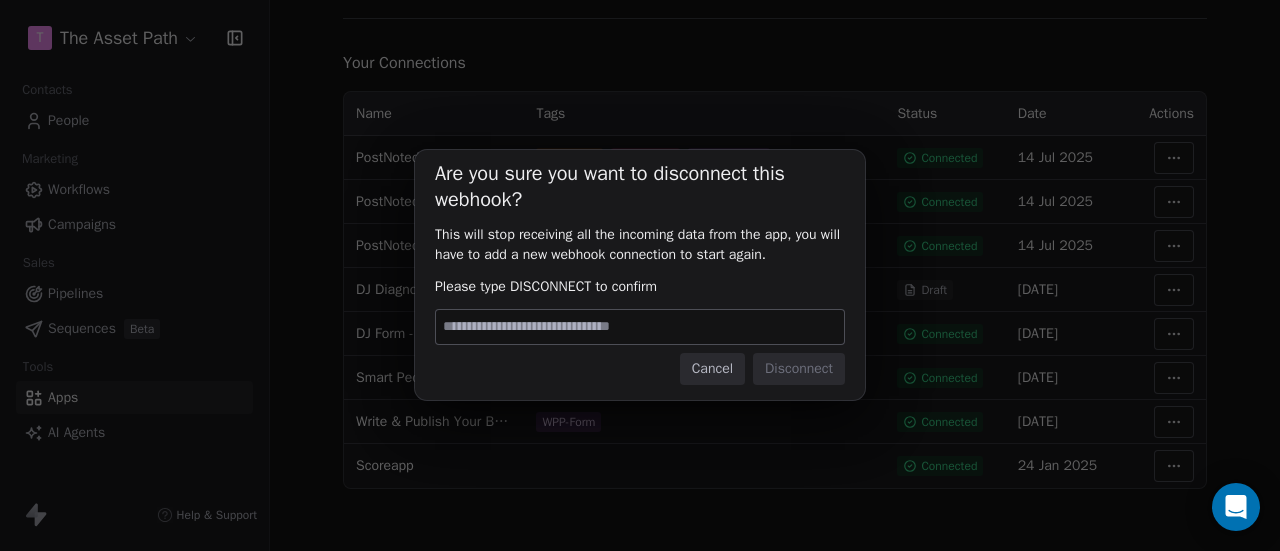 click at bounding box center (640, 327) 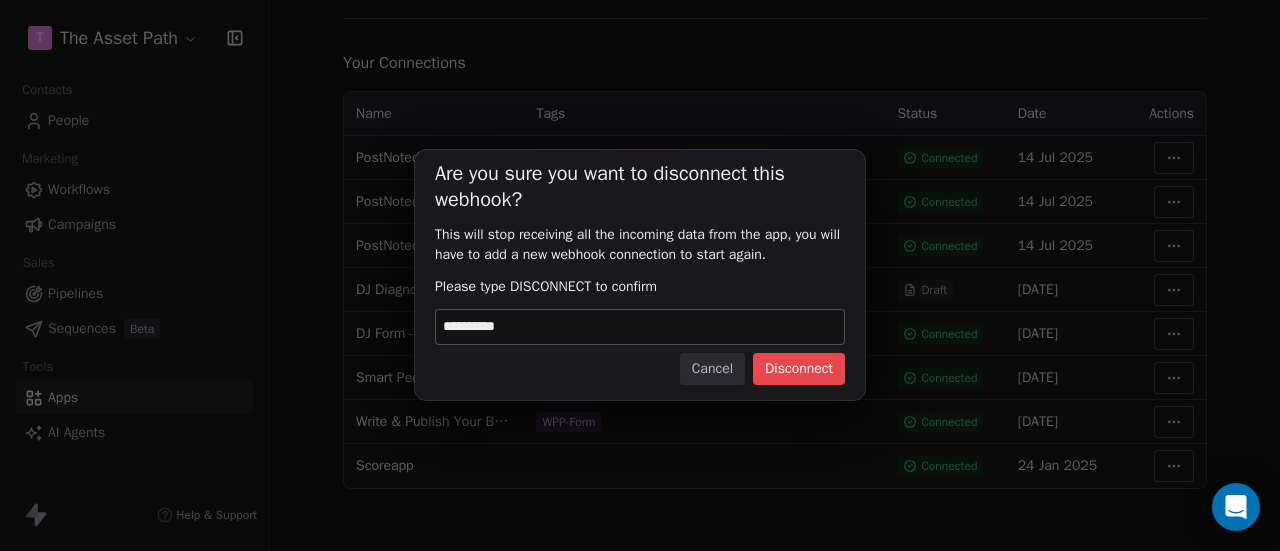 type on "**********" 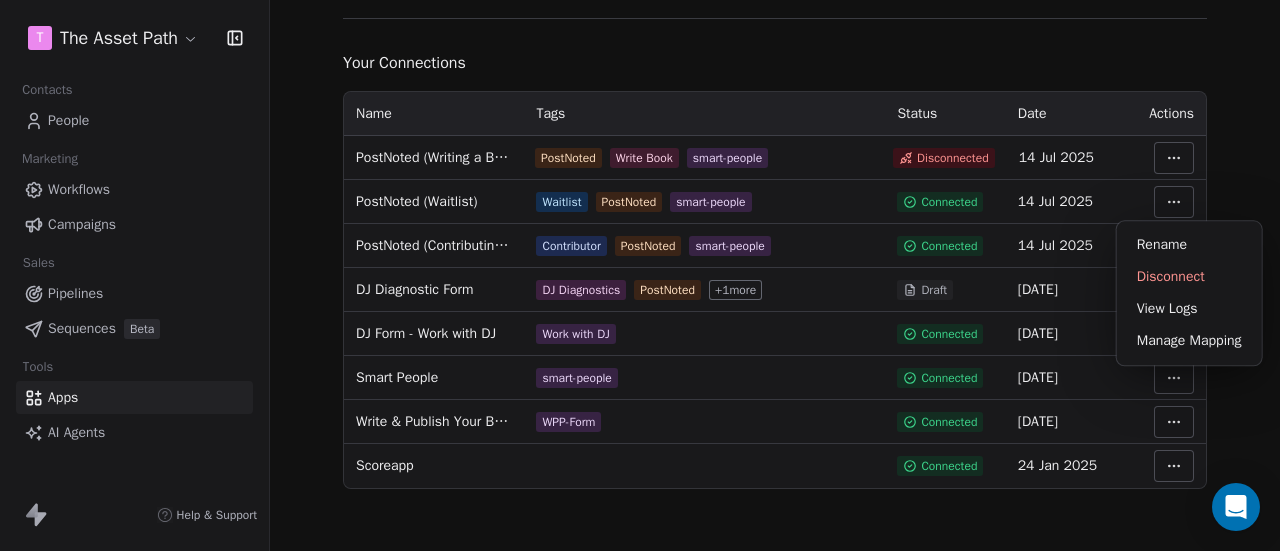 click on "T The Asset Path Contacts People Marketing Workflows Campaigns Sales Pipelines Sequences Beta Tools Apps AI Agents Help & Support Integrations Webhooks Integrate Webhooks to streamline data collection and customer engagement Connect using webhook Overview: The Webhooks integration allows you to receive, store and update contact information for every form submission using webhooks. Your Connections Name Tags Status Date Actions PostNoted (Writing a Business Book) PostNoted Write Book smart-people Disconnected 14 Jul 2025 PostNoted (Waitlist) Waitlist PostNoted smart-people Connected 14 Jul 2025 PostNoted (Contributing to an Edition) Contributor PostNoted smart-people Connected 14 Jul 2025 DJ Diagnostic Form DJ Diagnostics PostNoted + 1  more Draft 03 Jul 2025 DJ Form - Work with DJ Work with DJ Connected 26 May 2025 Smart People smart-people Connected 14 Apr 2025 Write & Publish Your Business Book Checklist WPP-Form Connected 26 Mar 2025 Scoreapp Connected 24 Jan 2025
Rename Disconnect View Logs" at bounding box center [640, 275] 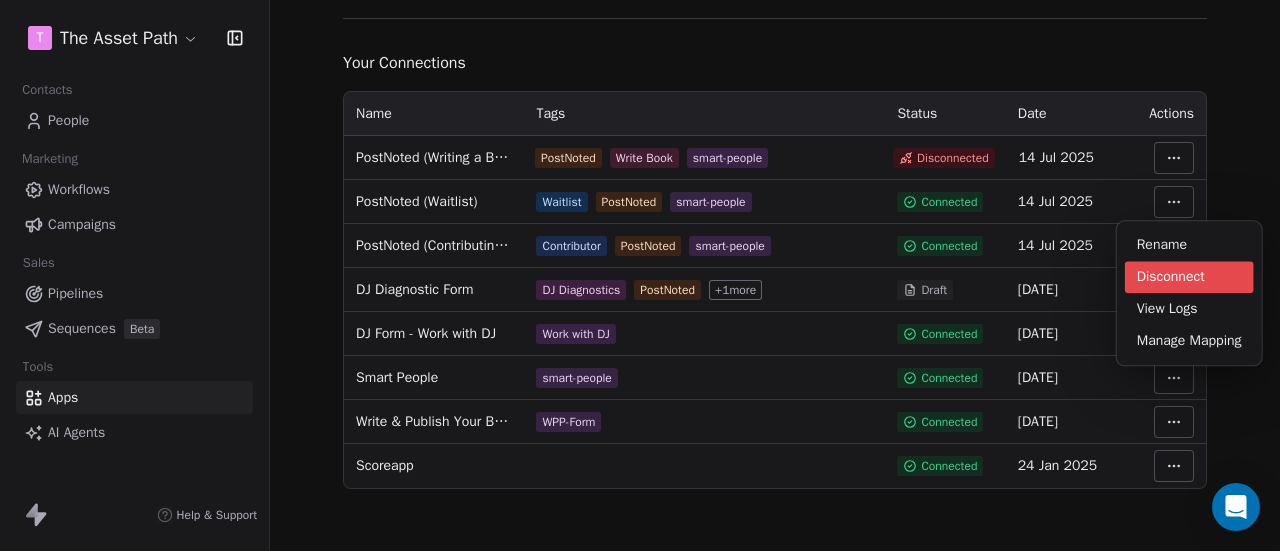 click on "Disconnect" at bounding box center (1189, 277) 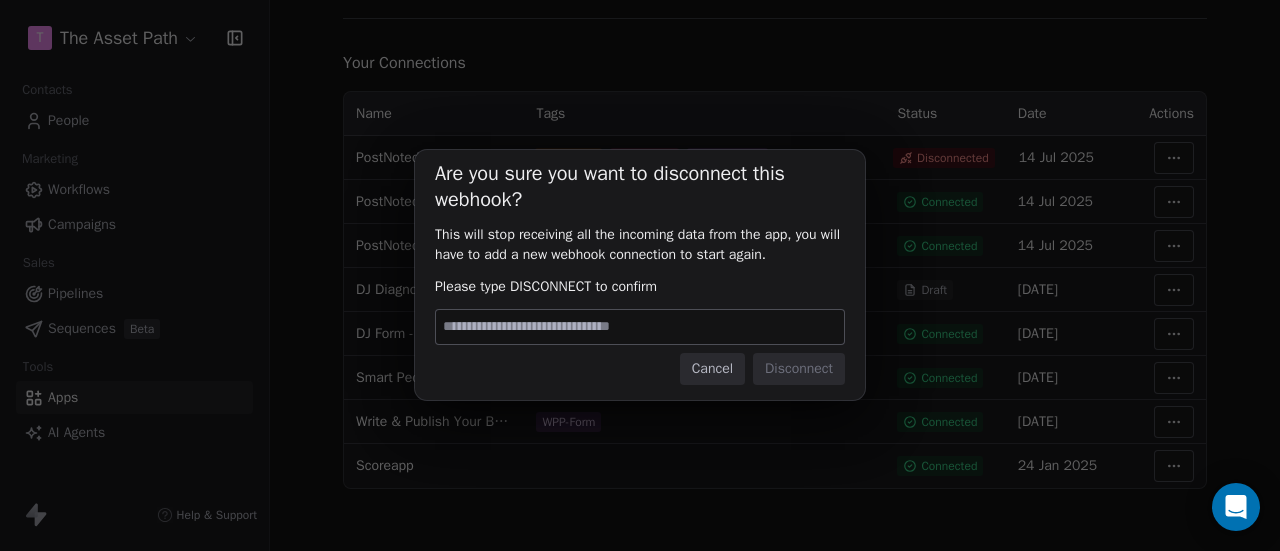 click at bounding box center [640, 327] 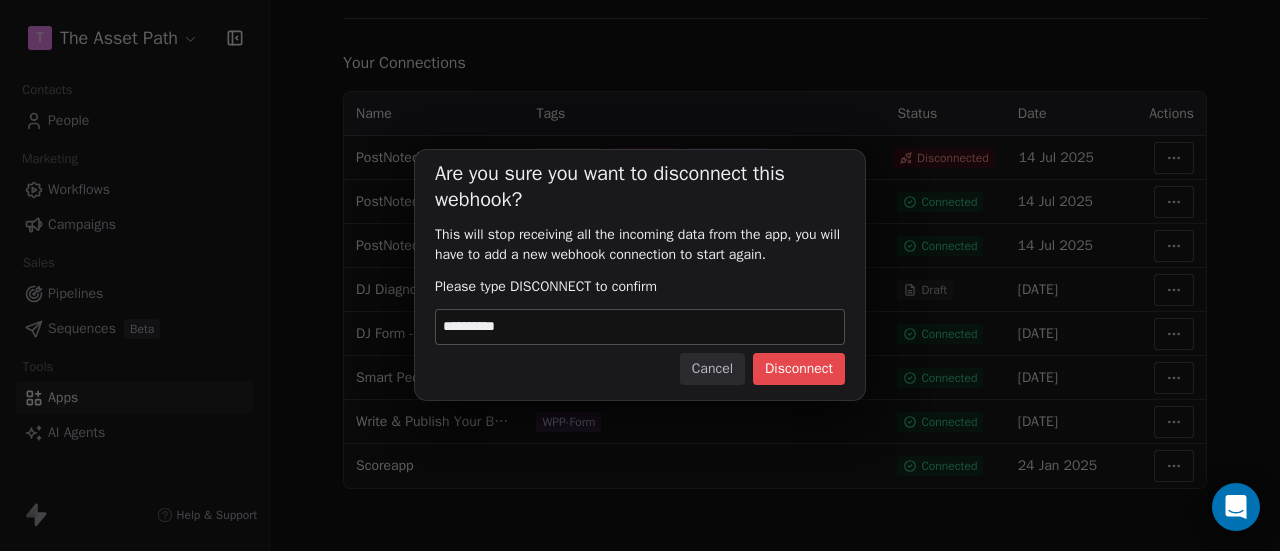 click on "**********" at bounding box center [640, 327] 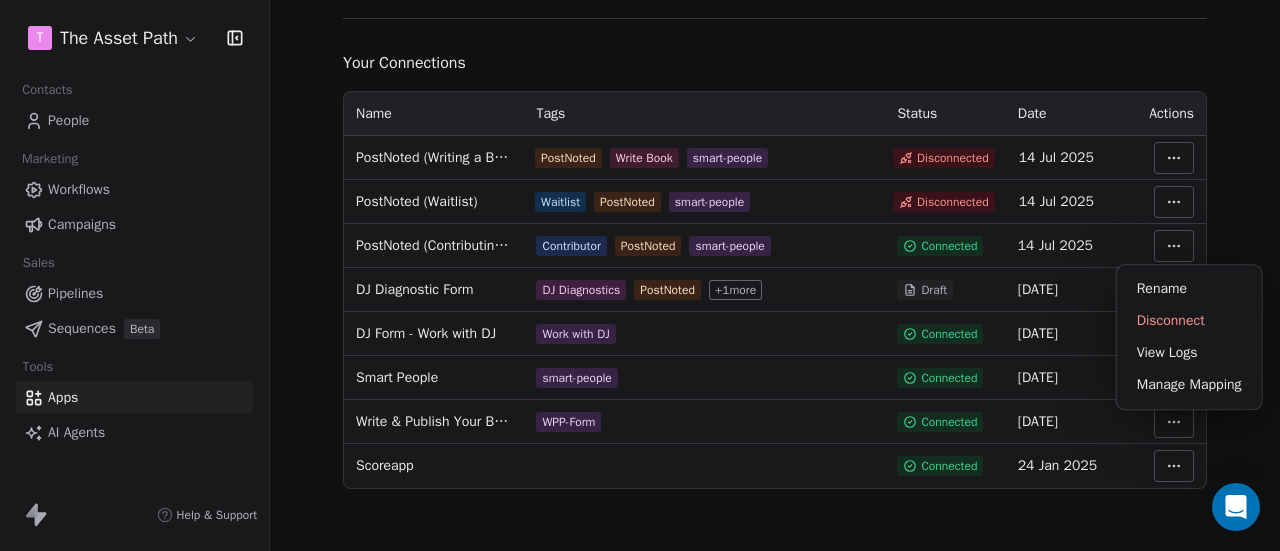 click on "T The Asset Path Contacts People Marketing Workflows Campaigns Sales Pipelines Sequences Beta Tools Apps AI Agents Help & Support Integrations Webhooks Integrate Webhooks to streamline data collection and customer engagement Connect using webhook Overview: The Webhooks integration allows you to receive, store and update contact information for every form submission using webhooks. Your Connections Name Tags Status Date Actions PostNoted (Writing a Business Book) PostNoted Write Book smart-people Disconnected 14 Jul 2025 PostNoted (Waitlist) Waitlist PostNoted smart-people Disconnected 14 Jul 2025 PostNoted (Contributing to an Edition) Contributor PostNoted smart-people Connected 14 Jul 2025 DJ Diagnostic Form DJ Diagnostics PostNoted + 1  more Draft 03 Jul 2025 DJ Form - Work with DJ Work with DJ Connected 26 May 2025 Smart People smart-people Connected 14 Apr 2025 Write & Publish Your Business Book Checklist WPP-Form Connected 26 Mar 2025 Scoreapp Connected 24 Jan 2025
Rename Disconnect View Logs" at bounding box center [640, 275] 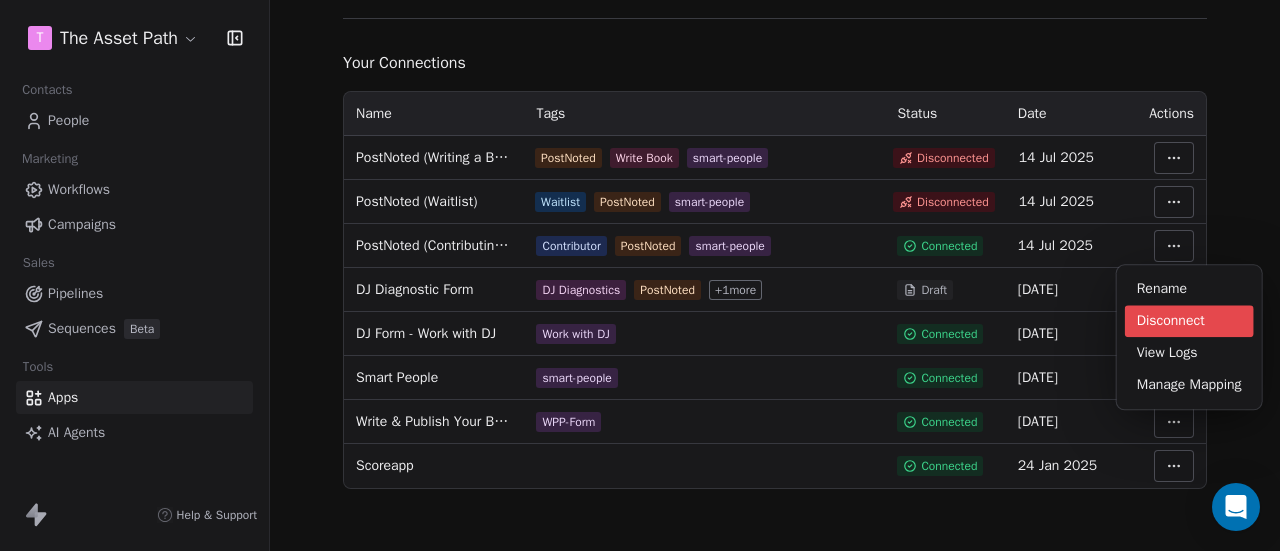 click on "Disconnect" at bounding box center [1189, 321] 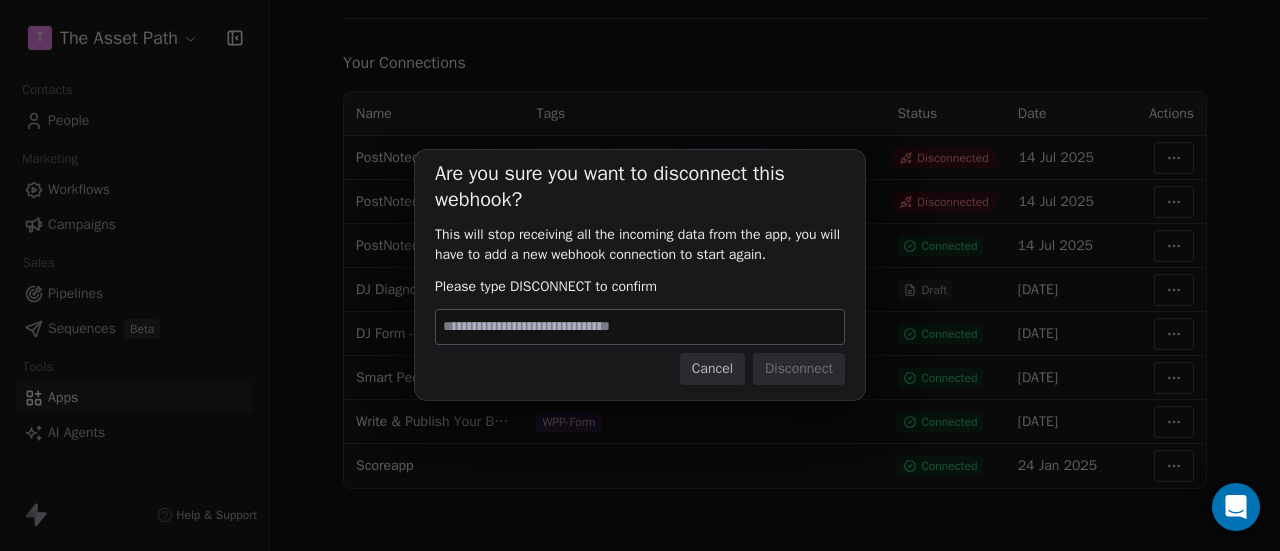type 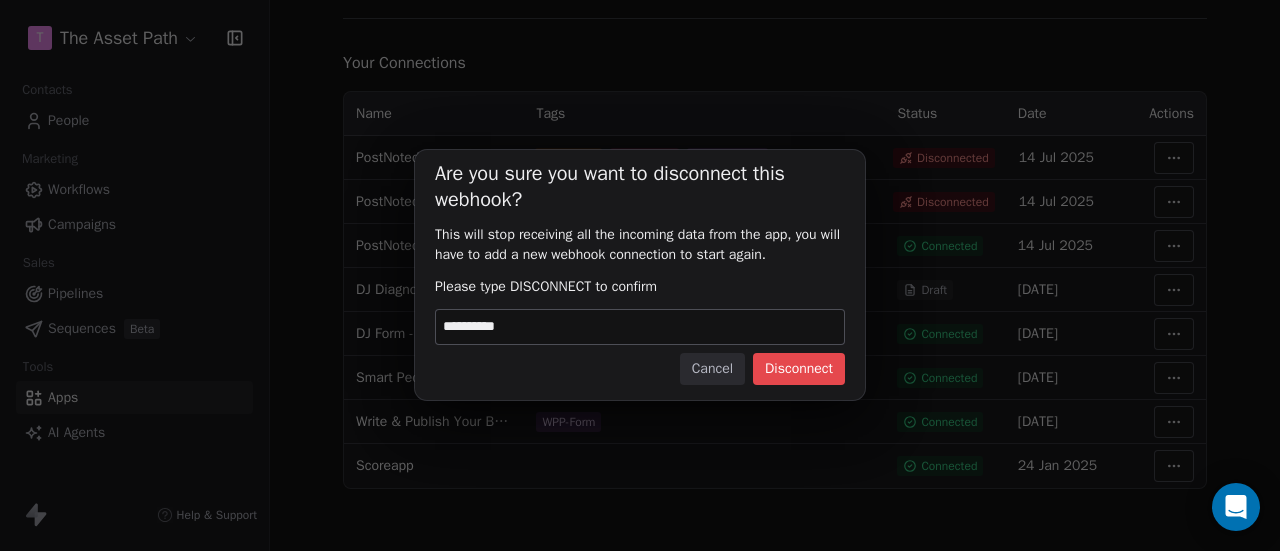 type on "**********" 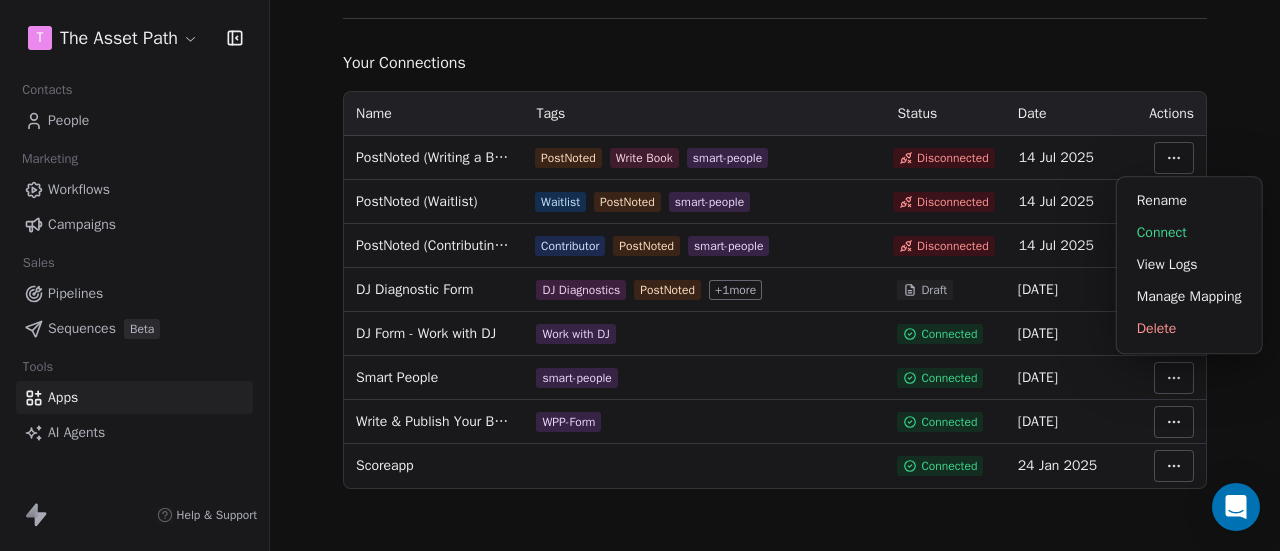 click on "T The Asset Path Contacts People Marketing Workflows Campaigns Sales Pipelines Sequences Beta Tools Apps AI Agents Help & Support Integrations Webhooks Integrate Webhooks to streamline data collection and customer engagement Connect using webhook Overview: The Webhooks integration allows you to receive, store and update contact information for every form submission using webhooks. Your Connections Name Tags Status Date Actions PostNoted (Writing a Business Book) PostNoted Write Book smart-people Disconnected 14 Jul 2025 PostNoted (Waitlist) Waitlist PostNoted smart-people Disconnected 14 Jul 2025 PostNoted (Contributing to an Edition) Contributor PostNoted smart-people Disconnected 14 Jul 2025 DJ Diagnostic Form DJ Diagnostics PostNoted + 1  more Draft 03 Jul 2025 DJ Form - Work with DJ Work with DJ Connected 26 May 2025 Smart People smart-people Connected 14 Apr 2025 Write & Publish Your Business Book Checklist WPP-Form Connected 26 Mar 2025 Scoreapp Connected 24 Jan 2025
Rename Connect View Logs" at bounding box center (640, 275) 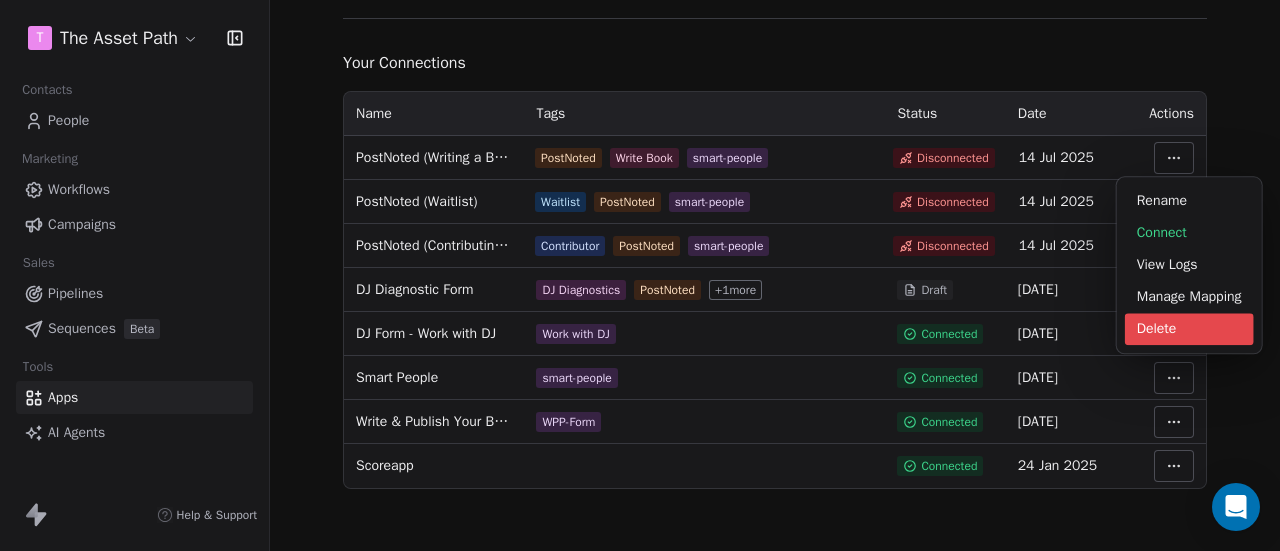 click on "Delete" at bounding box center (1189, 329) 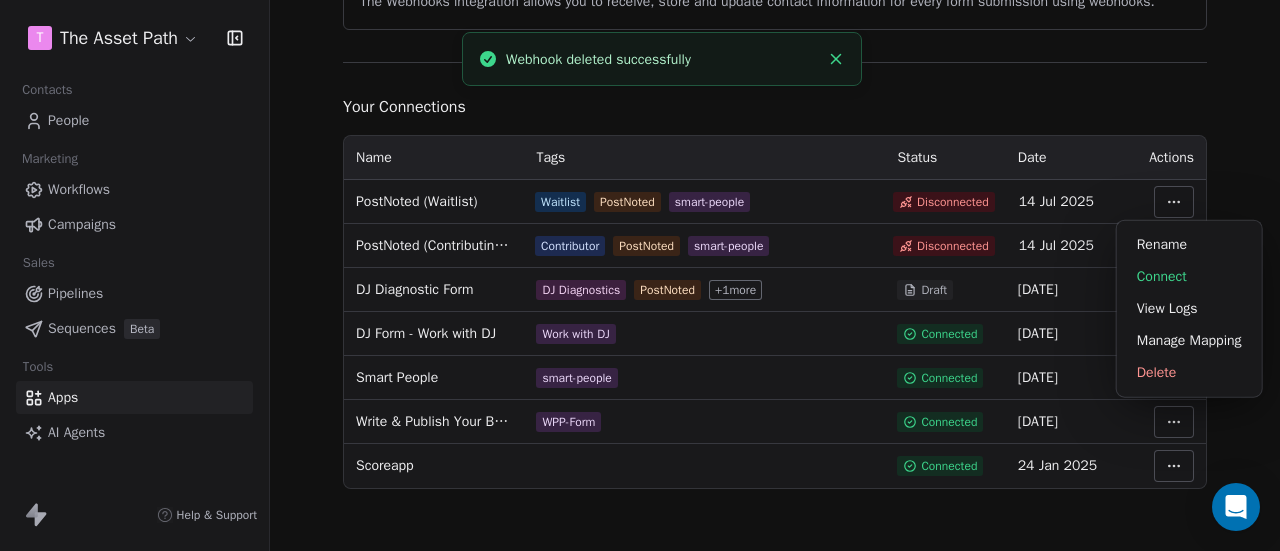 click on "T The Asset Path Contacts People Marketing Workflows Campaigns Sales Pipelines Sequences Beta Tools Apps AI Agents Help & Support Integrations Webhooks Integrate Webhooks to streamline data collection and customer engagement Connect using webhook Overview: The Webhooks integration allows you to receive, store and update contact information for every form submission using webhooks. Your Connections Name Tags Status Date Actions PostNoted (Waitlist) Waitlist PostNoted smart-people Disconnected 14 Jul 2025 PostNoted (Contributing to an Edition) Contributor PostNoted smart-people Disconnected 14 Jul 2025 DJ Diagnostic Form DJ Diagnostics PostNoted + 1  more Draft 03 Jul 2025 DJ Form - Work with DJ Work with DJ Connected 26 May 2025 Smart People smart-people Connected 14 Apr 2025 Write & Publish Your Business Book Checklist WPP-Form Connected 26 Mar 2025 Scoreapp Connected 24 Jan 2025   Webhook deleted successfully
Rename Connect View Logs Manage Mapping Delete" at bounding box center [640, 275] 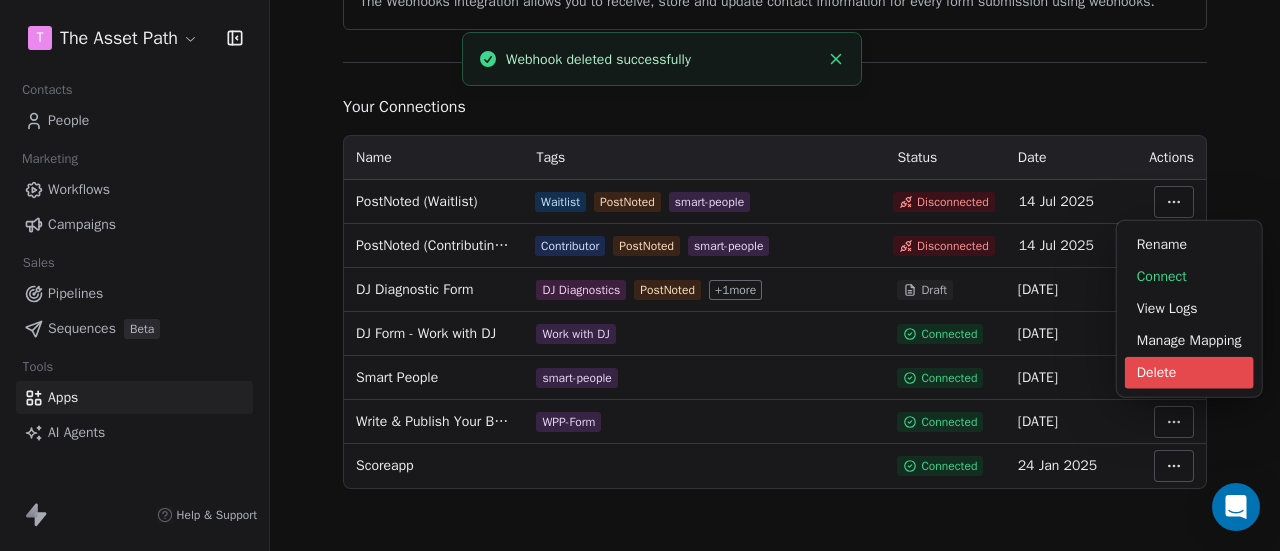 click on "Delete" at bounding box center [1189, 373] 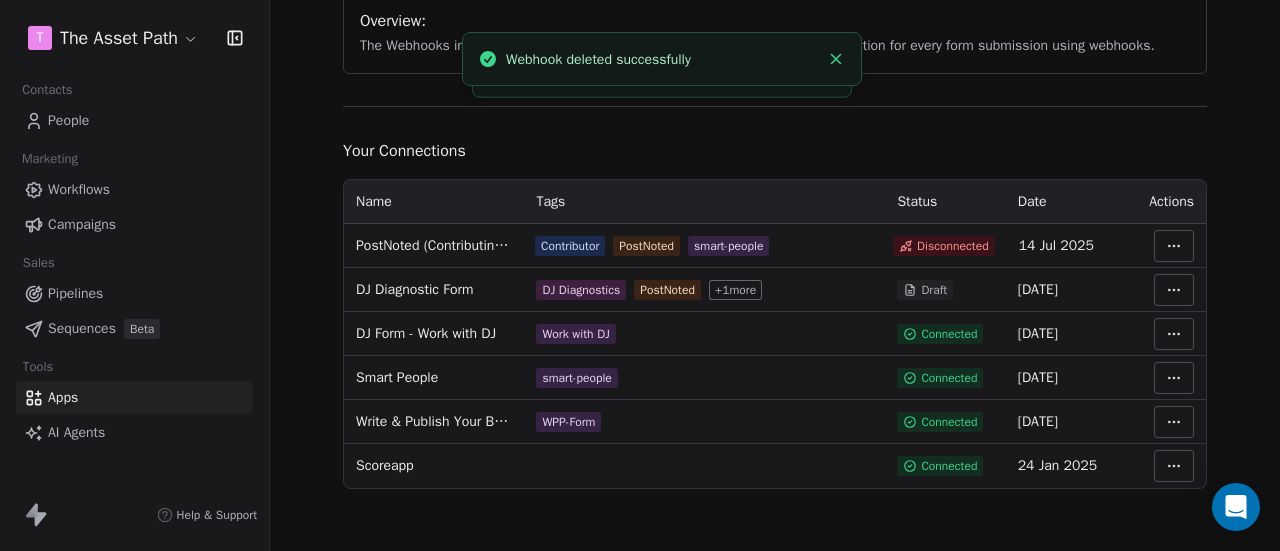click on "T The Asset Path Contacts People Marketing Workflows Campaigns Sales Pipelines Sequences Beta Tools Apps AI Agents Help & Support Integrations Webhooks Integrate Webhooks to streamline data collection and customer engagement Connect using webhook Overview: The Webhooks integration allows you to receive, store and update contact information for every form submission using webhooks. Your Connections Name Tags Status Date Actions PostNoted (Contributing to an Edition) Contributor PostNoted smart-people Disconnected 14 Jul 2025 DJ Diagnostic Form DJ Diagnostics PostNoted + 1  more Draft 03 Jul 2025 DJ Form - Work with DJ Work with DJ Connected 26 May 2025 Smart People smart-people Connected 14 Apr 2025 Write & Publish Your Business Book Checklist WPP-Form Connected 26 Mar 2025 Scoreapp Connected 24 Jan 2025   Webhook deleted successfully Webhook deleted successfully" at bounding box center [640, 275] 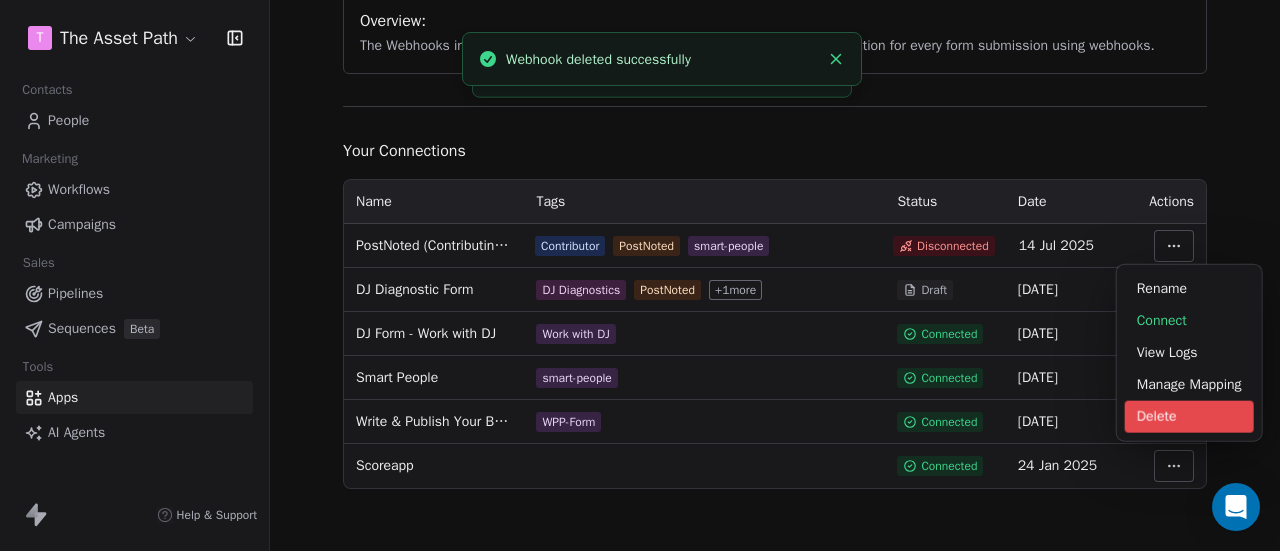 click on "Delete" at bounding box center [1189, 417] 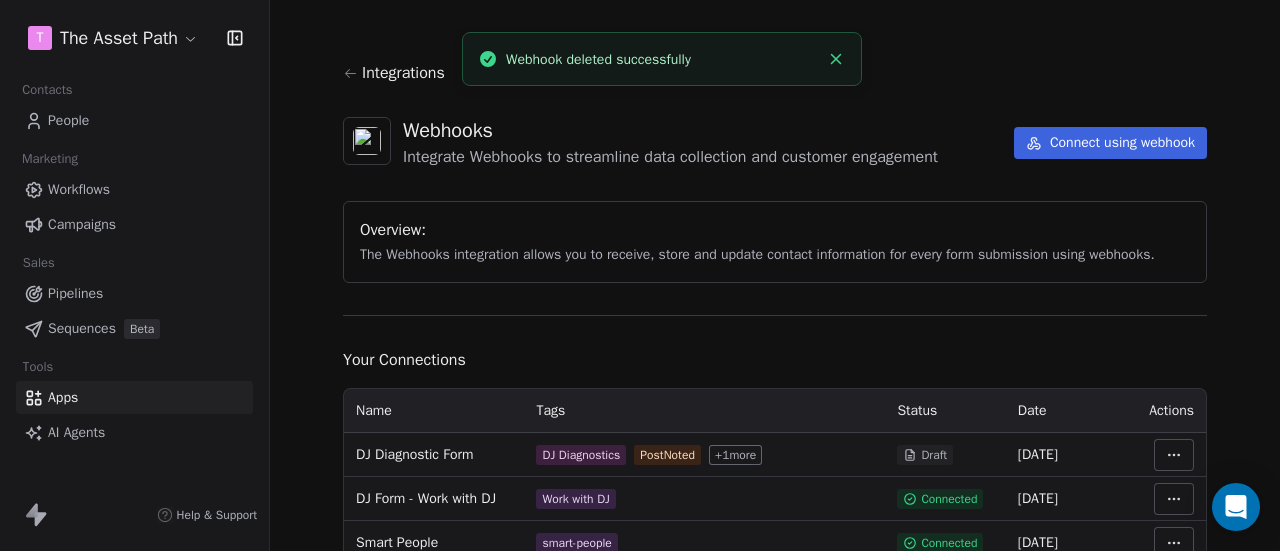 scroll, scrollTop: 0, scrollLeft: 0, axis: both 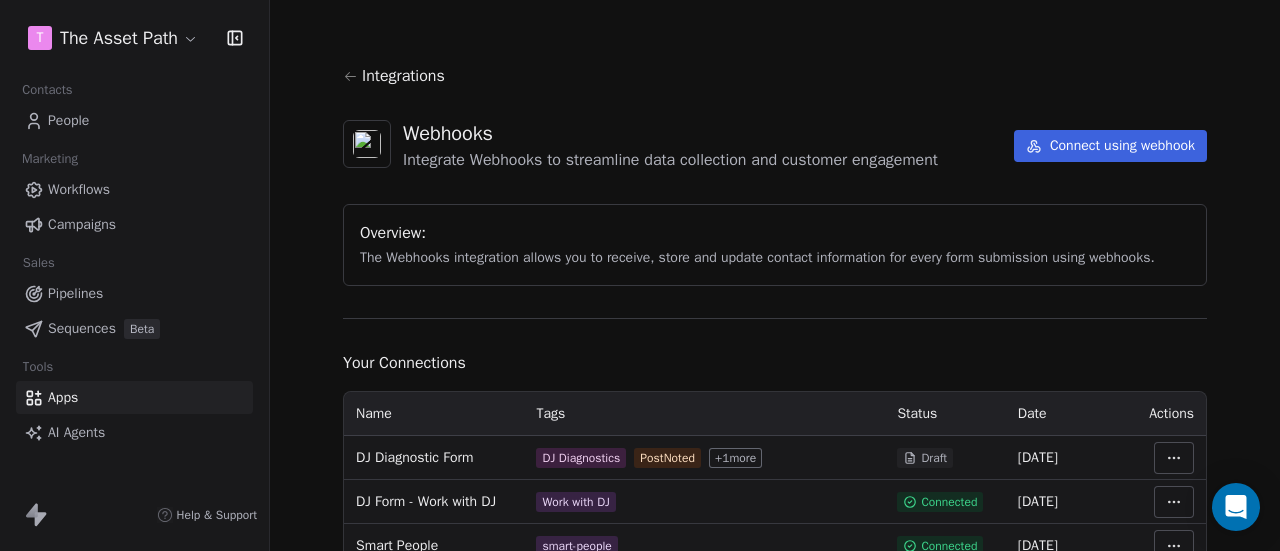 click on "Connect using webhook" at bounding box center (1110, 146) 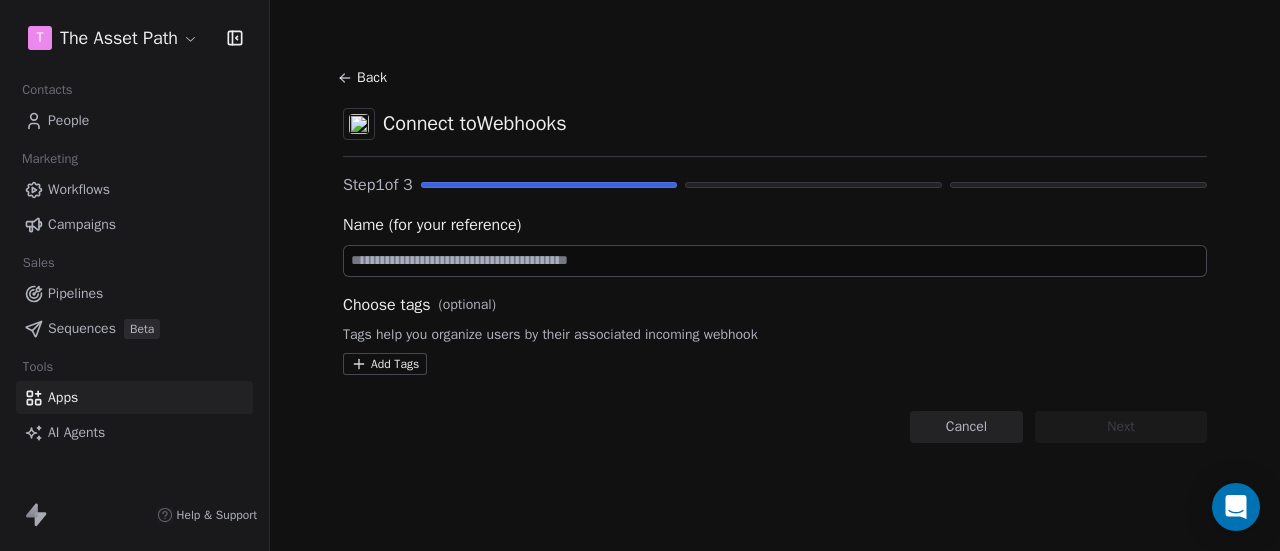 click at bounding box center [775, 261] 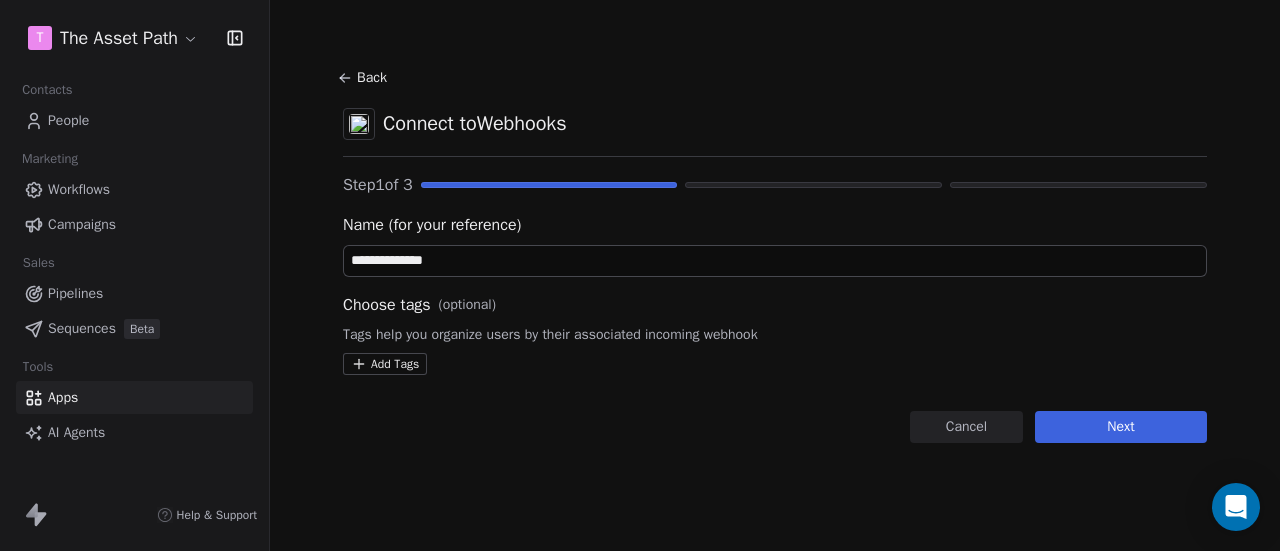 type on "**********" 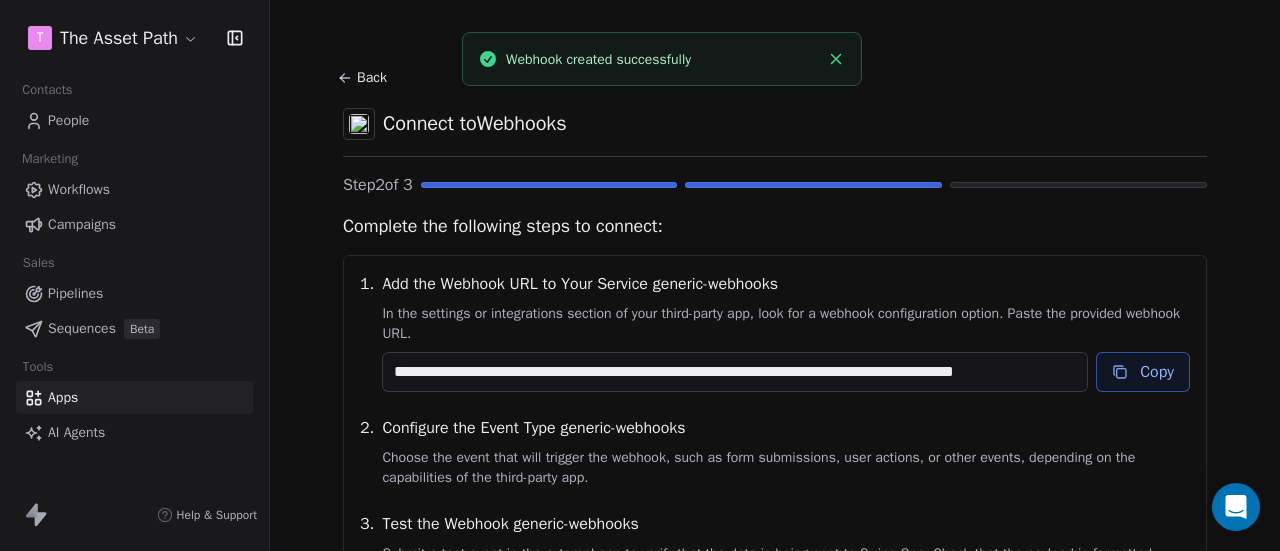 click on "Copy" at bounding box center [1143, 372] 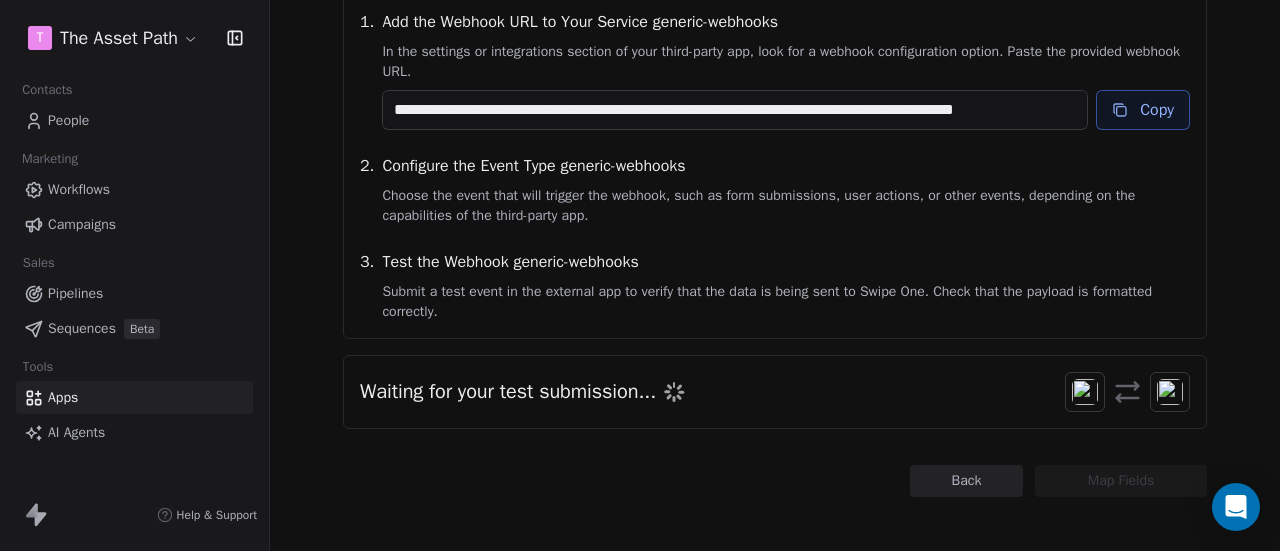 scroll, scrollTop: 270, scrollLeft: 0, axis: vertical 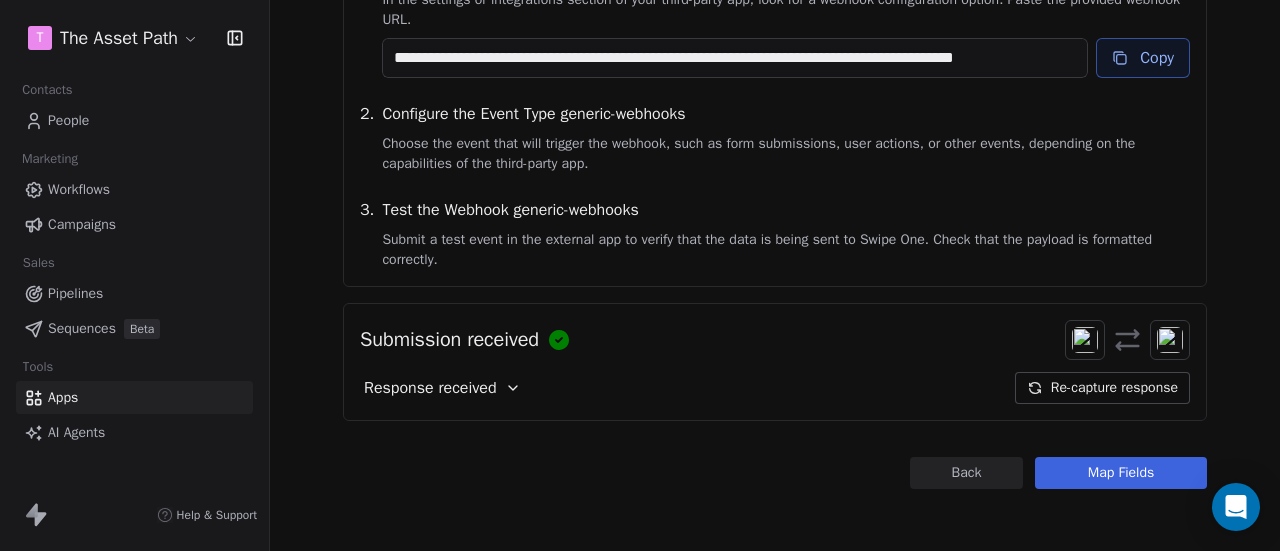 click on "Map Fields" at bounding box center (1121, 473) 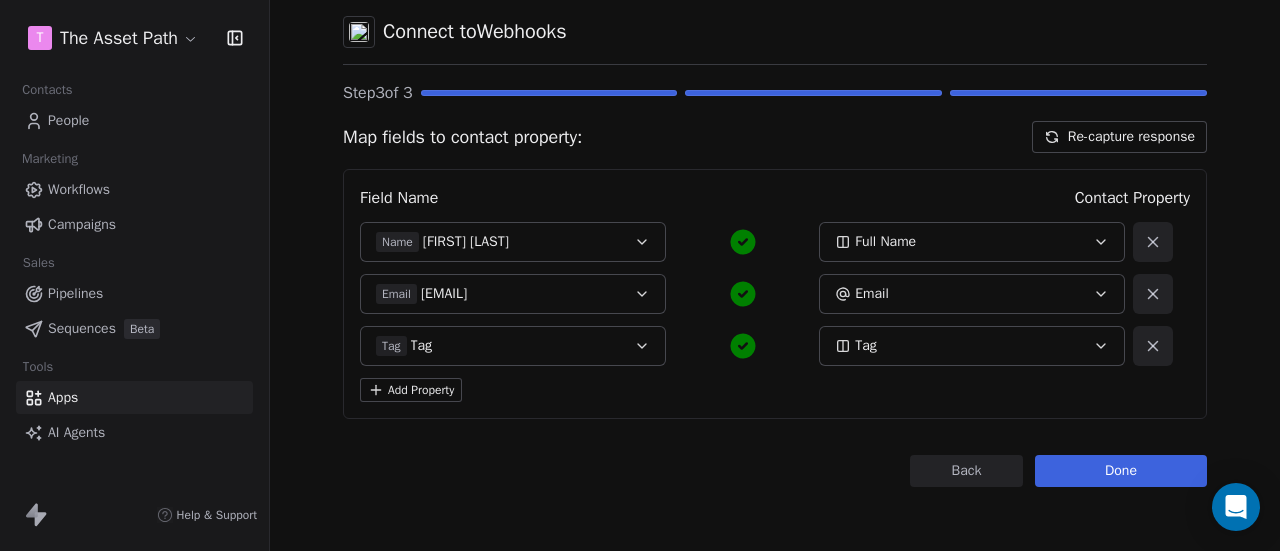 scroll, scrollTop: 91, scrollLeft: 0, axis: vertical 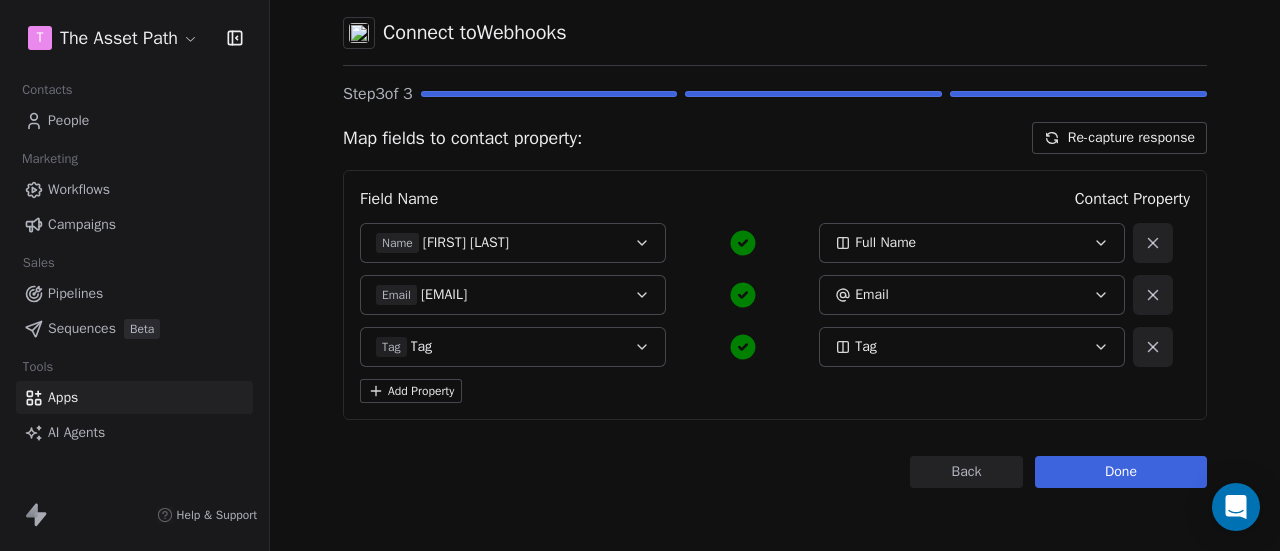 click on "Tag Tag" at bounding box center (513, 347) 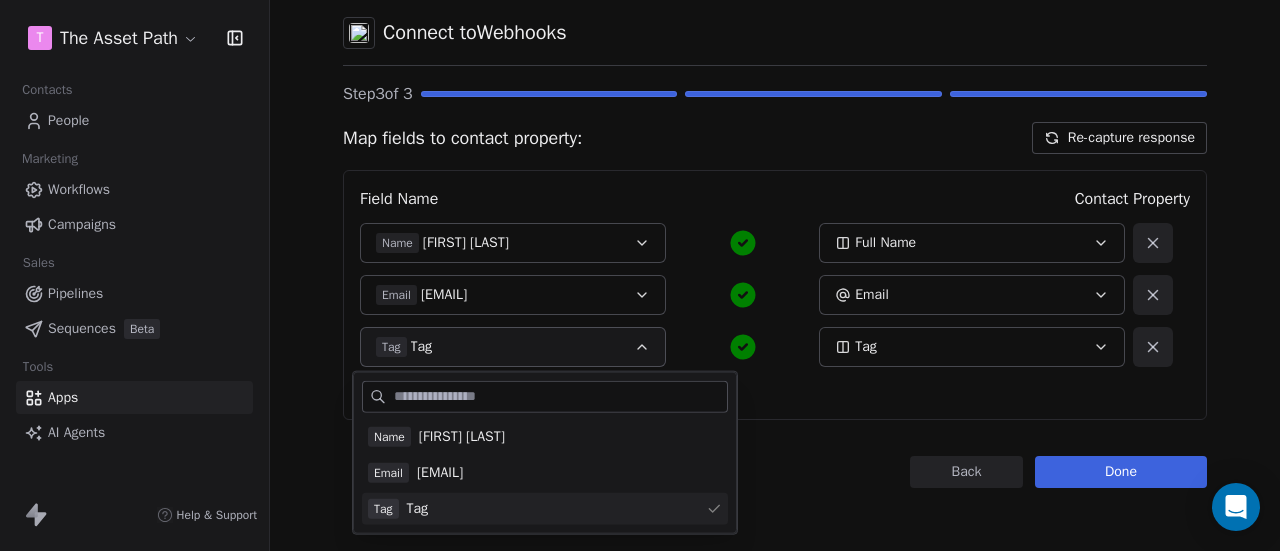 click on "Tag Tag" at bounding box center [545, 509] 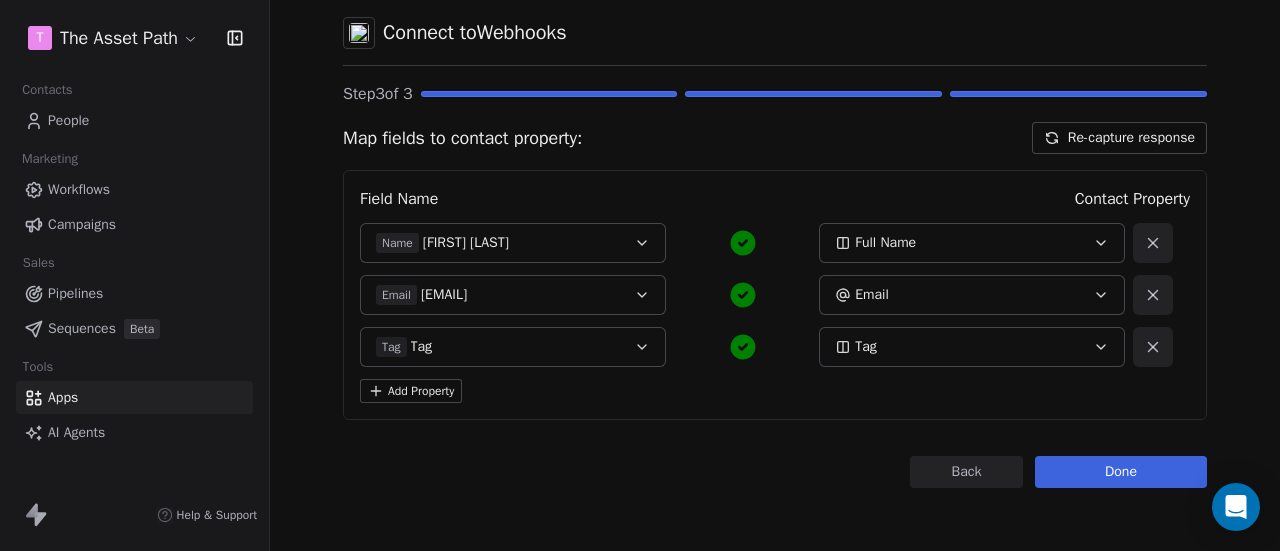 click on "Tag Tag" at bounding box center [499, 347] 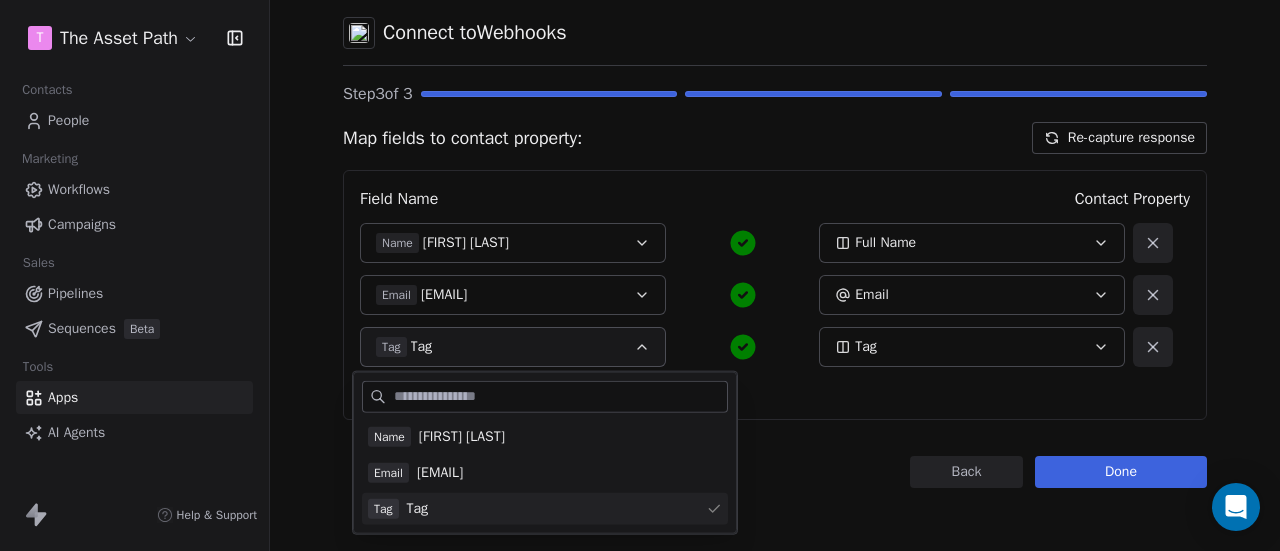 click on "Tag Tag" at bounding box center (545, 509) 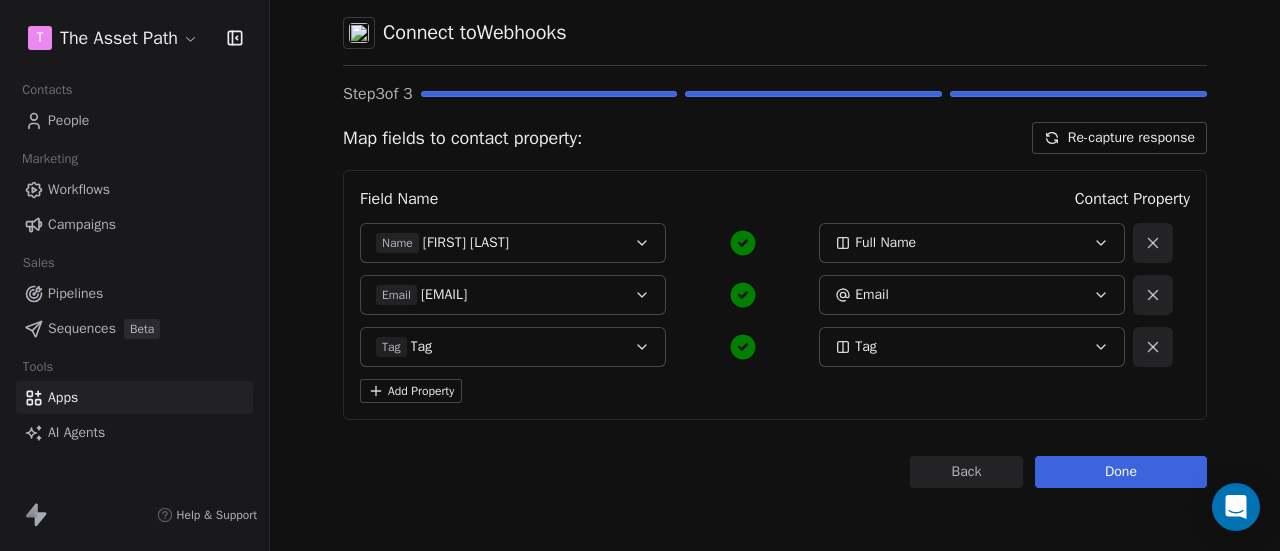 click on "Done" at bounding box center [1121, 472] 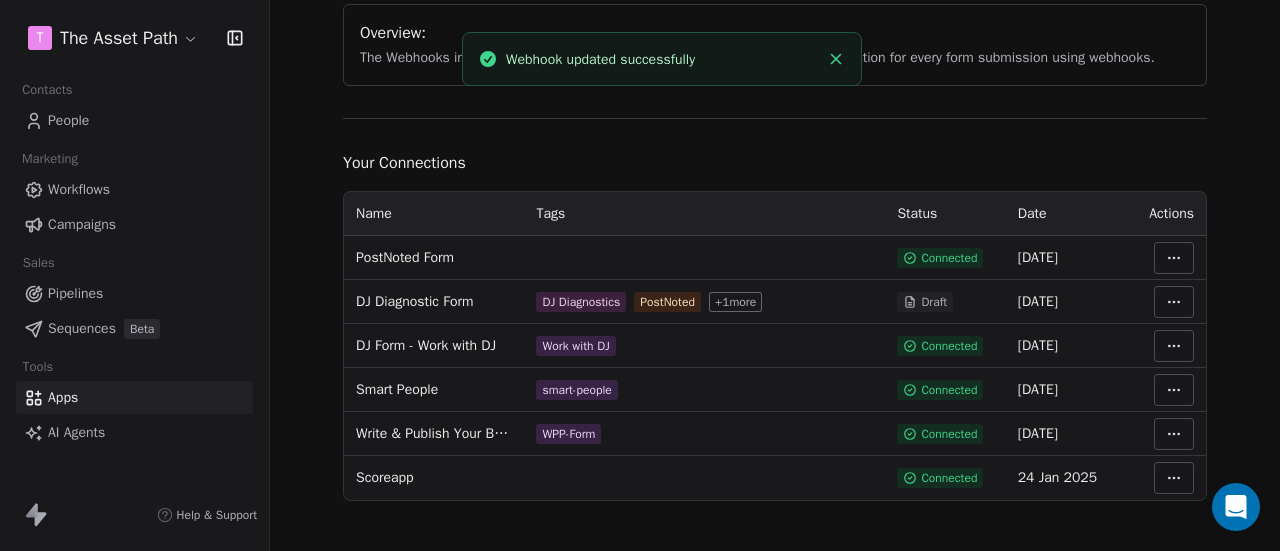 scroll, scrollTop: 212, scrollLeft: 0, axis: vertical 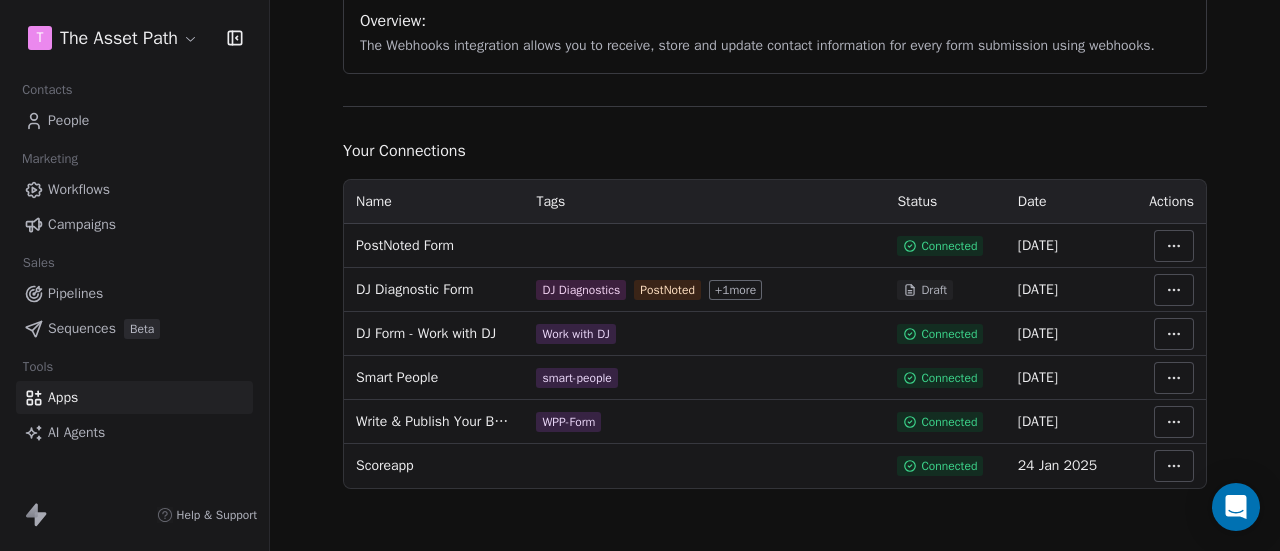 click on "People" at bounding box center [134, 120] 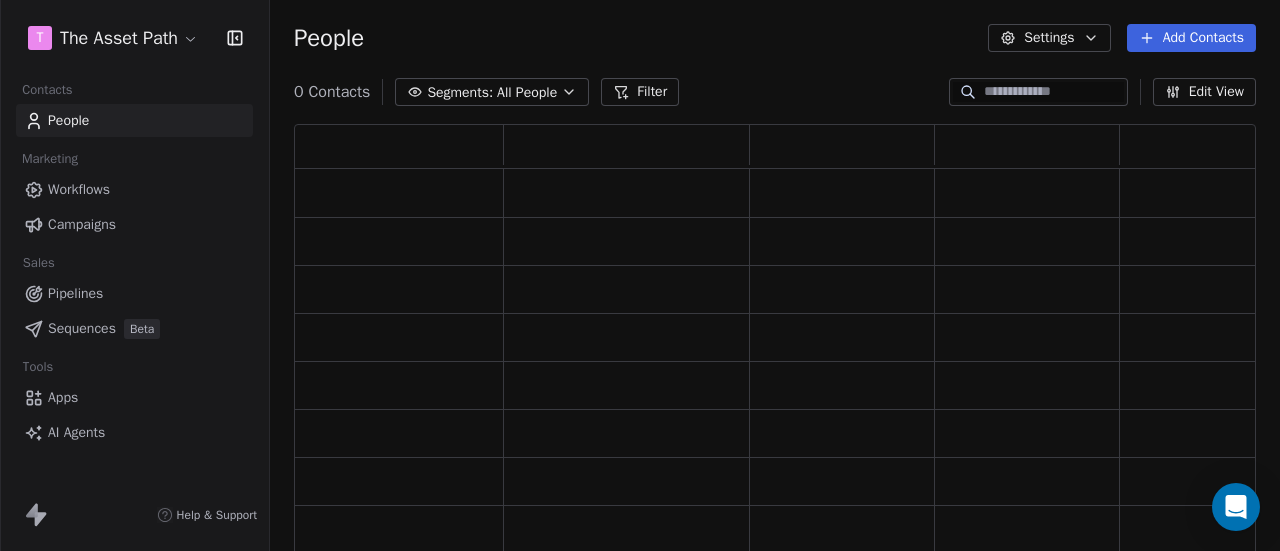 scroll, scrollTop: 0, scrollLeft: 0, axis: both 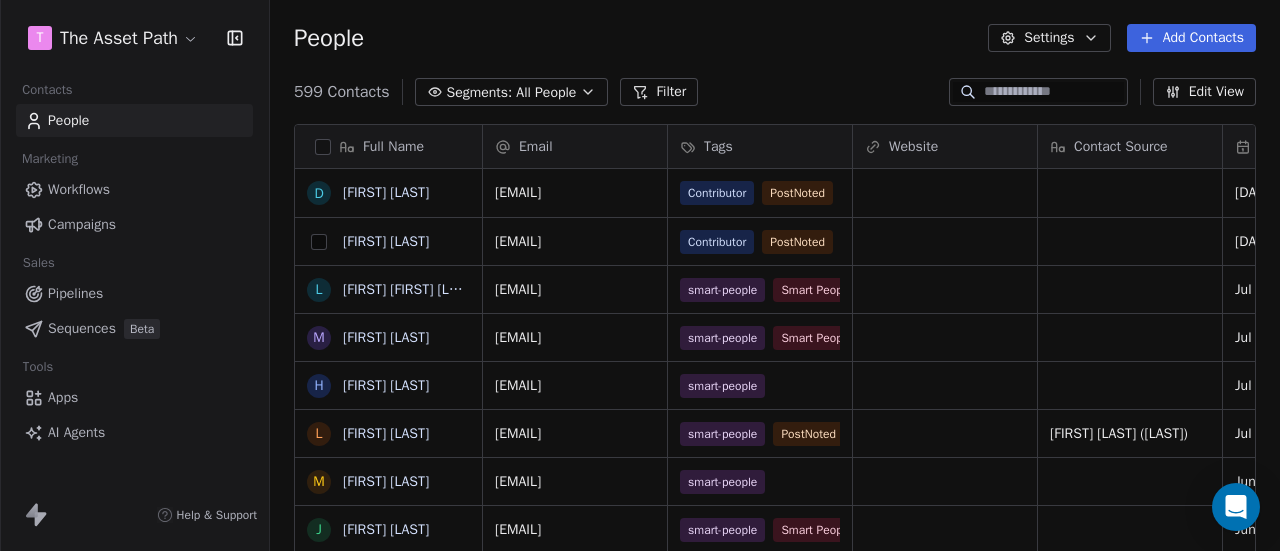 click at bounding box center [319, 242] 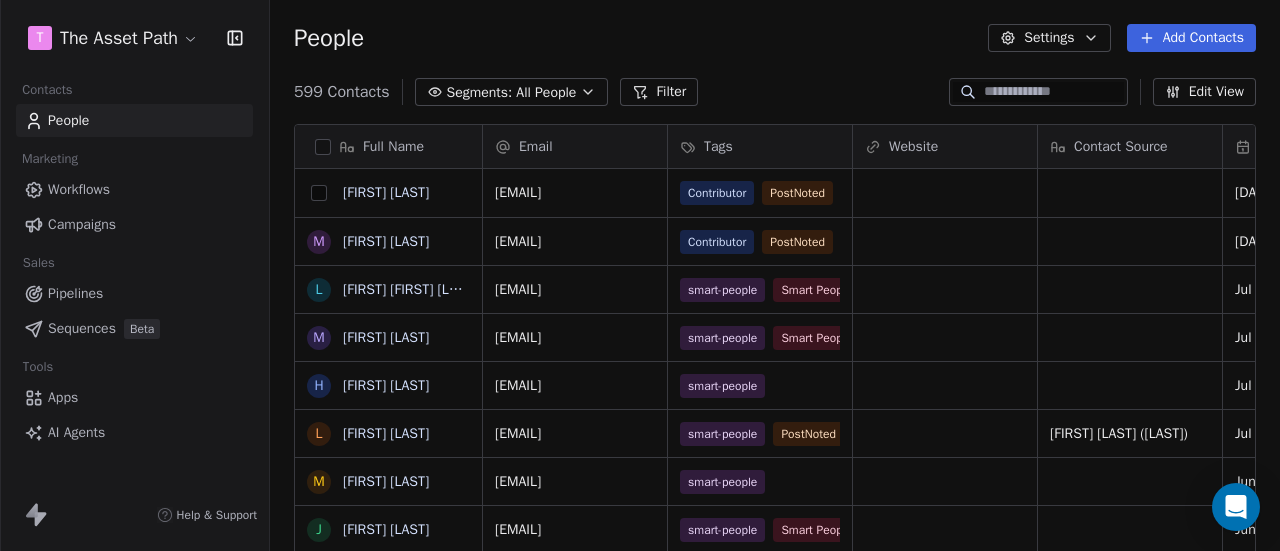 scroll, scrollTop: 400, scrollLeft: 994, axis: both 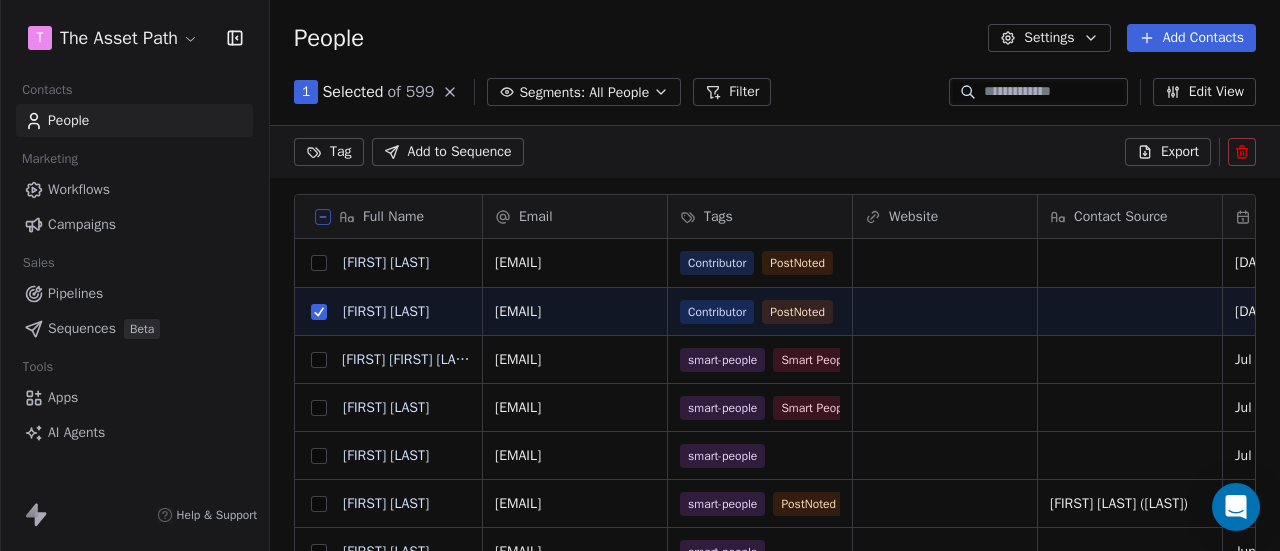 click at bounding box center [319, 263] 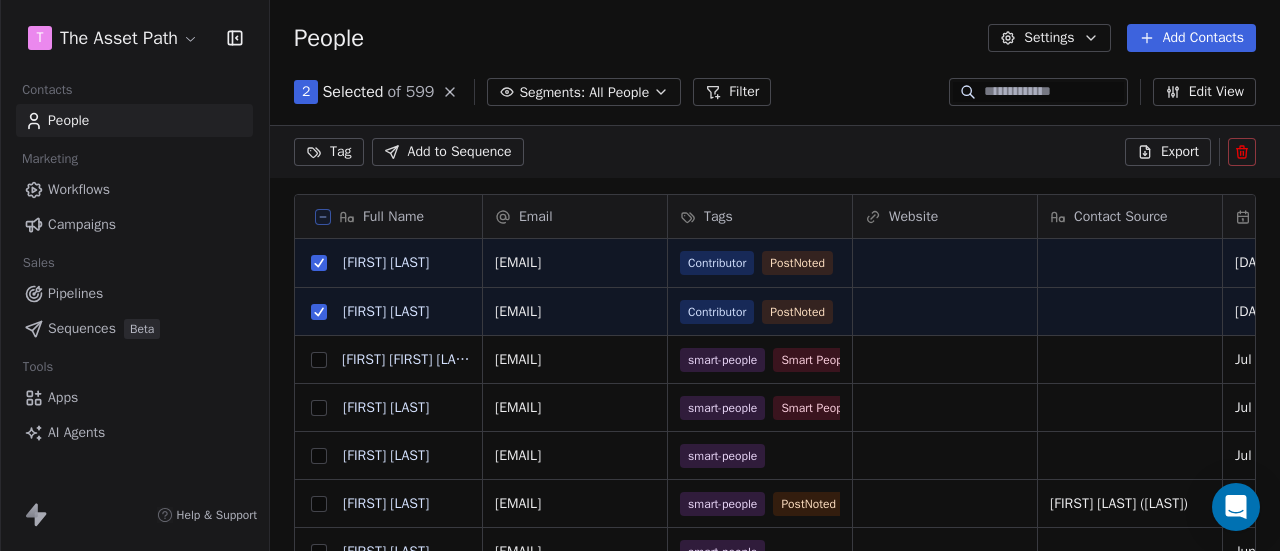click 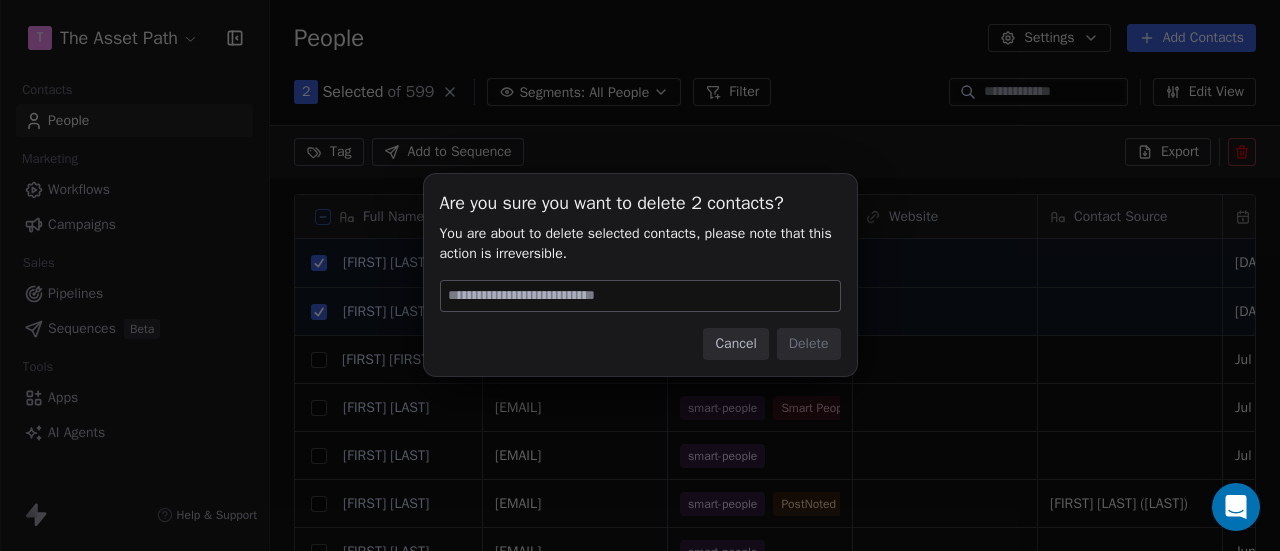 click at bounding box center (640, 296) 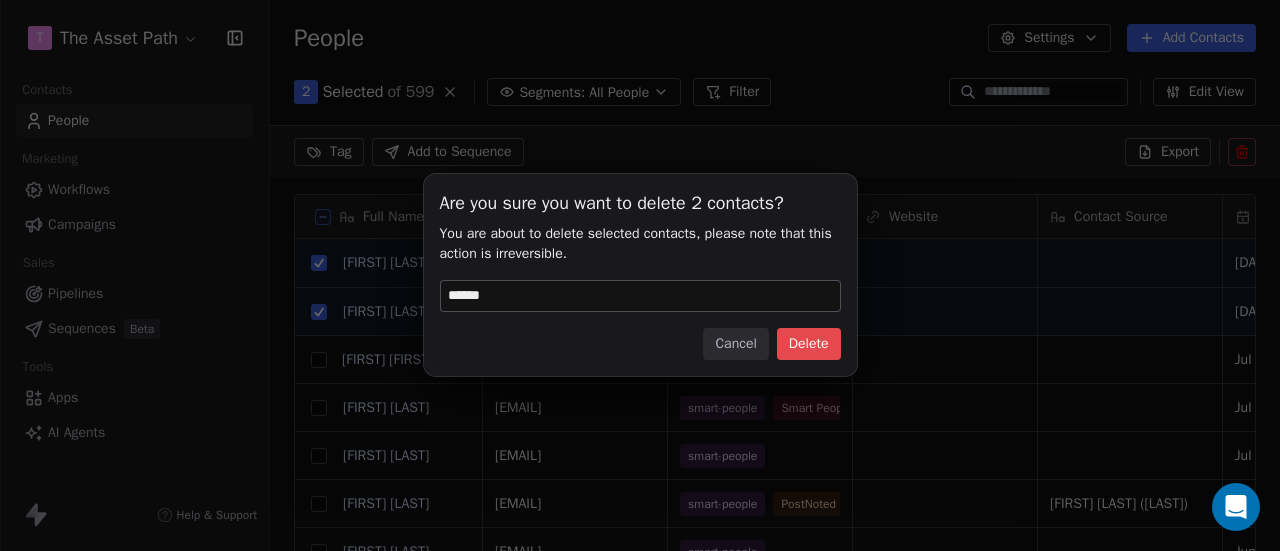 click on "Delete" at bounding box center [809, 344] 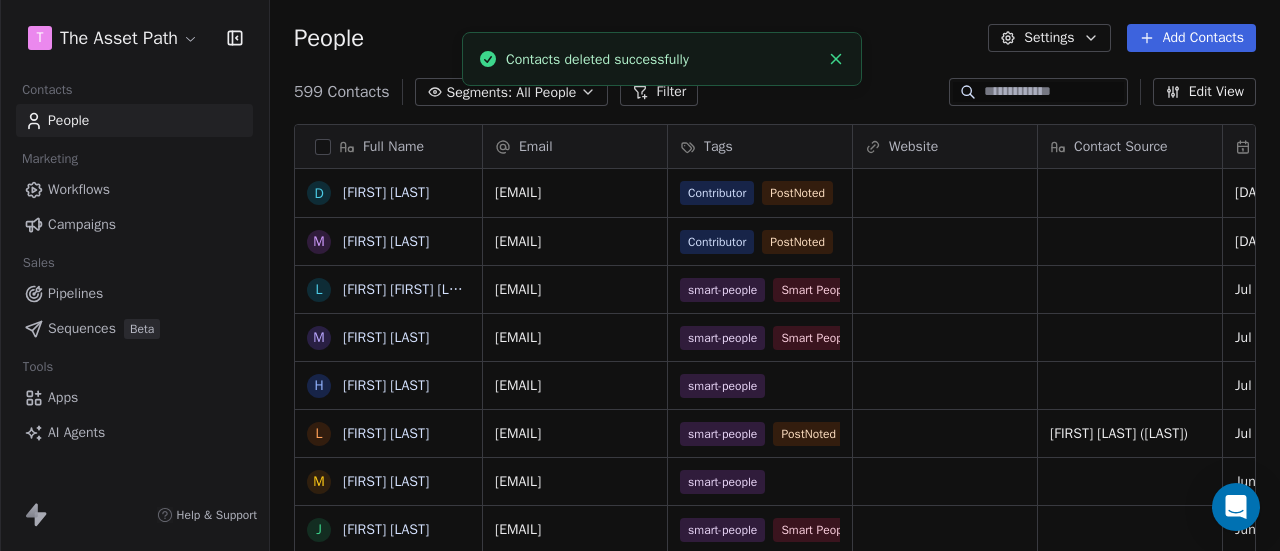 scroll, scrollTop: 16, scrollLeft: 16, axis: both 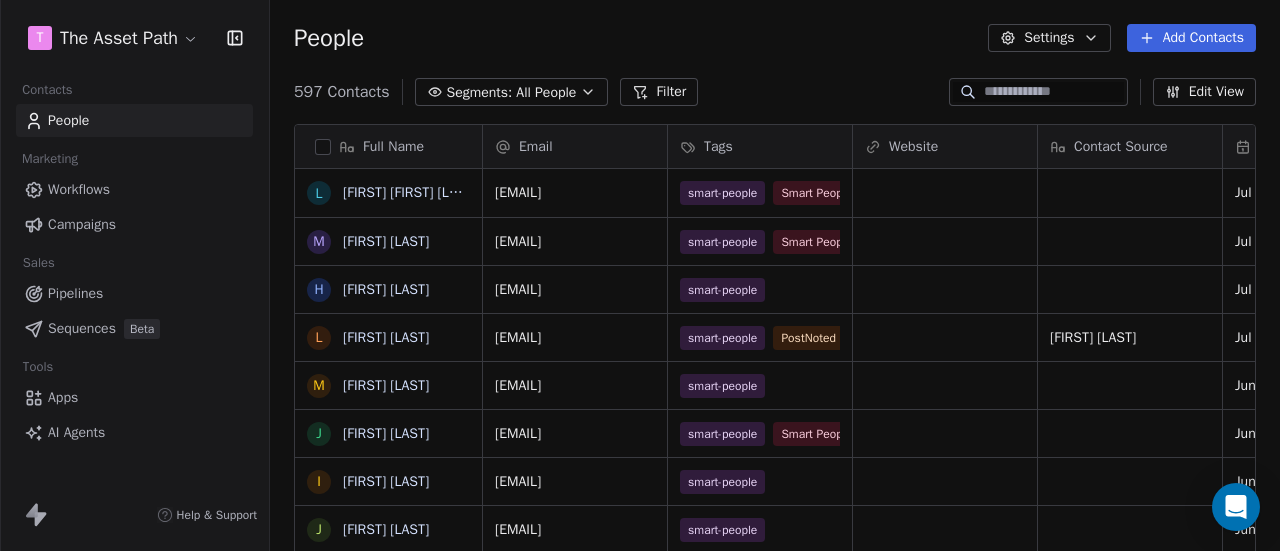 click at bounding box center (1054, 92) 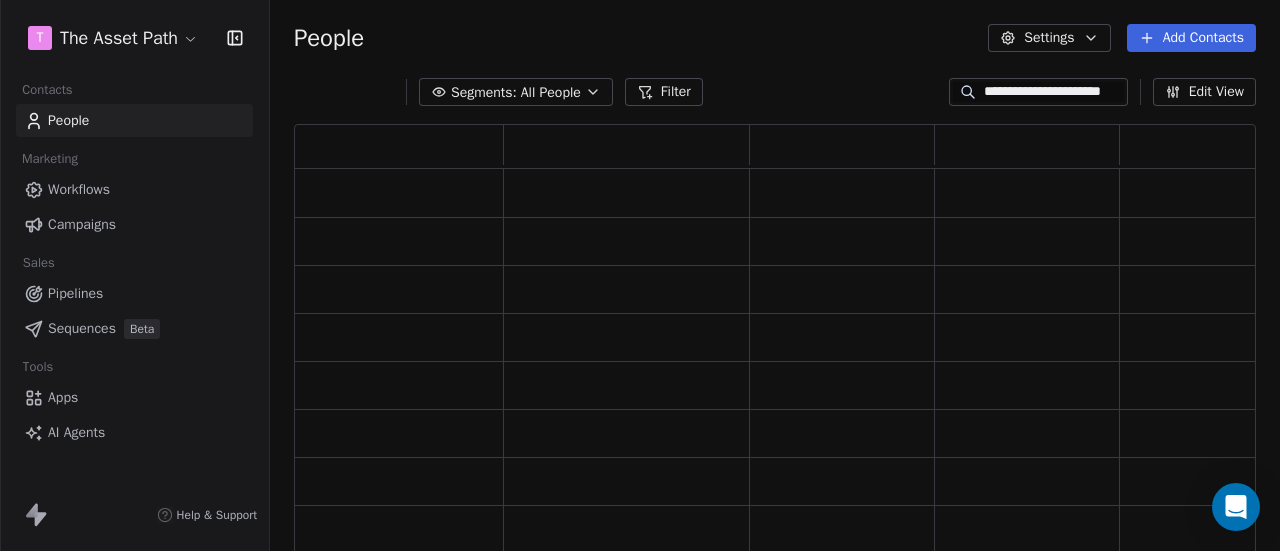 scroll, scrollTop: 16, scrollLeft: 16, axis: both 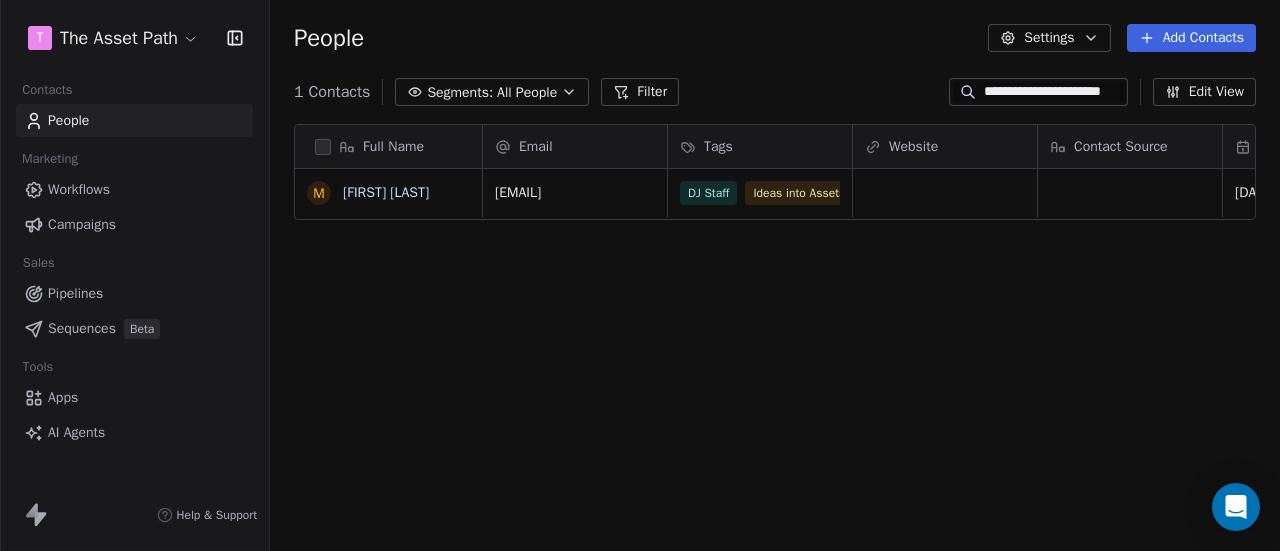 click on "**********" at bounding box center [1054, 92] 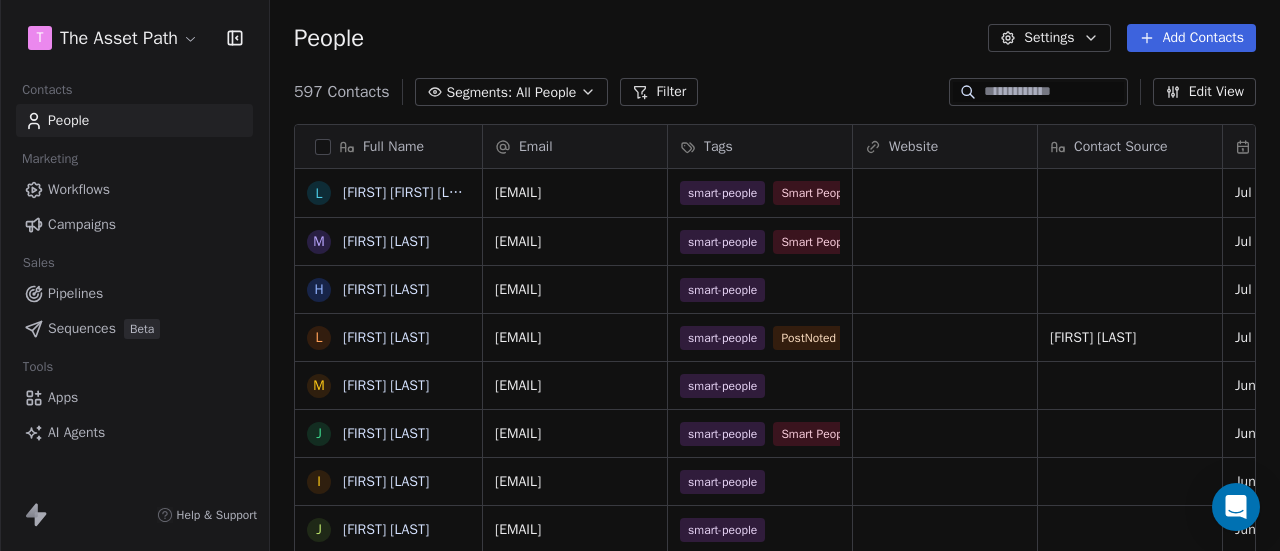click at bounding box center (1054, 92) 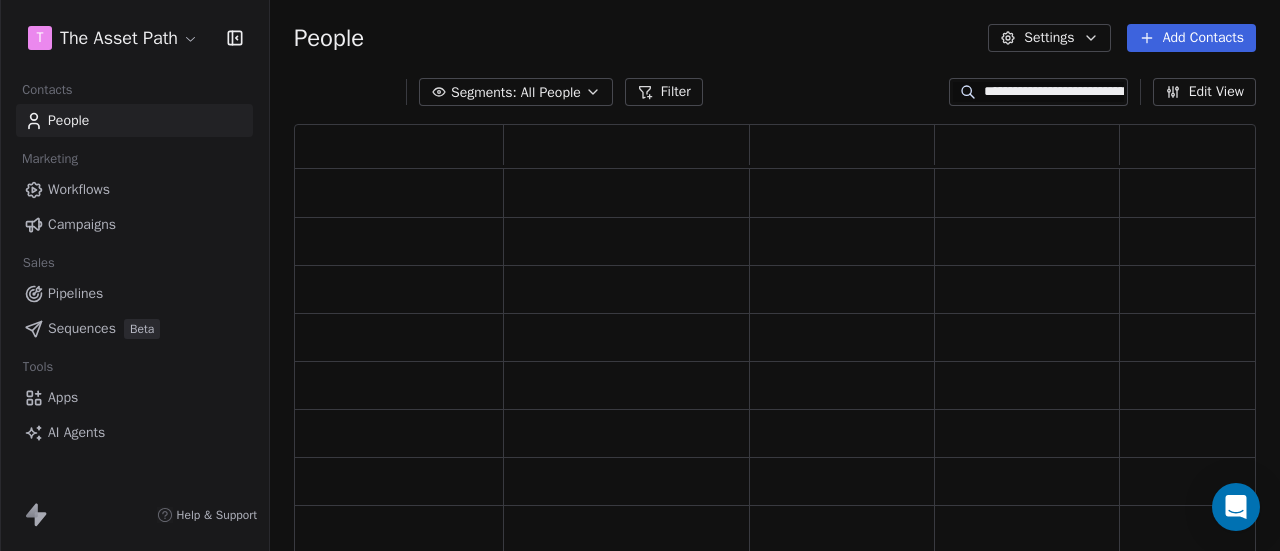 scroll, scrollTop: 16, scrollLeft: 16, axis: both 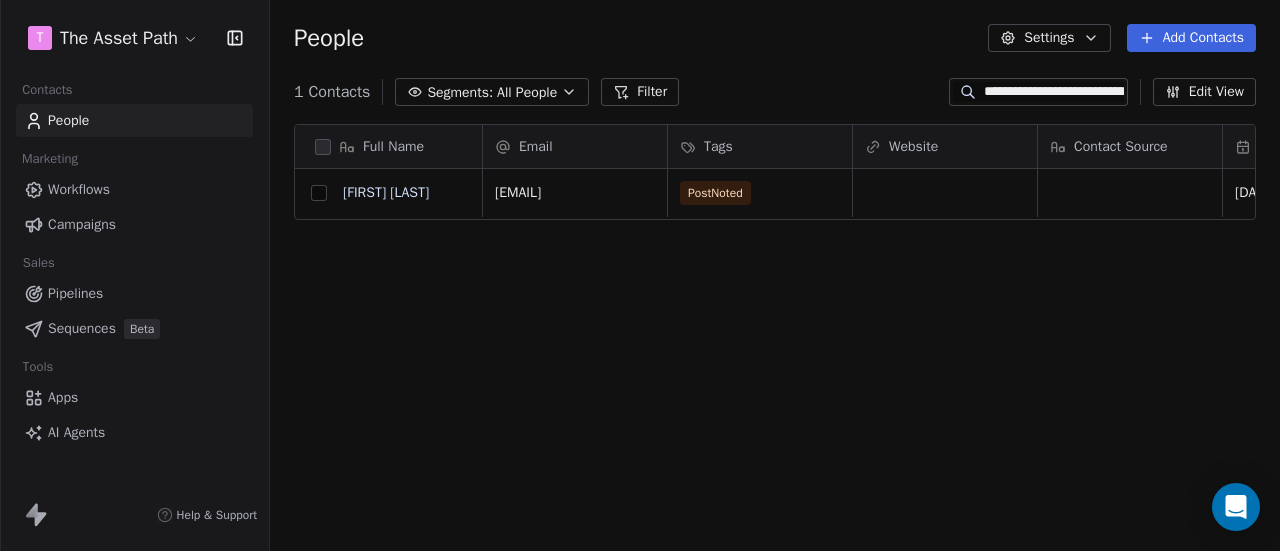 click at bounding box center [319, 193] 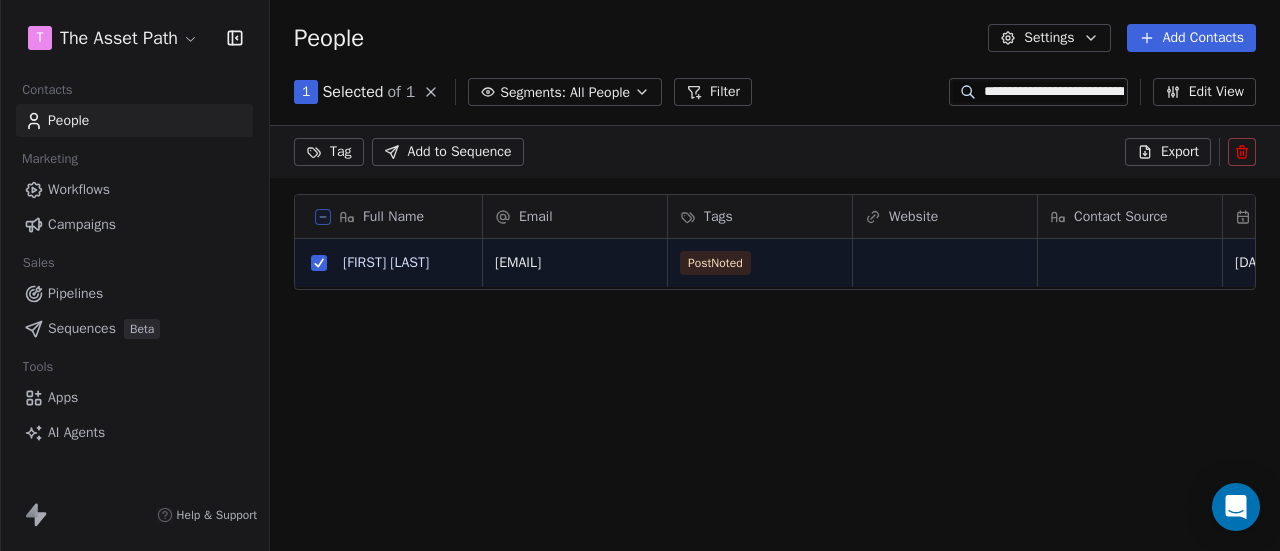 click at bounding box center [1242, 152] 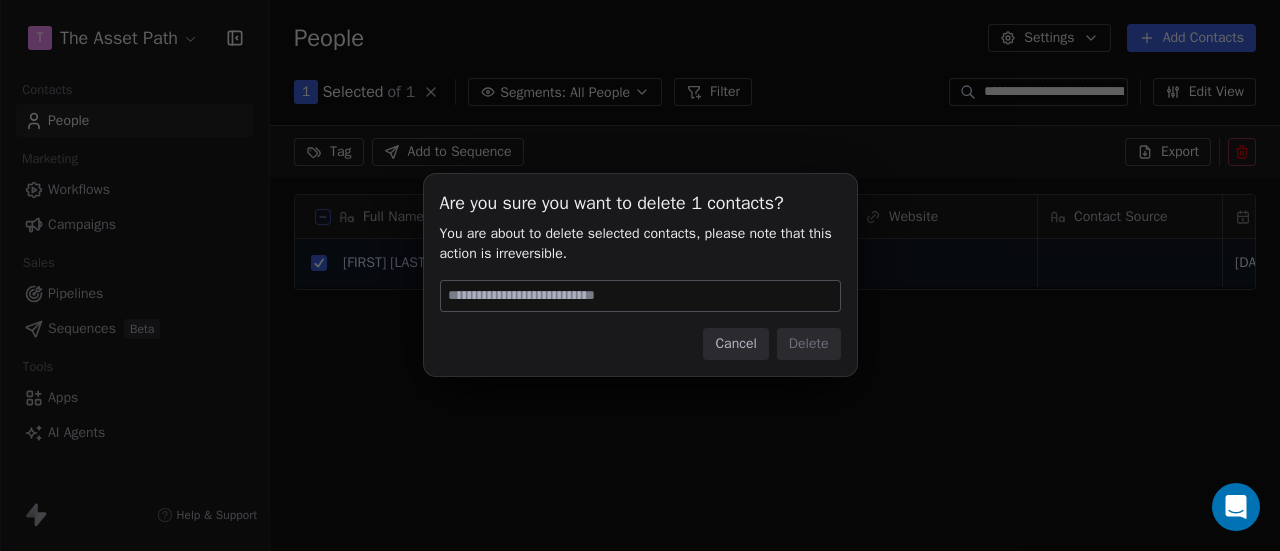 click at bounding box center [640, 296] 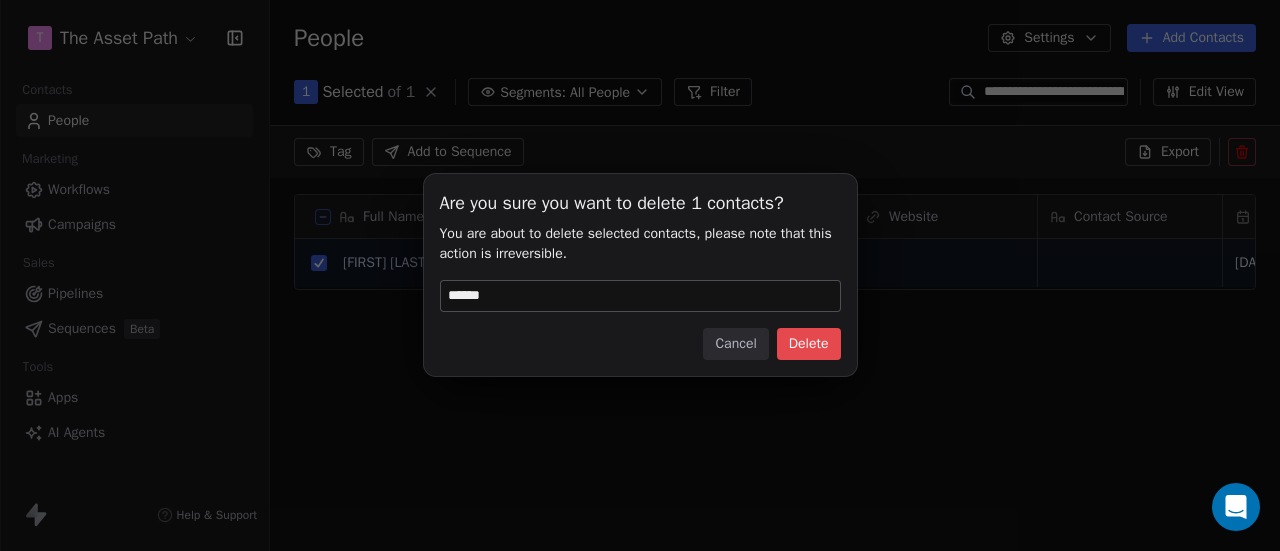 click on "Delete" at bounding box center [809, 344] 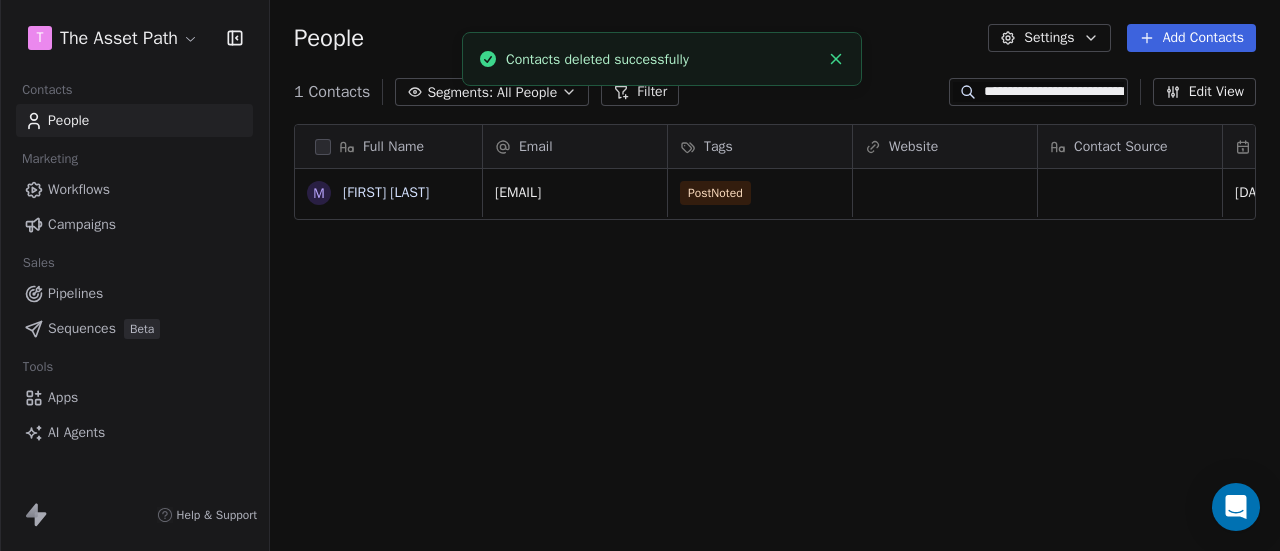 scroll, scrollTop: 16, scrollLeft: 16, axis: both 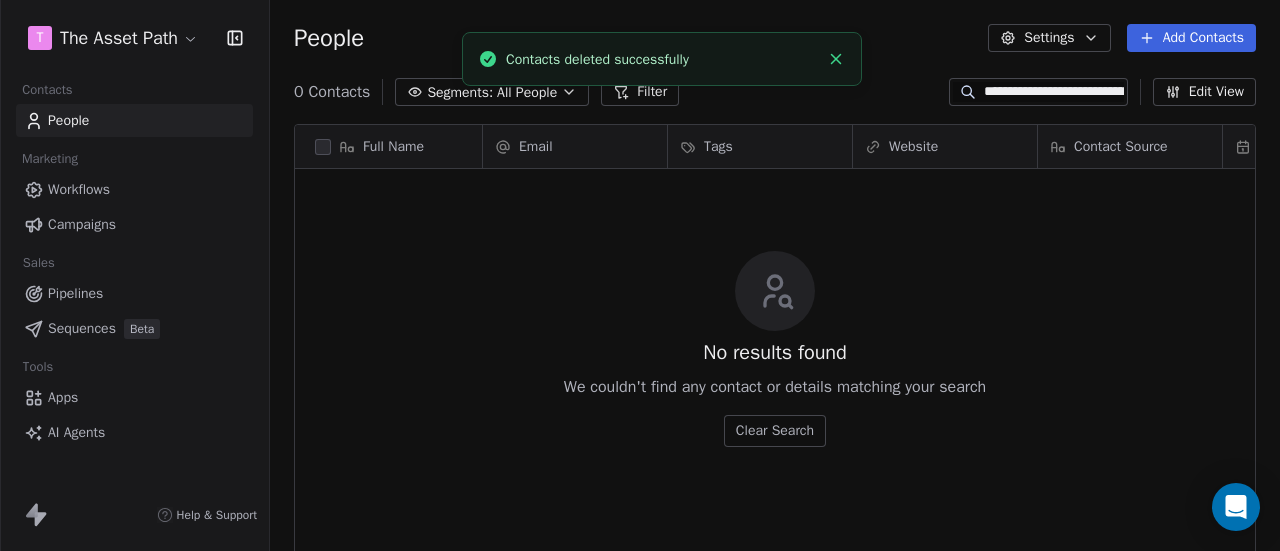 click on "**********" at bounding box center (1054, 92) 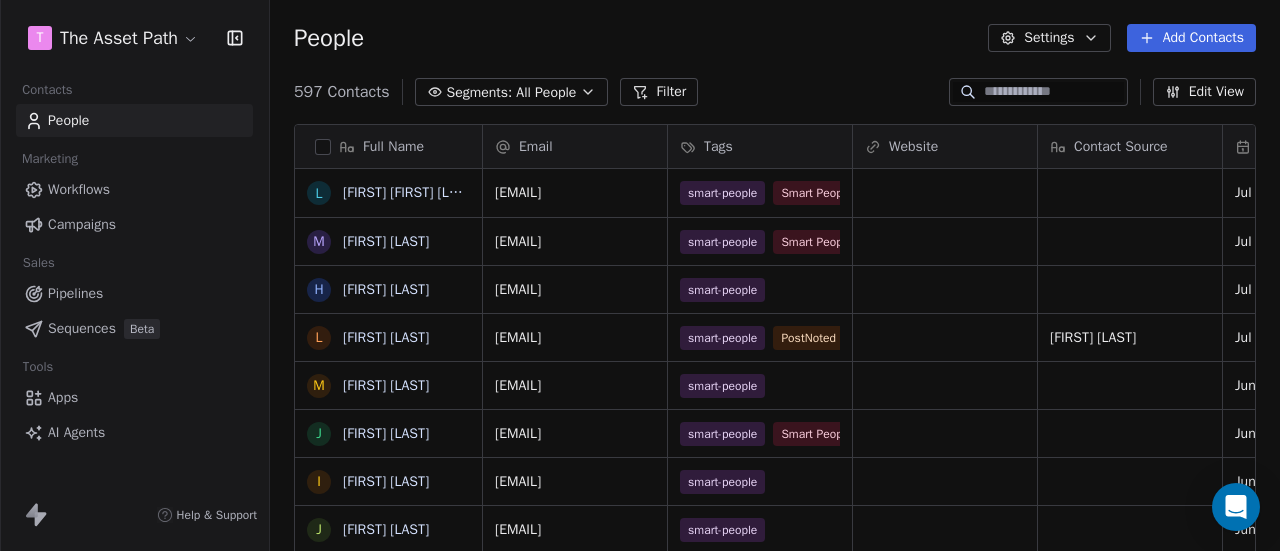 type 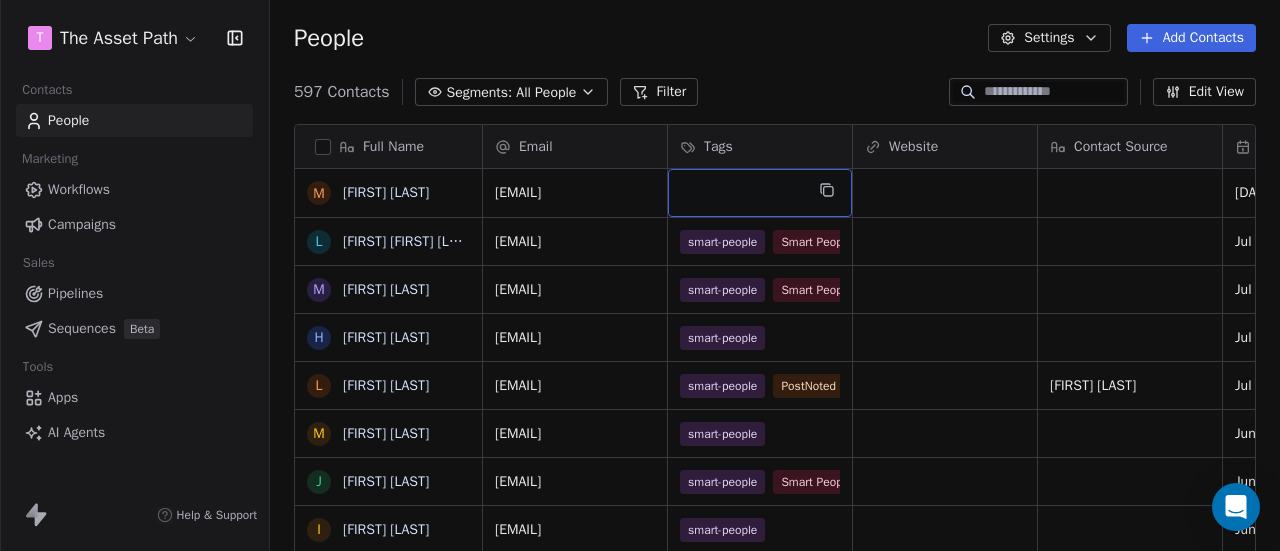 click at bounding box center [760, 193] 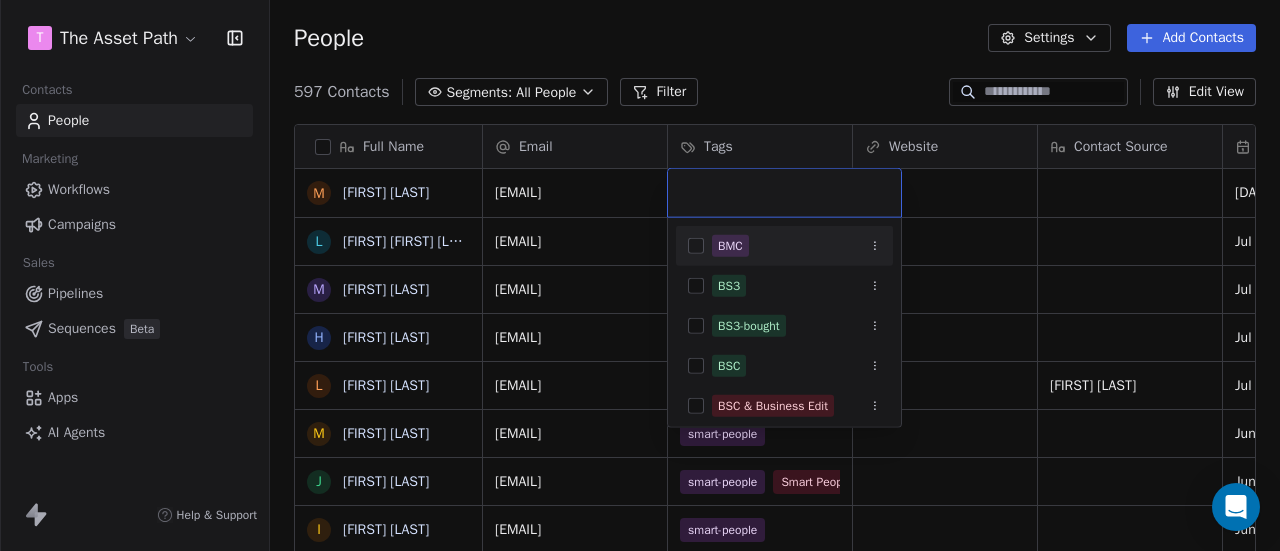 click on "T The Asset Path Contacts People Marketing Workflows Campaigns Sales Pipelines Sequences Beta Tools Apps AI Agents Help & Support People Settings  Add Contacts 597 Contacts Segments: All People Filter  Edit View Tag Add to Sequence Export Full Name M [FIRST] [LAST] L [FIRST] [LAST] M [FIRST] [LAST] H [FIRST] [LAST] L [FIRST] [LAST] M [FIRST] [LAST] J [FIRST] [LAST] I [FIRST] [LAST] J [FIRST] [LAST] J [FIRST] [LAST] K [FIRST] [LAST] E [FIRST] S [FIRST] [LAST] C [FIRST] [LAST] J [FIRST] [LAST] L [FIRST] [LAST] R [FIRST] [LAST] S [FIRST] [LAST] J [FIRST] [LAST] K [FIRST] J [FIRST] [LAST] F [FIRST] [LAST] K [FIRST] [LAST] A [FIRST] [LAST] J [FIRST] [LAST] T [FIRST] [LAST] T [FIRST] [LAST] [FIRST] [LAST] P [FIRST] [LAST] M [FIRST] [LAST] [FIRST] [LAST] Email Tags Website Contact Source Created Date CAT Last Activity Date CAT Email Marketing Consent Stage [EMAIL] [DATE] [TIME] Subscribed [EMAIL] smart-people Smart People [DATE] [TIME] [DATE] [TIME] Subscribed [EMAIL] smart-people Smart People [DATE] [TIME] [DATE] [TIME] Subscribed" at bounding box center (640, 275) 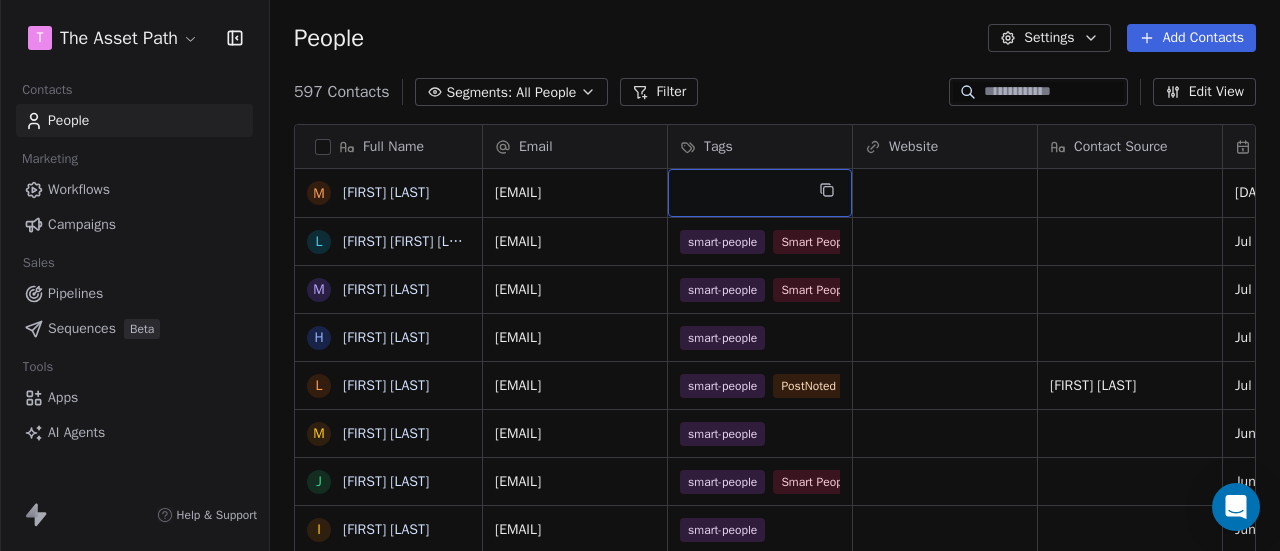 click at bounding box center (760, 193) 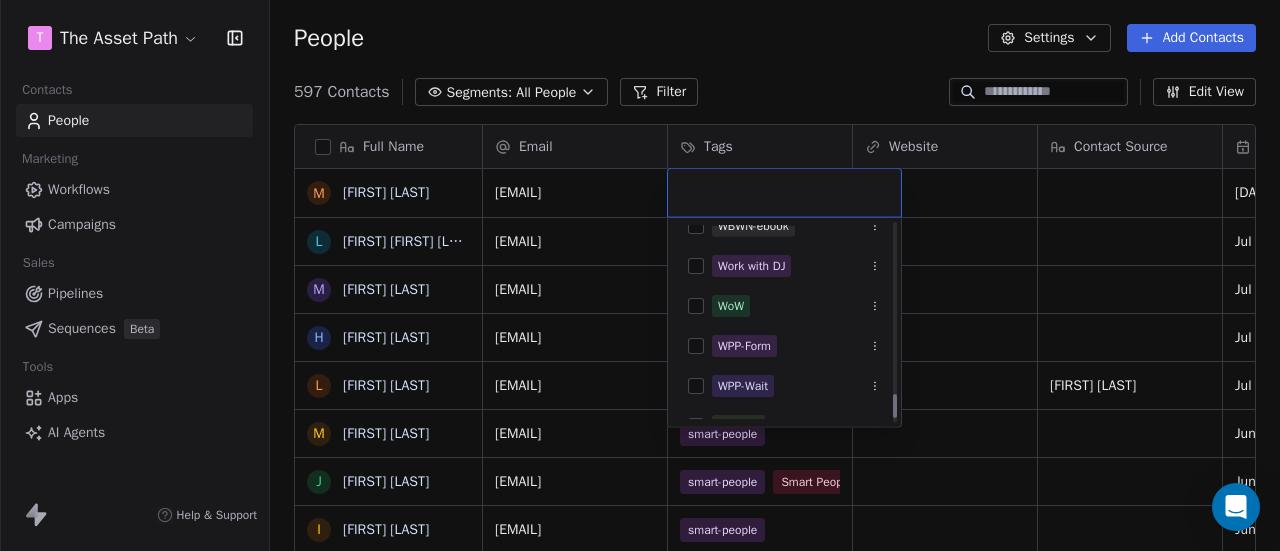 scroll, scrollTop: 1406, scrollLeft: 0, axis: vertical 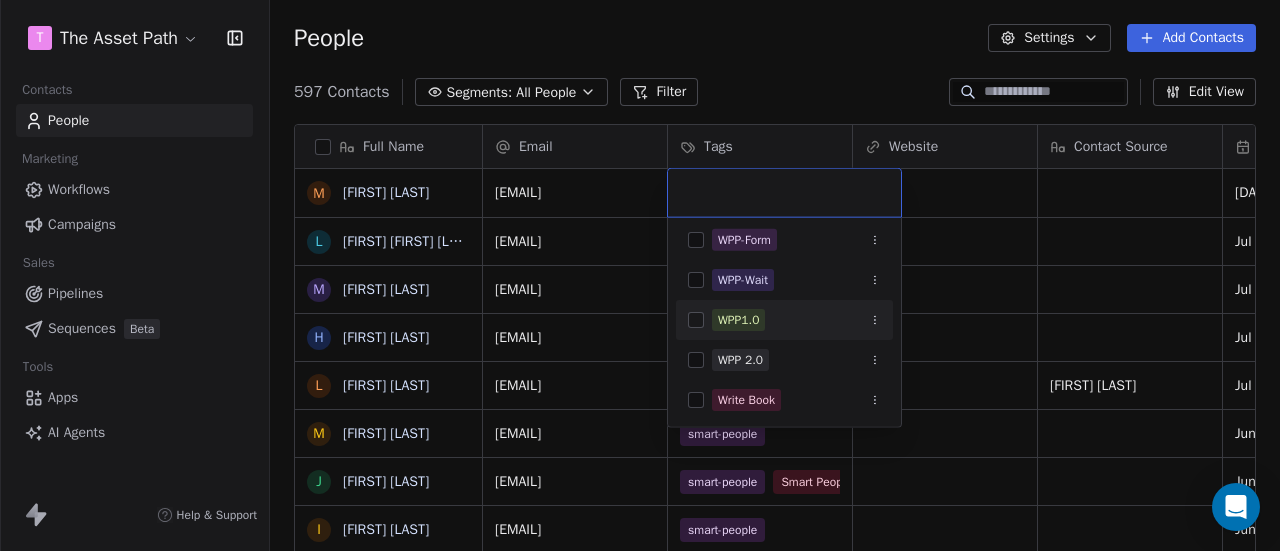 click on "T The Asset Path Contacts People Marketing Workflows Campaigns Sales Pipelines Sequences Beta Tools Apps AI Agents Help & Support People Settings  Add Contacts 597 Contacts Segments: All People Filter  Edit View Tag Add to Sequence Export Full Name M [FIRST] [LAST] L [FIRST] [LAST] M [FIRST] [LAST] H [FIRST] [LAST] L [FIRST] [LAST] M [FIRST] [LAST] J [FIRST] [LAST] I [FIRST] [LAST] J [FIRST] [LAST] J [FIRST] [LAST] K [FIRST] [LAST] E [FIRST] S [FIRST] [LAST] C [FIRST] [LAST] J [FIRST] [LAST] L [FIRST] [LAST] R [FIRST] [LAST] S [FIRST] [LAST] J [FIRST] [LAST] K [FIRST] J [FIRST] [LAST] F [FIRST] [LAST] K [FIRST] [LAST] A [FIRST] [LAST] J [FIRST] [LAST] T [FIRST] [LAST] T [FIRST] [LAST] [FIRST] [LAST] P [FIRST] [LAST] M [FIRST] [LAST] [FIRST] [LAST] Email Tags Website Contact Source Created Date CAT Last Activity Date CAT Email Marketing Consent Stage [EMAIL] [DATE] [TIME] Subscribed [EMAIL] smart-people Smart People [DATE] [TIME] [DATE] [TIME] Subscribed [EMAIL] smart-people Smart People [DATE] [TIME] [DATE] [TIME] Subscribed" at bounding box center [640, 275] 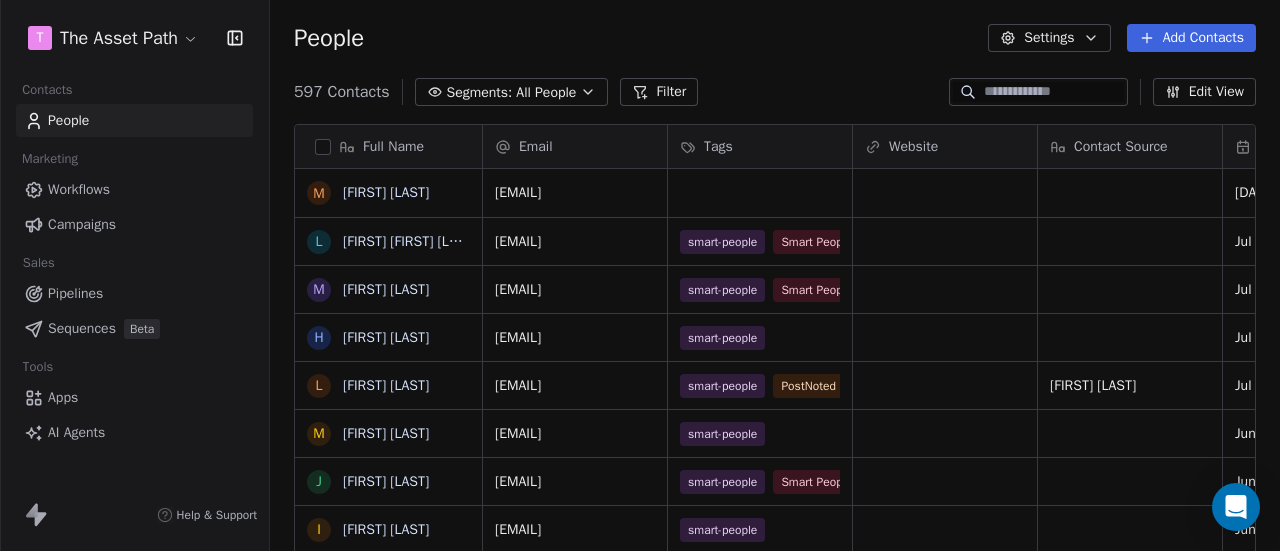 click on "Workflows" at bounding box center [79, 189] 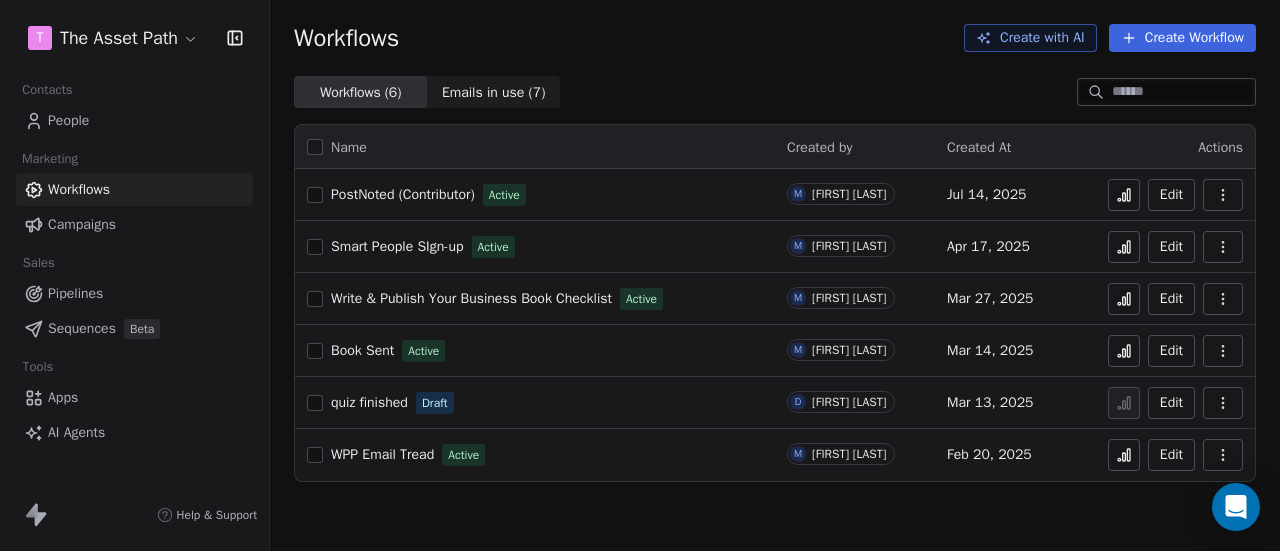 click on "Apps" at bounding box center (63, 397) 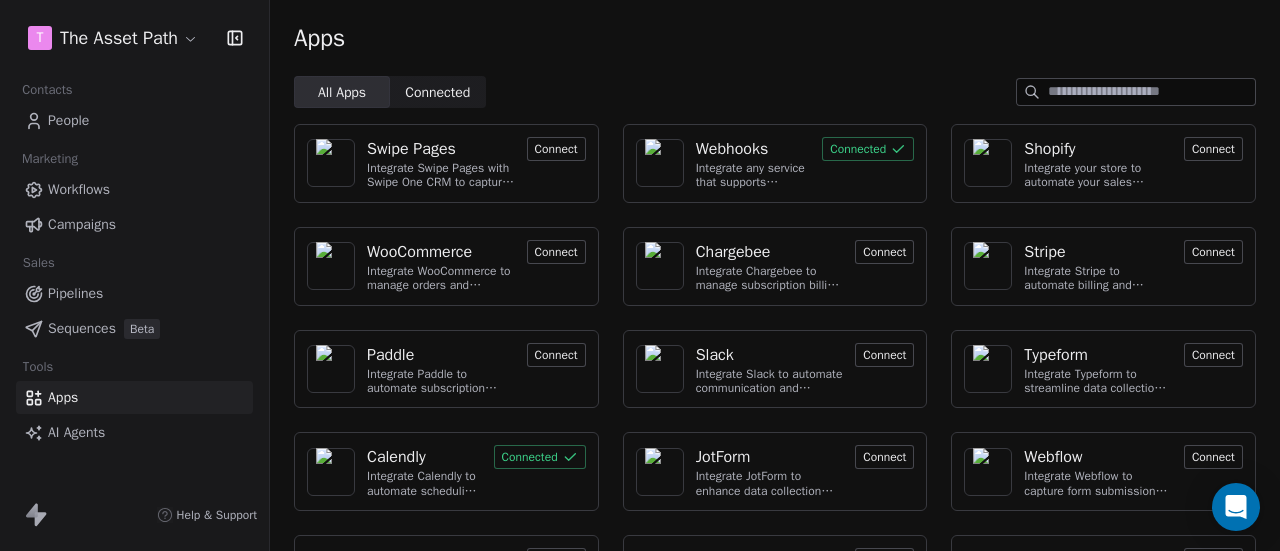 click on "Webhooks" at bounding box center (732, 149) 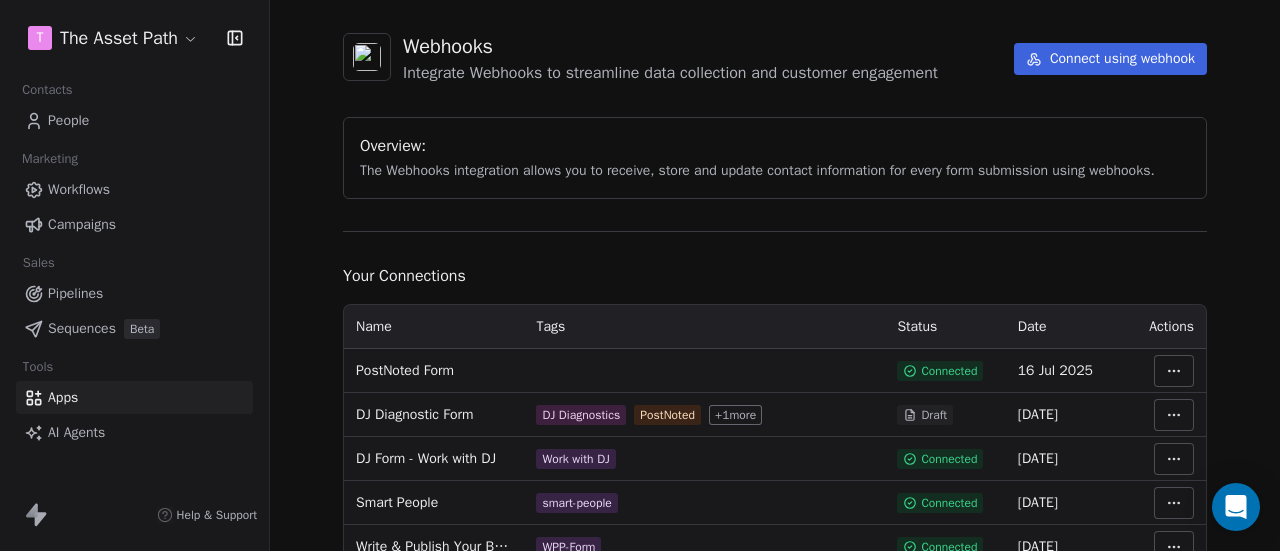 scroll, scrollTop: 200, scrollLeft: 0, axis: vertical 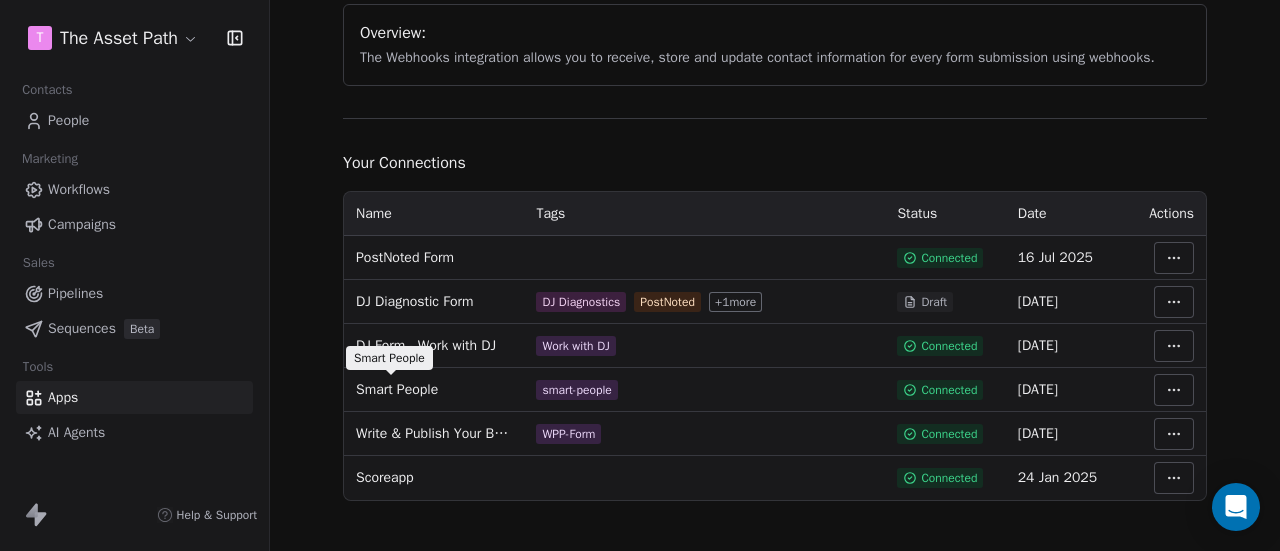 click on "Smart People" at bounding box center (397, 390) 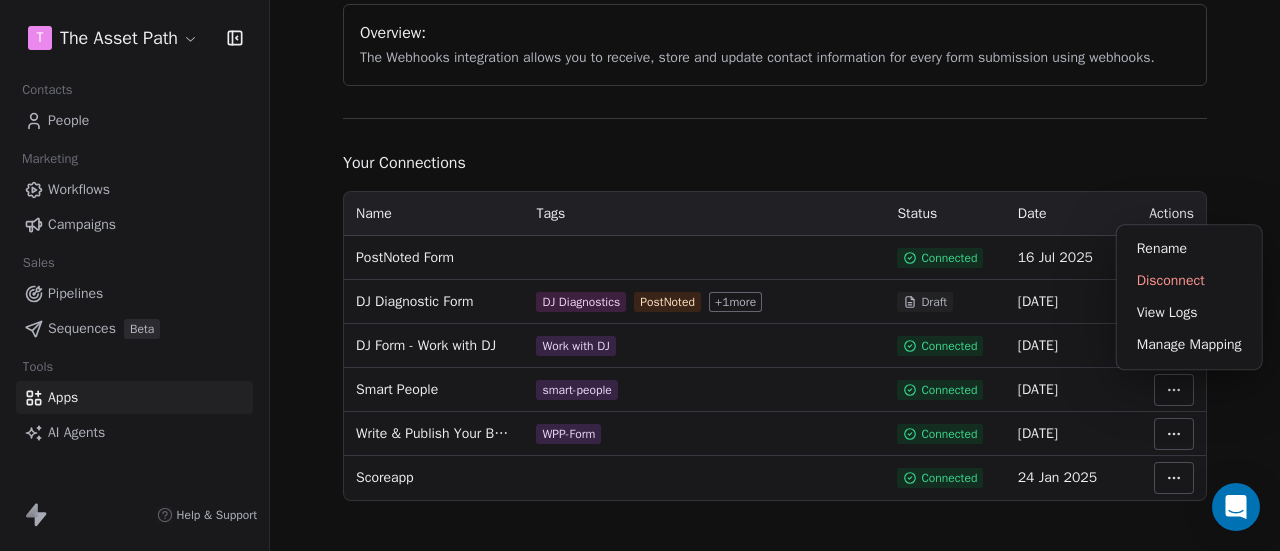 click on "T The Asset Path Contacts People Marketing Workflows Campaigns Sales Pipelines Sequences Beta Tools Apps AI Agents Help & Support Integrations Webhooks Integrate Webhooks to streamline data collection and customer engagement Connect using webhook Overview: The Webhooks integration allows you to receive, store and update contact information for every form submission using webhooks. Your Connections Name Tags Status Date Actions PostNoted Form Connected [DATE] DJ Diagnostic Form DJ Diagnostics PostNoted + 1  more Draft [DATE] DJ Form - Work with DJ Work with DJ Connected [DATE] Smart People smart-people Connected [DATE] Write & Publish Your Business Book Checklist WPP-Form Connected [DATE] Scoreapp Connected [DATE]
Rename Disconnect View Logs Manage Mapping" at bounding box center (640, 275) 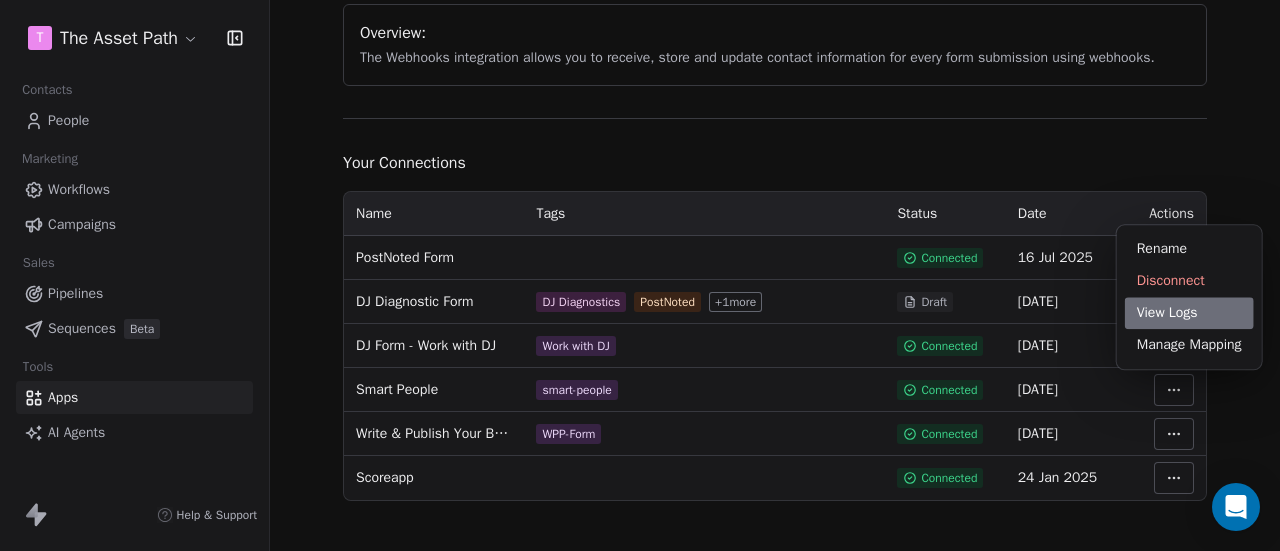 click on "View Logs" at bounding box center (1189, 313) 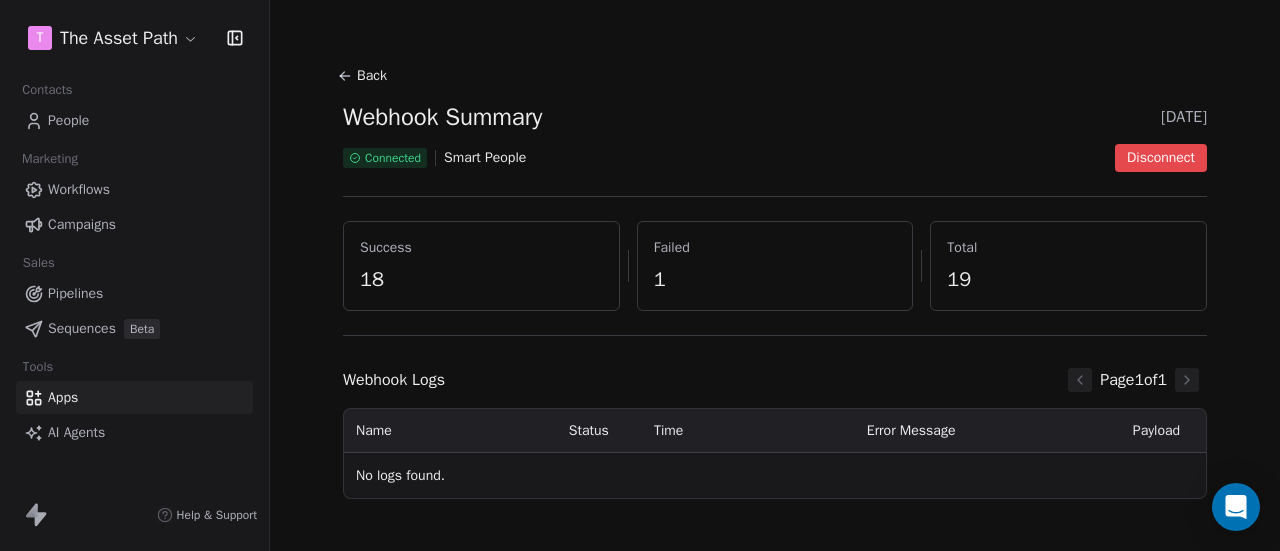 scroll, scrollTop: 0, scrollLeft: 0, axis: both 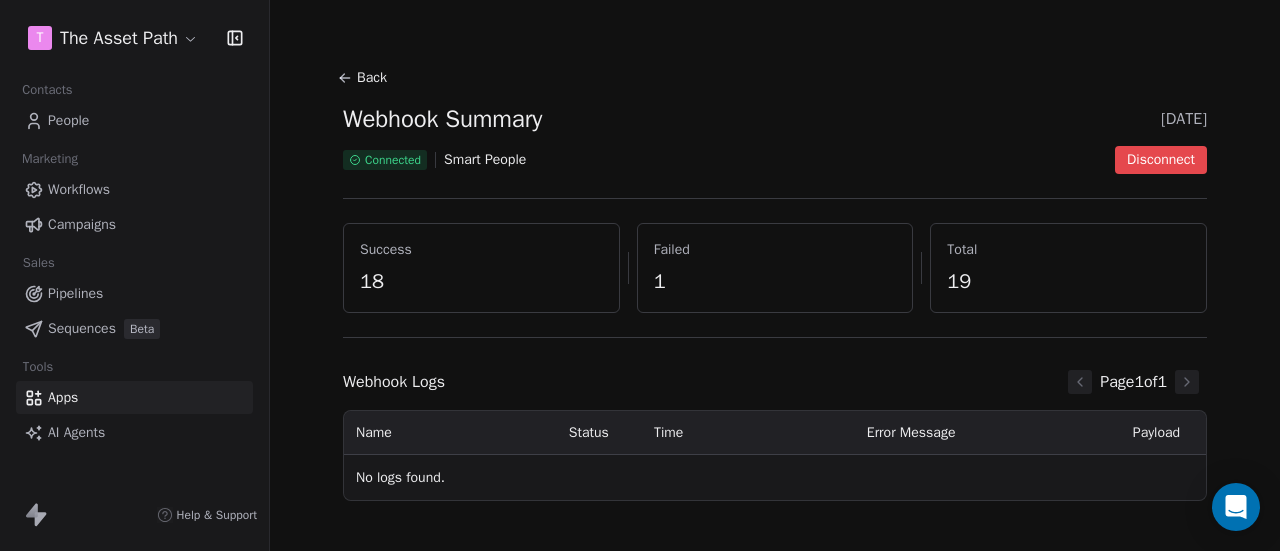 click on "Smart People" at bounding box center [485, 160] 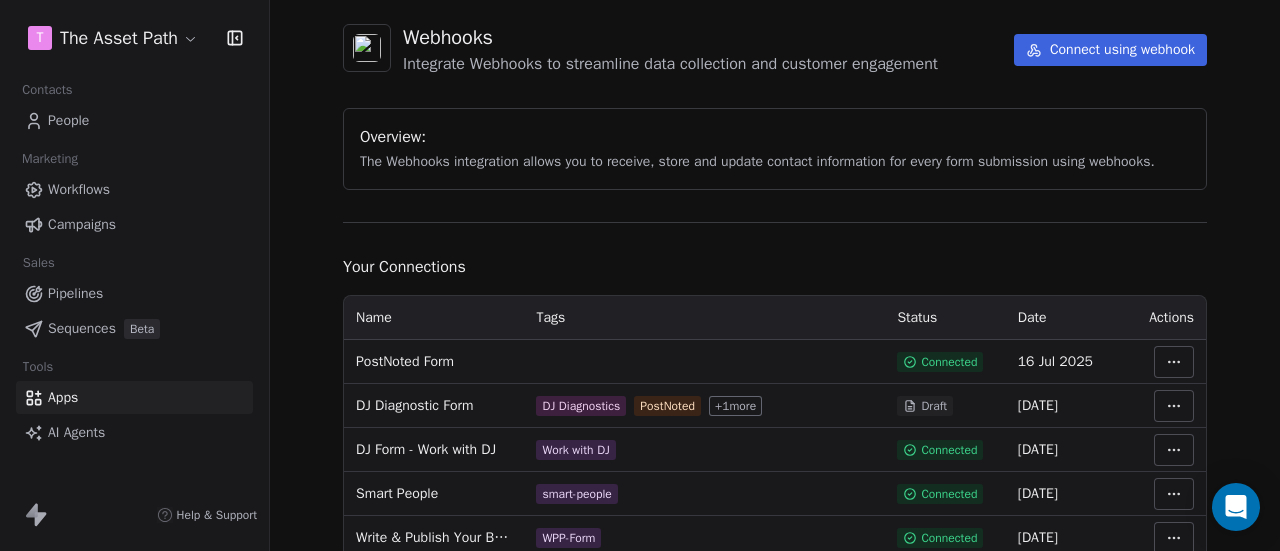 scroll, scrollTop: 200, scrollLeft: 0, axis: vertical 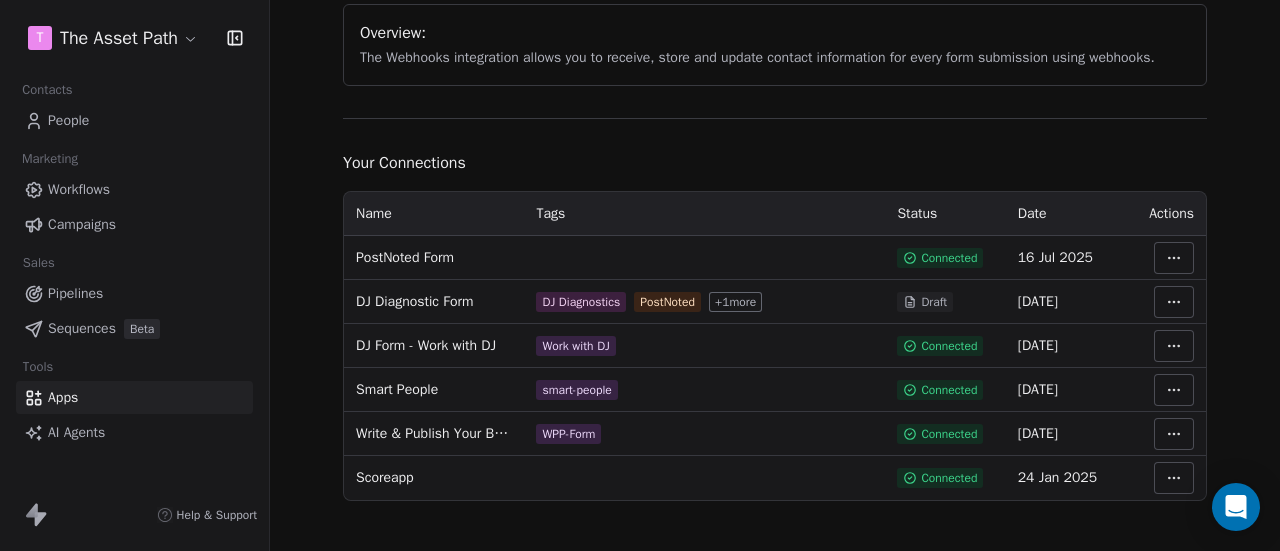click on "T The Asset Path Contacts People Marketing Workflows Campaigns Sales Pipelines Sequences Beta Tools Apps AI Agents Help & Support Integrations Webhooks Integrate Webhooks to streamline data collection and customer engagement Connect using webhook Overview: The Webhooks integration allows you to receive, store and update contact information for every form submission using webhooks. Your Connections Name Tags Status Date Actions PostNoted Form Connected [DATE] DJ Diagnostic Form DJ Diagnostics PostNoted + 1  more Draft [DATE] DJ Form - Work with DJ Work with DJ Connected [DATE] Smart People smart-people Connected [DATE] Write & Publish Your Business Book Checklist WPP-Form Connected [DATE] Scoreapp Connected [DATE]" at bounding box center [640, 275] 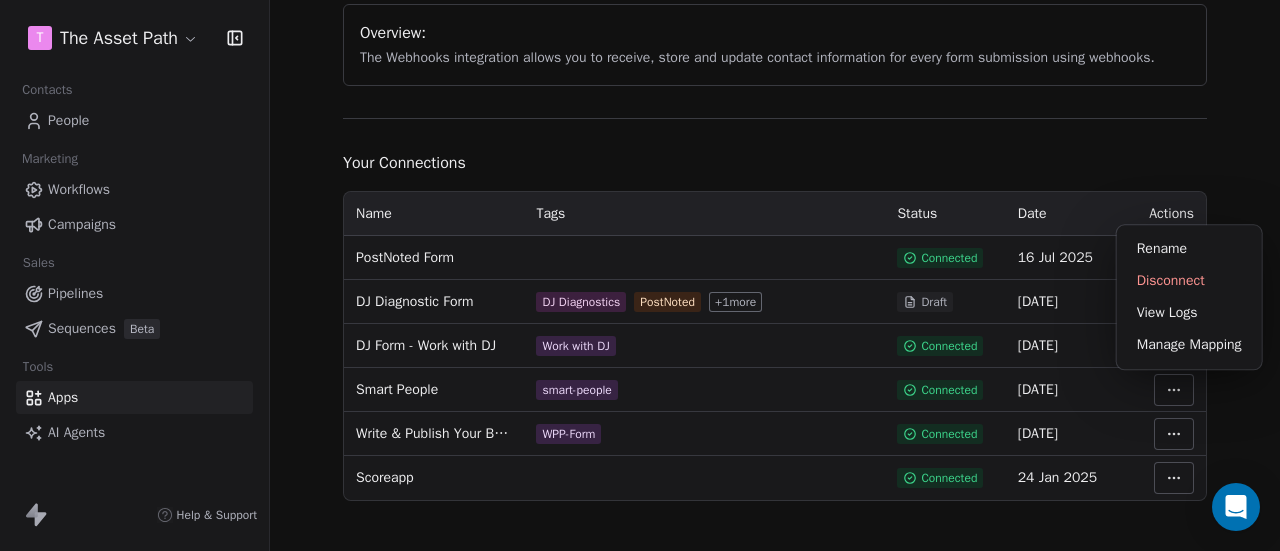 click on "T The Asset Path Contacts People Marketing Workflows Campaigns Sales Pipelines Sequences Beta Tools Apps AI Agents Help & Support Integrations Webhooks Integrate Webhooks to streamline data collection and customer engagement Connect using webhook Overview: The Webhooks integration allows you to receive, store and update contact information for every form submission using webhooks. Your Connections Name Tags Status Date Actions PostNoted Form Connected 16 Jul 2025 DJ Diagnostic Form DJ Diagnostics PostNoted + 1  more Draft 03 Jul 2025 DJ Form - Work with DJ Work with DJ Connected 26 May 2025 Smart People smart-people Connected 14 Apr 2025 Write & Publish Your Business Book Checklist WPP-Form Connected 26 Mar 2025 Scoreapp Connected 24 Jan 2025
Rename Disconnect View Logs Manage Mapping" at bounding box center (640, 275) 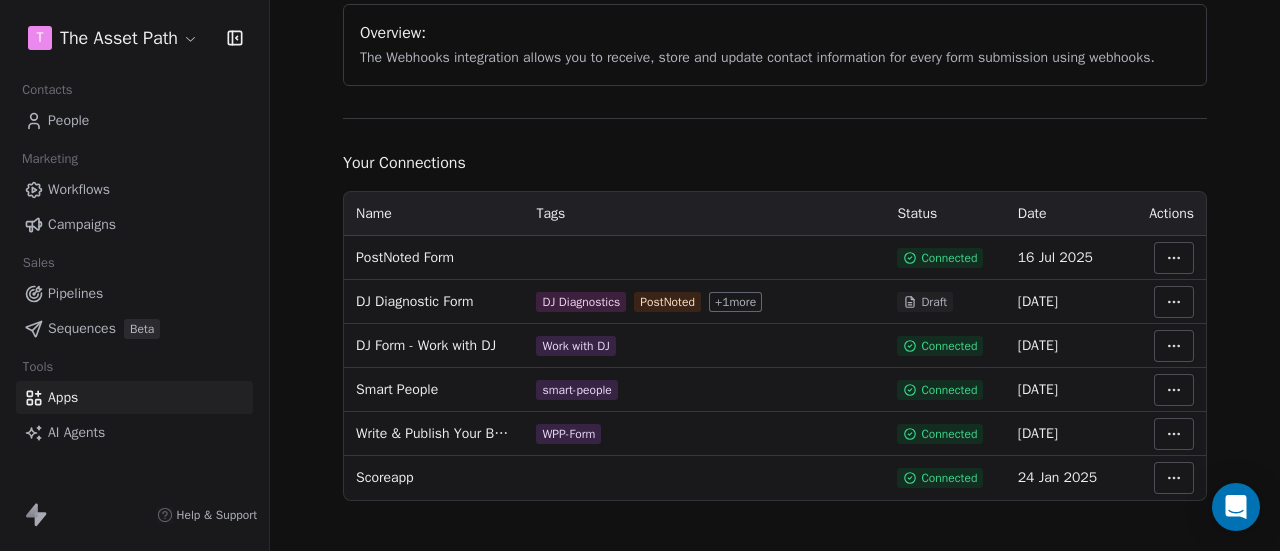 click on "T The Asset Path Contacts People Marketing Workflows Campaigns Sales Pipelines Sequences Beta Tools Apps AI Agents Help & Support Integrations Webhooks Integrate Webhooks to streamline data collection and customer engagement Connect using webhook Overview: The Webhooks integration allows you to receive, store and update contact information for every form submission using webhooks. Your Connections Name Tags Status Date Actions PostNoted Form Connected 16 Jul 2025 DJ Diagnostic Form DJ Diagnostics PostNoted + 1  more Draft 03 Jul 2025 DJ Form - Work with DJ Work with DJ Connected 26 May 2025 Smart People smart-people Connected 14 Apr 2025 Write & Publish Your Business Book Checklist WPP-Form Connected 26 Mar 2025 Scoreapp Connected 24 Jan 2025" at bounding box center [640, 275] 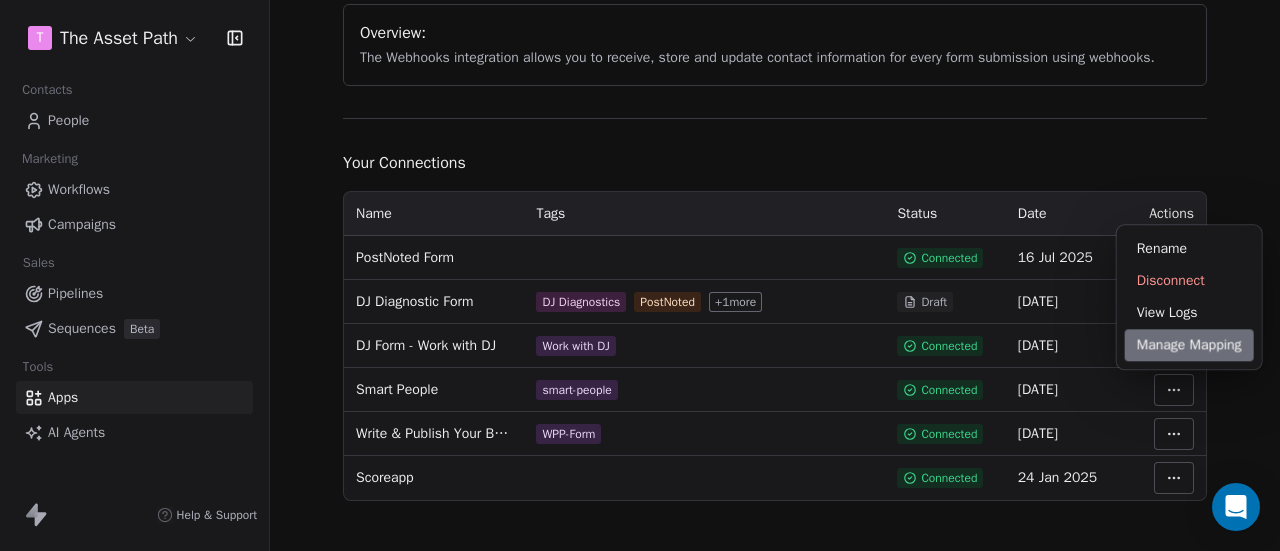 click on "Manage Mapping" at bounding box center (1189, 345) 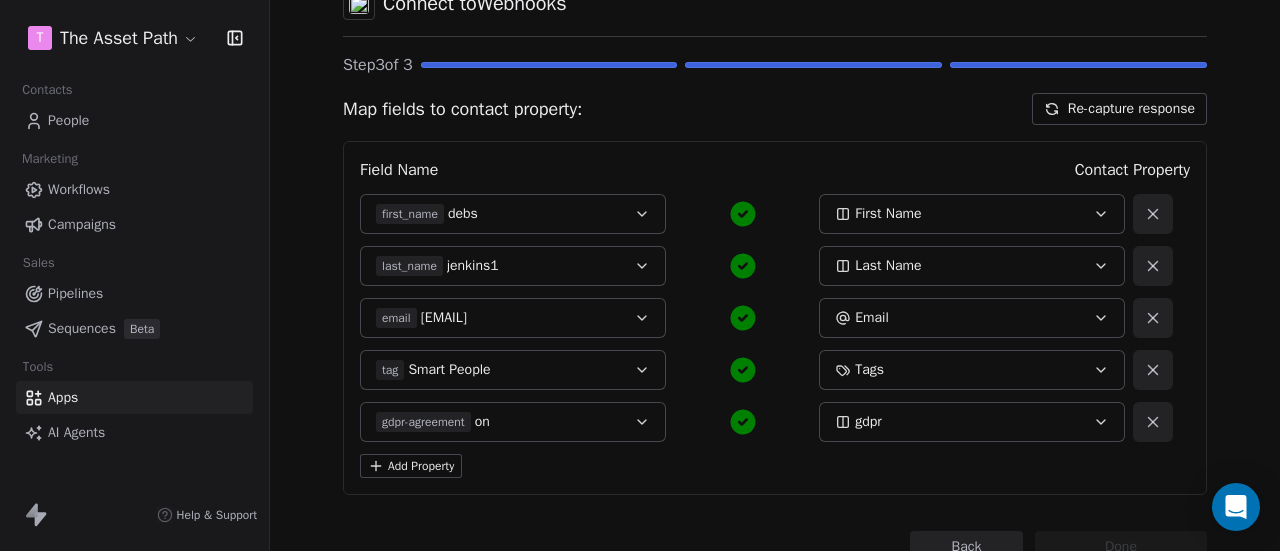 scroll, scrollTop: 0, scrollLeft: 0, axis: both 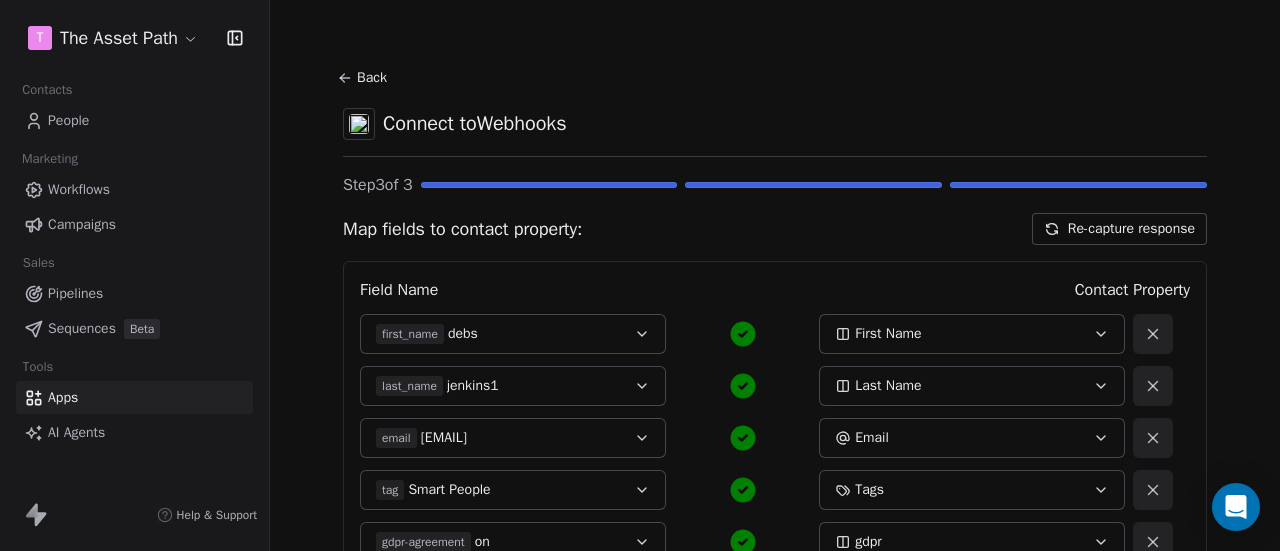 click 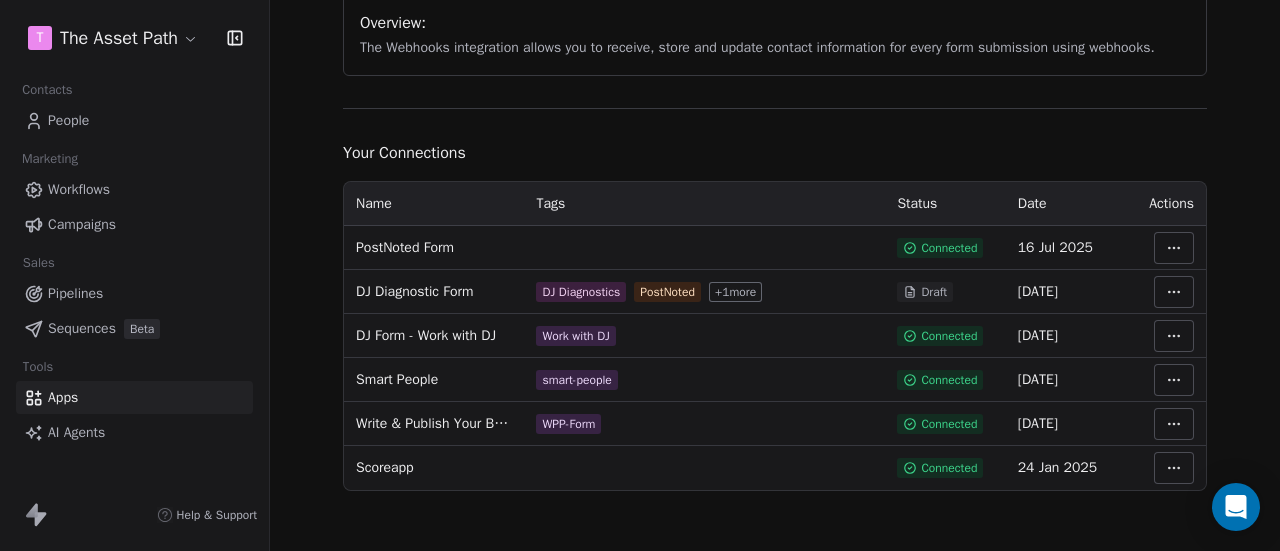 scroll, scrollTop: 212, scrollLeft: 0, axis: vertical 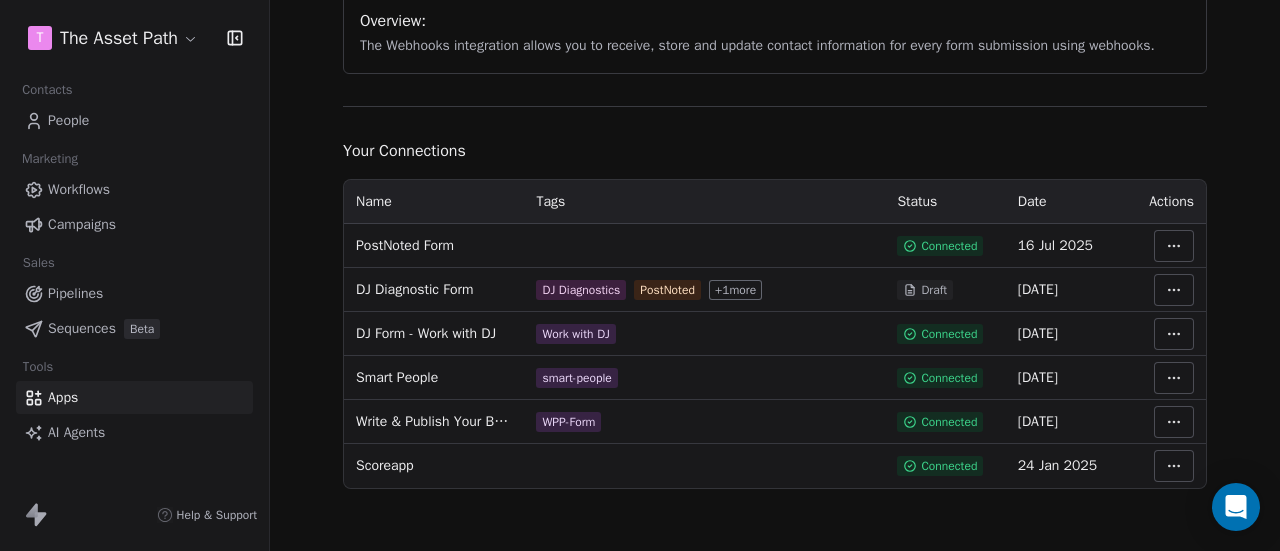 click on "T The Asset Path Contacts People Marketing Workflows Campaigns Sales Pipelines Sequences Beta Tools Apps AI Agents Help & Support Integrations Webhooks Integrate Webhooks to streamline data collection and customer engagement Connect using webhook Overview: The Webhooks integration allows you to receive, store and update contact information for every form submission using webhooks. Your Connections Name Tags Status Date Actions PostNoted Form Connected 16 Jul 2025 DJ Diagnostic Form DJ Diagnostics PostNoted + 1  more Draft 03 Jul 2025 DJ Form - Work with DJ Work with DJ Connected 26 May 2025 Smart People smart-people Connected 14 Apr 2025 Write & Publish Your Business Book Checklist WPP-Form Connected 26 Mar 2025 Scoreapp Connected 24 Jan 2025" at bounding box center (640, 275) 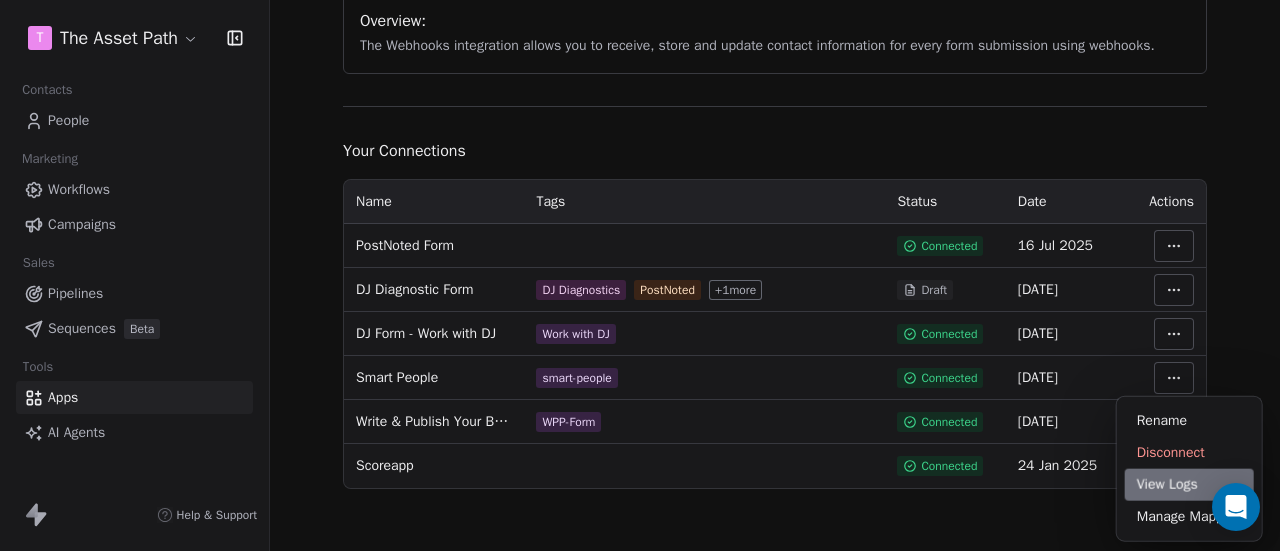 click on "View Logs" at bounding box center (1189, 485) 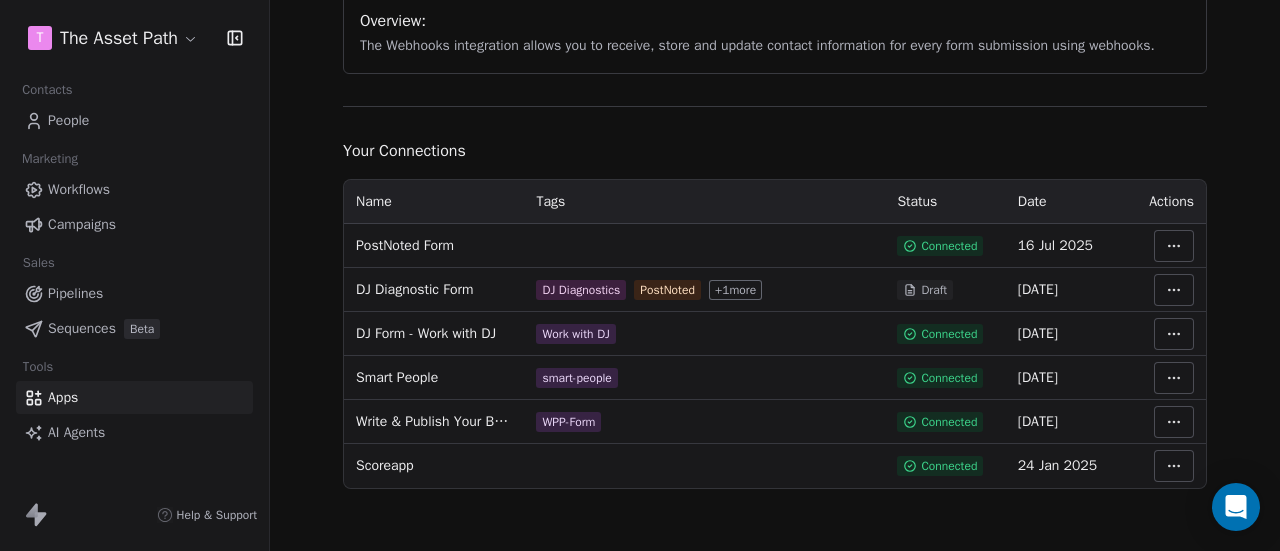 scroll, scrollTop: 0, scrollLeft: 0, axis: both 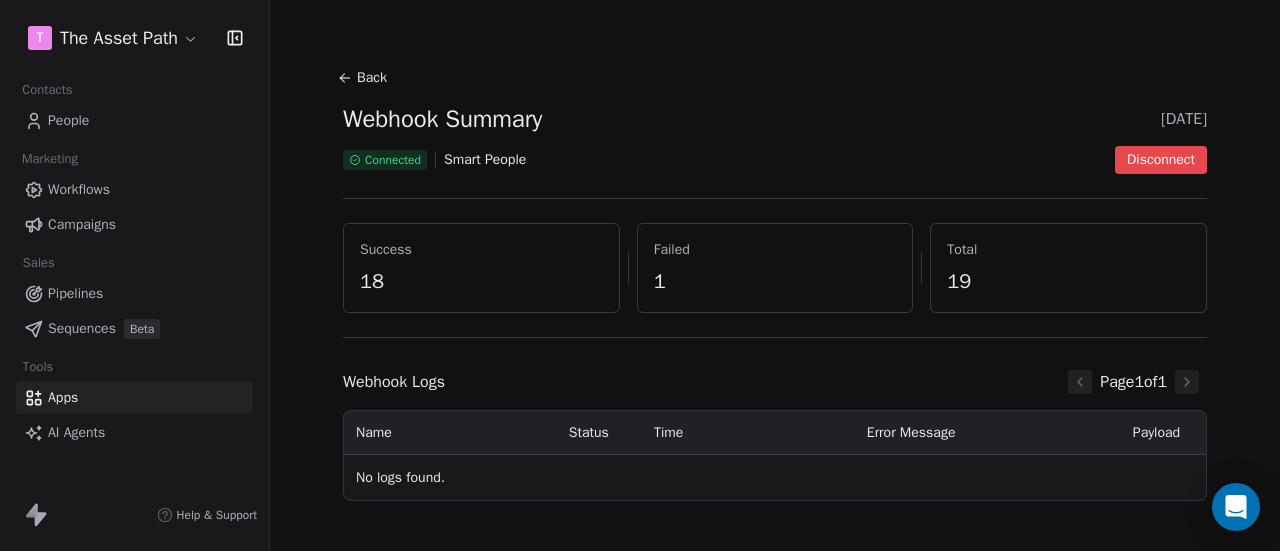 click on "Success 18" at bounding box center [481, 268] 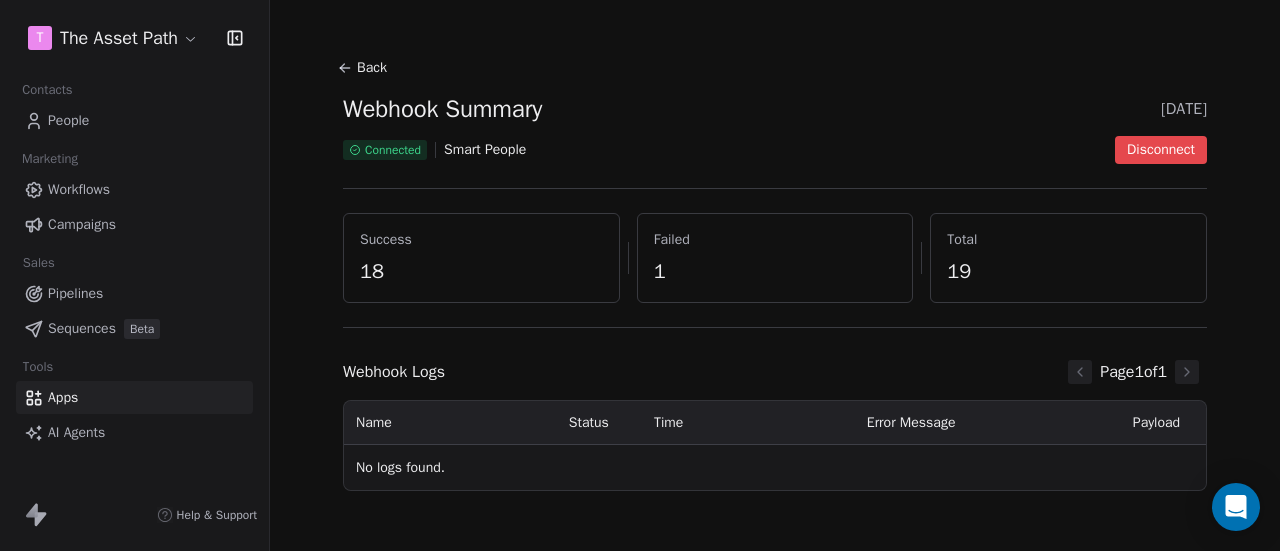 scroll, scrollTop: 12, scrollLeft: 0, axis: vertical 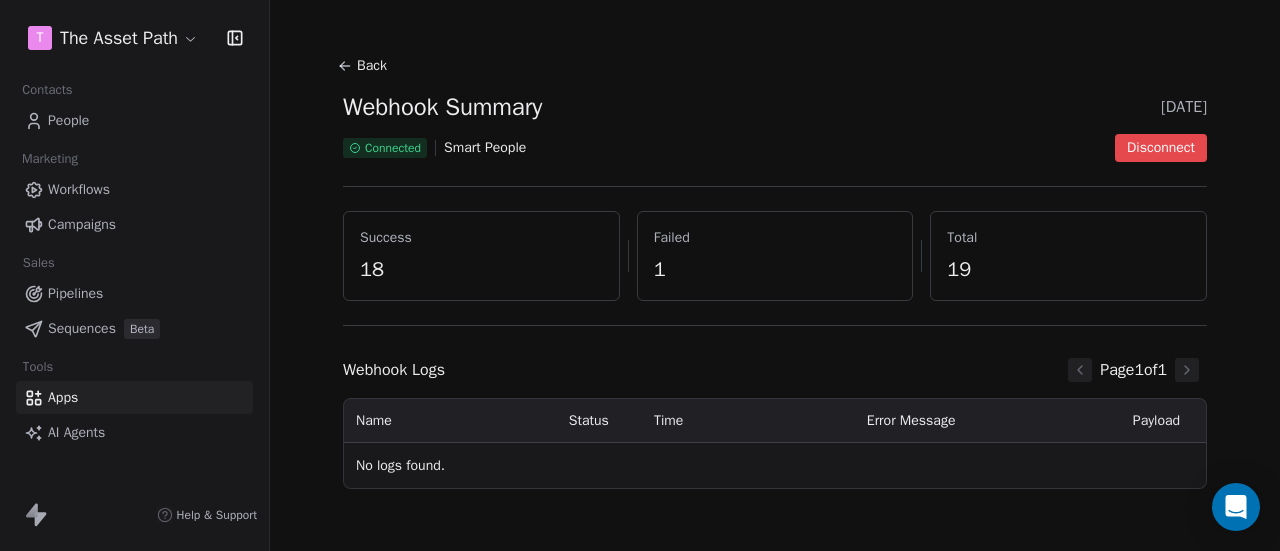 click on "Total 19" at bounding box center [1068, 256] 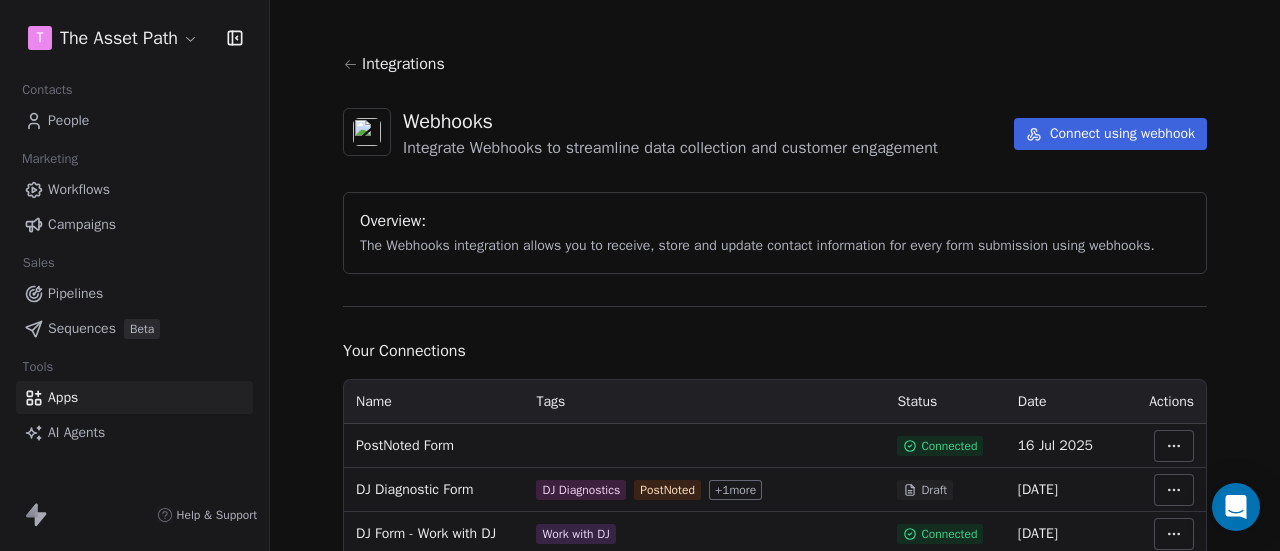 click on "Workflows" at bounding box center (134, 189) 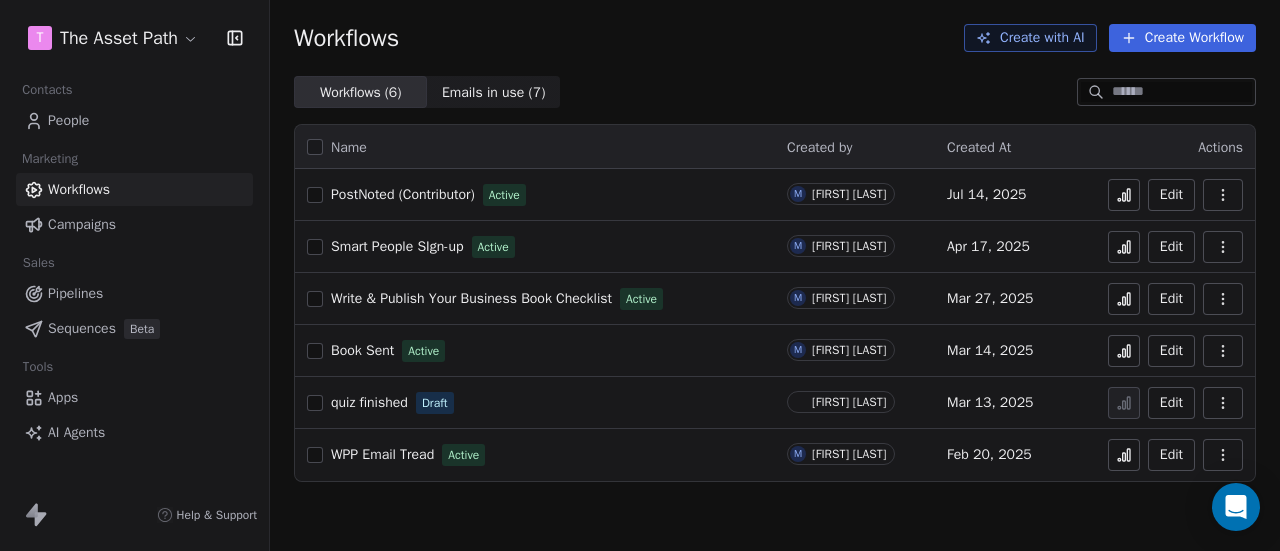 scroll, scrollTop: 0, scrollLeft: 0, axis: both 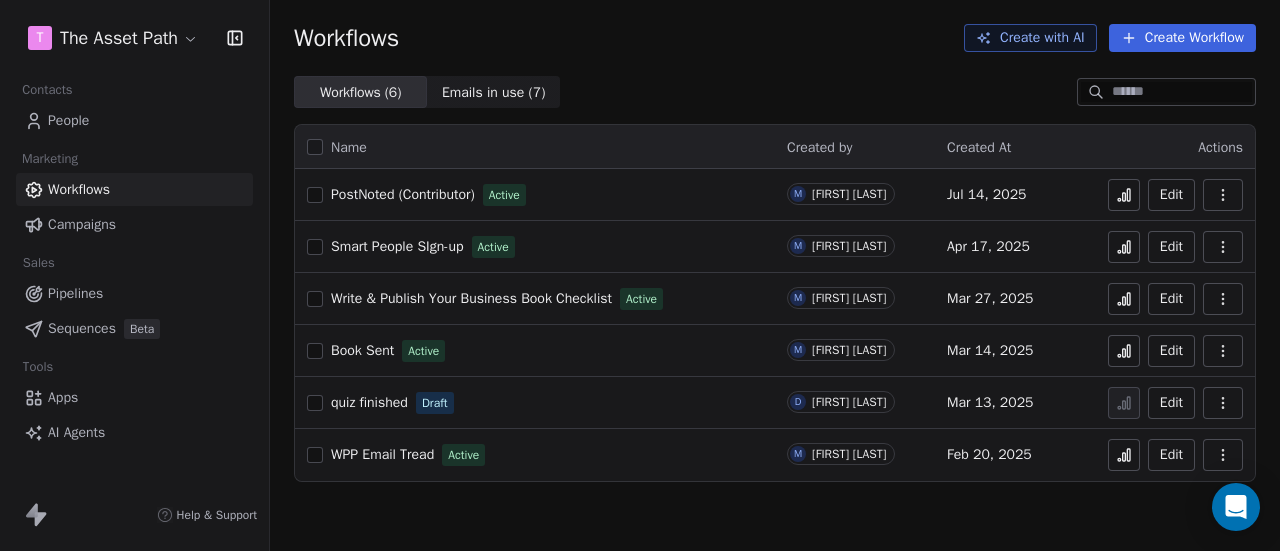 click 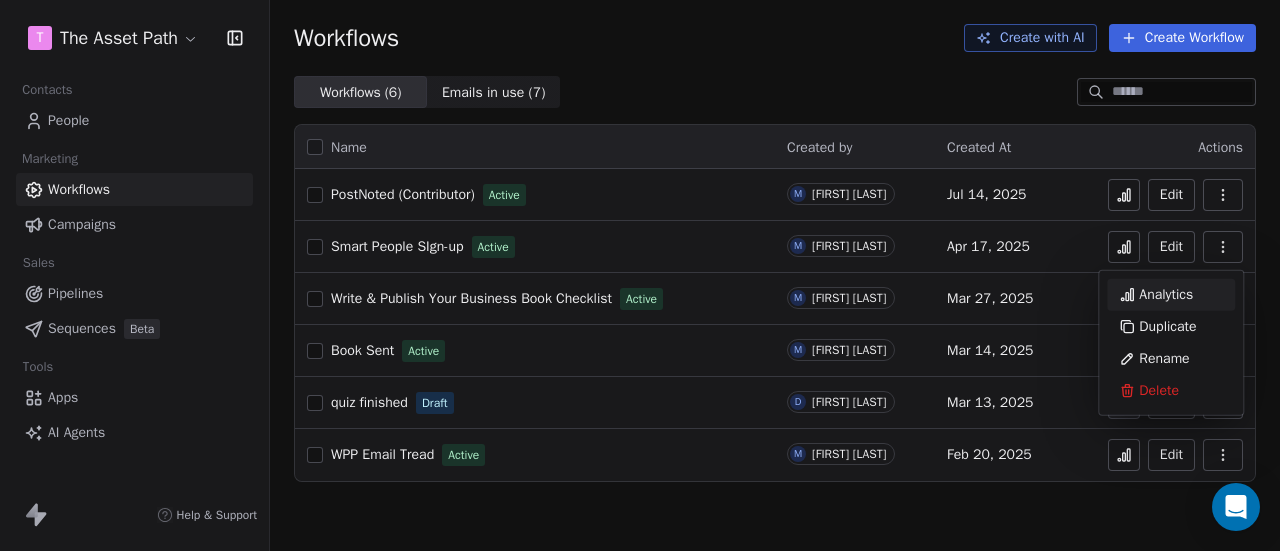 click on "Analytics" at bounding box center [1171, 295] 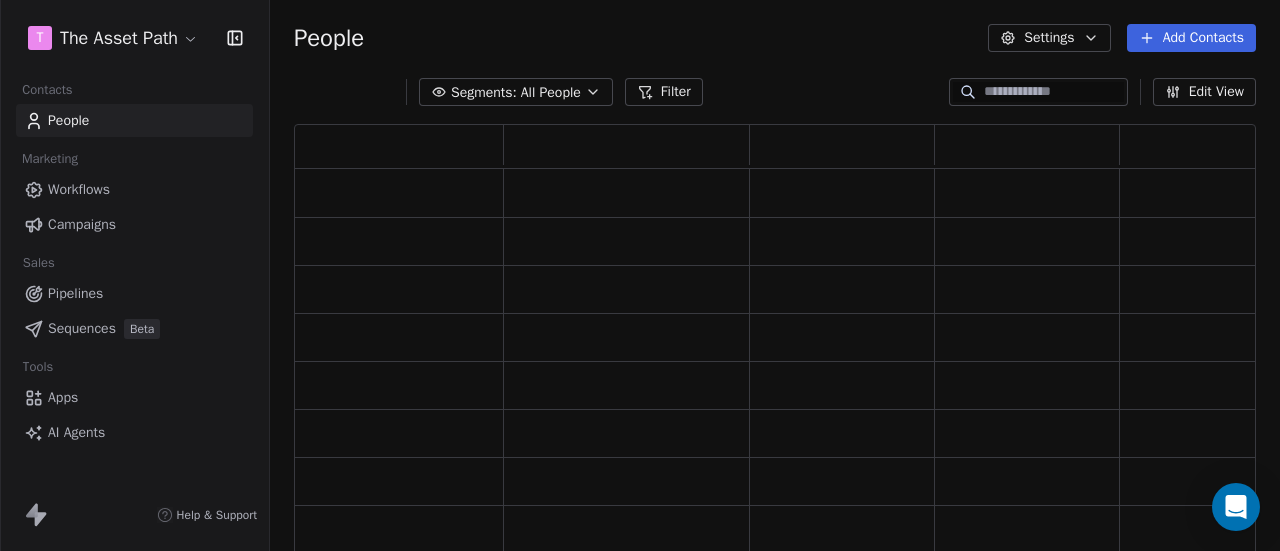 scroll, scrollTop: 0, scrollLeft: 0, axis: both 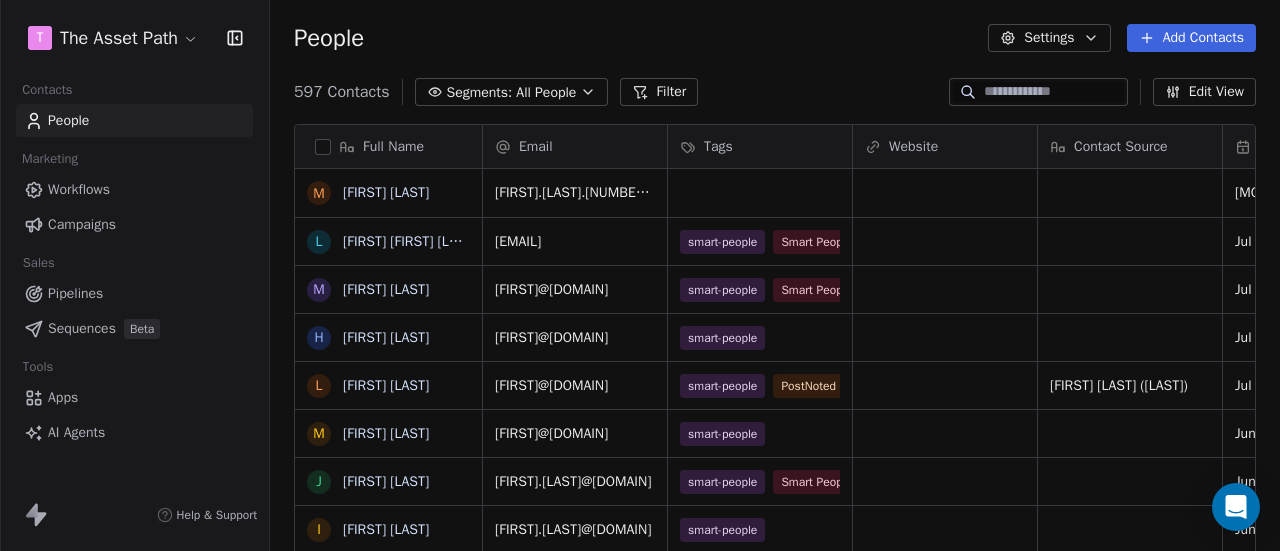 click on "Campaigns" at bounding box center [82, 224] 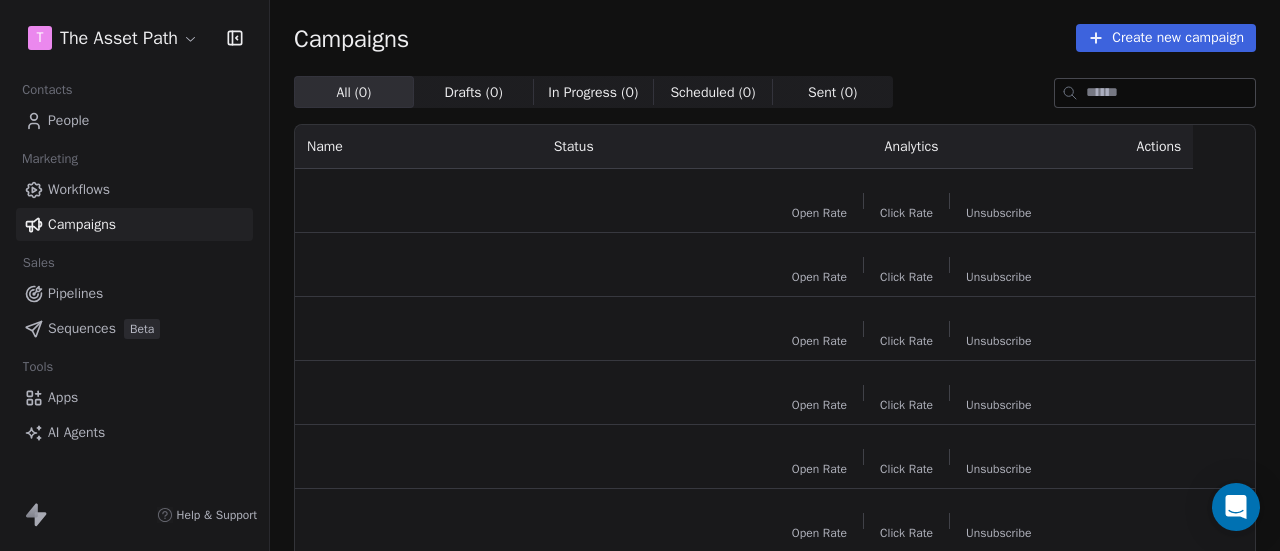 click on "Workflows" at bounding box center (79, 189) 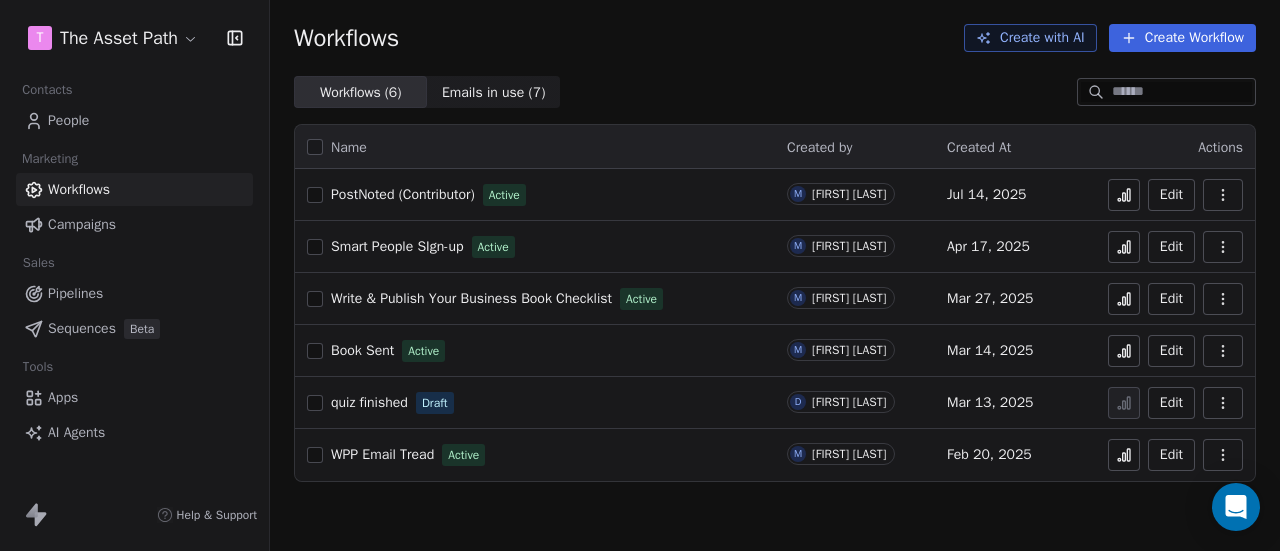 click on "Edit" at bounding box center (1171, 247) 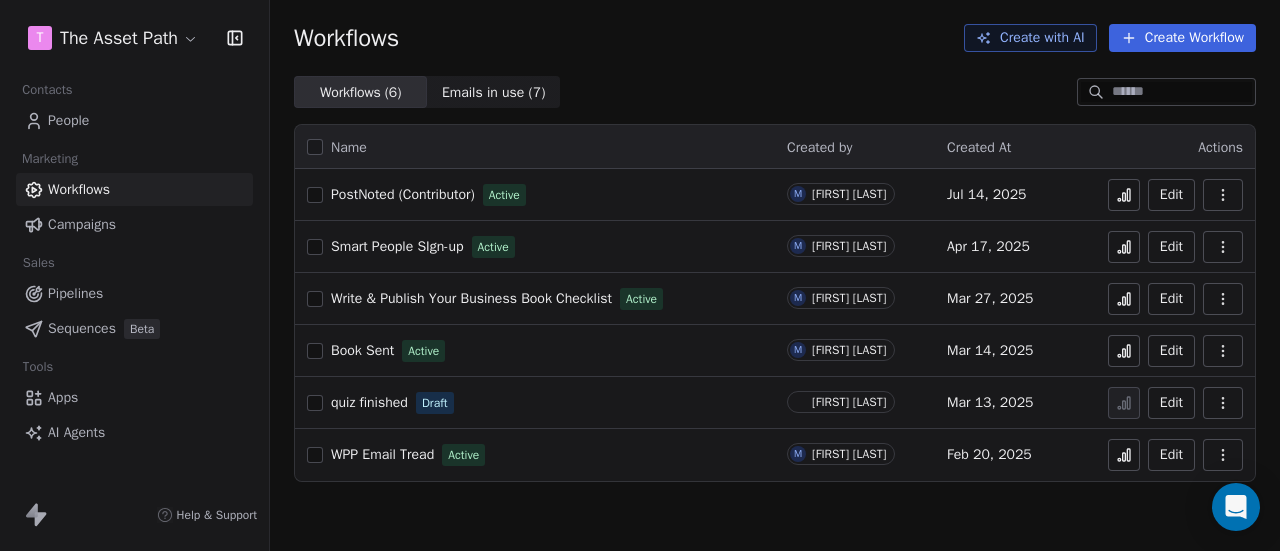 scroll, scrollTop: 0, scrollLeft: 0, axis: both 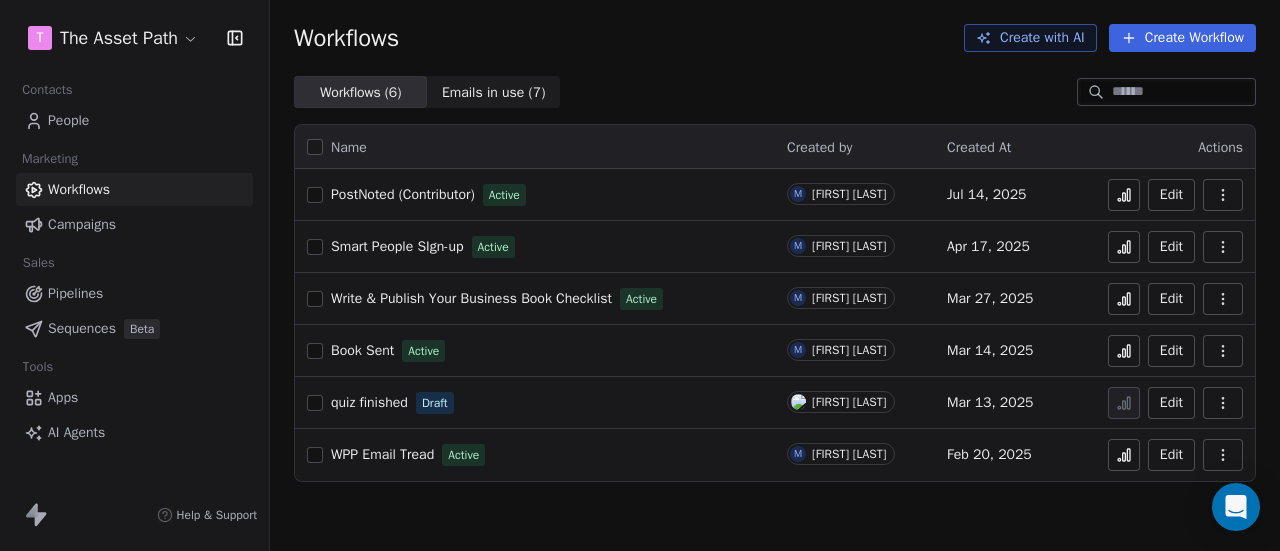 click on "People" at bounding box center (68, 120) 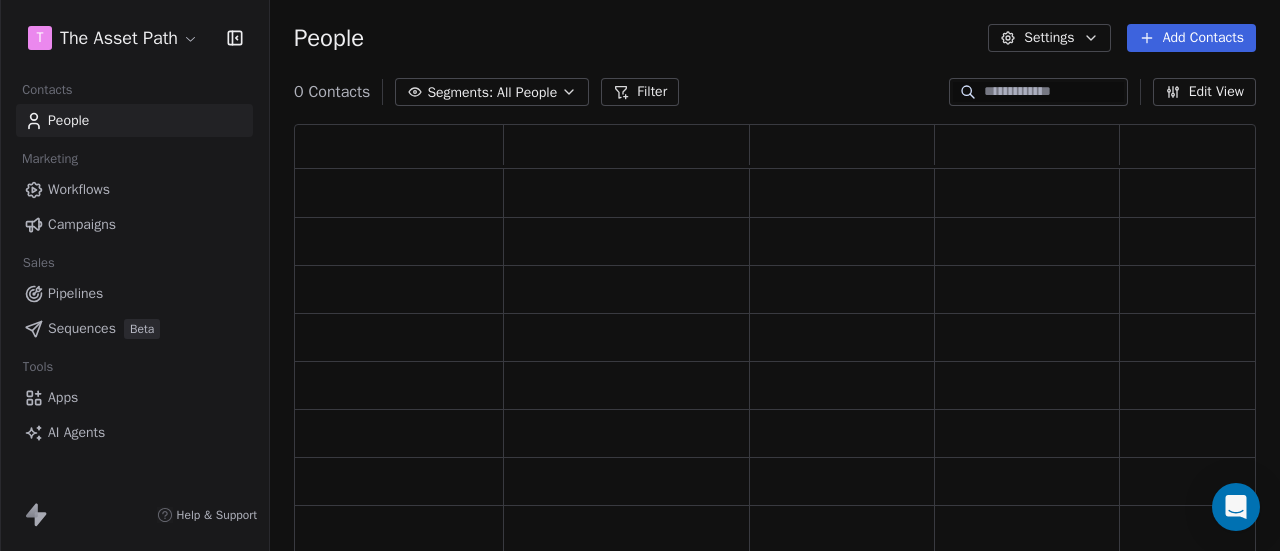 scroll, scrollTop: 16, scrollLeft: 16, axis: both 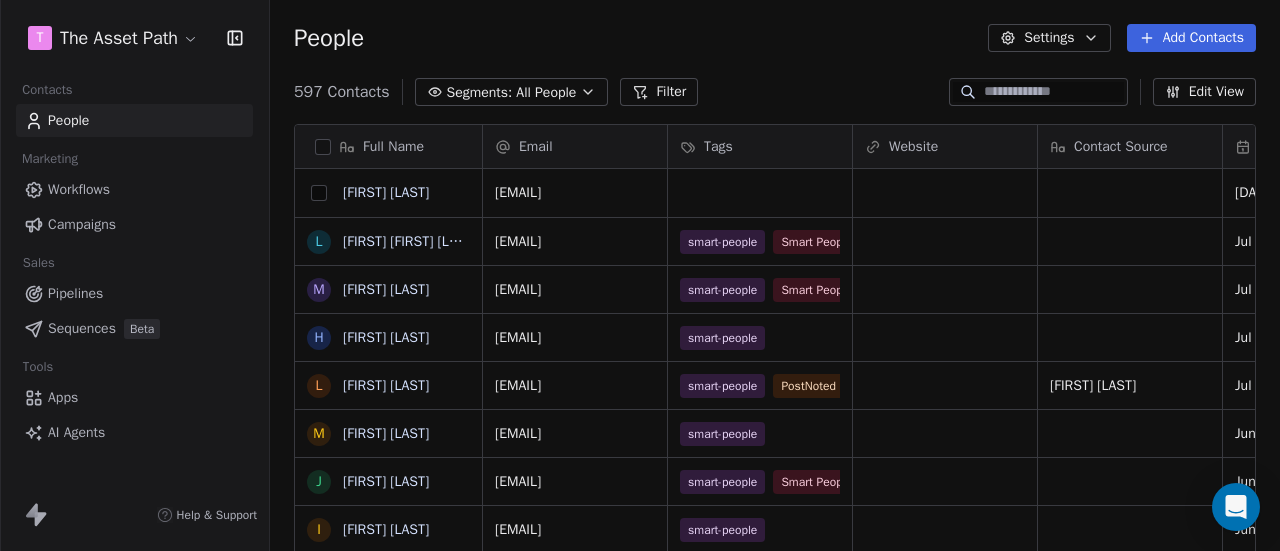 click at bounding box center (319, 193) 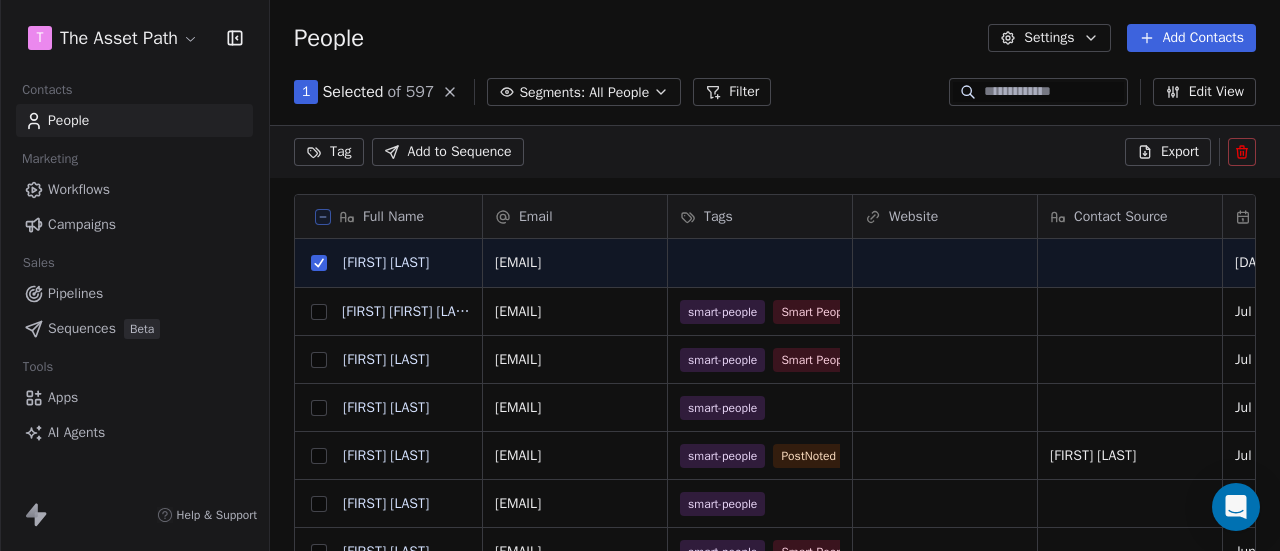 scroll, scrollTop: 400, scrollLeft: 994, axis: both 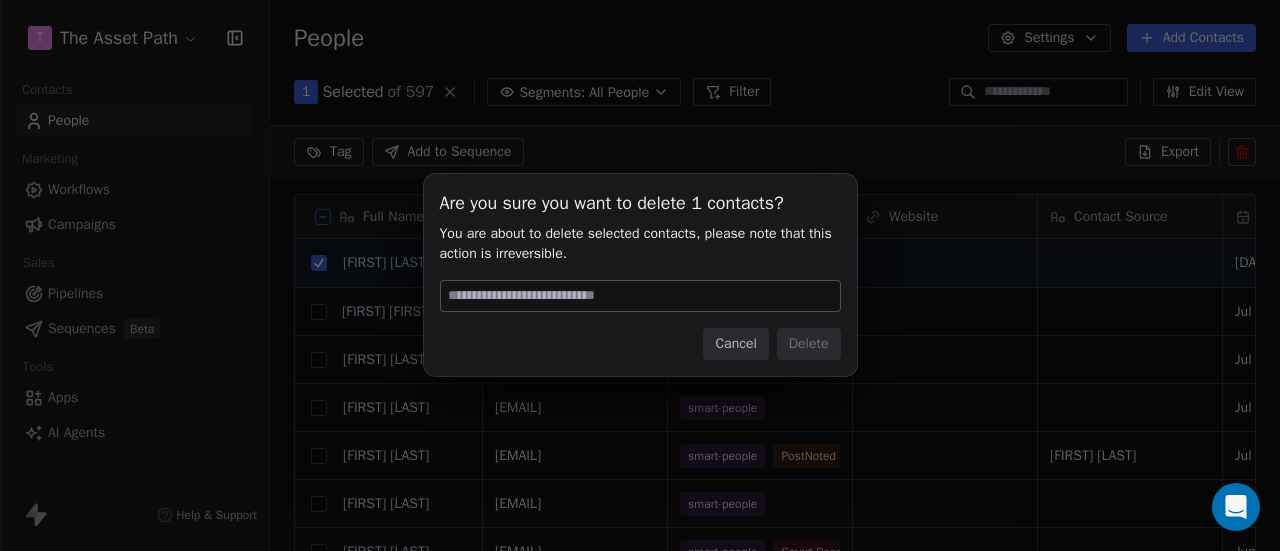 click at bounding box center [640, 296] 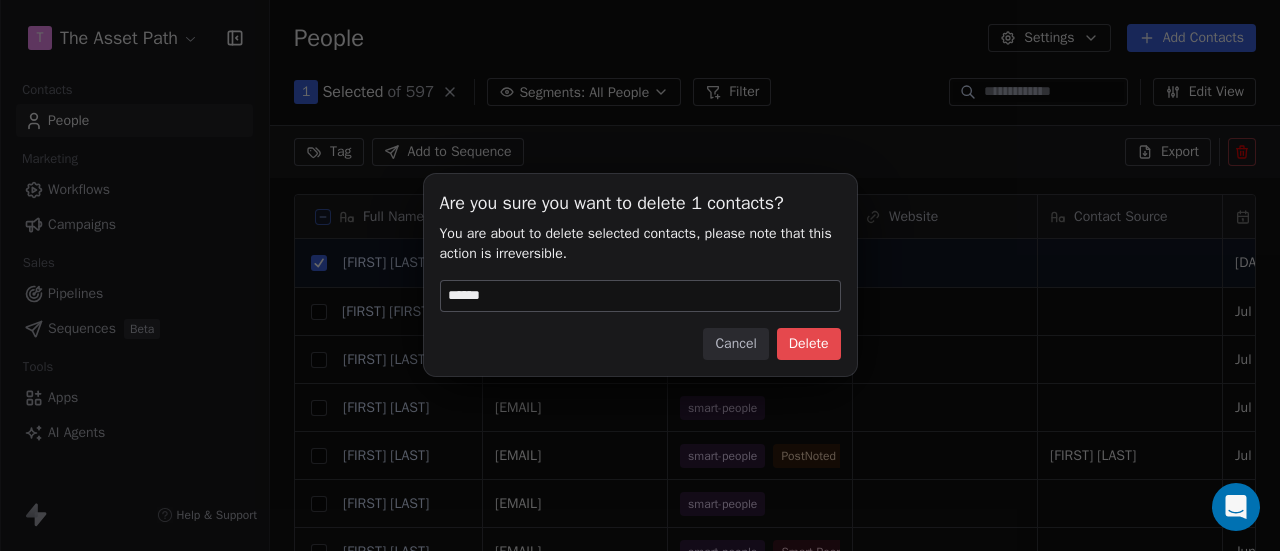 click on "Delete" at bounding box center (809, 344) 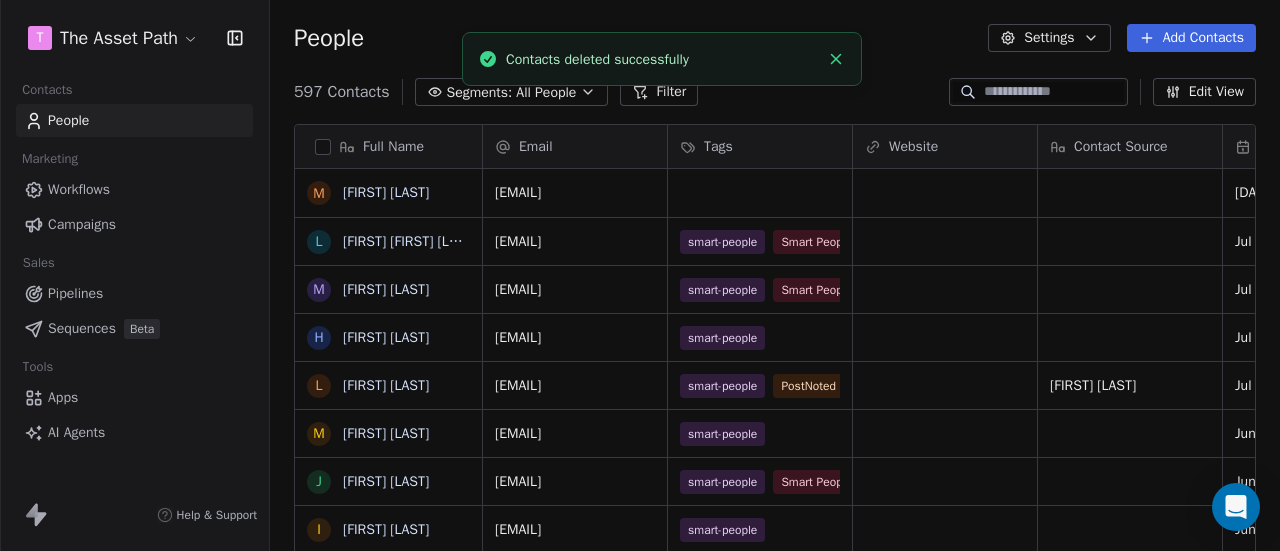 scroll, scrollTop: 16, scrollLeft: 16, axis: both 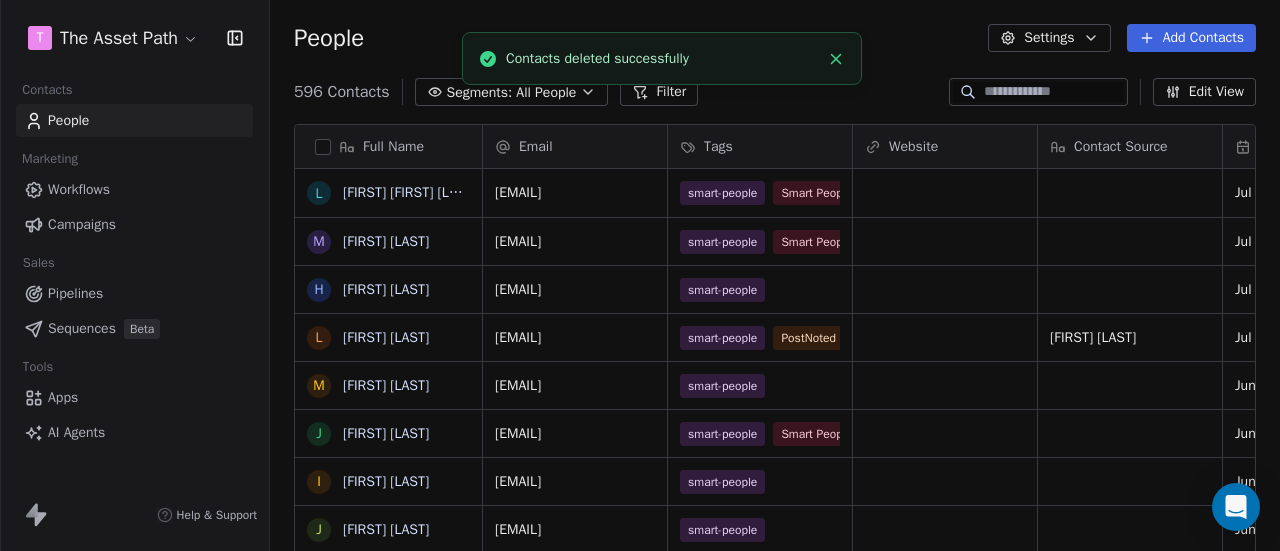 click 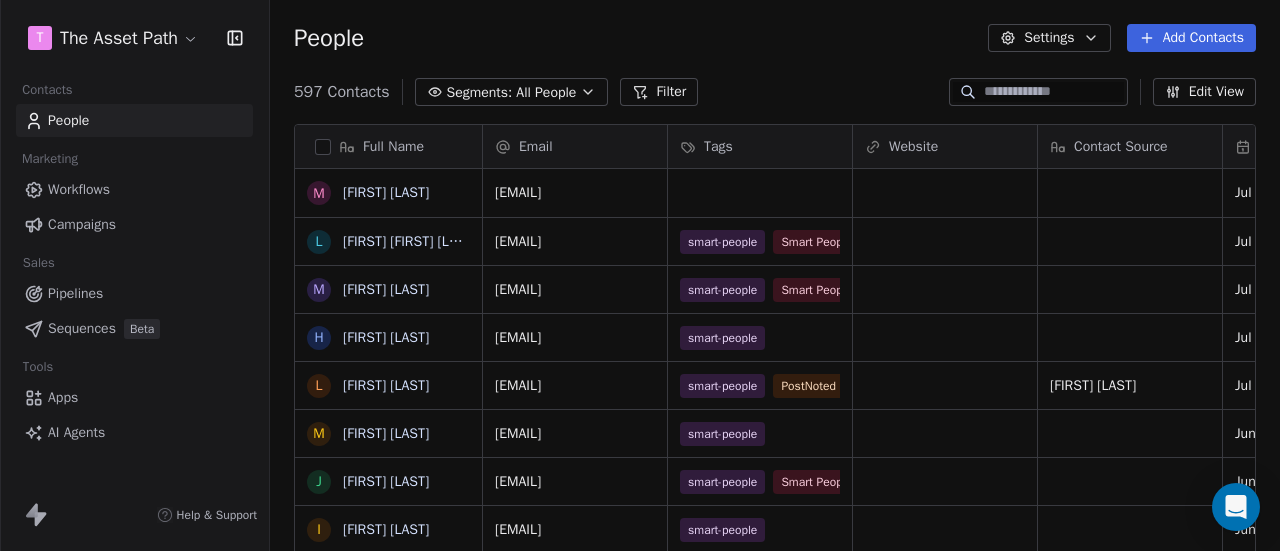 scroll, scrollTop: 6, scrollLeft: 0, axis: vertical 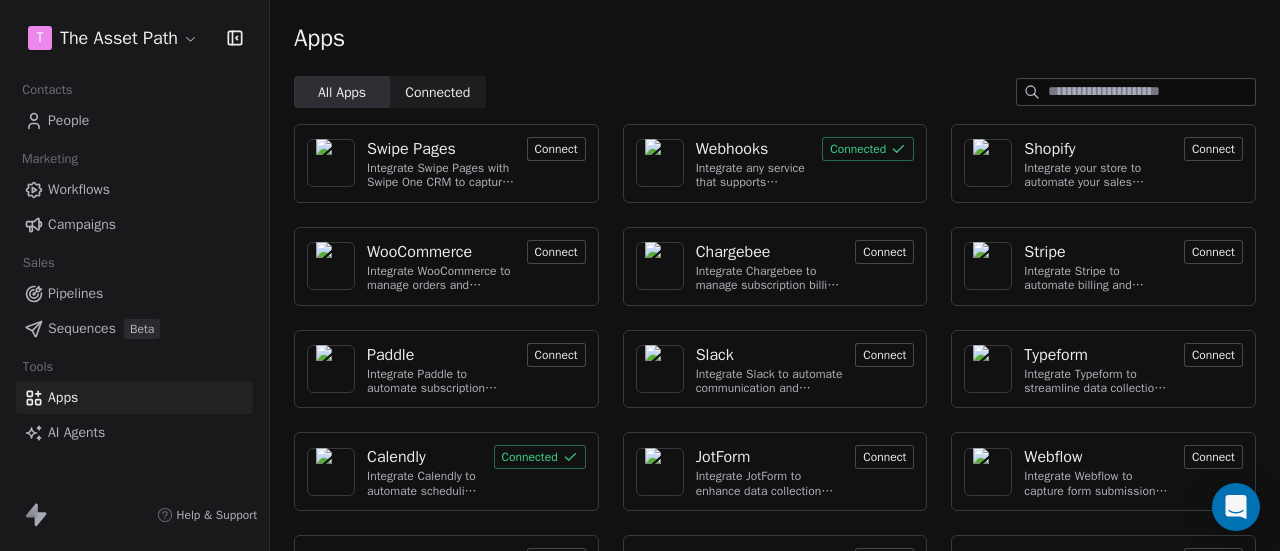click on "Webhooks" at bounding box center [732, 149] 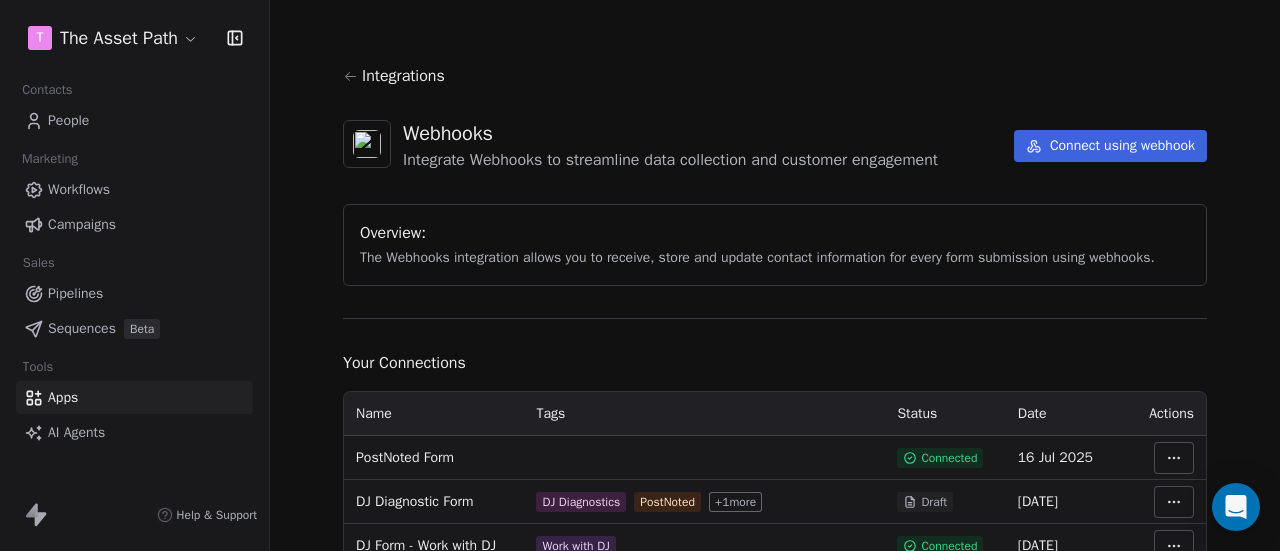 click on "T The Asset Path Contacts People Marketing Workflows Campaigns Sales Pipelines Sequences Beta Tools Apps AI Agents Help & Support Integrations Webhooks Integrate Webhooks to streamline data collection and customer engagement Connect using webhook Overview: The Webhooks integration allows you to receive, store and update contact information for every form submission using webhooks. Your Connections Name Tags Status Date Actions PostNoted Form Connected 16 Jul 2025 DJ Diagnostic Form DJ Diagnostics PostNoted + 1  more Draft 03 Jul 2025 DJ Form - Work with DJ Work with DJ Connected 26 May 2025 Smart People smart-people Connected 14 Apr 2025 Write & Publish Your Business Book Checklist WPP-Form Connected 26 Mar 2025 Scoreapp Connected 24 Jan 2025" at bounding box center [640, 275] 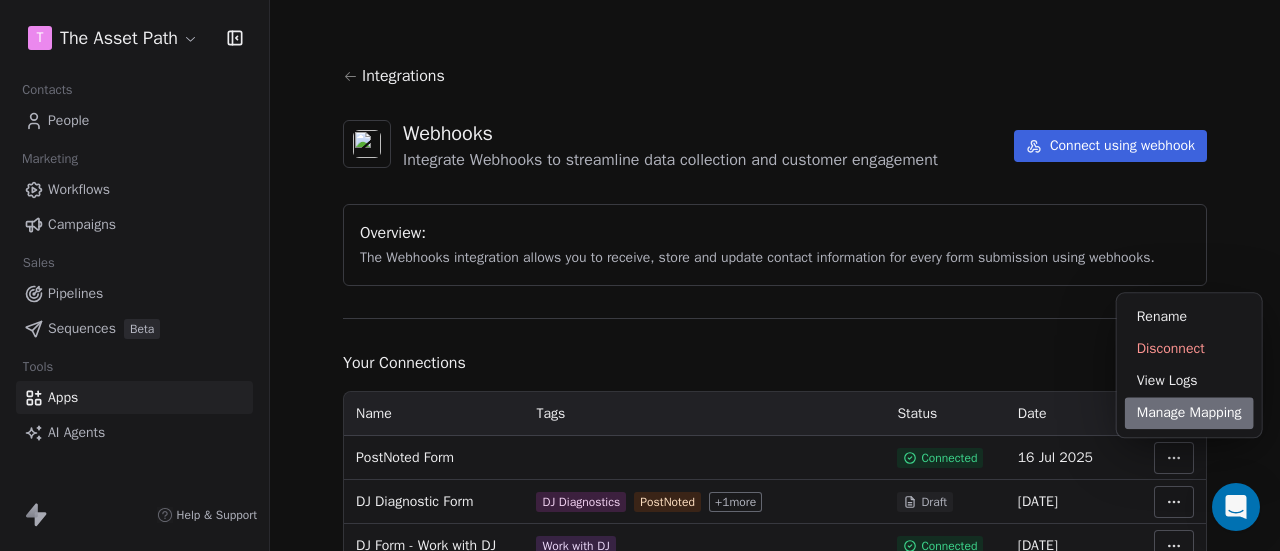 click on "Manage Mapping" at bounding box center (1189, 413) 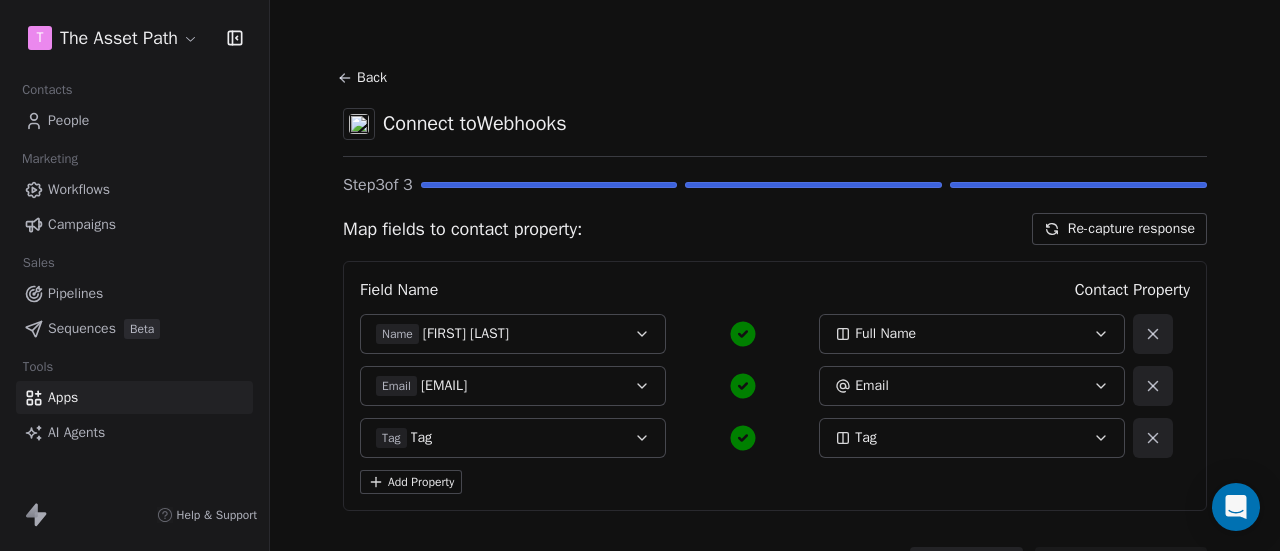 scroll, scrollTop: 91, scrollLeft: 0, axis: vertical 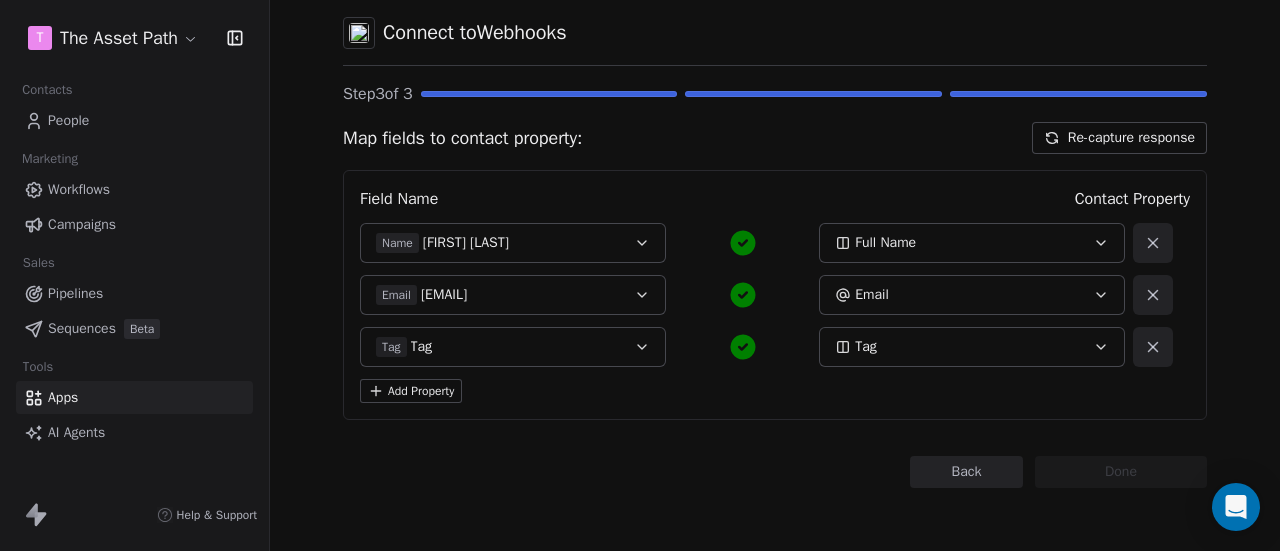 click 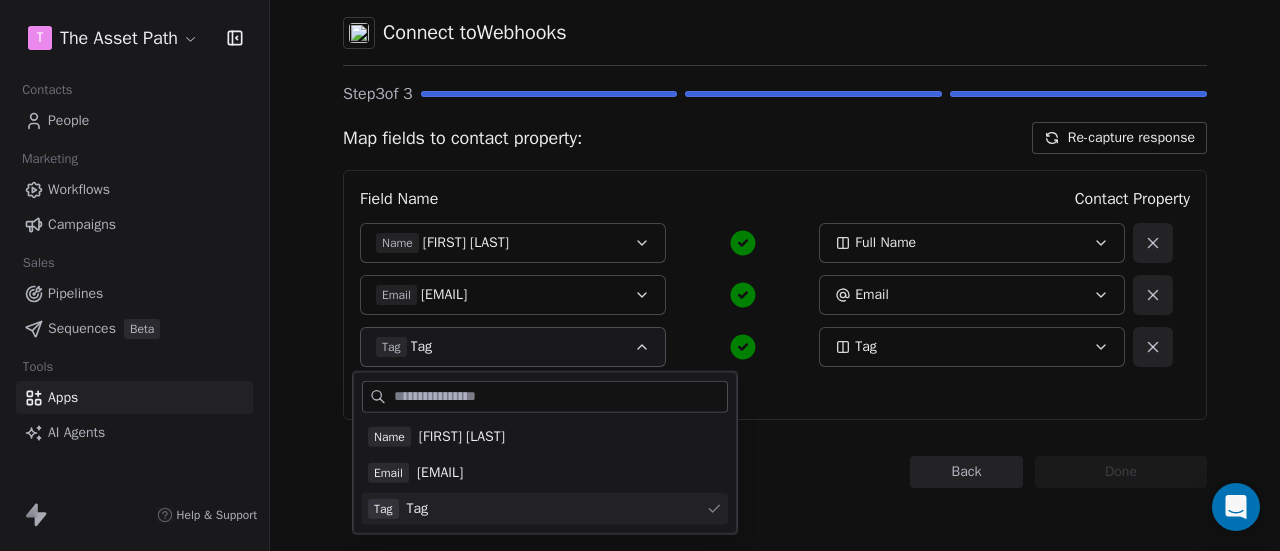 click on "Back Connect to  Webhooks Step  3  of 3 Map fields to contact property:  Re-capture response Field Name Contact Property Name Maria Uzoma Full Name Email uzomaemerald2+5@gmail.com Email Tag Tag Tag  Add Property Back Done" at bounding box center (775, 230) 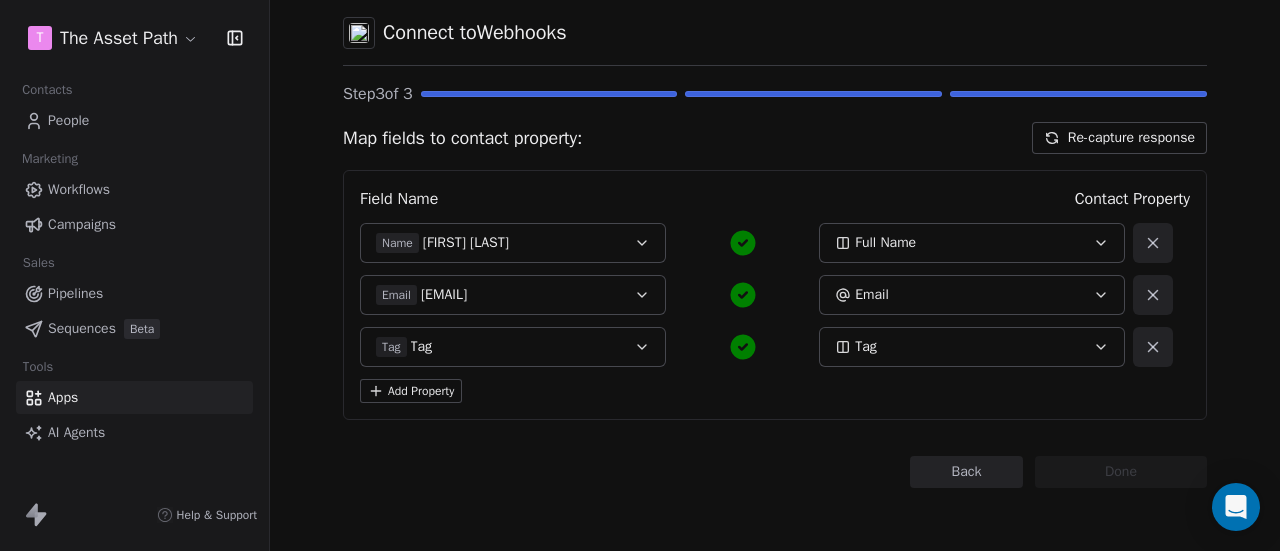 click on "Tag" at bounding box center (958, 347) 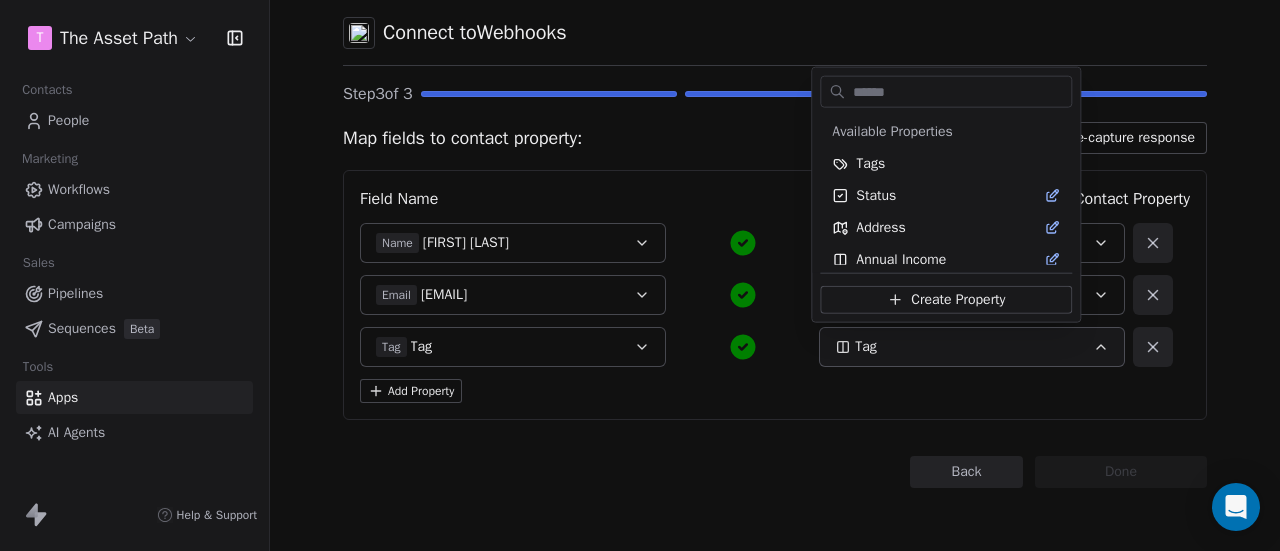 scroll, scrollTop: 1706, scrollLeft: 0, axis: vertical 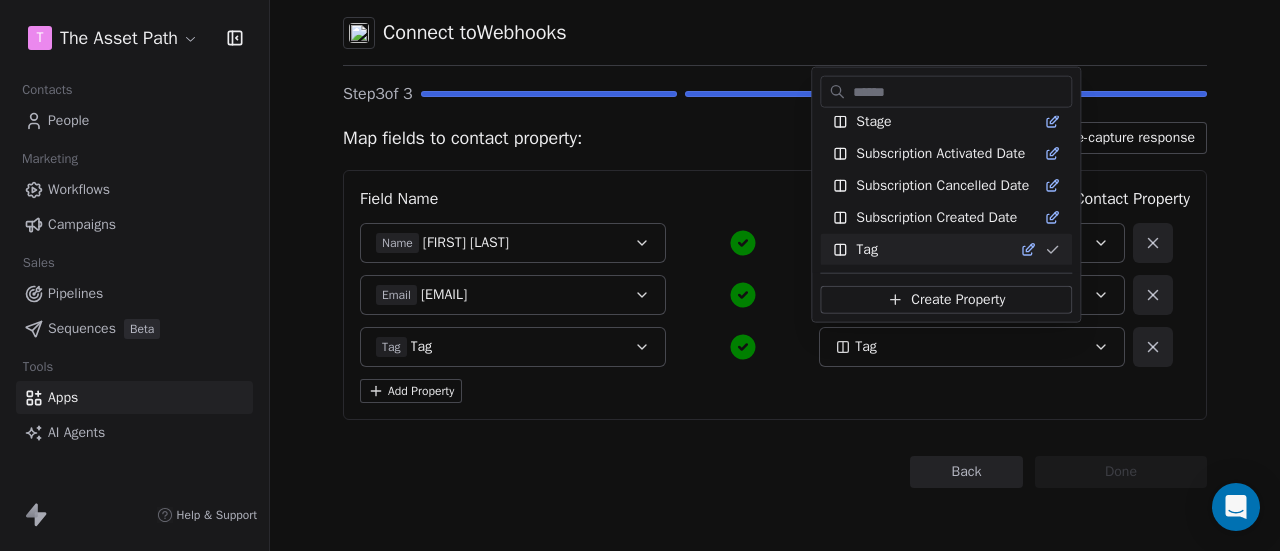 click on "T The Asset Path Contacts People Marketing Workflows Campaigns Sales Pipelines Sequences Beta Tools Apps AI Agents Help & Support  Back Connect to  Webhooks Step  3  of 3 Map fields to contact property:  Re-capture response Field Name Contact Property Name Maria Uzoma Full Name Email uzomaemerald2+5@gmail.com Email Tag Tag Tag  Add Property Back Done
Available Properties Tags Status Address Annual Income Annual Revenue Average Order Value Birthday Browser Last Canceled Meeting Name Last Canceled Meeting Time Latest Meeting Name Latest Meeting Time Company Name Contact Source Contact ID Contact Name Country Created Date Customer Lifetime Value Department Description Device Email Email Verification Status Facebook First Name First Purchase Date Full Name gdpr Gender Job Title Language Last Activity Date Last Name Last Abandoned Date Last Purchase Date LinkedIn Marketing Contact Status Email Marketing Consent MRR Next Billing Date NOTES From Meetings NPS Score Occupation Orders Count Origin Quiz1 Tag" at bounding box center (640, 275) 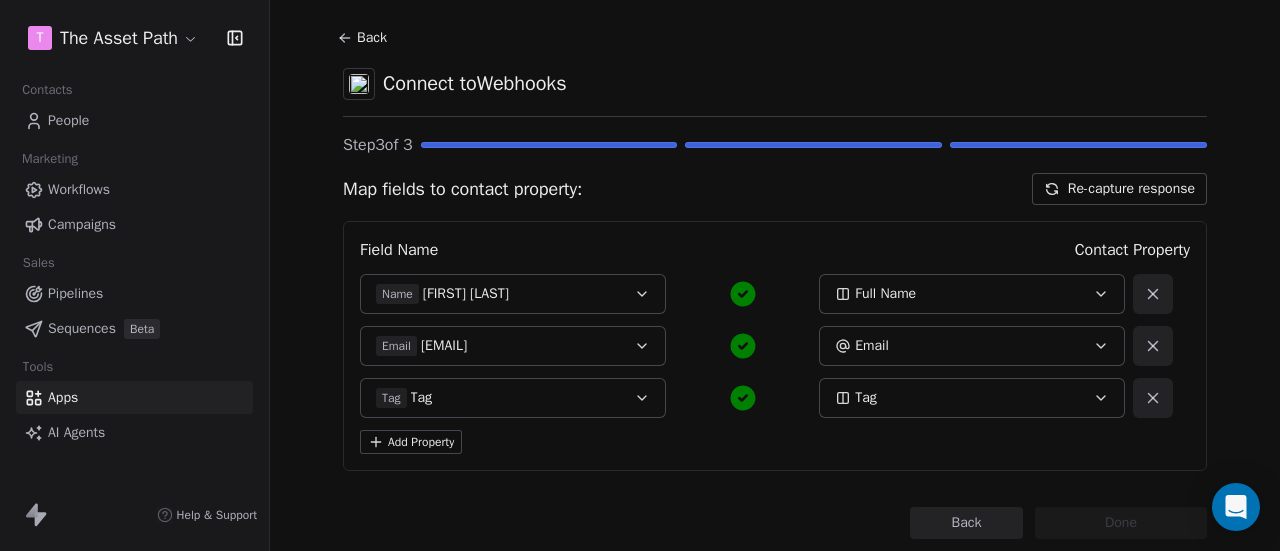 scroll, scrollTop: 0, scrollLeft: 0, axis: both 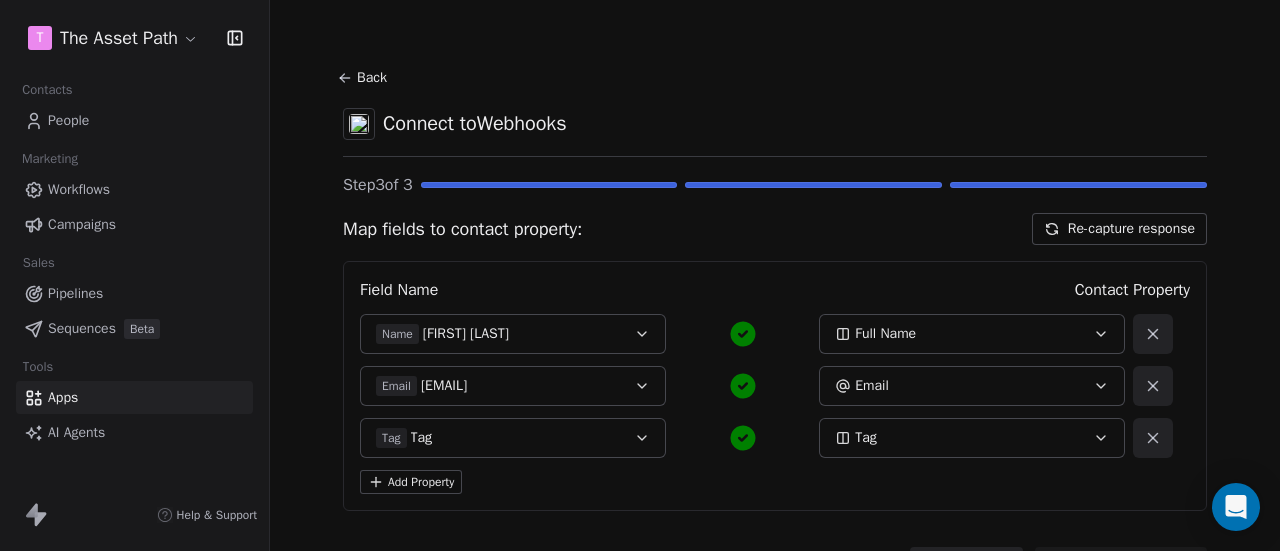 click on "Back" at bounding box center [365, 78] 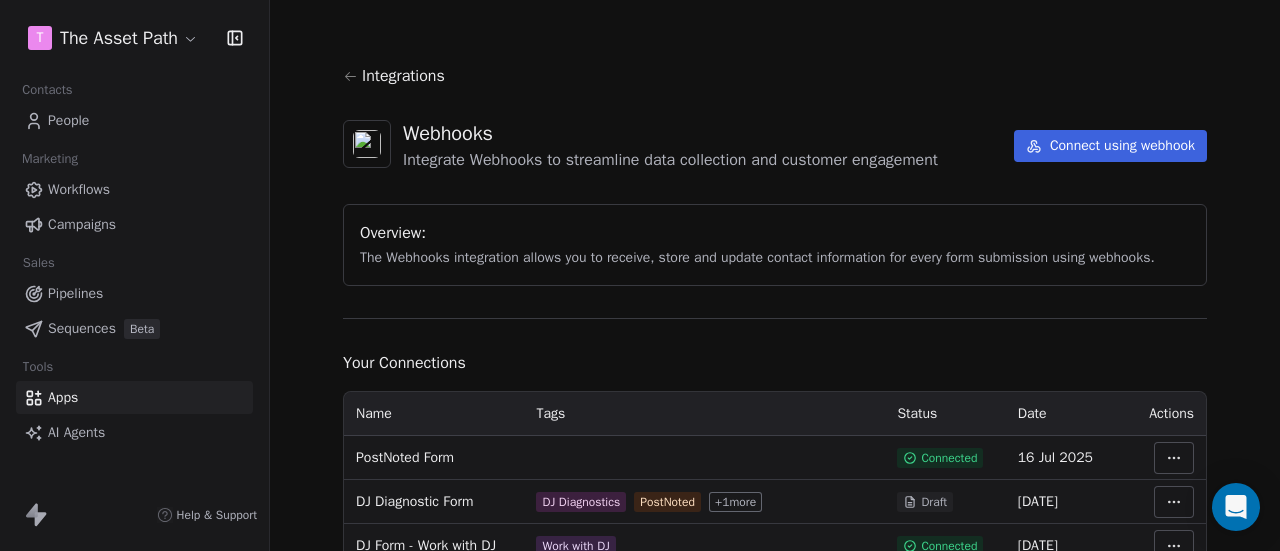 scroll, scrollTop: 200, scrollLeft: 0, axis: vertical 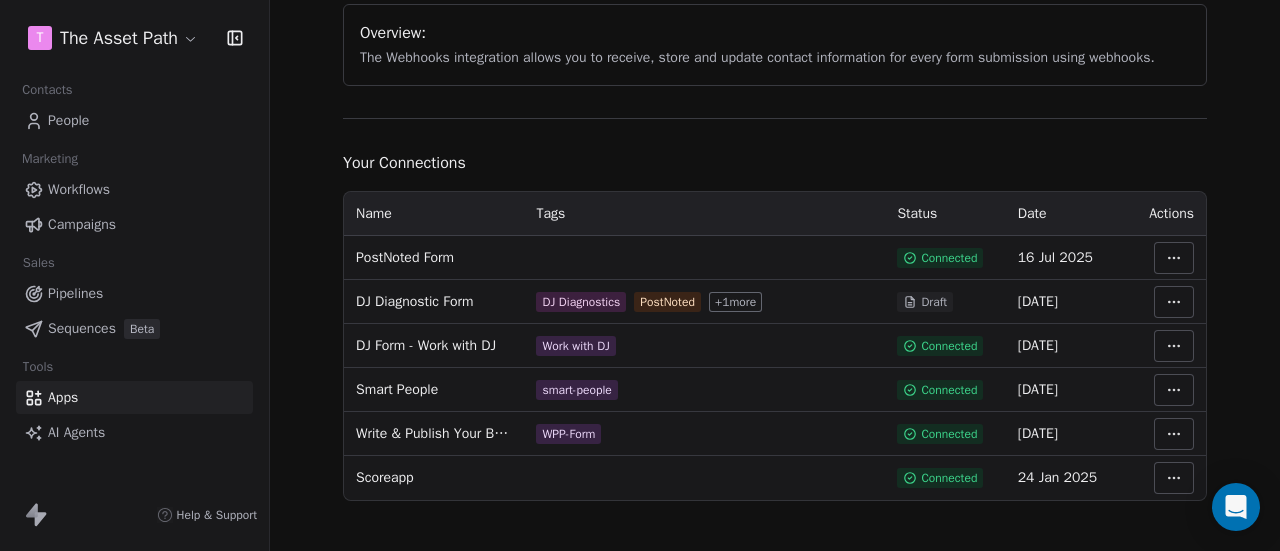 click on "T The Asset Path Contacts People Marketing Workflows Campaigns Sales Pipelines Sequences Beta Tools Apps AI Agents Help & Support Integrations Webhooks Integrate Webhooks to streamline data collection and customer engagement Connect using webhook Overview: The Webhooks integration allows you to receive, store and update contact information for every form submission using webhooks. Your Connections Name Tags Status Date Actions PostNoted Form Connected 16 [MONTH] [YEAR] DJ Diagnostic Form DJ Diagnostics PostNoted + 1 more Draft 03 [MONTH] [YEAR] DJ Form - Work with DJ Work with DJ Connected 26 [MONTH] [YEAR] Smart People smart-people Connected 14 [MONTH] [YEAR] Write & Publish Your Business Book Checklist WPP-Form Connected 26 [MONTH] [YEAR] Scoreapp Connected 24 [MONTH] [YEAR]" at bounding box center (640, 275) 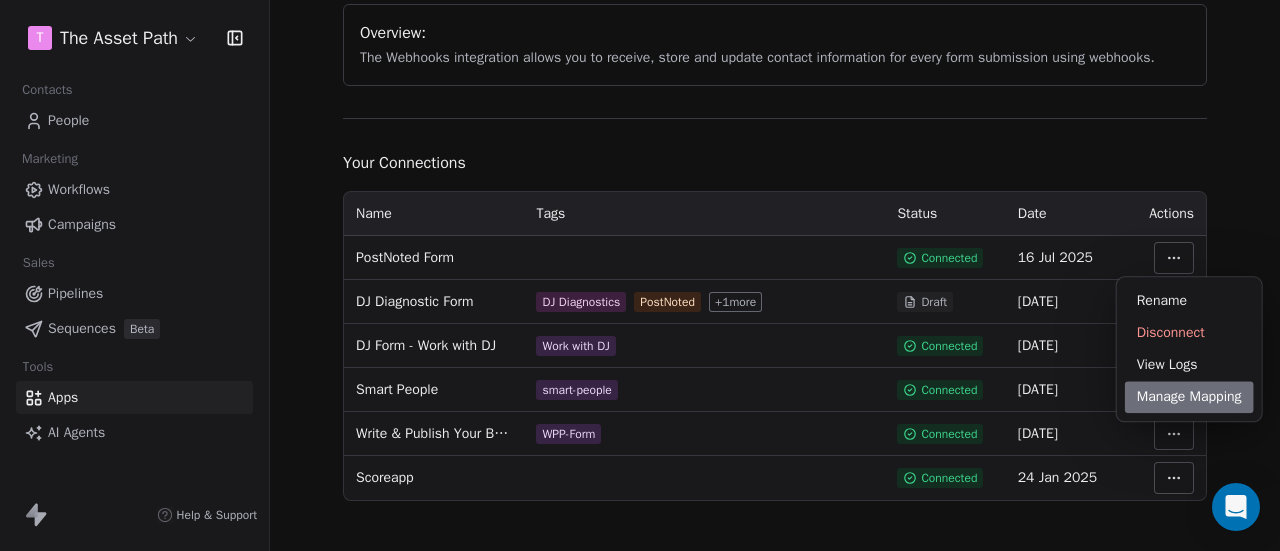 click on "Manage Mapping" at bounding box center (1189, 397) 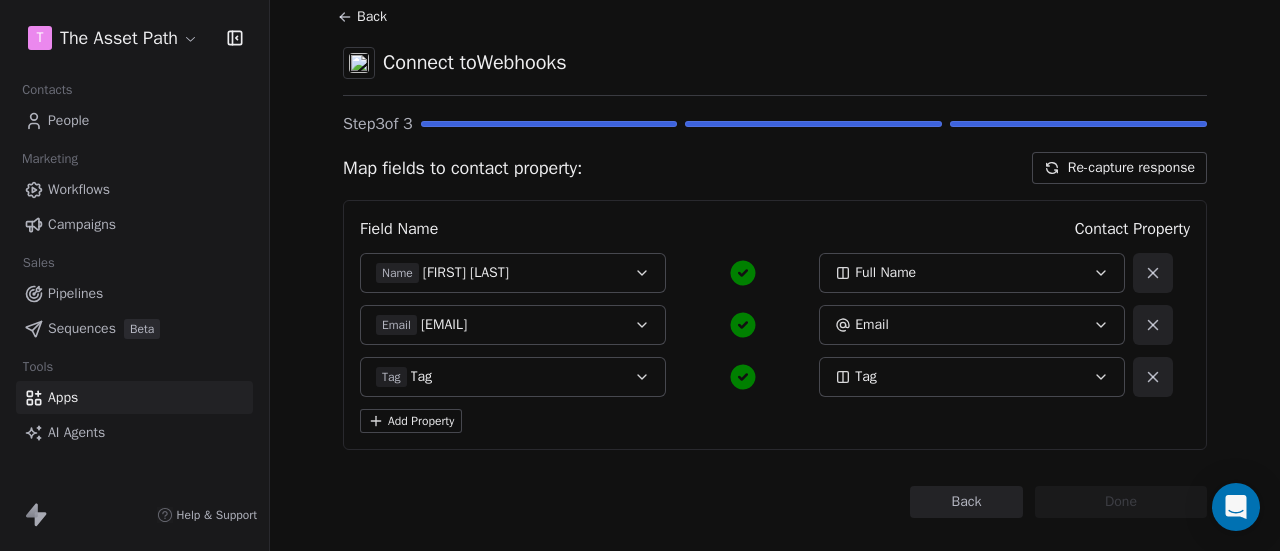 scroll, scrollTop: 91, scrollLeft: 0, axis: vertical 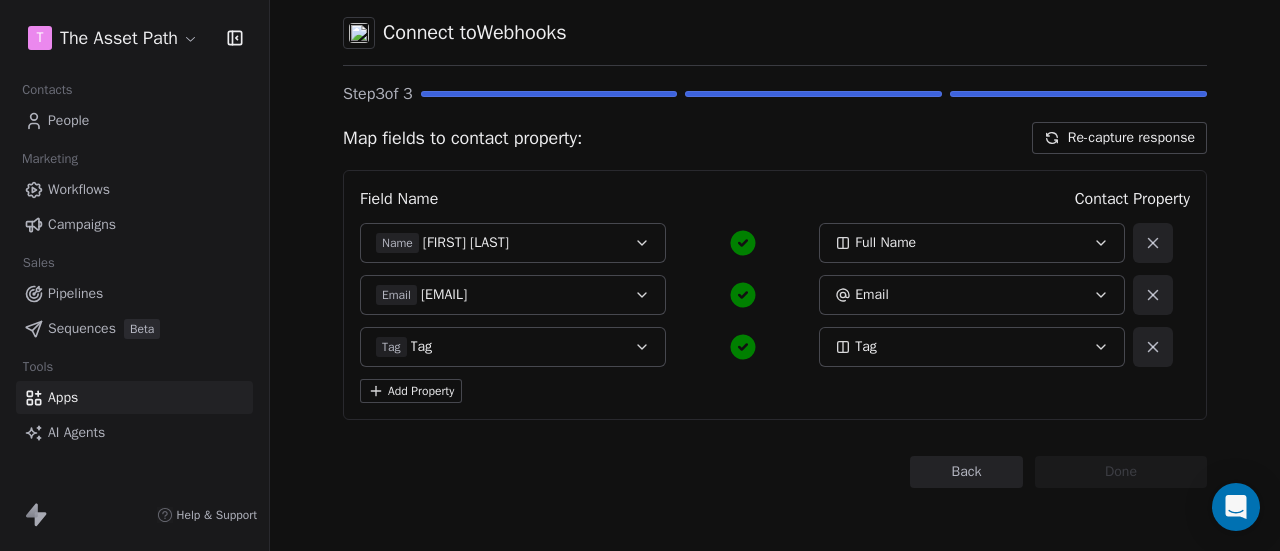 click on "Back" at bounding box center (966, 472) 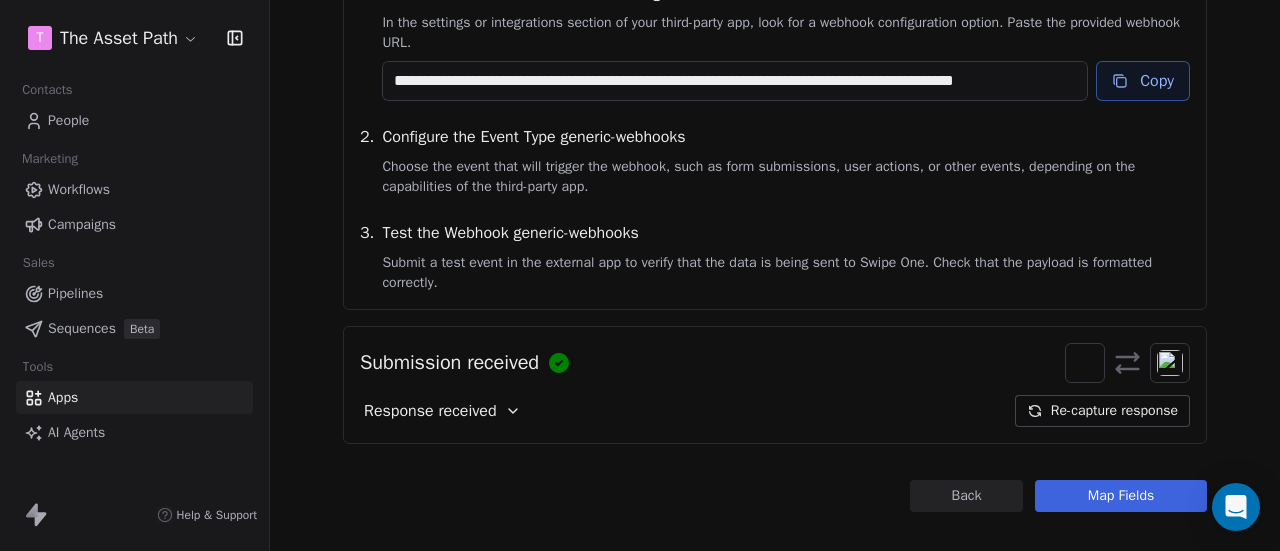 scroll, scrollTop: 314, scrollLeft: 0, axis: vertical 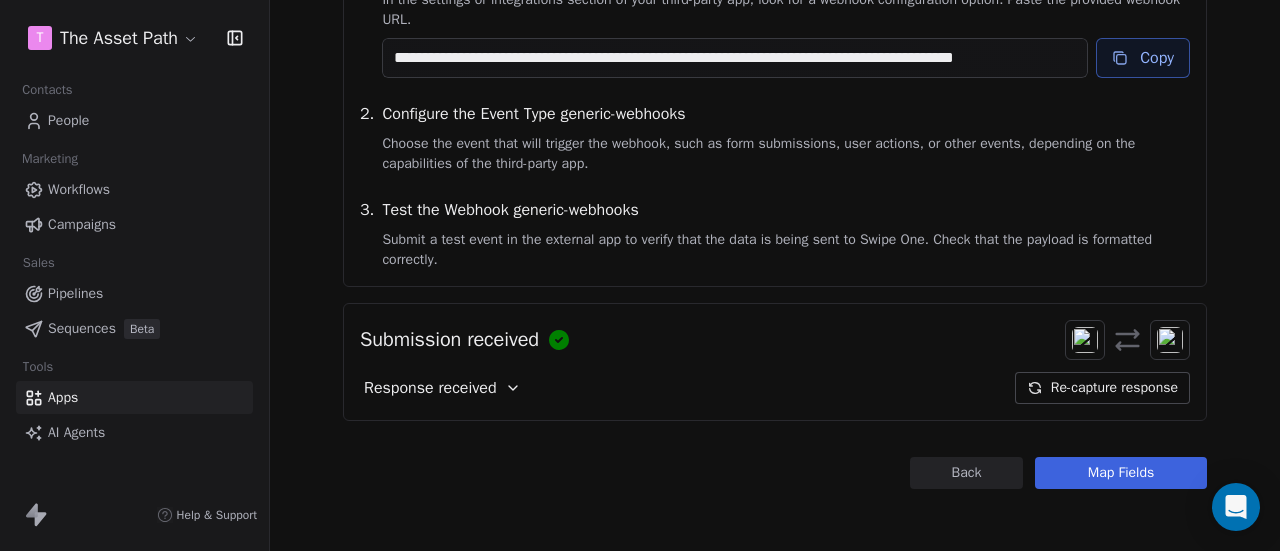 click on "Re-capture response" at bounding box center (1102, 388) 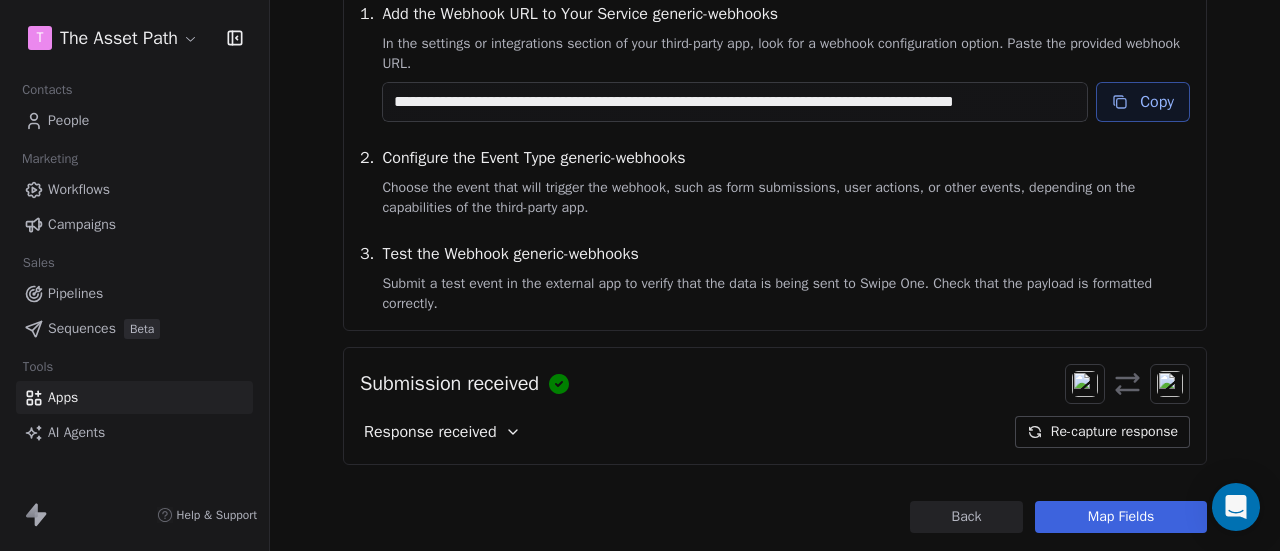 scroll, scrollTop: 314, scrollLeft: 0, axis: vertical 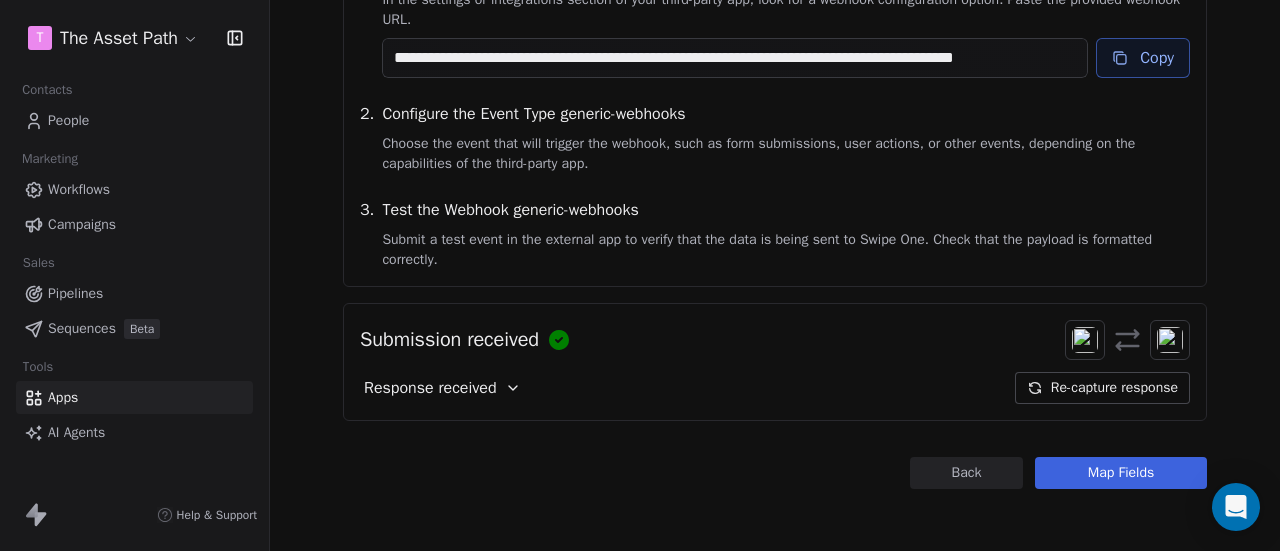click on "Map Fields" at bounding box center (1121, 473) 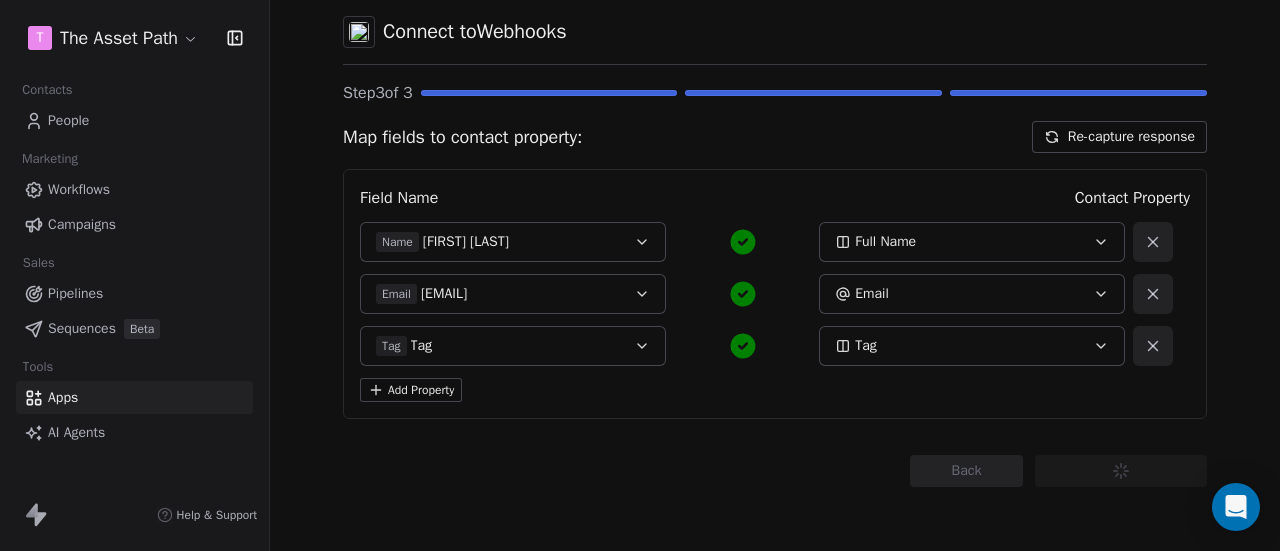 scroll, scrollTop: 91, scrollLeft: 0, axis: vertical 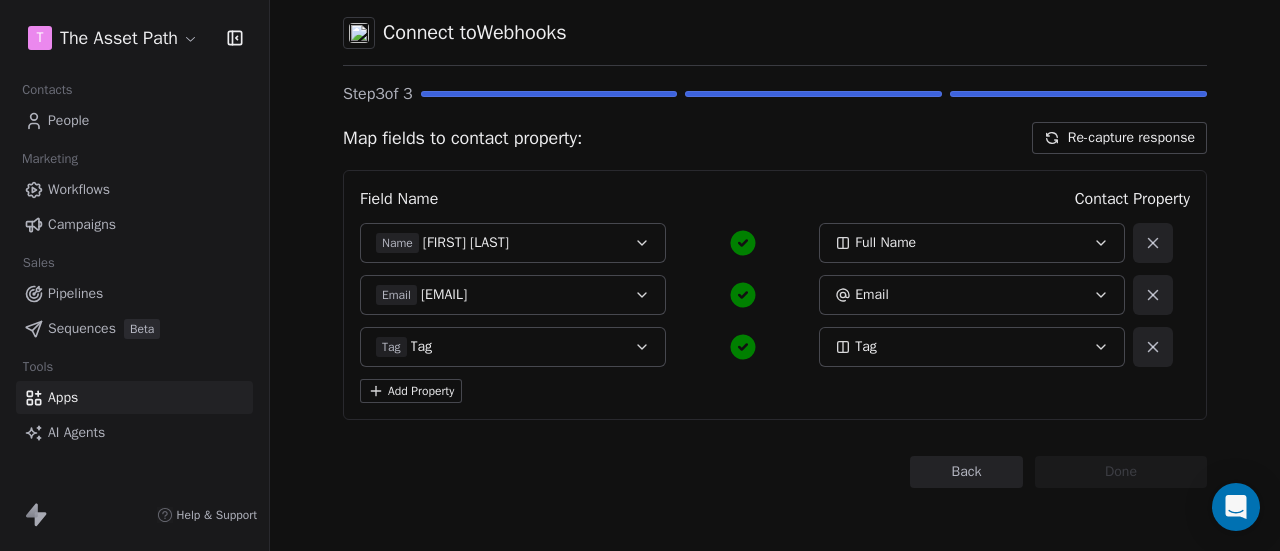 click on "Tag Tag" at bounding box center (499, 347) 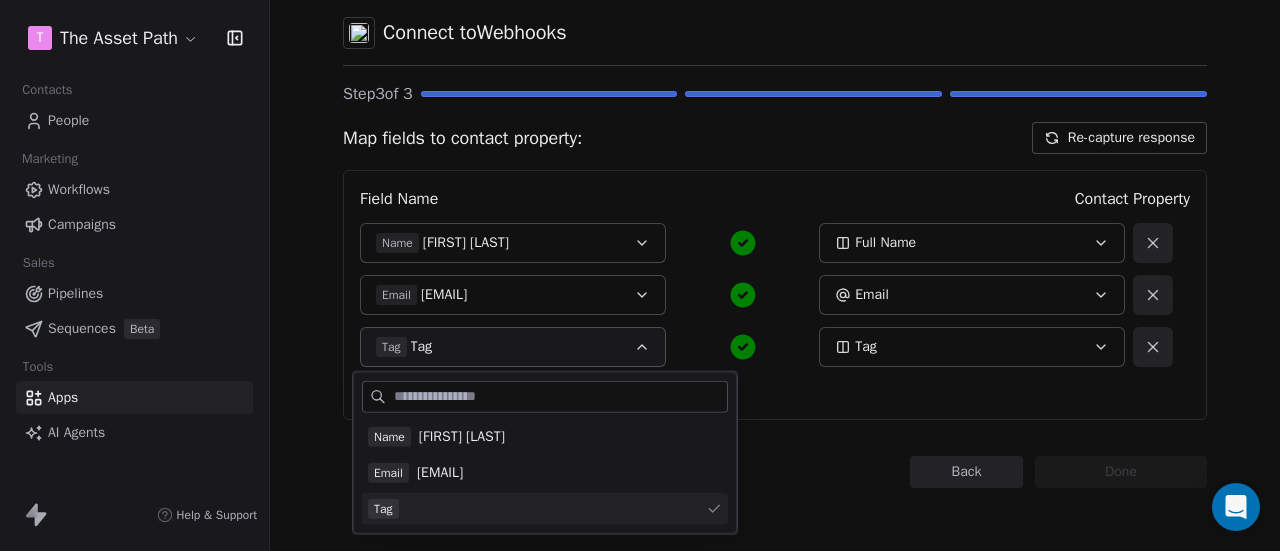 drag, startPoint x: 834, startPoint y: 463, endPoint x: 707, endPoint y: 433, distance: 130.49521 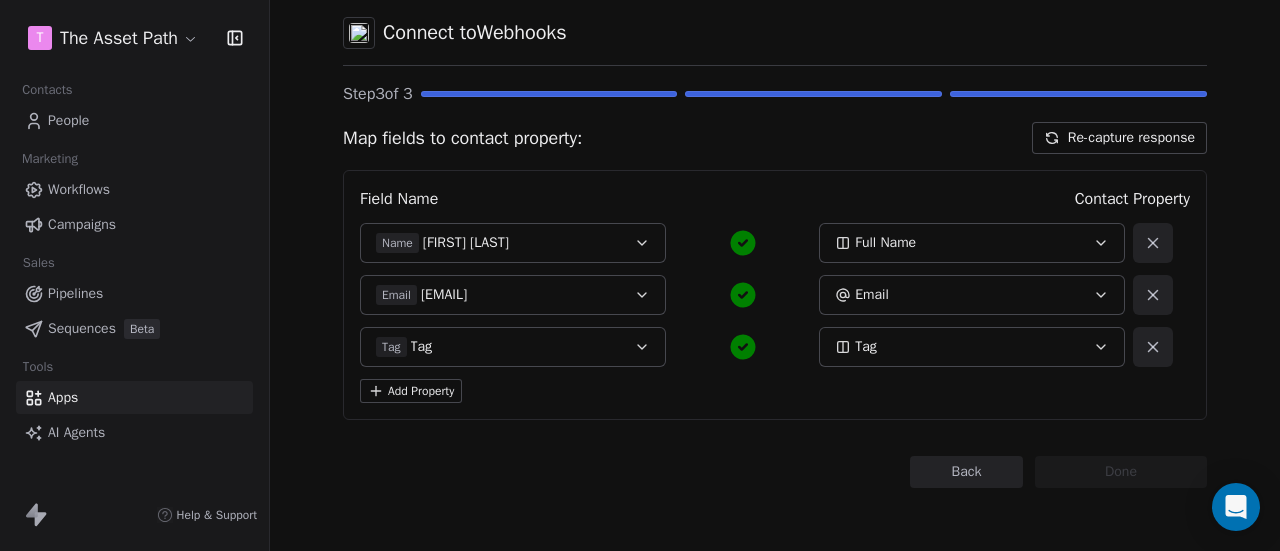 click on "Add Property" at bounding box center (411, 391) 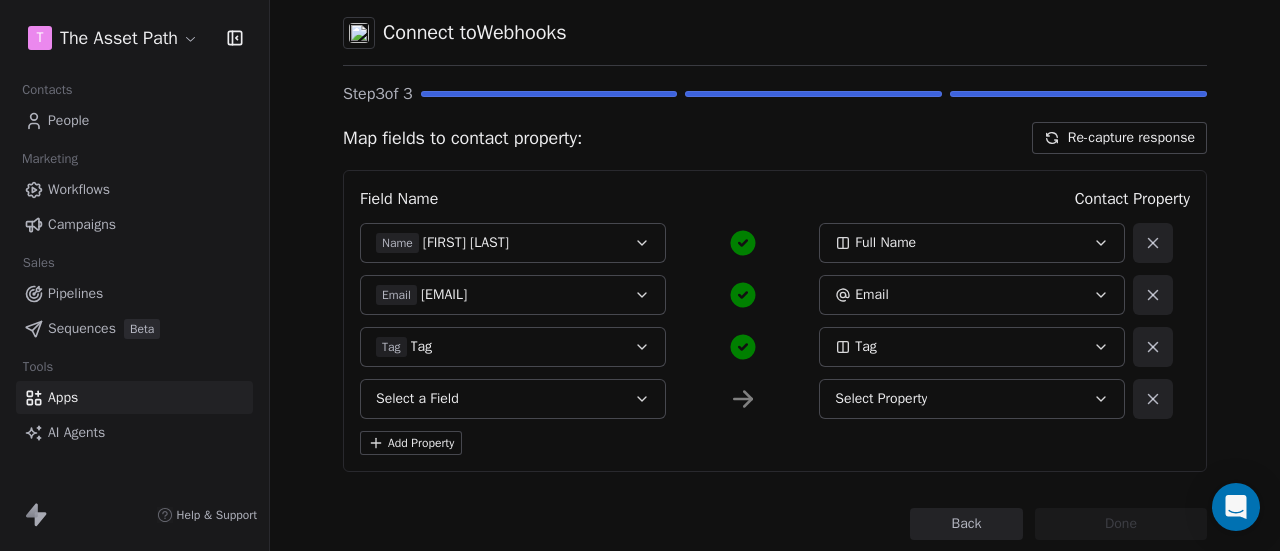 click on "Select a Field" at bounding box center [417, 399] 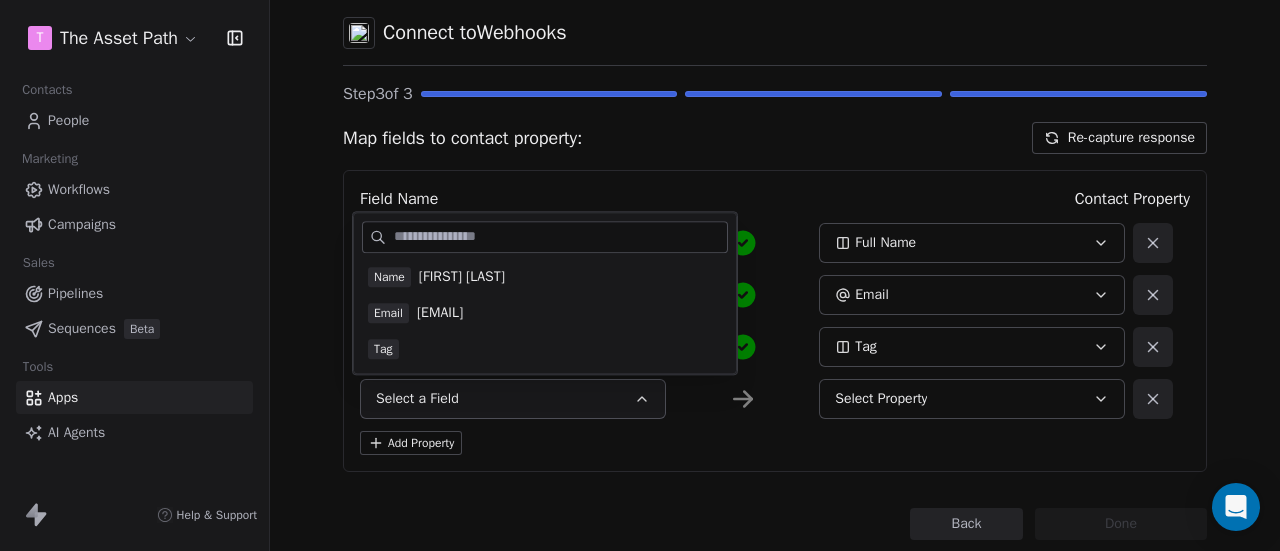 click on "Back Connect to  Webhooks Step  3  of 3 Map fields to contact property:  Re-capture response Field Name Contact Property Name Maria Uzoma Full Name Email uzomaemerald2+5@gmail.com Email Tag Tag Tag Select a Field Select Property  Add Property Back Done" at bounding box center (775, 256) 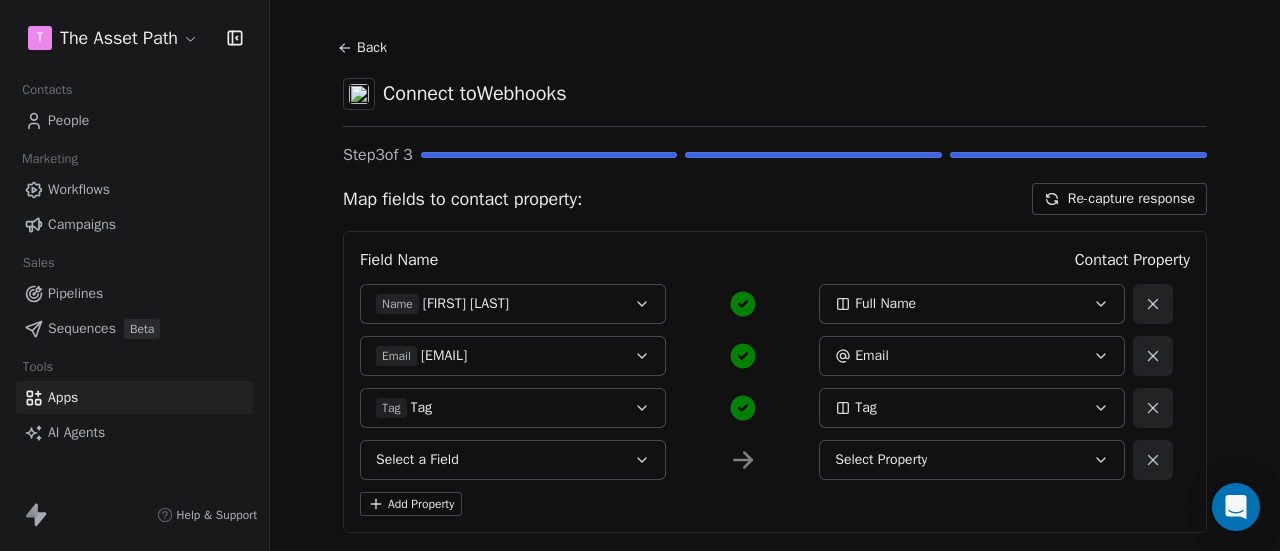 scroll, scrollTop: 0, scrollLeft: 0, axis: both 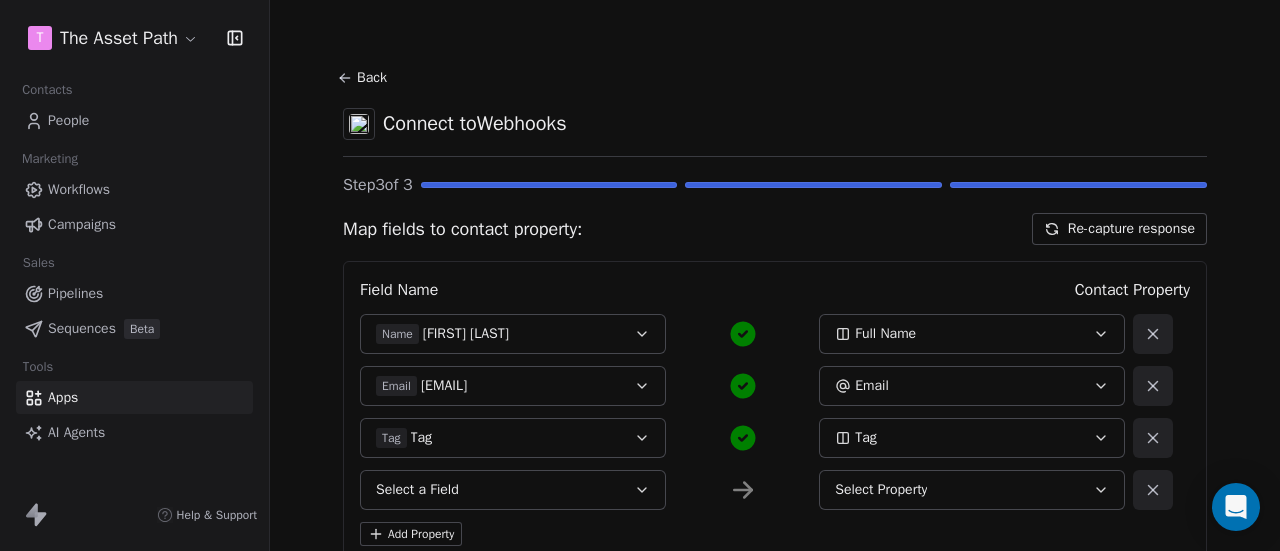 click on "Back" at bounding box center (365, 78) 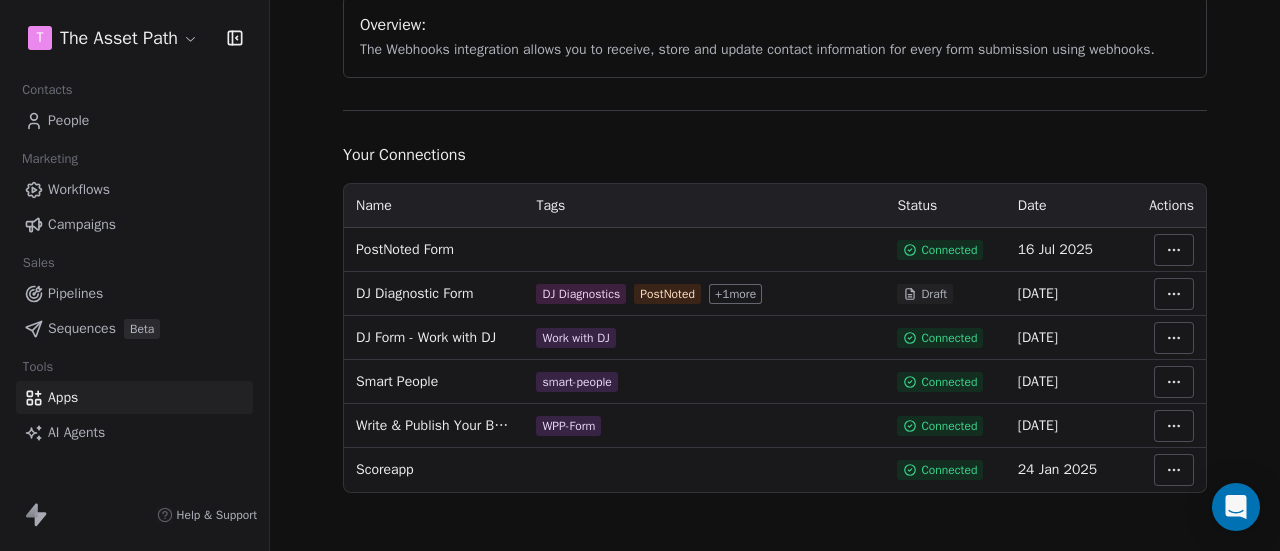 scroll, scrollTop: 212, scrollLeft: 0, axis: vertical 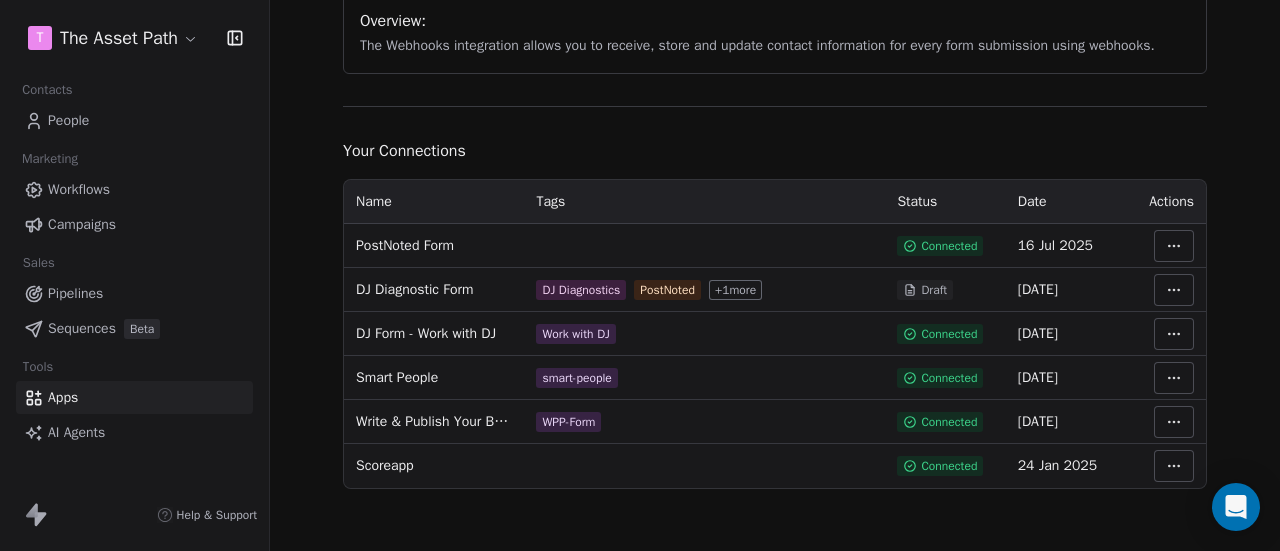 click on "T The Asset Path Contacts People Marketing Workflows Campaigns Sales Pipelines Sequences Beta Tools Apps AI Agents Help & Support Integrations Webhooks Integrate Webhooks to streamline data collection and customer engagement Connect using webhook Overview: The Webhooks integration allows you to receive, store and update contact information for every form submission using webhooks. Your Connections Name Tags Status Date Actions PostNoted Form Connected 16 [MONTH] [YEAR] DJ Diagnostic Form DJ Diagnostics PostNoted + 1 more Draft 03 [MONTH] [YEAR] DJ Form - Work with DJ Work with DJ Connected 26 [MONTH] [YEAR] Smart People smart-people Connected 14 [MONTH] [YEAR] Write & Publish Your Business Book Checklist WPP-Form Connected 26 [MONTH] [YEAR] Scoreapp Connected 24 [MONTH] [YEAR]" at bounding box center (640, 275) 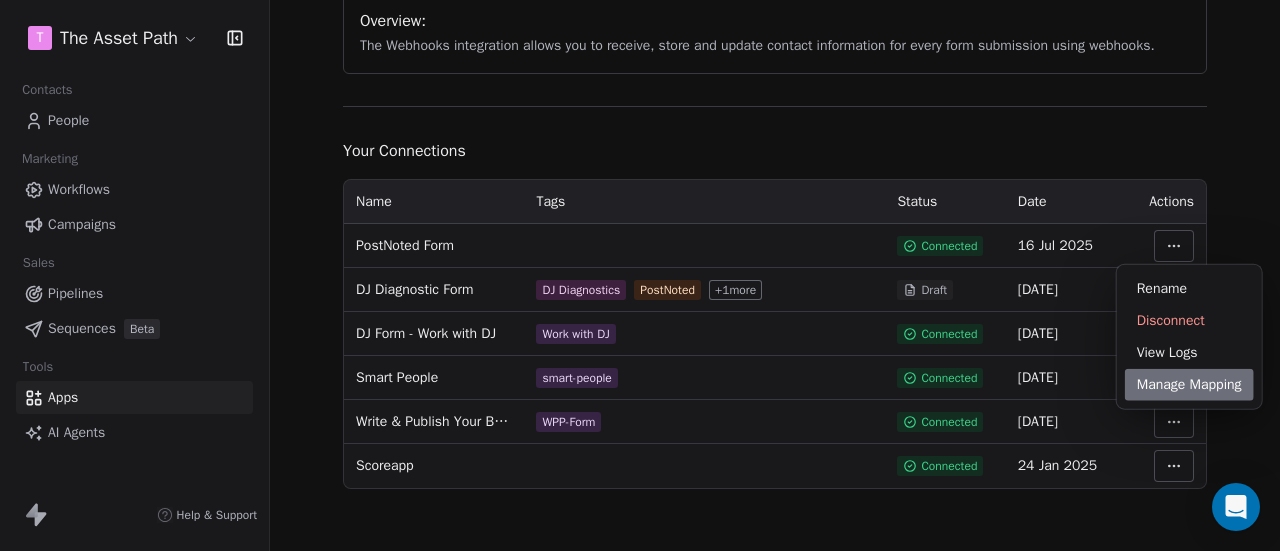 drag, startPoint x: 1172, startPoint y: 385, endPoint x: 1007, endPoint y: 351, distance: 168.46661 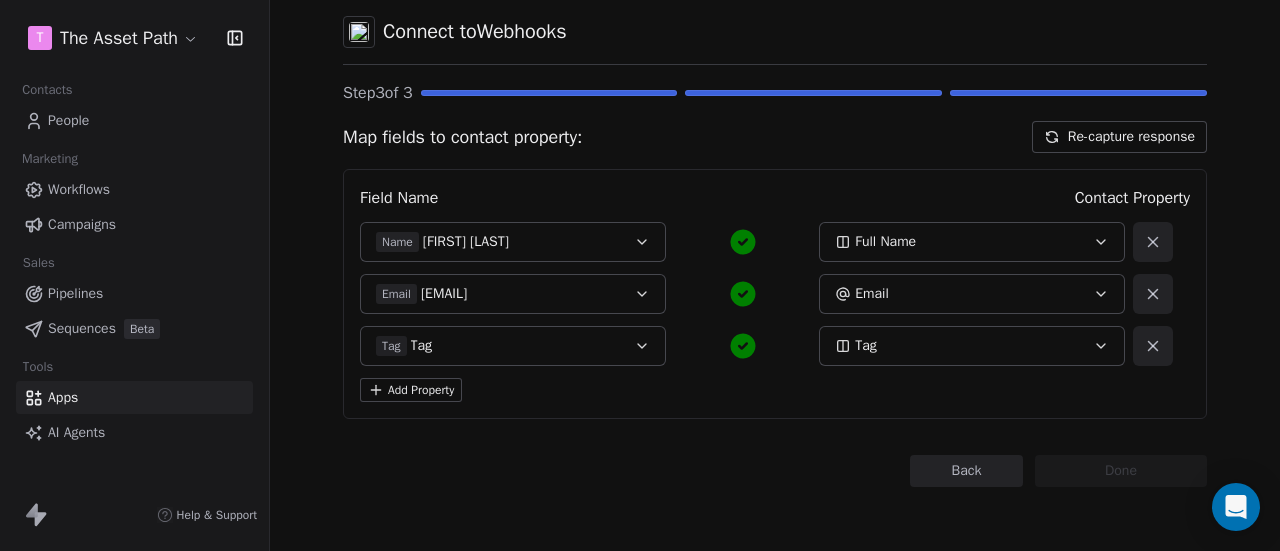 scroll, scrollTop: 0, scrollLeft: 0, axis: both 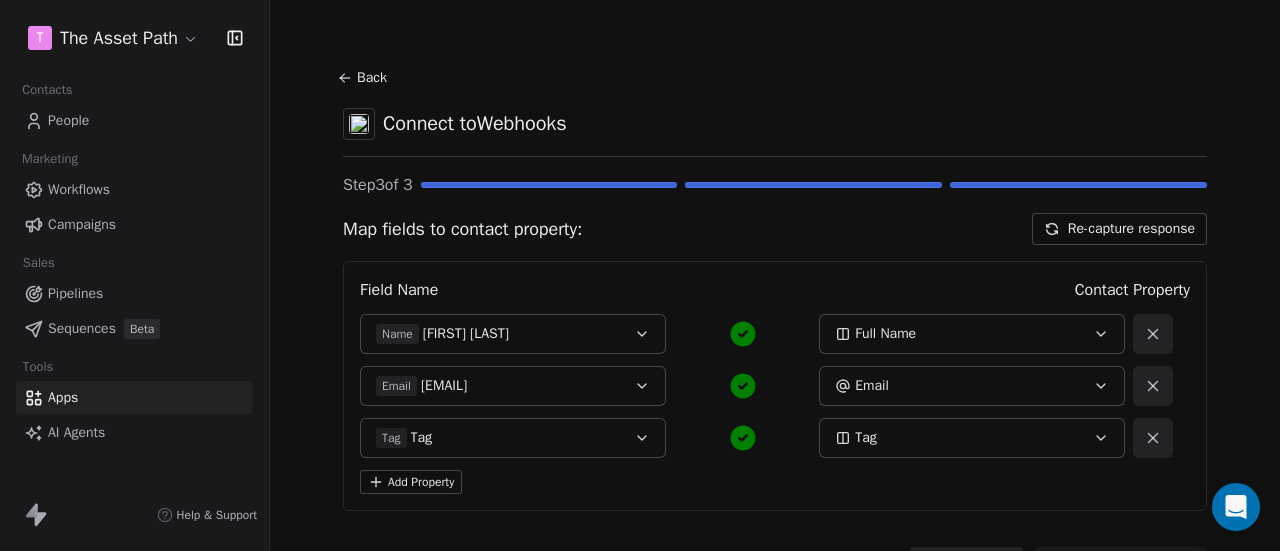 click on "[EMAIL]" at bounding box center [444, 386] 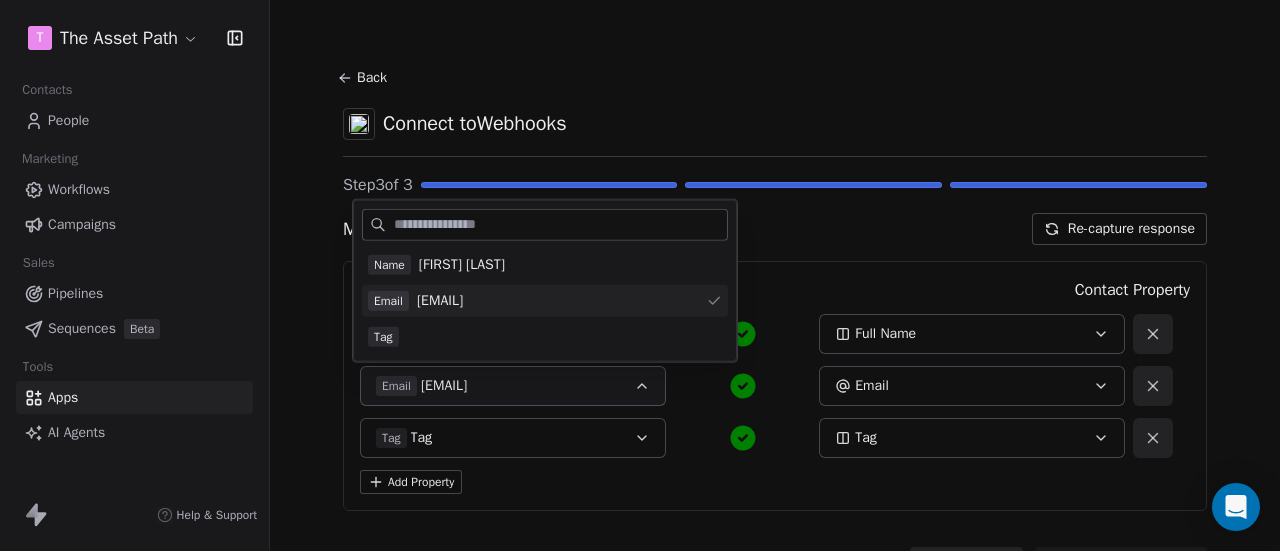 click on "[EMAIL]" at bounding box center [444, 386] 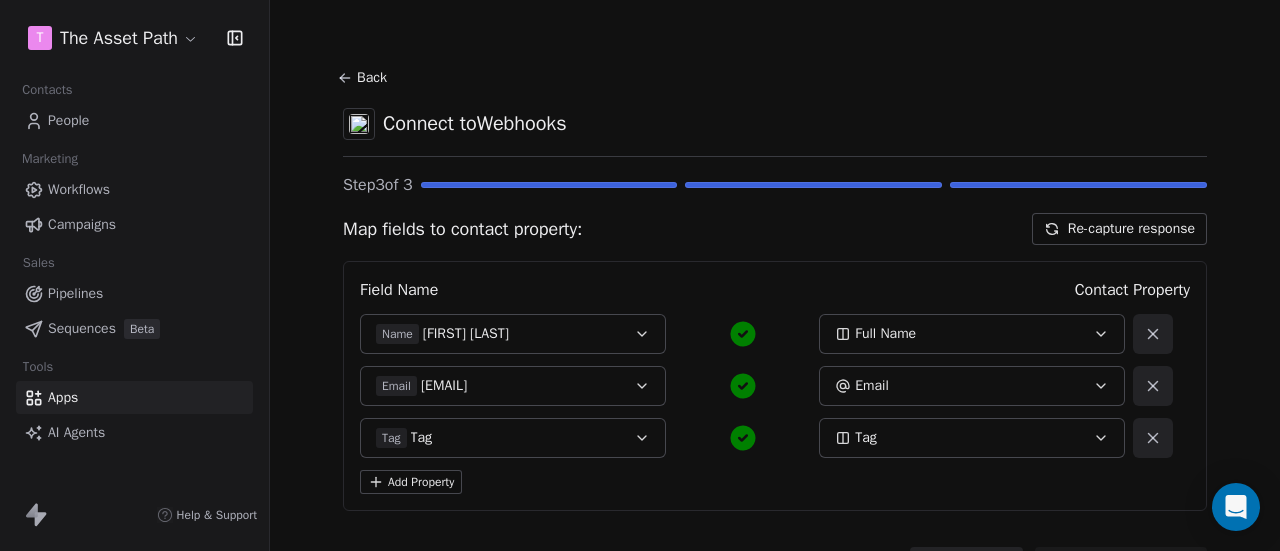 click 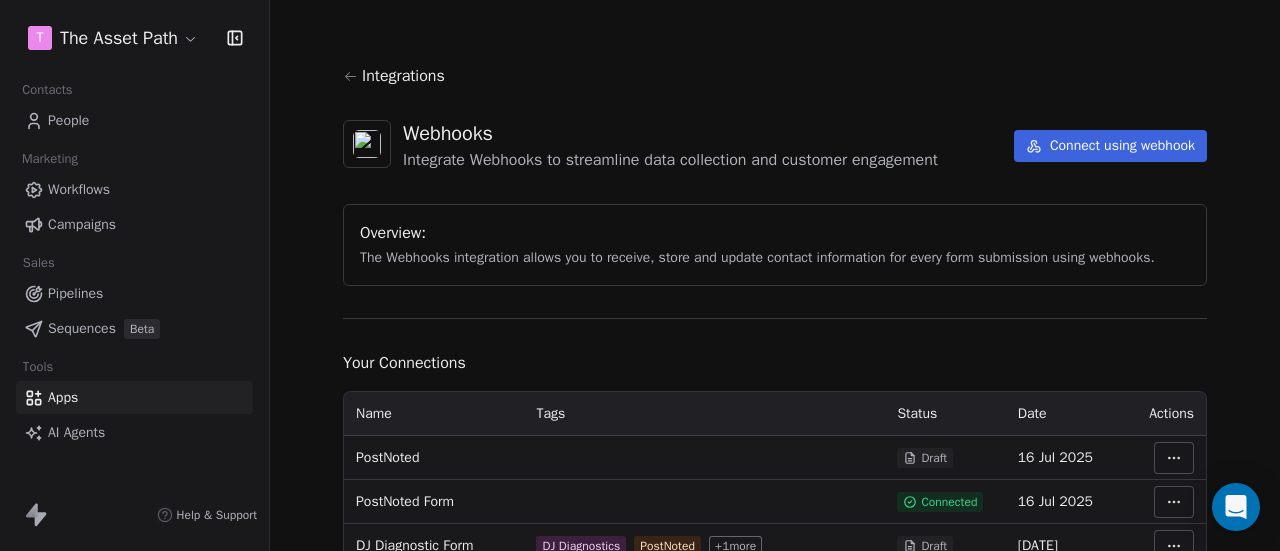 click on "Integrations" at bounding box center (775, 76) 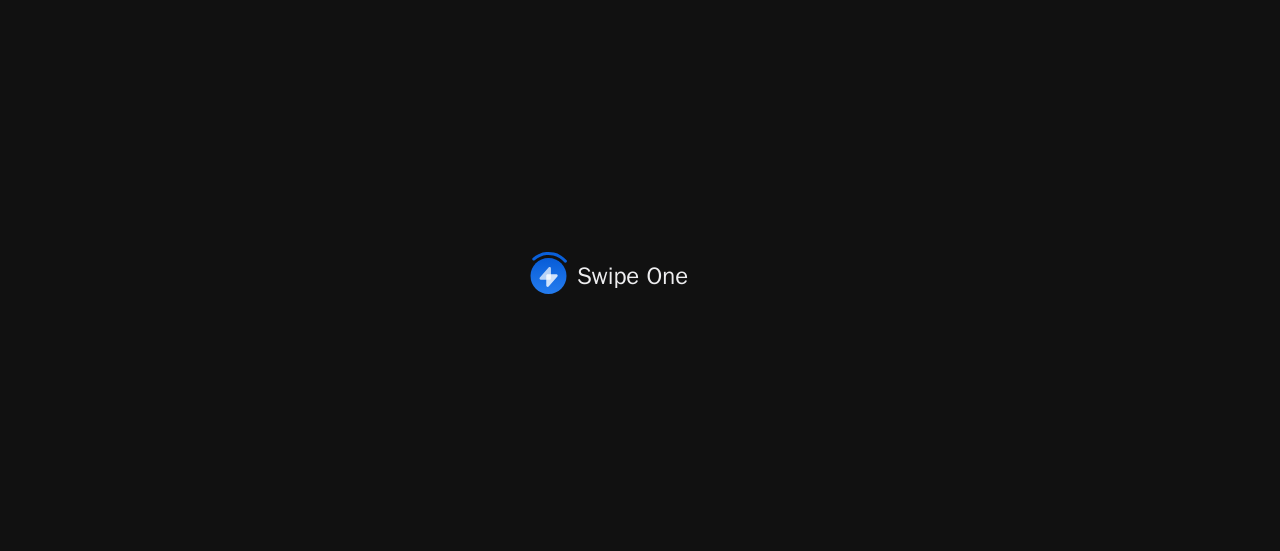 scroll, scrollTop: 0, scrollLeft: 0, axis: both 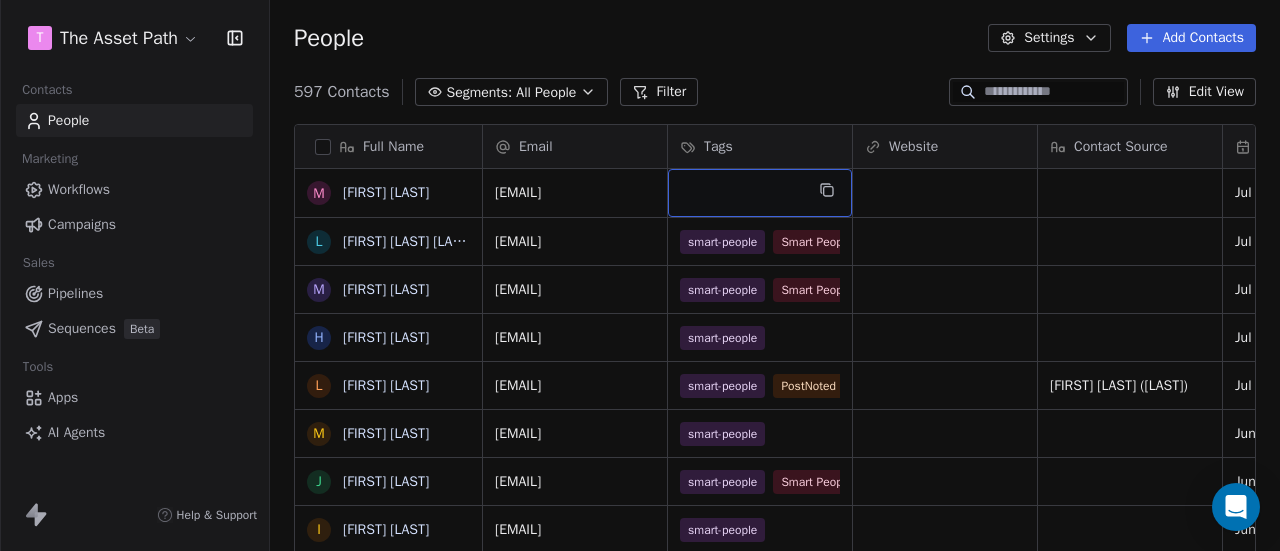 click at bounding box center [760, 193] 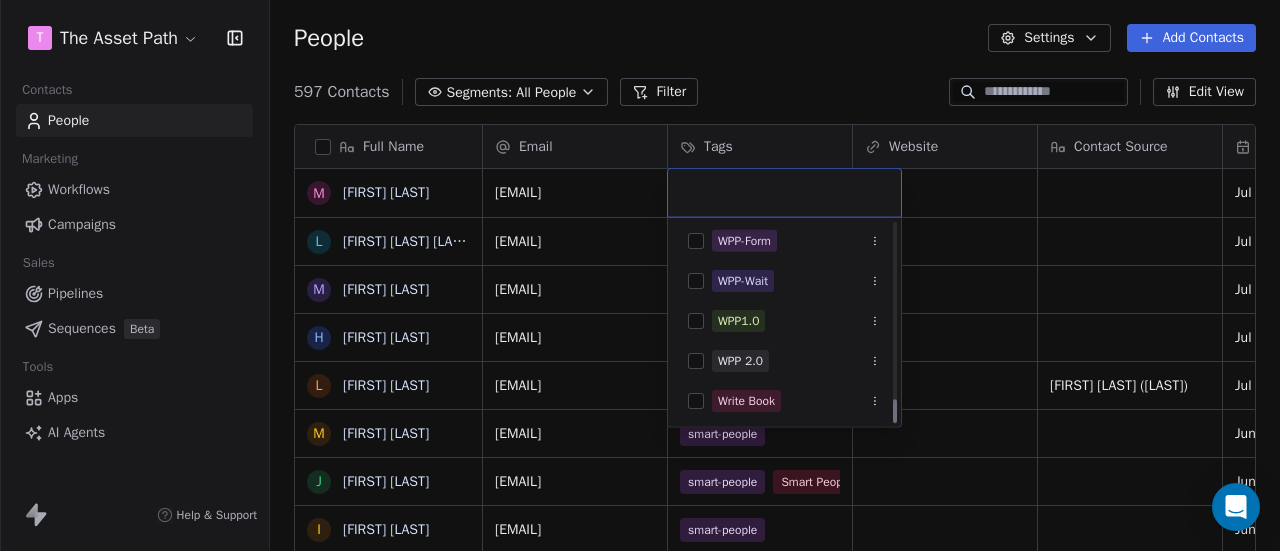 scroll, scrollTop: 1406, scrollLeft: 0, axis: vertical 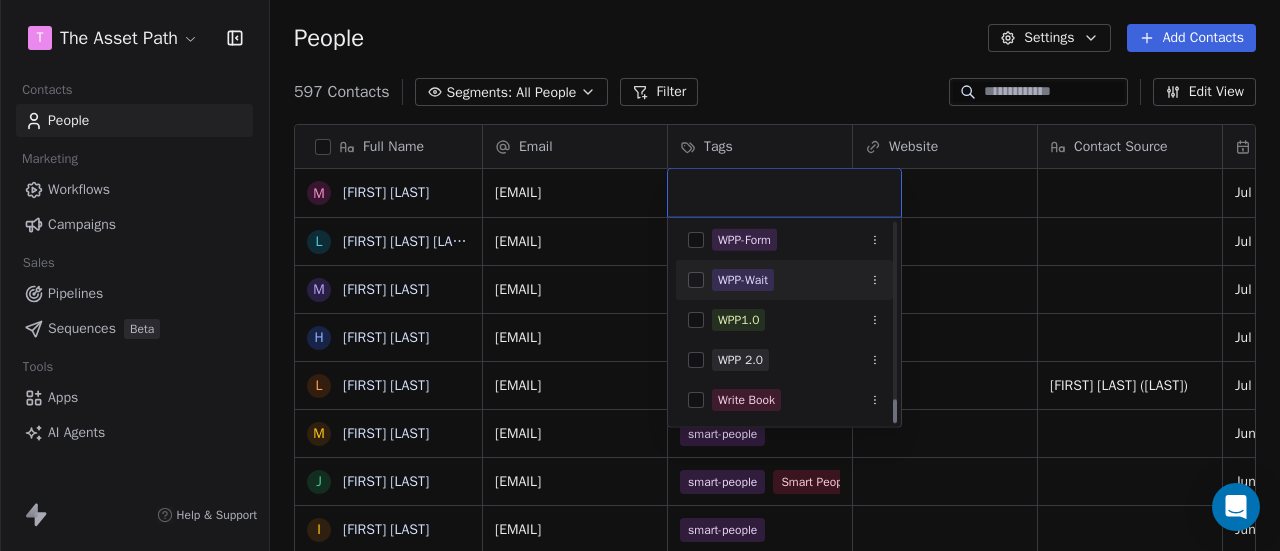 click on "T The Asset Path Contacts People Marketing Workflows Campaigns Sales Pipelines Sequences Beta Tools Apps AI Agents Help & Support People Settings  Add Contacts 597 Contacts Segments: All People Filter  Edit View Tag Add to Sequence Export Full Name M Maria Uzoma L Liza Liza Jones M Mark Lee H Helen Hill L Libby Wagner M Marc Hogan J Jamie Dixon I Ian Harrison J Jojo Qiao J John Field K Katrina Collins E Efi PYLARINOU S Sarah Harrop C Catherine Williams J John Bentley L Lisa Miller R Richard John S Sher Downing J Jaq Kennedy K Kate J Jeannette Boulton F Fatima Fakier K Karis Gill A Allison Wightman J Josh Meta T Tammy Appleton T Tracey-Jane Tracey-Jane Hughes P Phil Ore M Martina Martina Doherty Email Tags Website Contact Source Created Date CAT Last Activity Date CAT Email Marketing Consent Stage maria.uzoma.197616@unn.edu.ng Jul 16, 2025 11:56 AM Subscribed info@abucon.co.uk smart-people Smart People Jul 09, 2025 06:13 PM Jul 08, 2025 02:34 PM Subscribed mark@bookmarklee.co.uk smart-people Smart People" at bounding box center [640, 275] 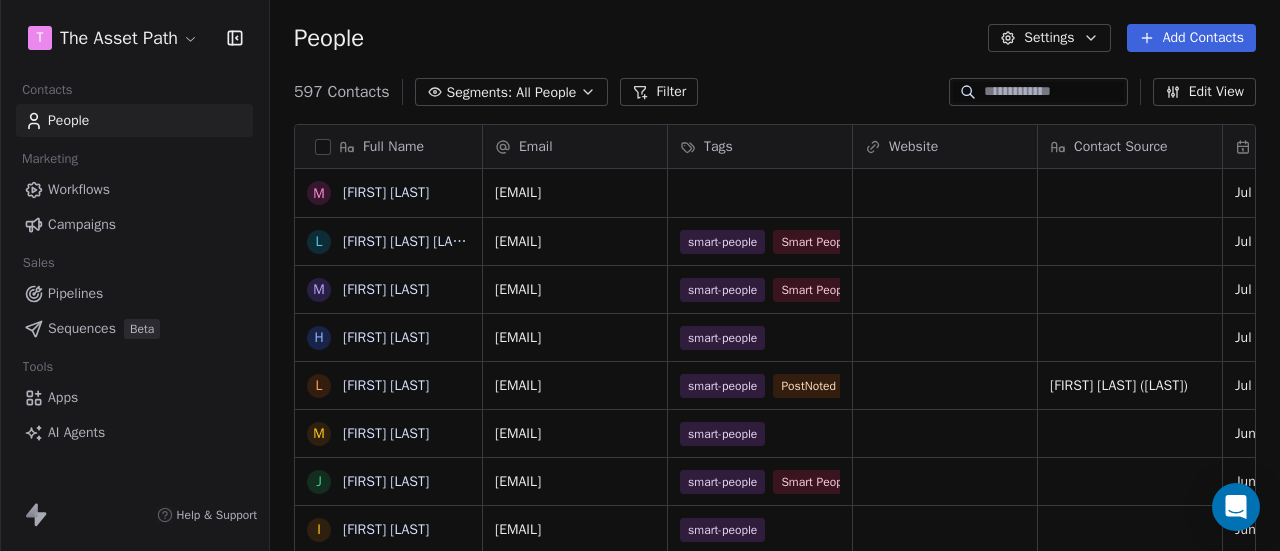 click on "Apps" at bounding box center [63, 397] 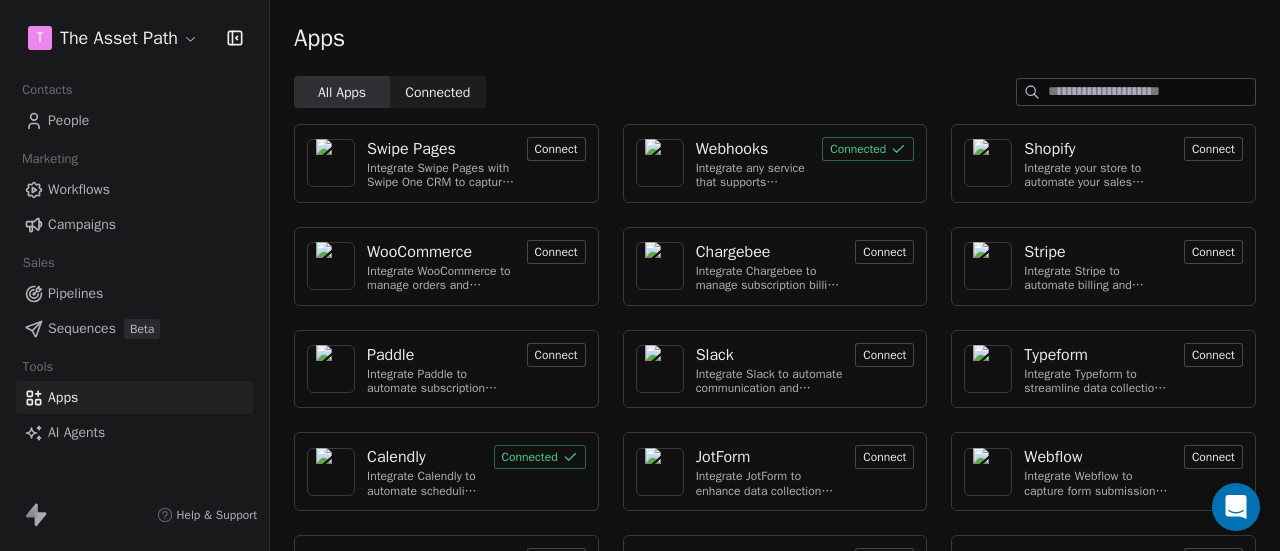 click on "Webhooks" at bounding box center [732, 149] 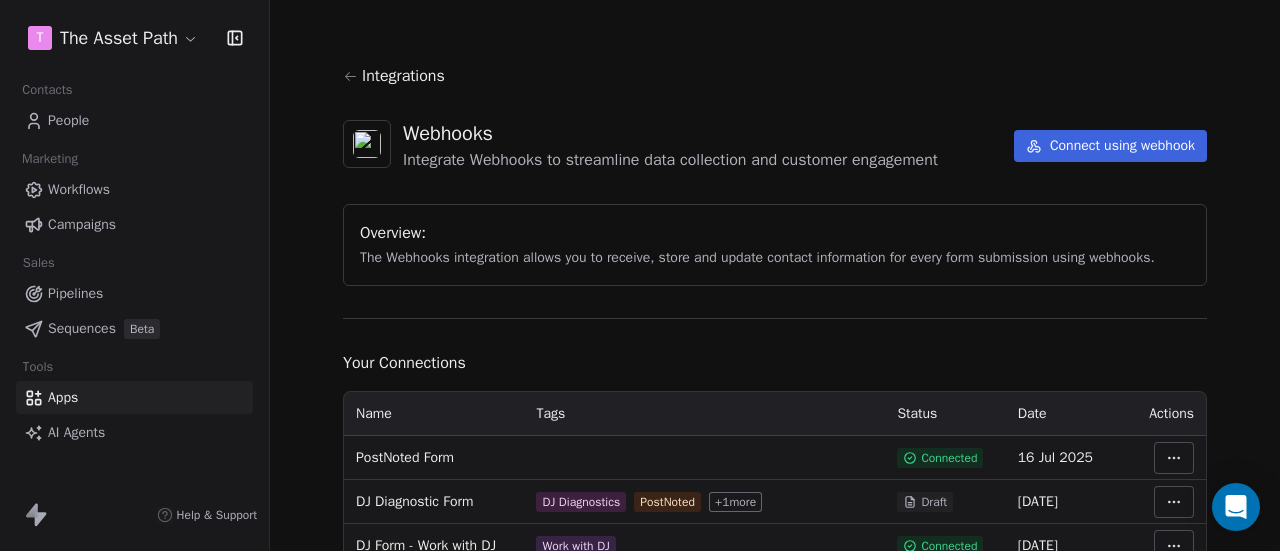 scroll, scrollTop: 0, scrollLeft: 0, axis: both 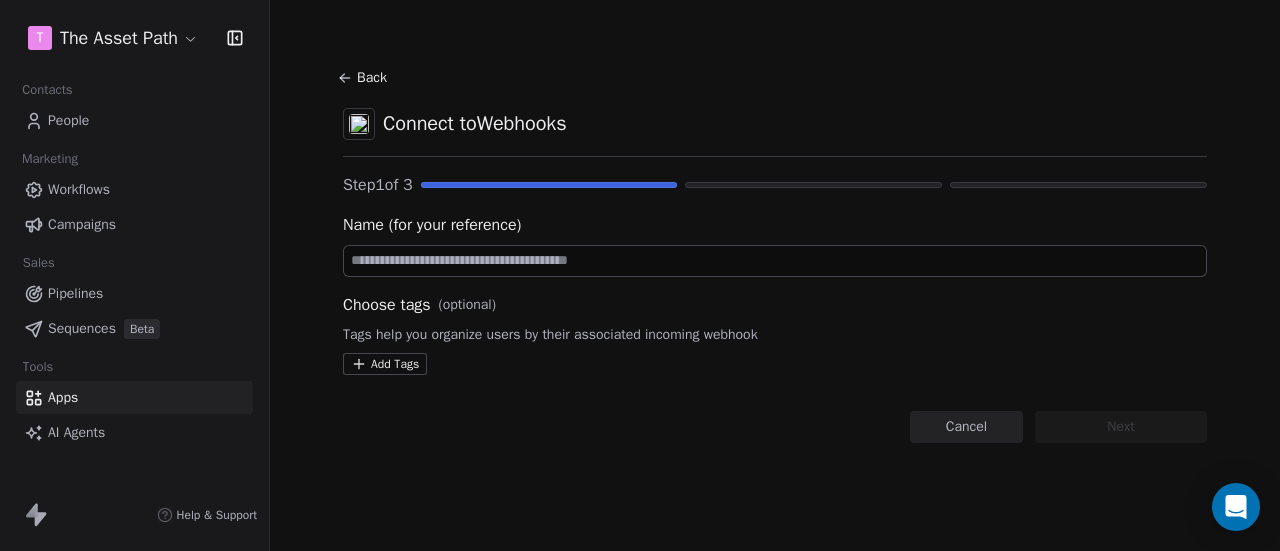 click at bounding box center [775, 261] 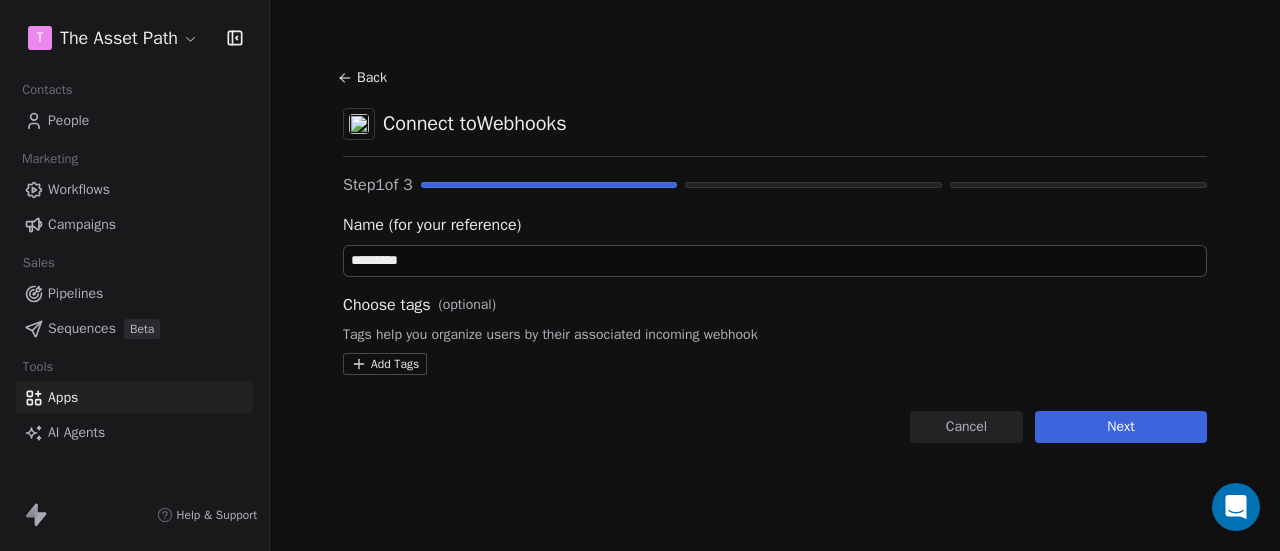 type on "*********" 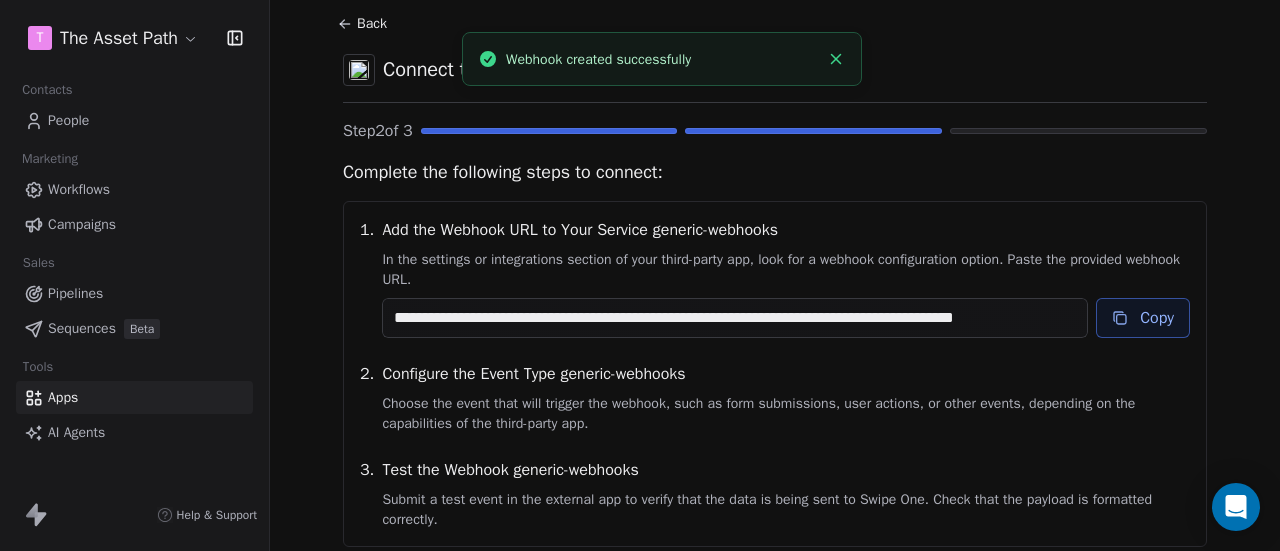 scroll, scrollTop: 100, scrollLeft: 0, axis: vertical 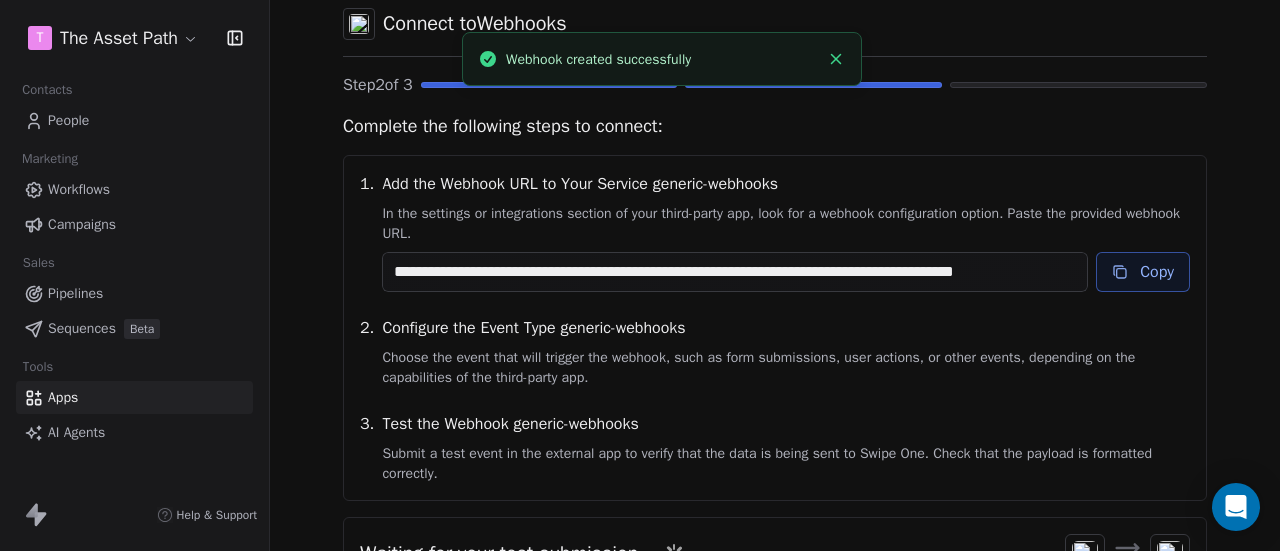 click on "Copy" at bounding box center (1143, 272) 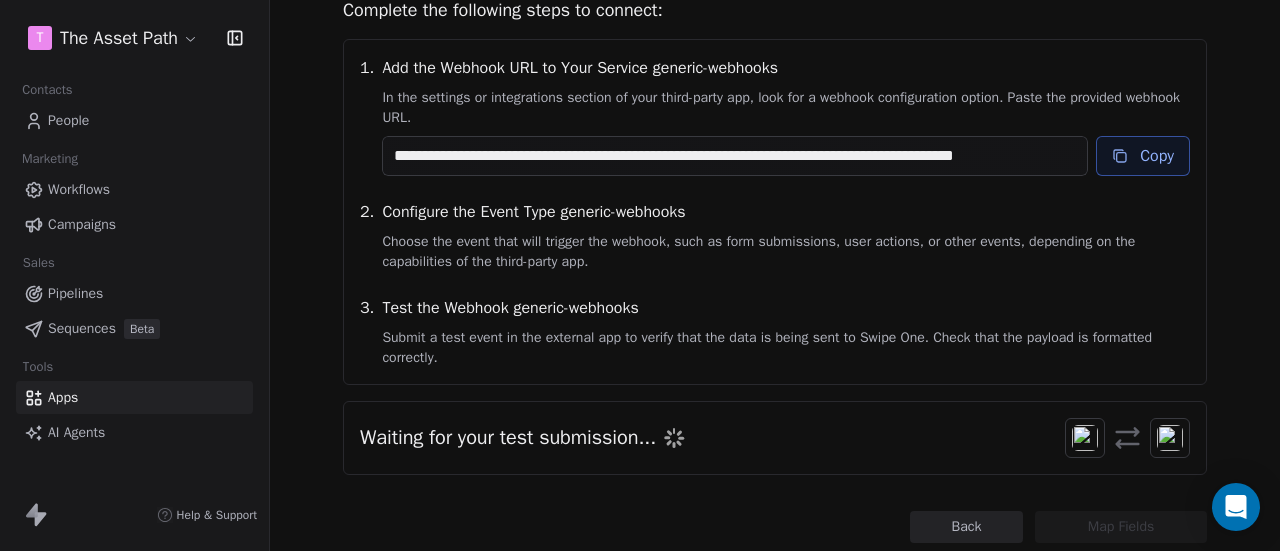 scroll, scrollTop: 70, scrollLeft: 0, axis: vertical 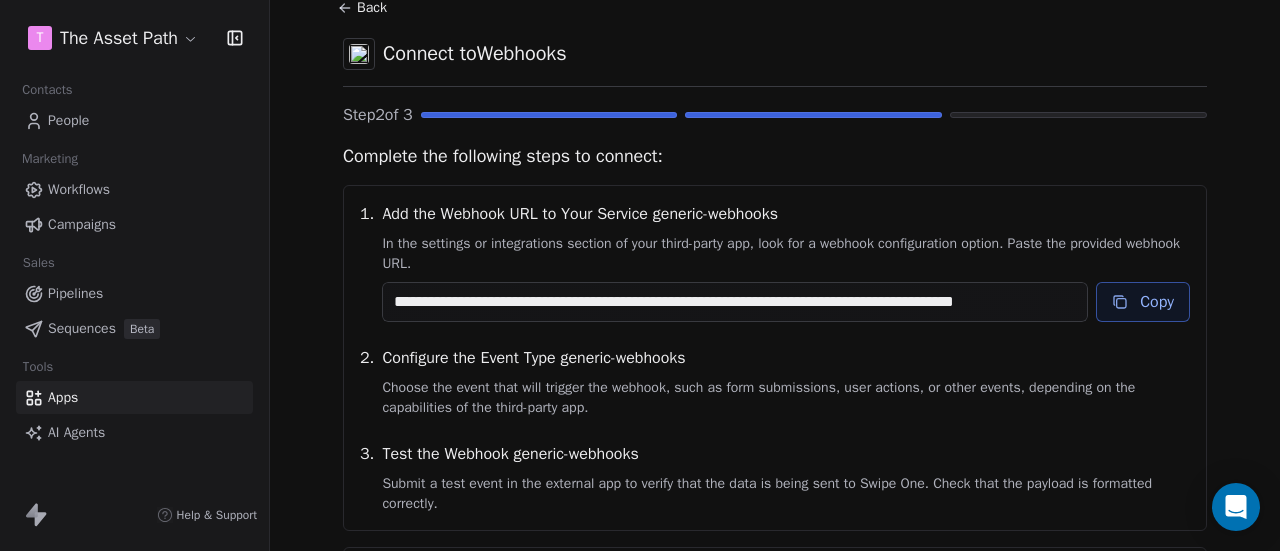 click on "**********" at bounding box center [735, 302] 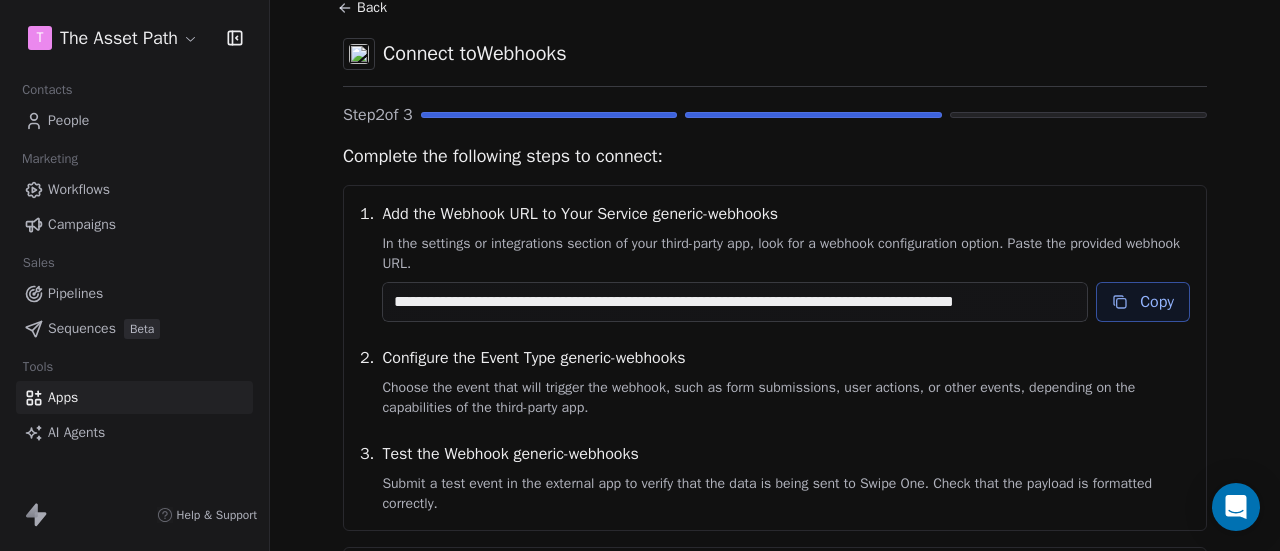 scroll, scrollTop: 0, scrollLeft: 0, axis: both 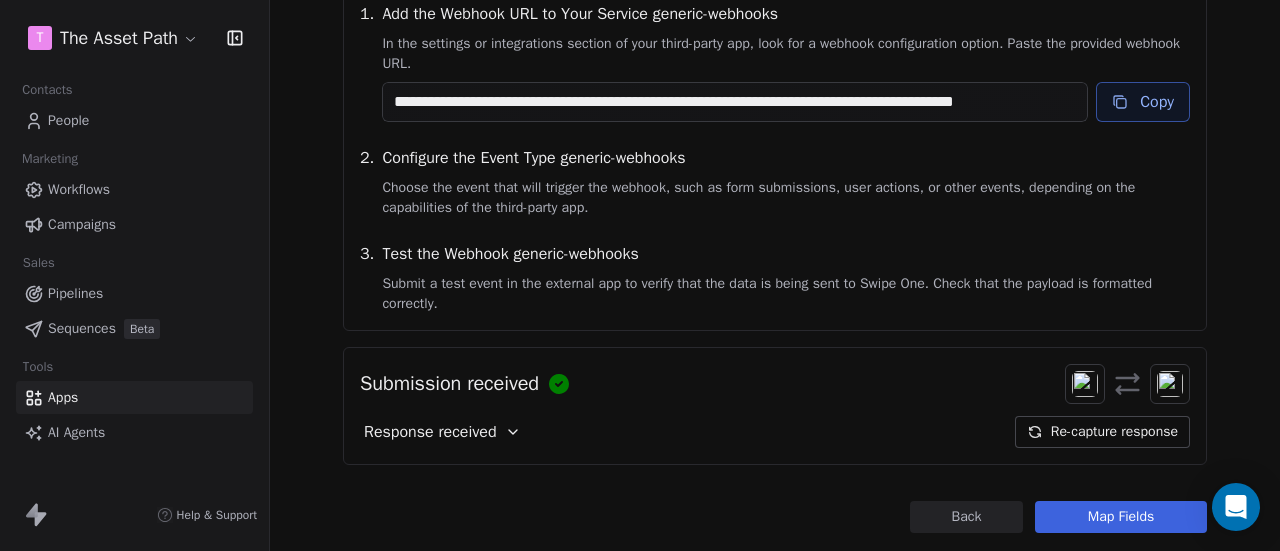 click on "Map Fields" at bounding box center [1121, 517] 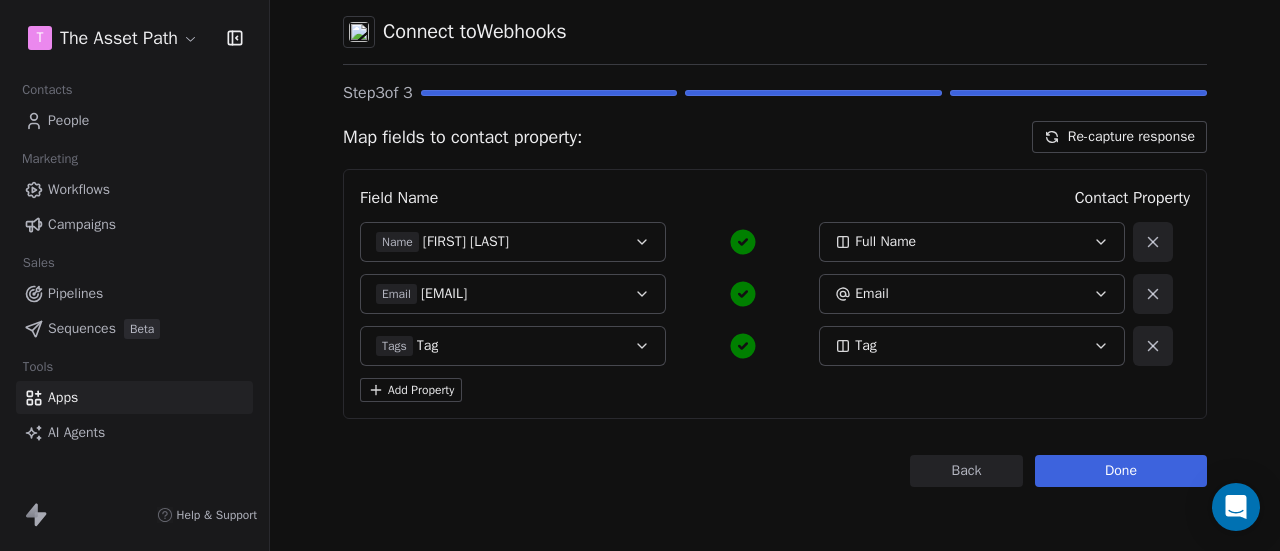 scroll, scrollTop: 47, scrollLeft: 0, axis: vertical 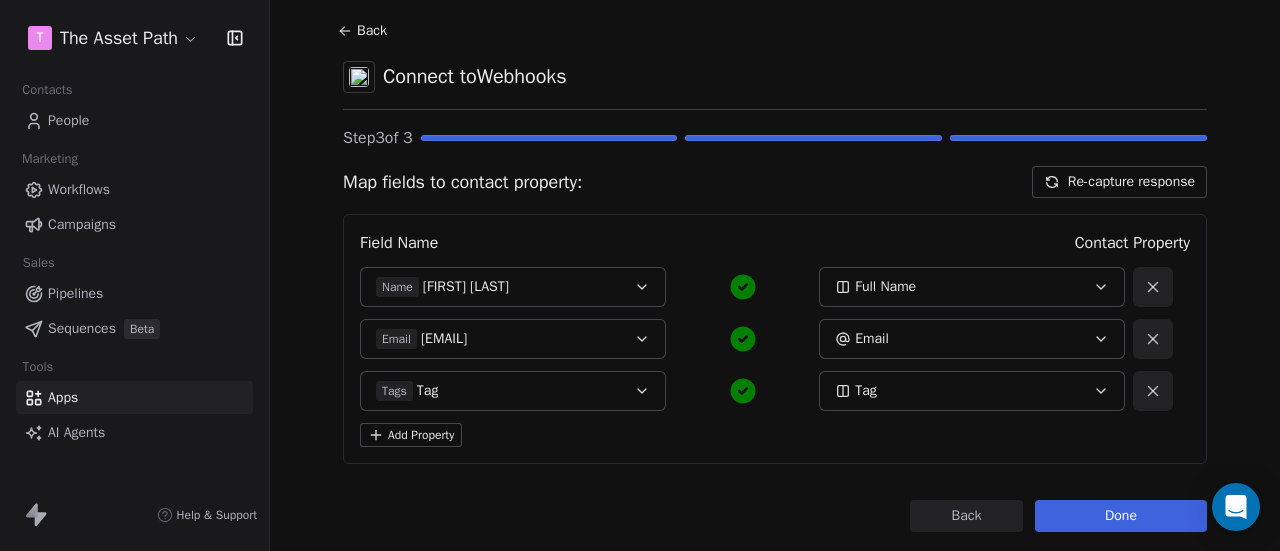 click on "Tags Tag" at bounding box center [499, 391] 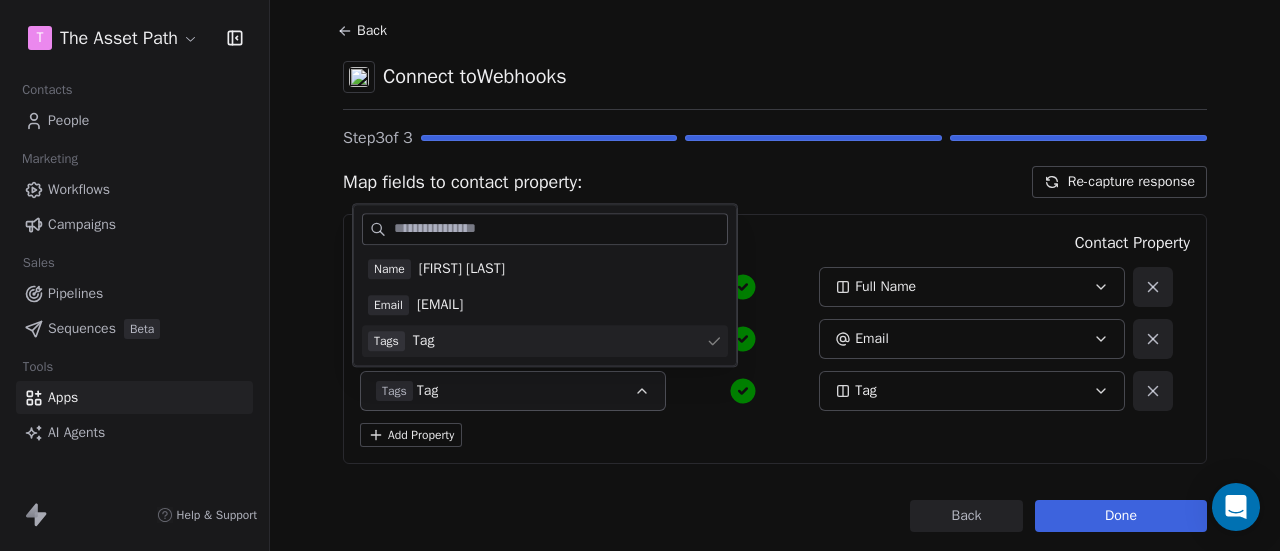 click on "Tags Tag" at bounding box center (499, 391) 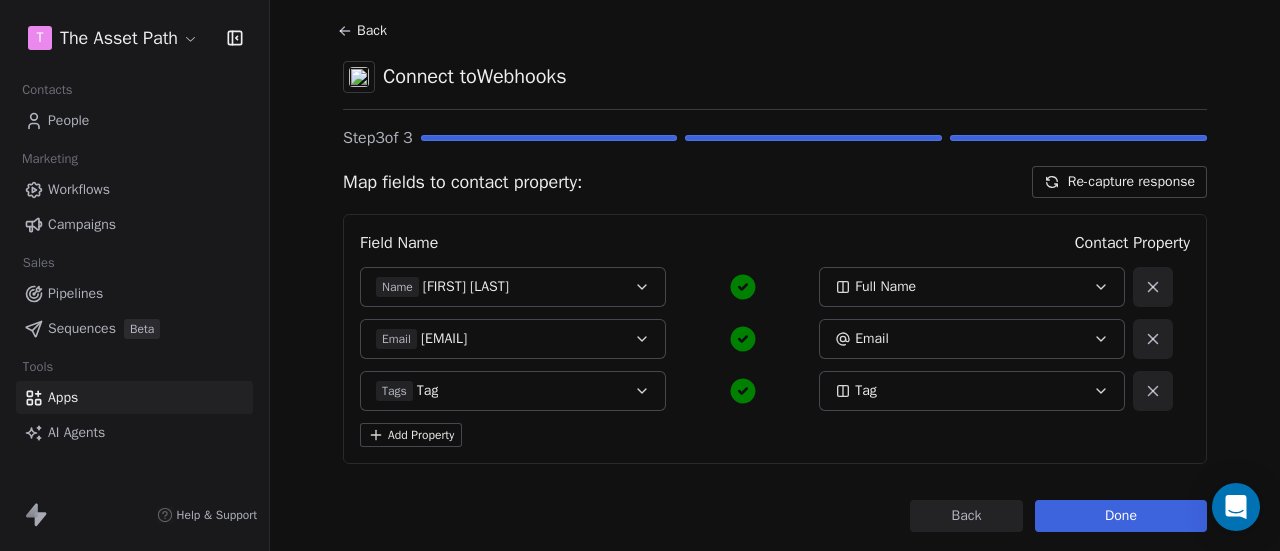 click on "Tag" at bounding box center [958, 391] 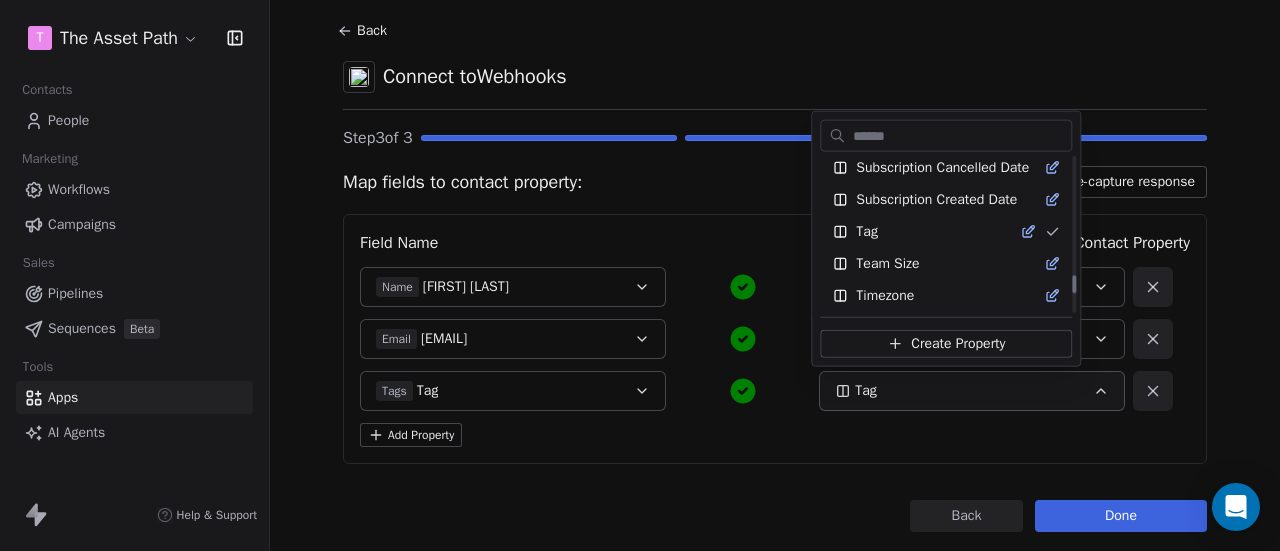 scroll, scrollTop: 1726, scrollLeft: 0, axis: vertical 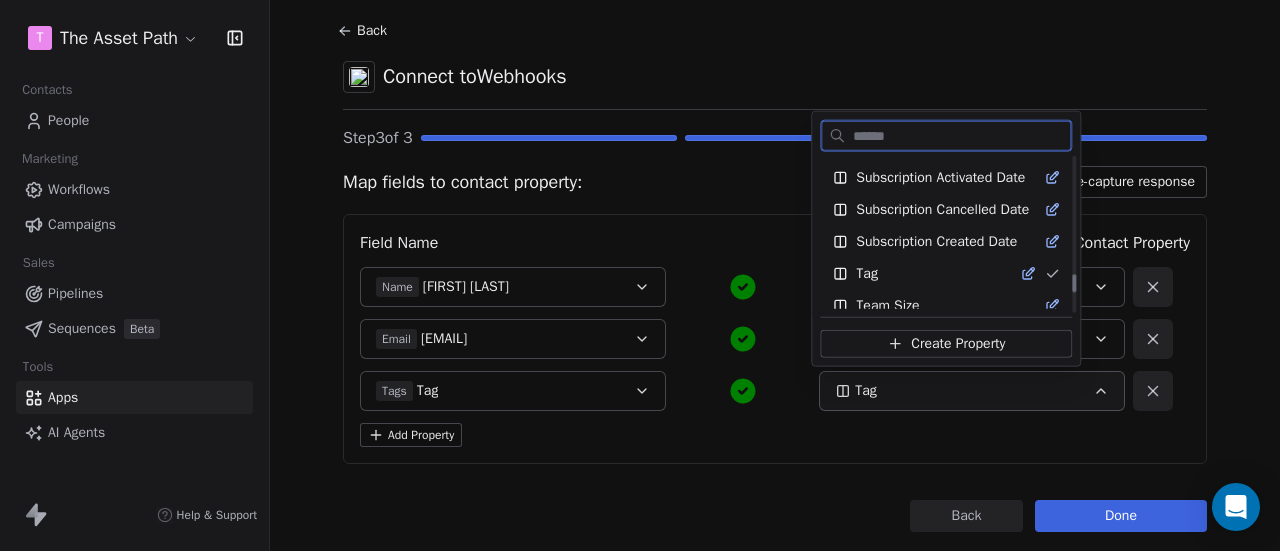 click on "Tag" at bounding box center (934, 274) 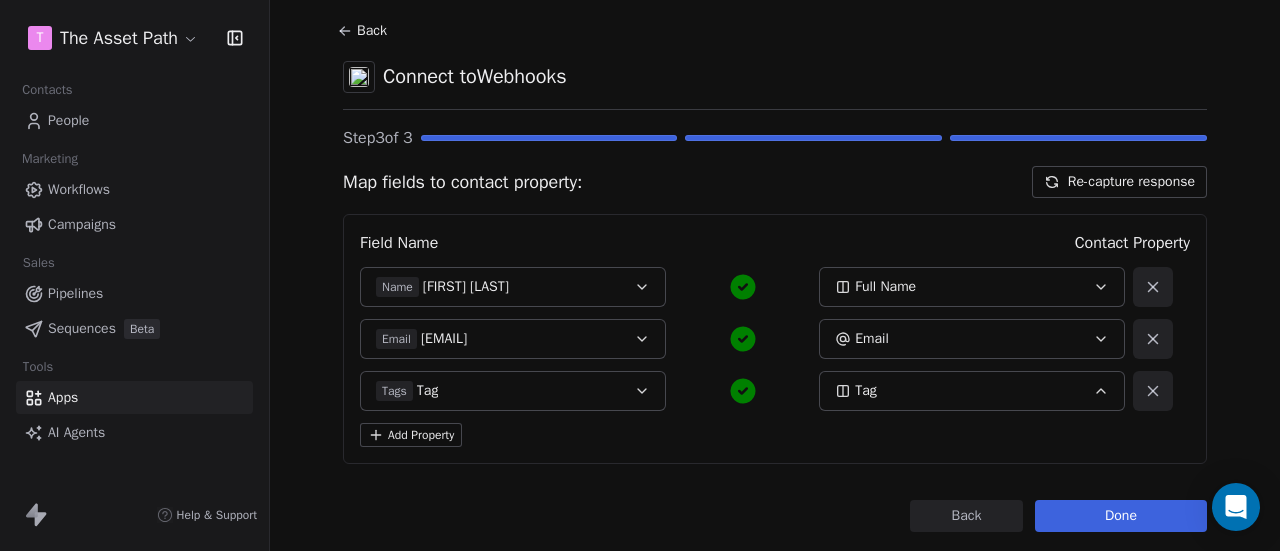 click on "Tags Tag" at bounding box center (513, 391) 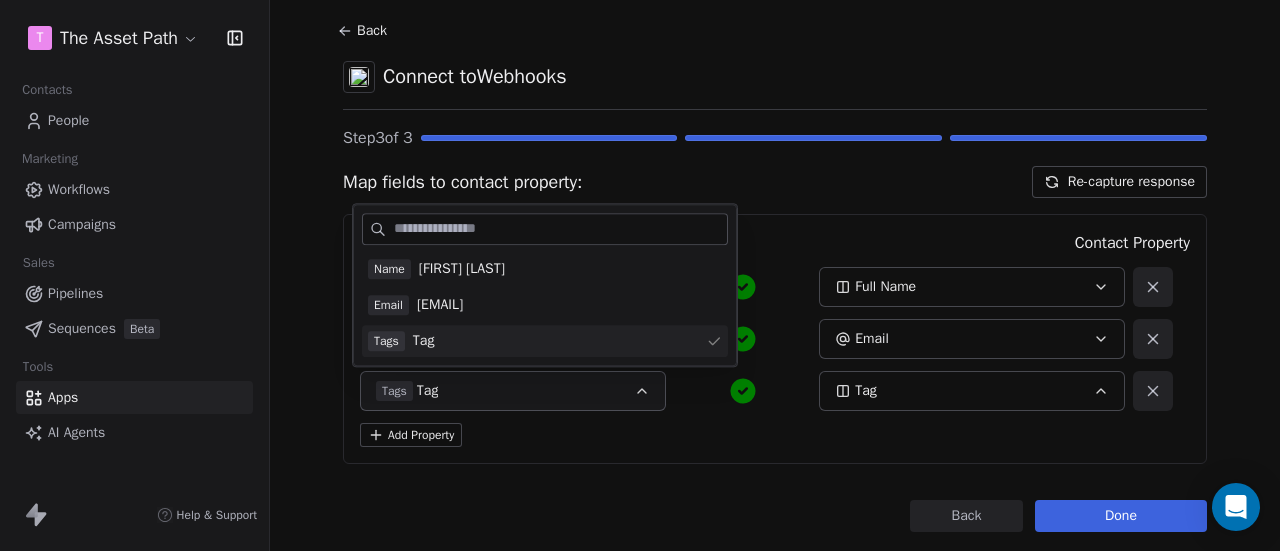 click on "Tags Tag" at bounding box center [513, 391] 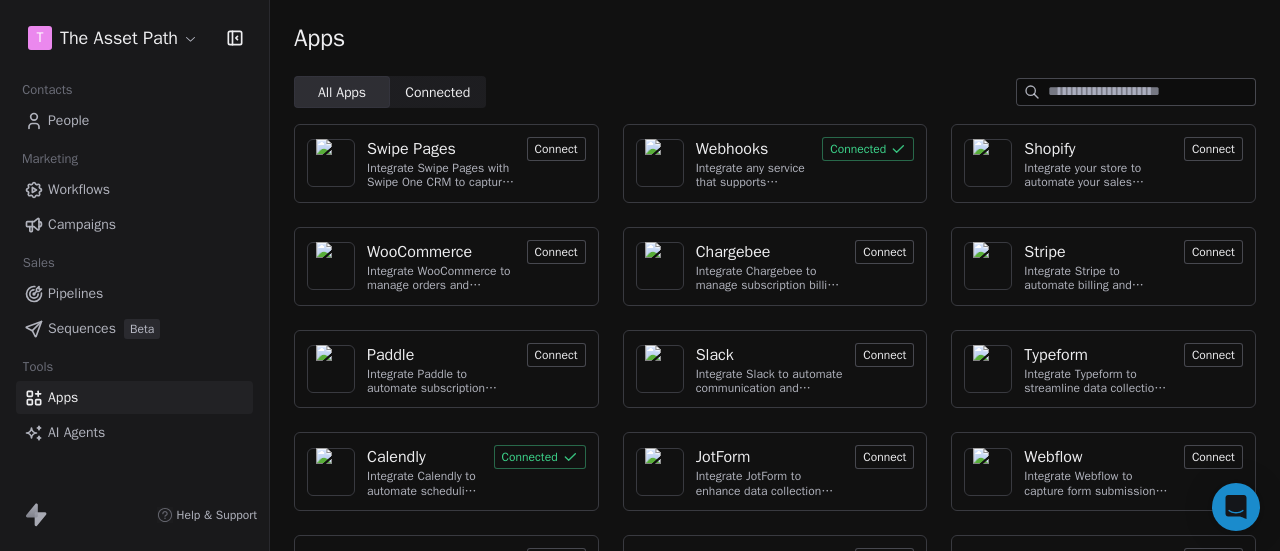 scroll, scrollTop: 0, scrollLeft: 0, axis: both 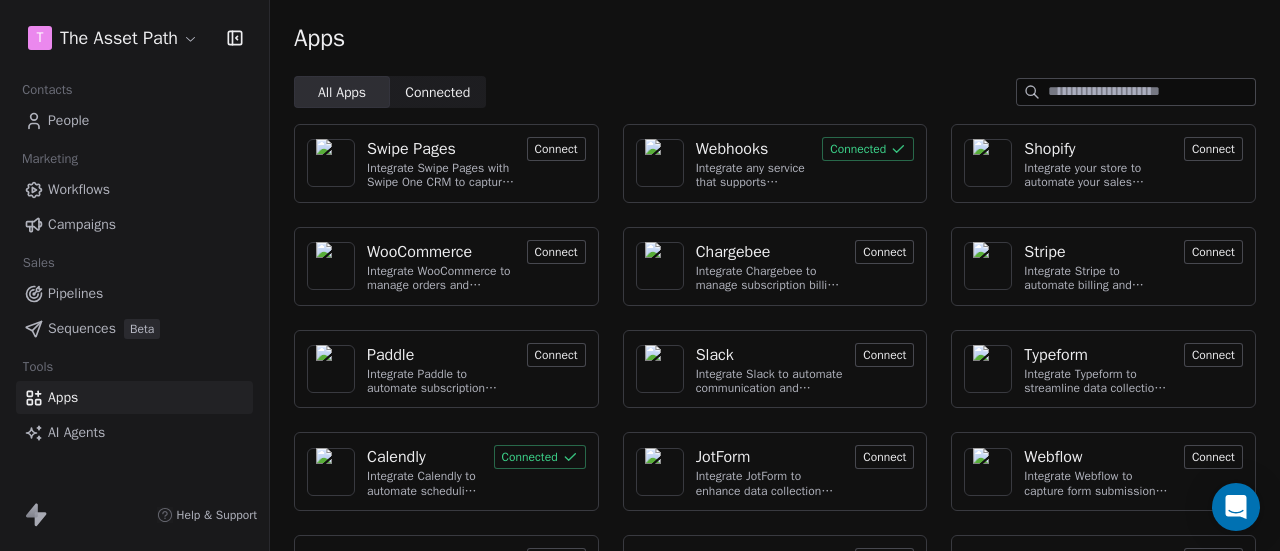 click on "People" at bounding box center [134, 120] 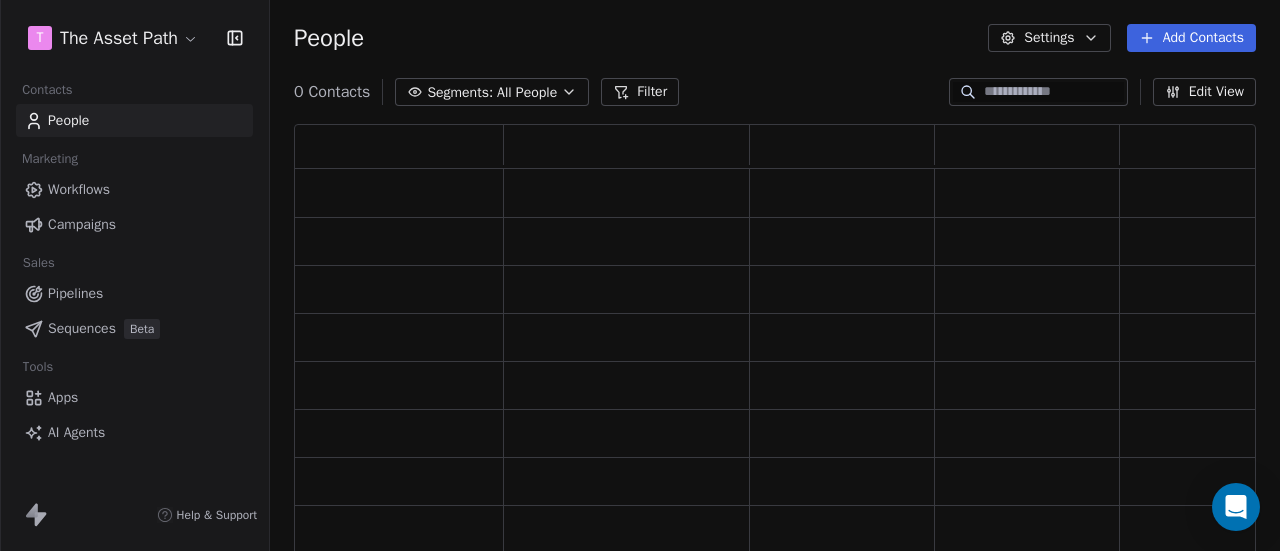 scroll, scrollTop: 16, scrollLeft: 16, axis: both 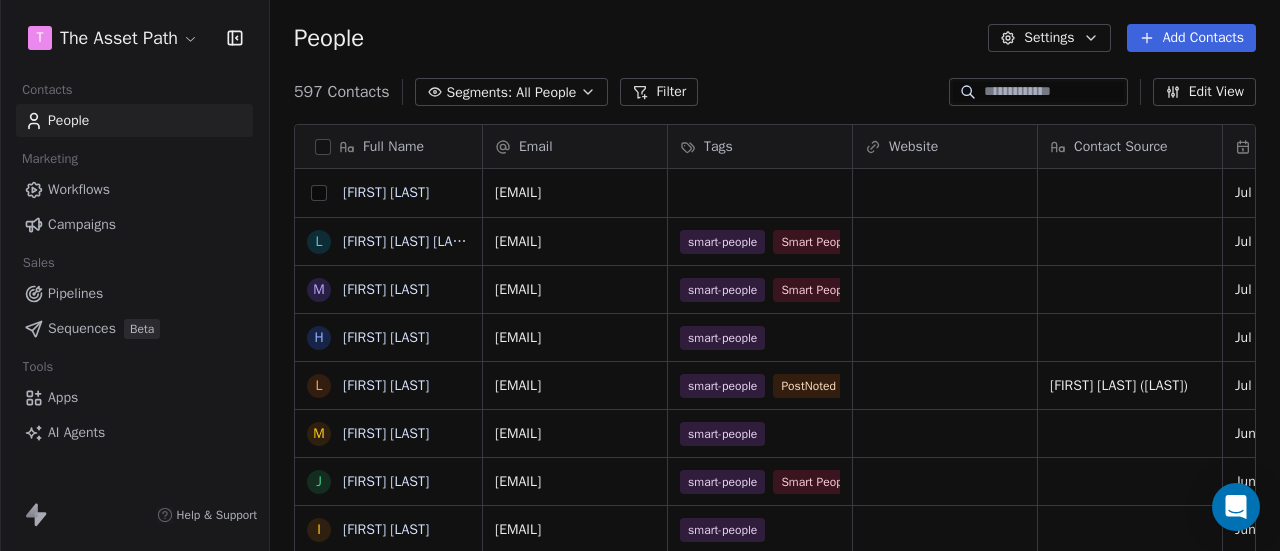 click at bounding box center [319, 193] 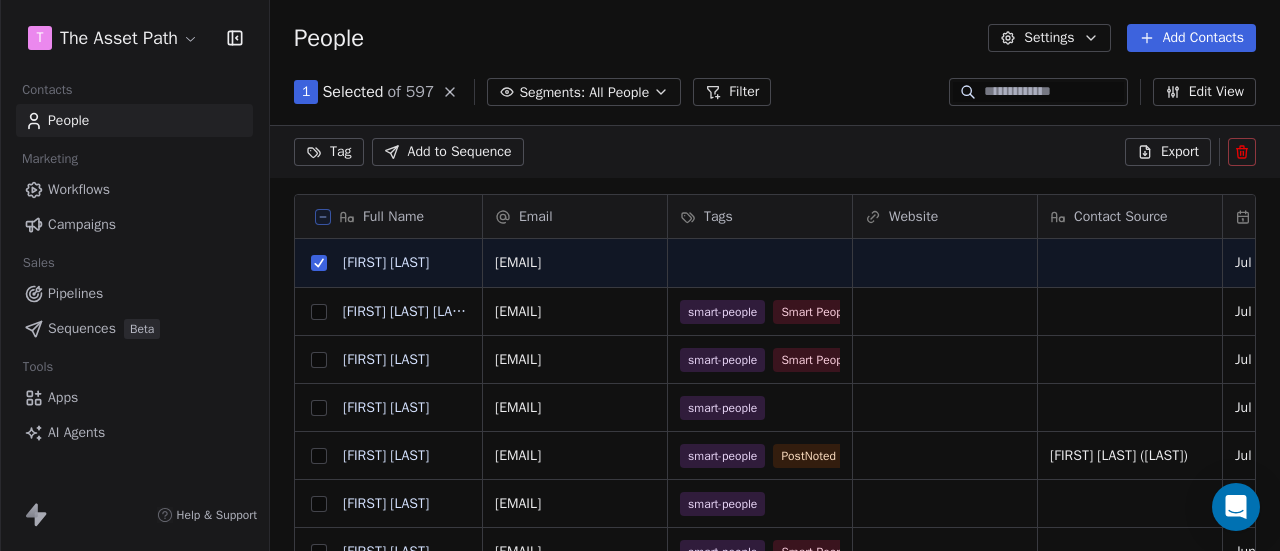 scroll, scrollTop: 400, scrollLeft: 994, axis: both 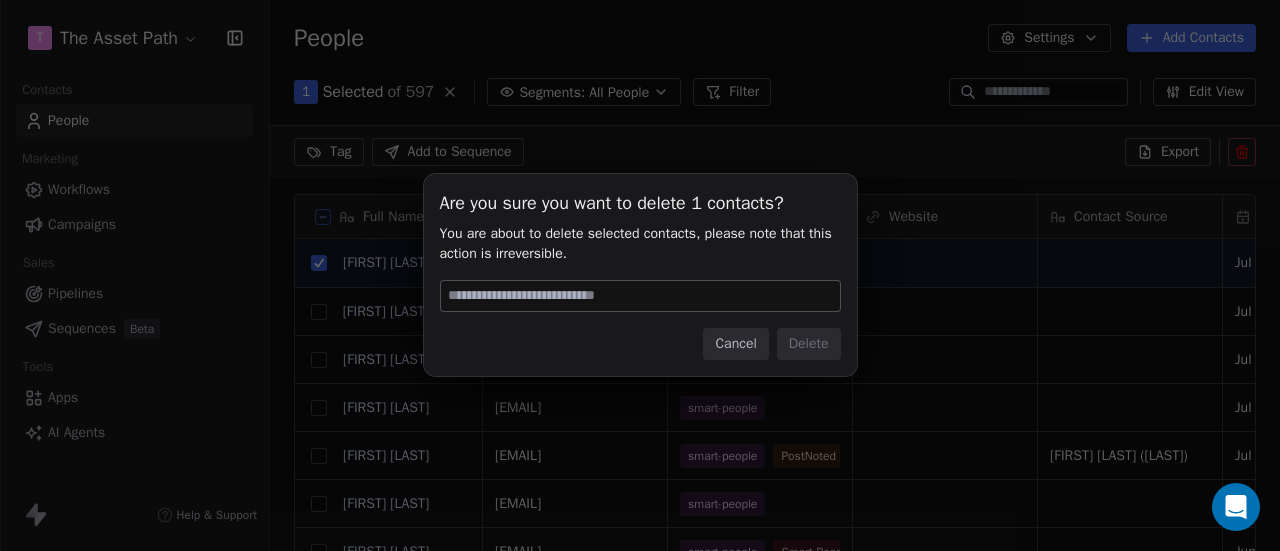 click at bounding box center (640, 296) 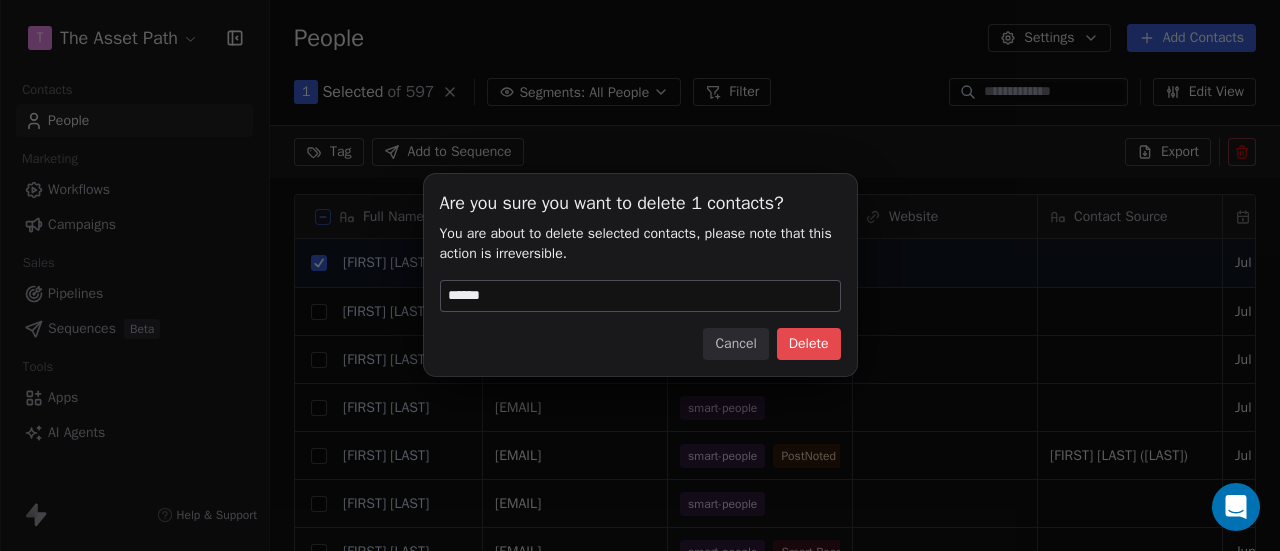 click on "Delete" at bounding box center [809, 344] 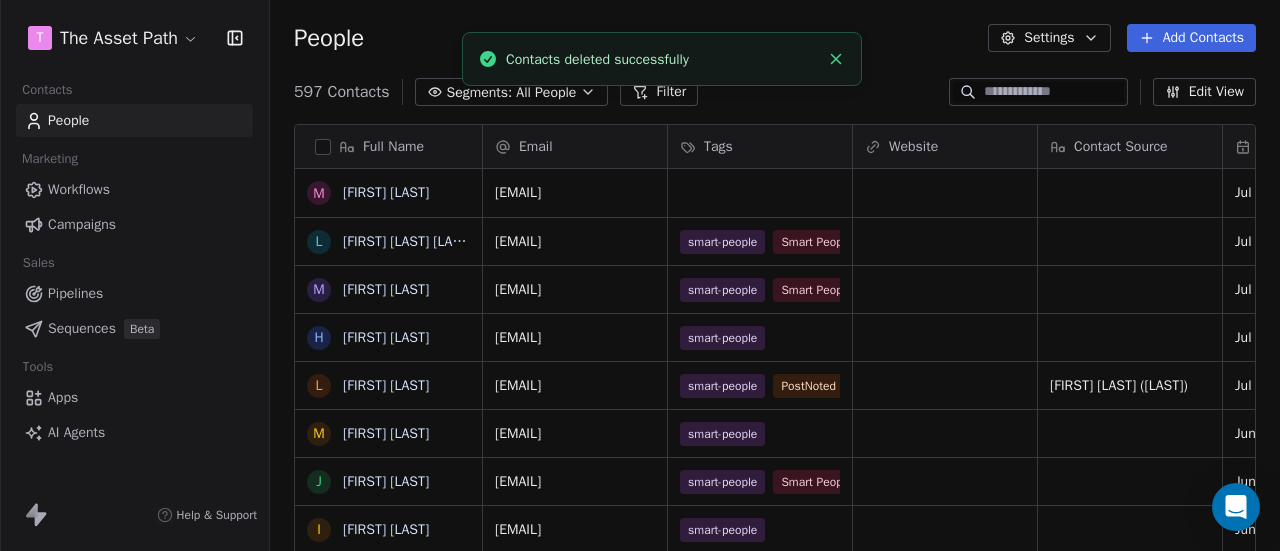 scroll, scrollTop: 16, scrollLeft: 16, axis: both 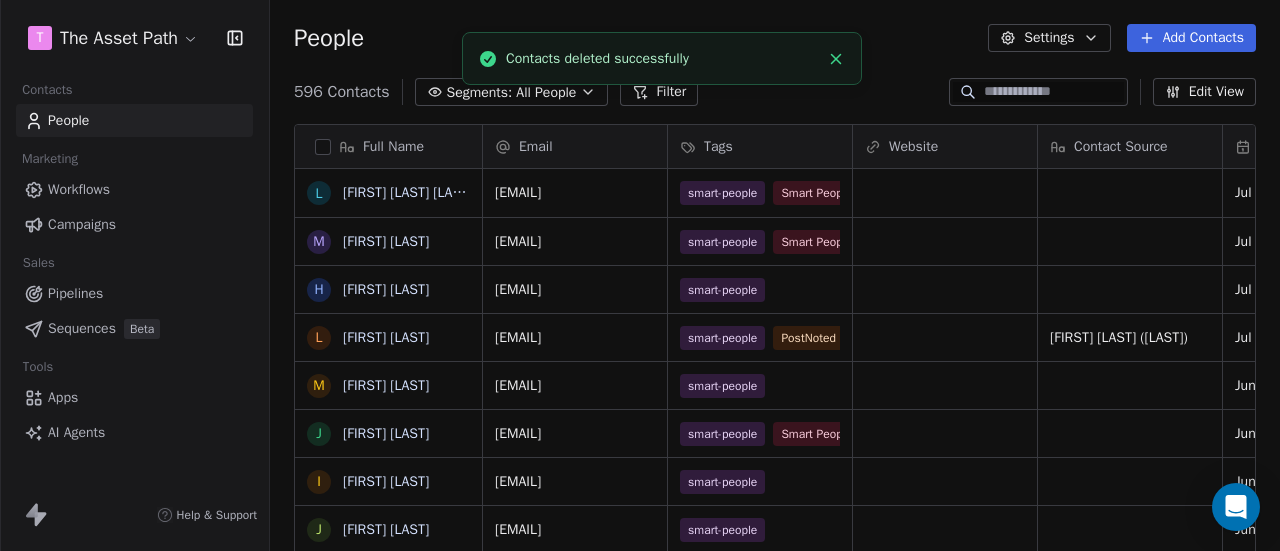 click 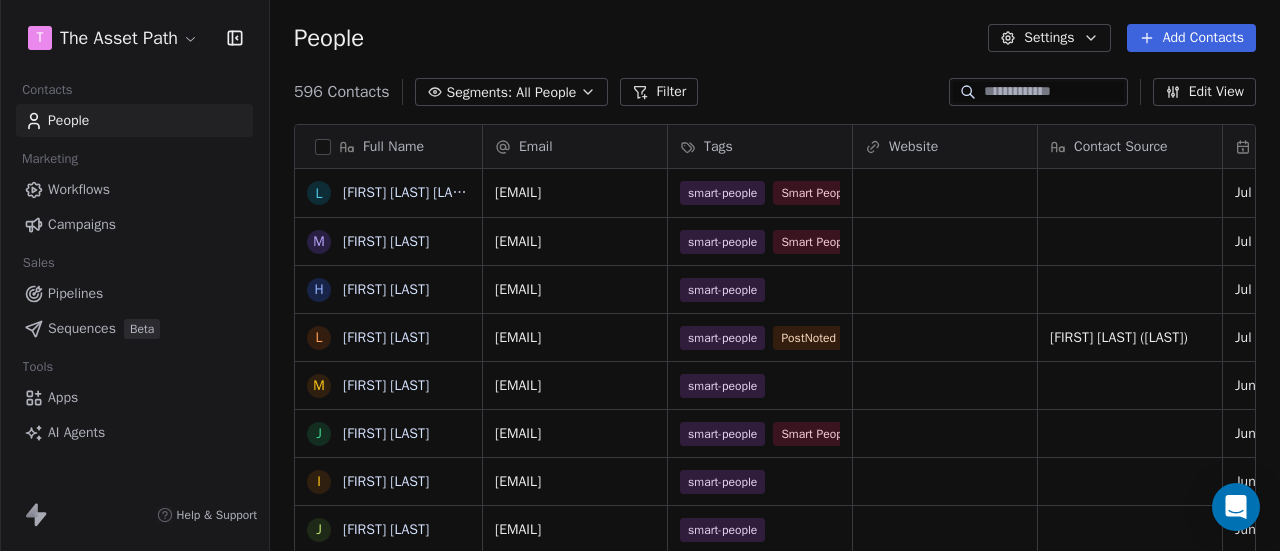 click on "Apps" at bounding box center [63, 397] 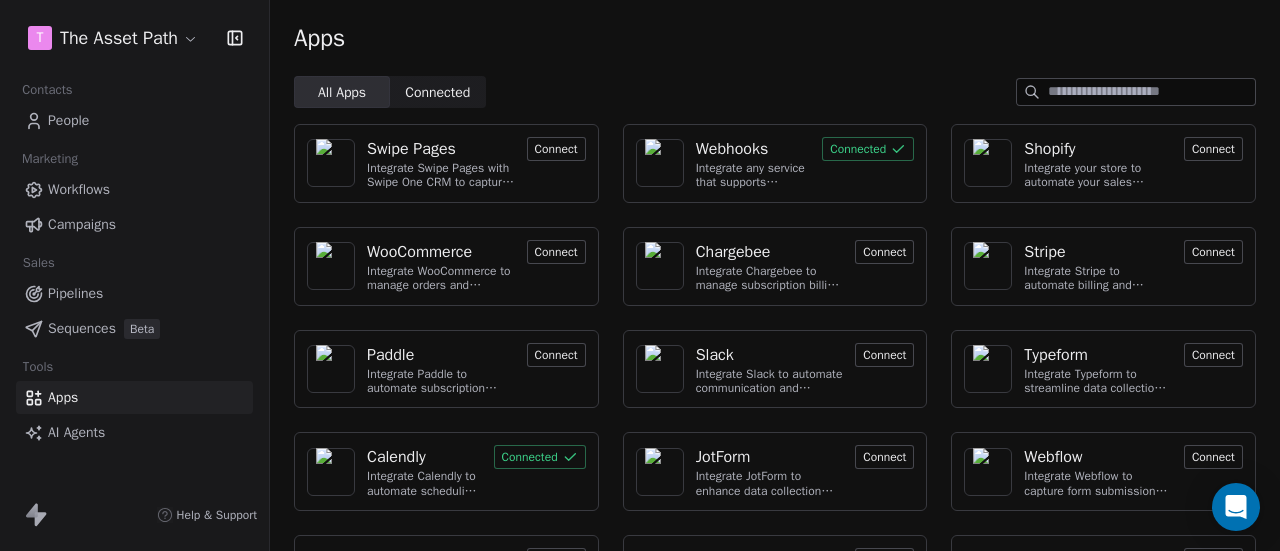 click on "Webhooks" at bounding box center (732, 149) 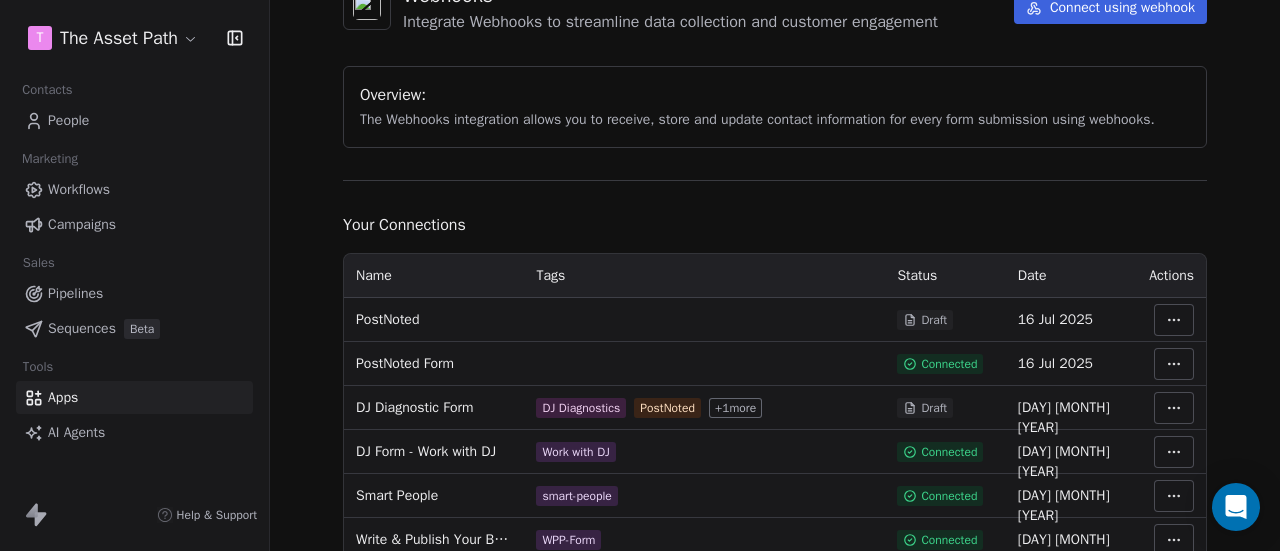 scroll, scrollTop: 200, scrollLeft: 0, axis: vertical 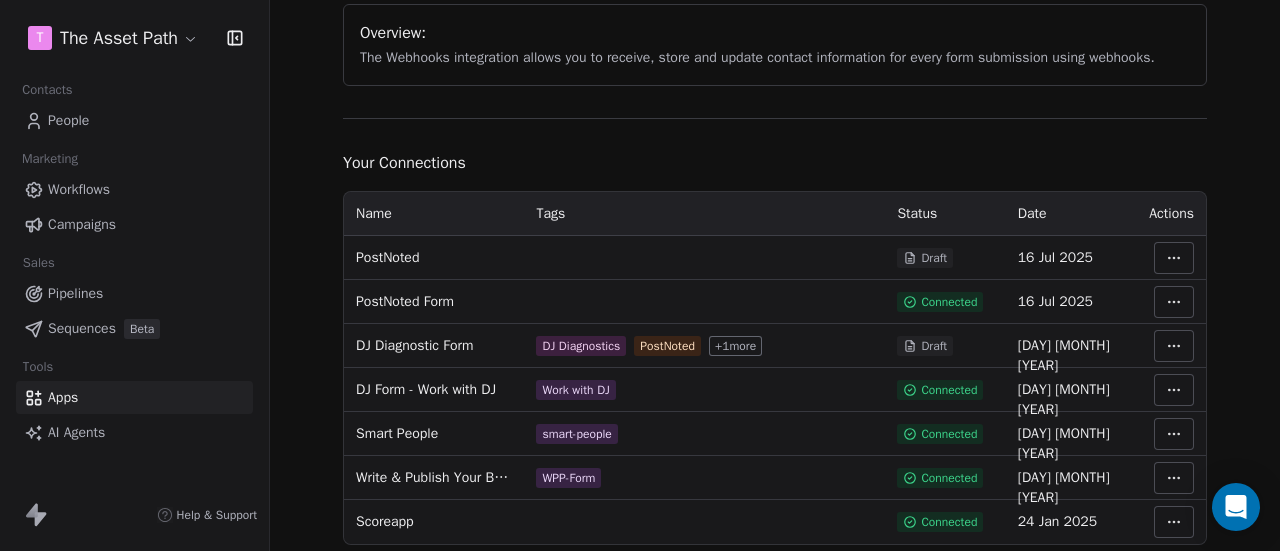 click on "T The Asset Path Contacts People Marketing Workflows Campaigns Sales Pipelines Sequences Beta Tools Apps AI Agents Help & Support Integrations Webhooks Integrate Webhooks to streamline data collection and customer engagement Connect using webhook Overview: The Webhooks integration allows you to receive, store and update contact information for every form submission using webhooks. Your Connections Name Tags Status Date Actions PostNoted Draft 16 [MONTH] [YEAR] PostNoted Form Connected 16 [MONTH] [YEAR] DJ Diagnostic Form DJ Diagnostics PostNoted + 1 more Draft 03 [MONTH] [YEAR] DJ Form - Work with DJ Work with DJ Connected 26 [MONTH] [YEAR] Smart People smart-people Connected 14 [MONTH] [YEAR] Write & Publish Your Business Book Checklist WPP-Form Connected 26 [MONTH] [YEAR] Scoreapp Connected 24 [MONTH] [YEAR]" at bounding box center (640, 275) 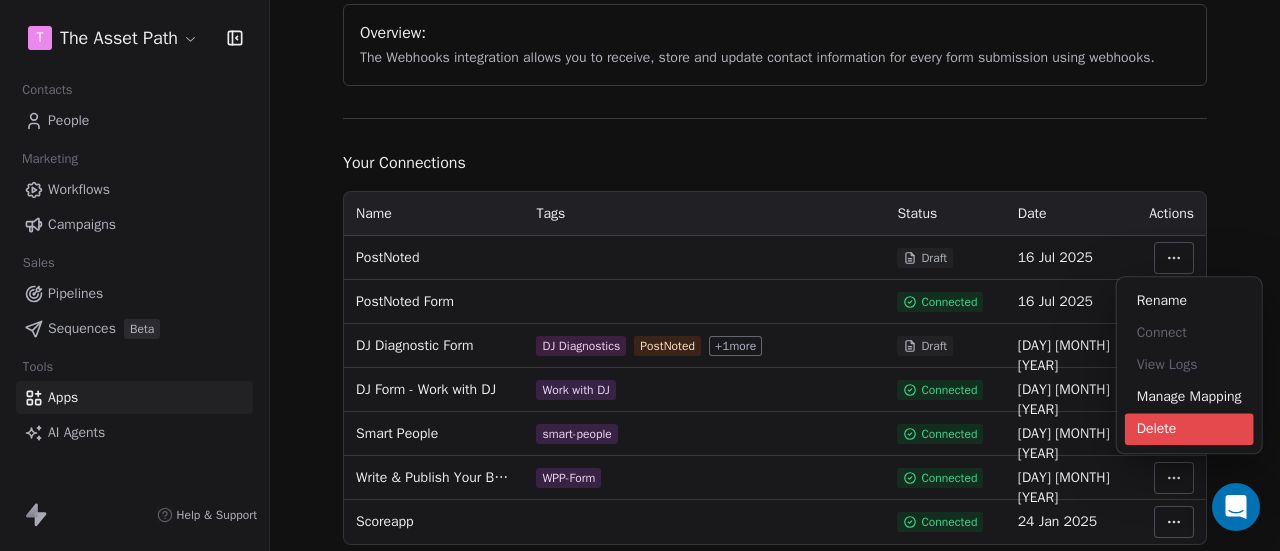 click on "Delete" at bounding box center [1189, 429] 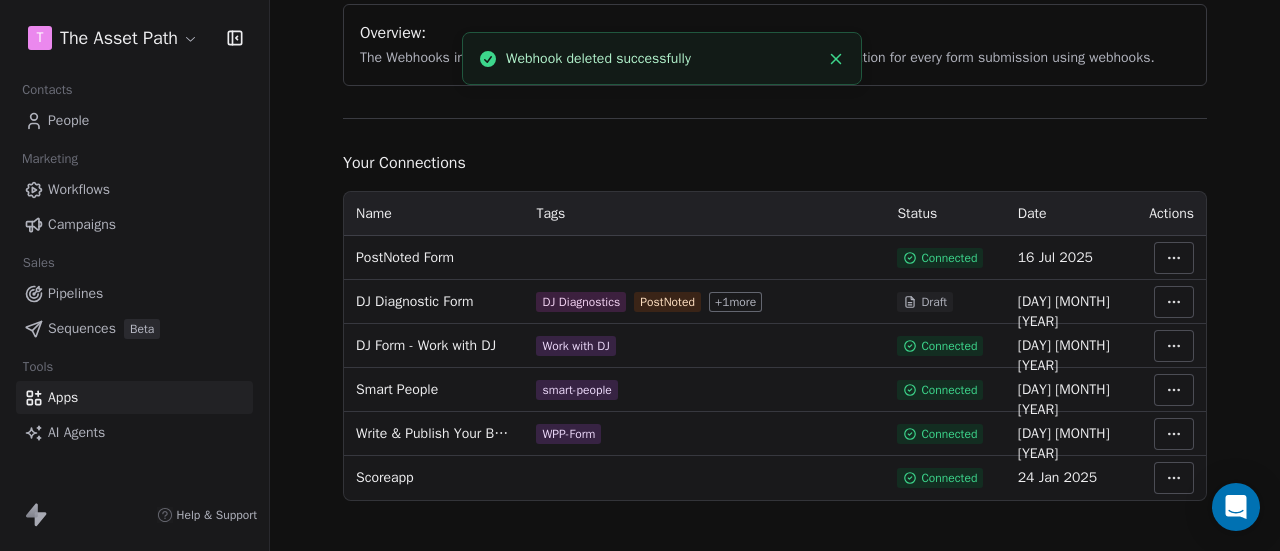 click 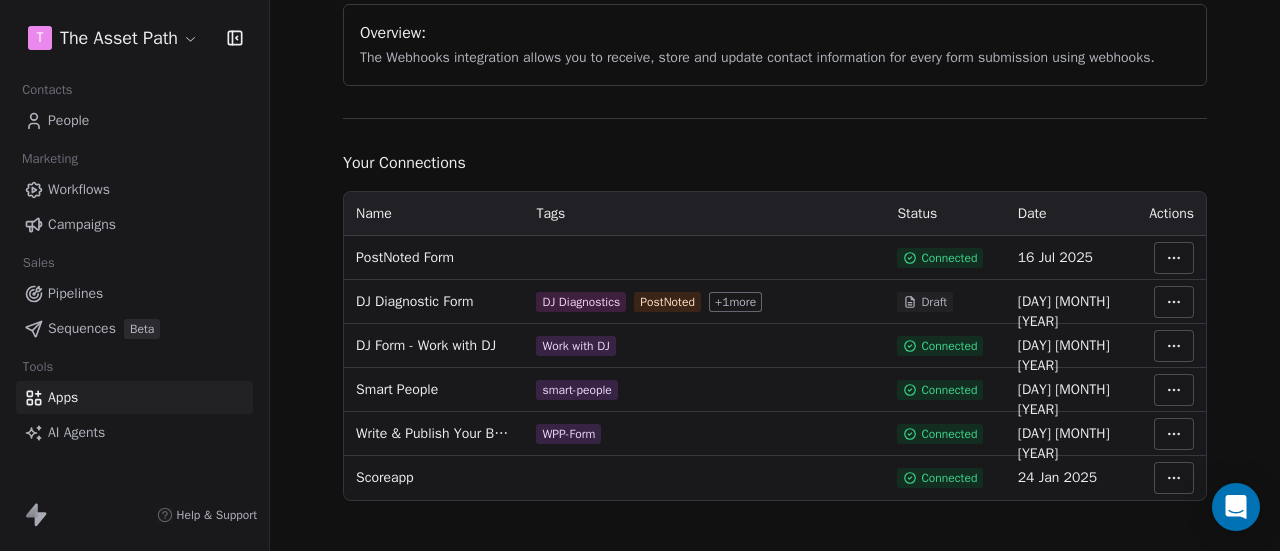 click on "T The Asset Path Contacts People Marketing Workflows Campaigns Sales Pipelines Sequences Beta Tools Apps AI Agents Help & Support Integrations Webhooks Integrate Webhooks to streamline data collection and customer engagement Connect using webhook Overview: The Webhooks integration allows you to receive, store and update contact information for every form submission using webhooks. Your Connections Name Tags Status Date Actions PostNoted Form Connected 16 [MONTH] [YEAR] DJ Diagnostic Form DJ Diagnostics PostNoted + 1 more Draft 03 [MONTH] [YEAR] DJ Form - Work with DJ Work with DJ Connected 26 [MONTH] [YEAR] Smart People smart-people Connected 14 [MONTH] [YEAR] Write & Publish Your Business Book Checklist WPP-Form Connected 26 [MONTH] [YEAR] Scoreapp Connected 24 [MONTH] [YEAR]" at bounding box center (640, 275) 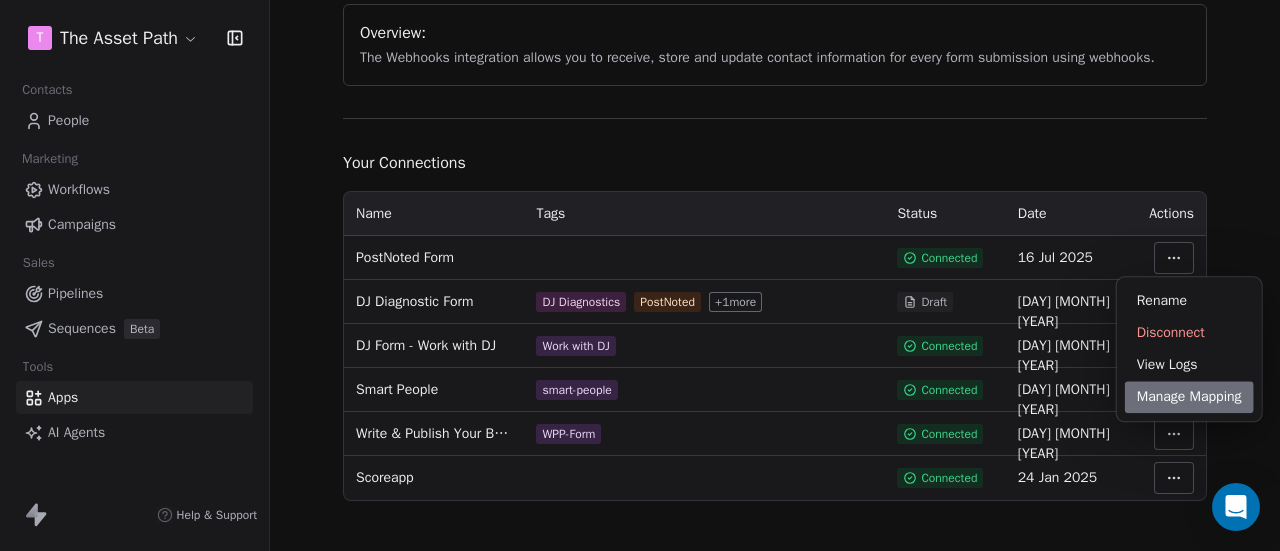 click on "Manage Mapping" at bounding box center [1189, 397] 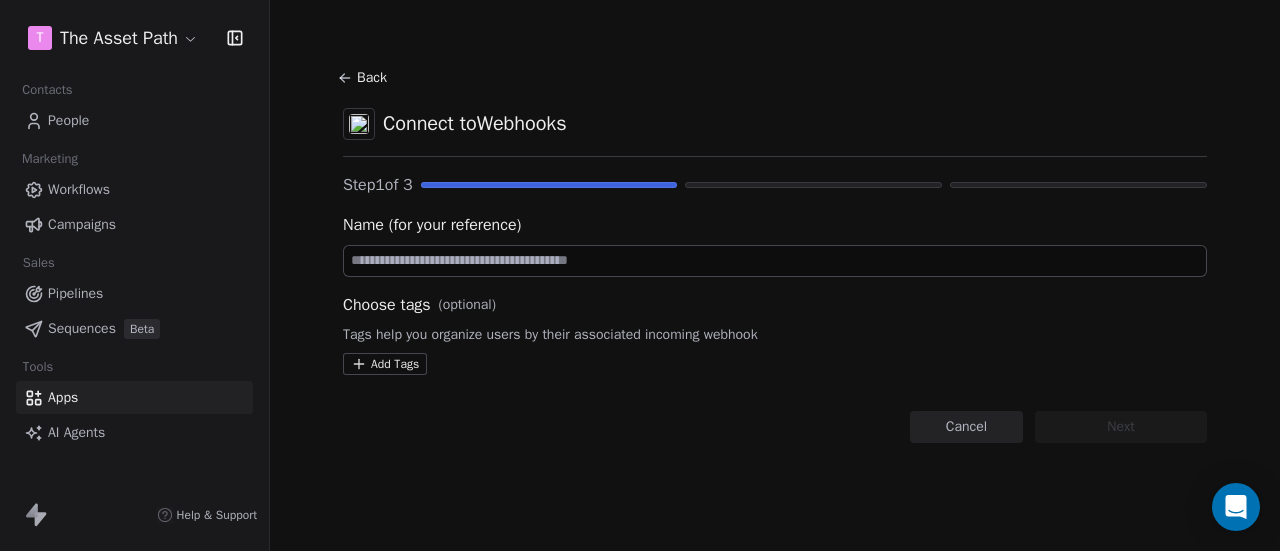scroll, scrollTop: 0, scrollLeft: 0, axis: both 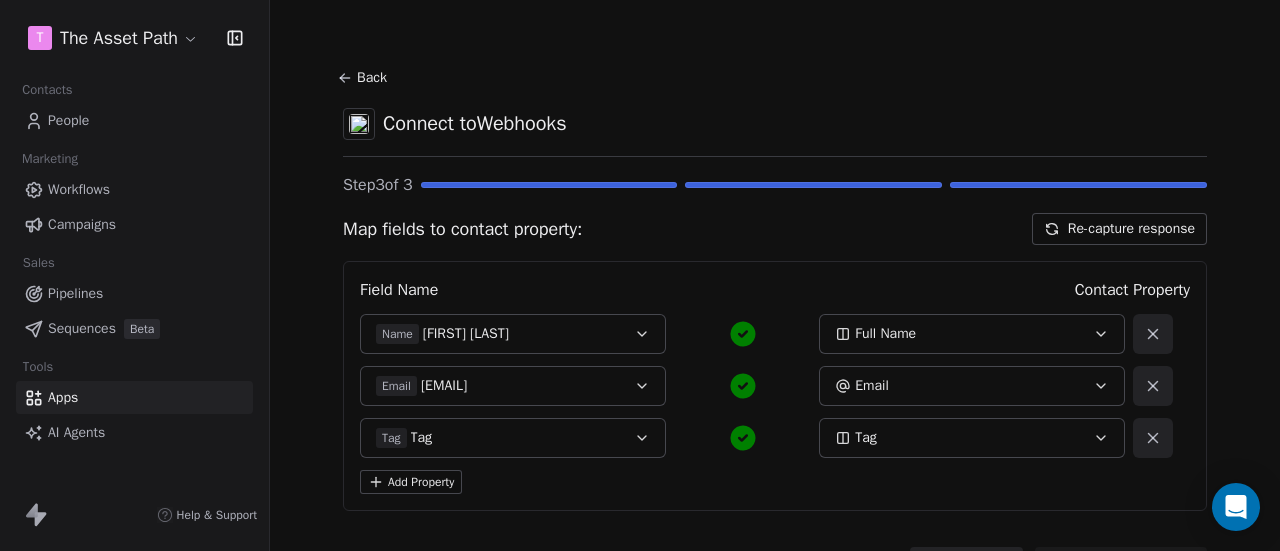 click 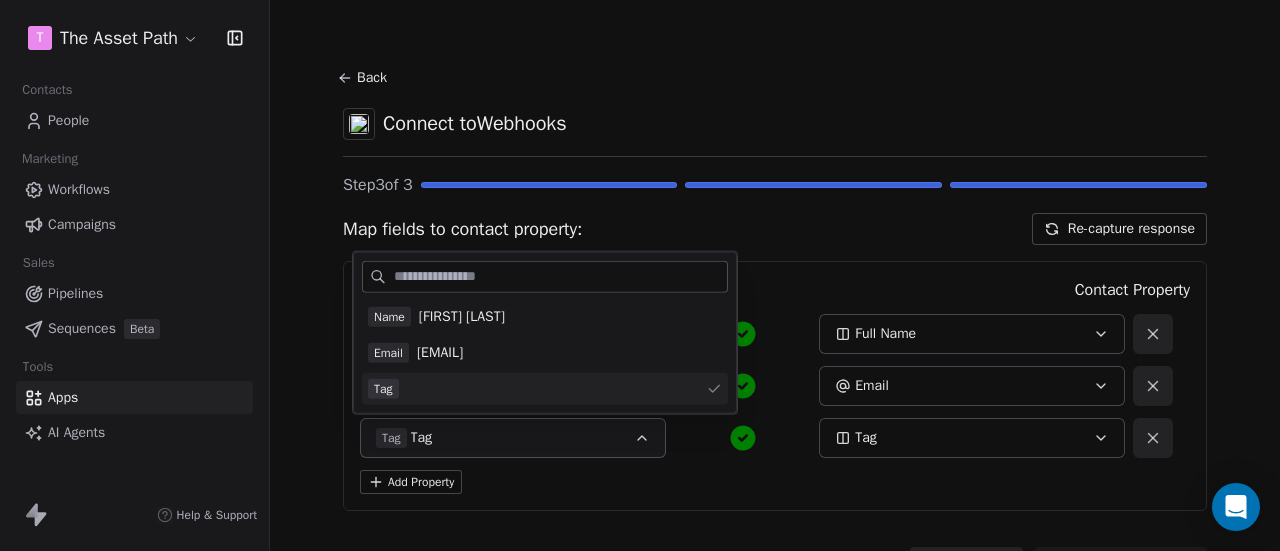 click 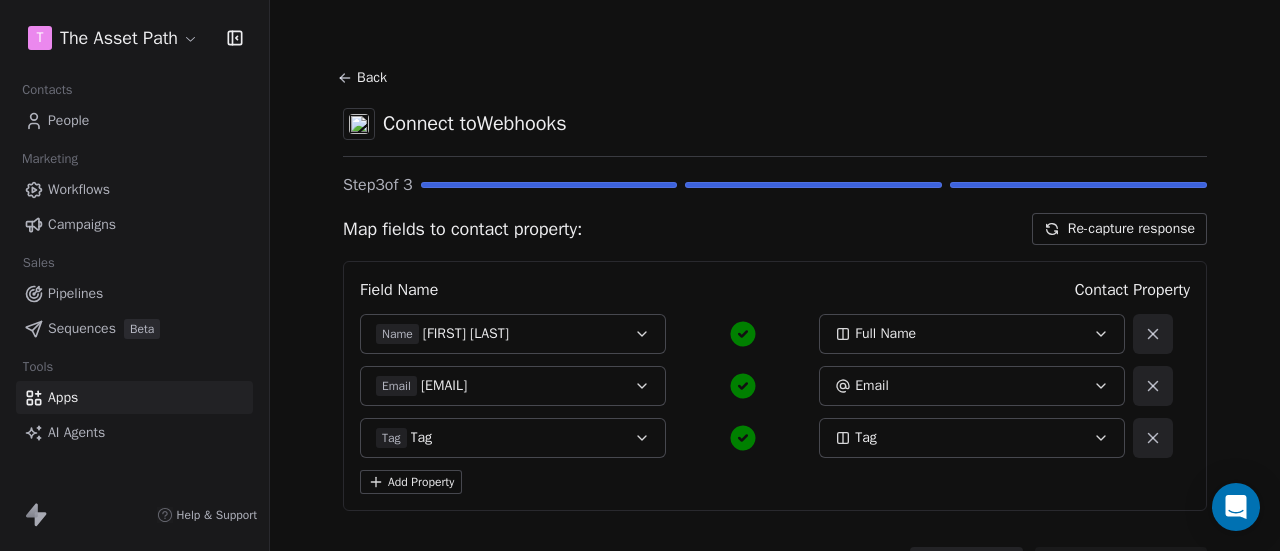 click on "Back" at bounding box center [365, 78] 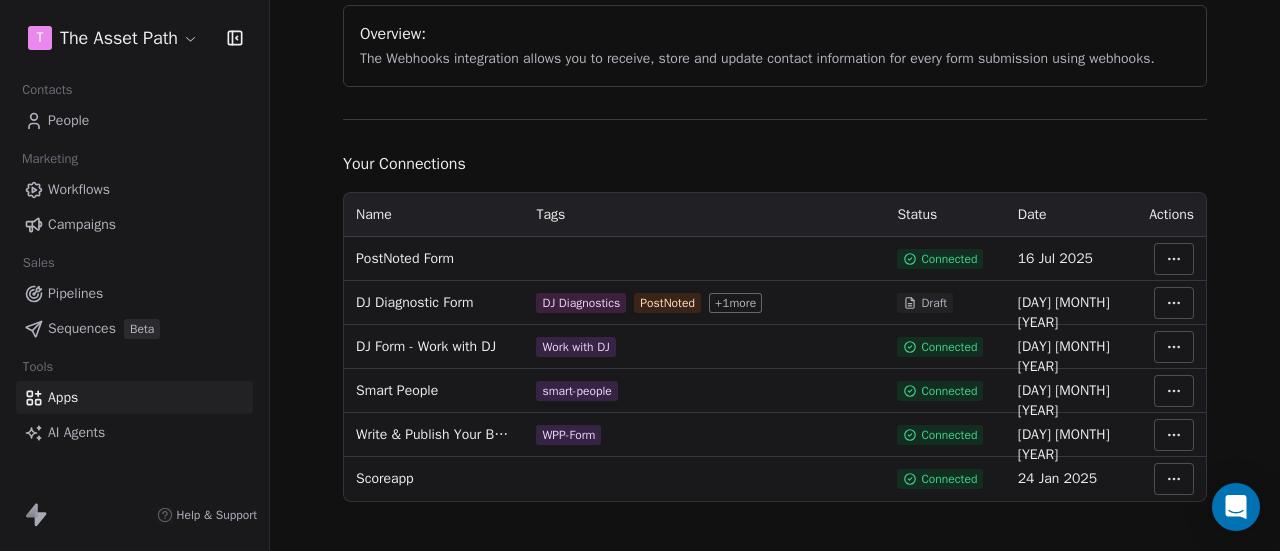 scroll, scrollTop: 200, scrollLeft: 0, axis: vertical 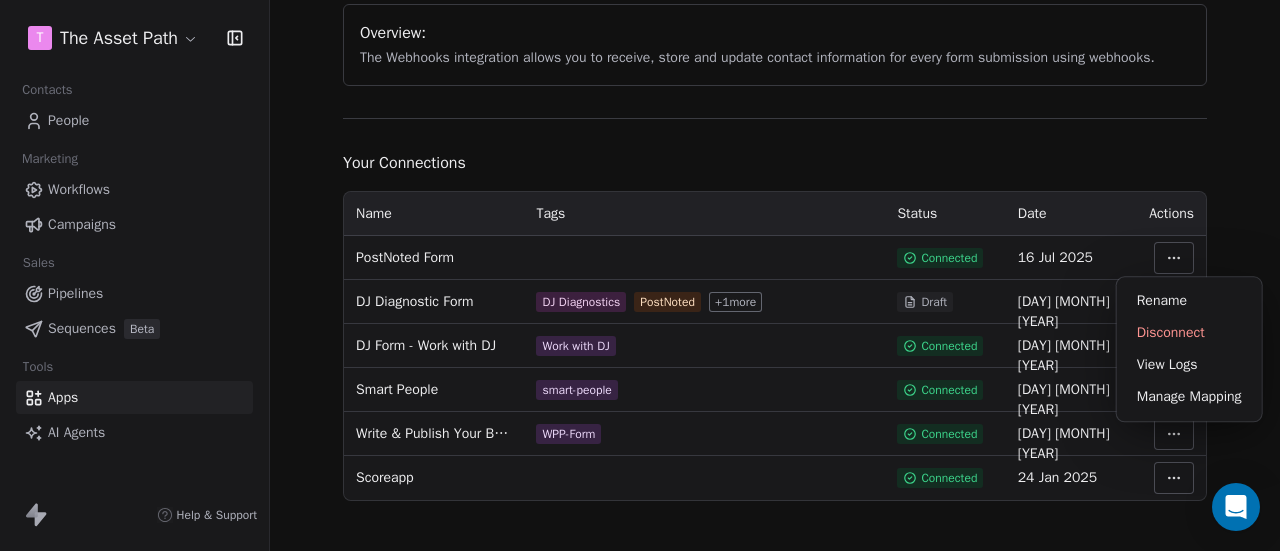 click on "T The Asset Path Contacts People Marketing Workflows Campaigns Sales Pipelines Sequences Beta Tools Apps AI Agents Help & Support Integrations Webhooks Integrate Webhooks to streamline data collection and customer engagement Connect using webhook Overview: The Webhooks integration allows you to receive, store and update contact information for every form submission using webhooks. Your Connections Name Tags Status Date Actions PostNoted Form Connected 16 Jul 2025 DJ Diagnostic Form DJ Diagnostics PostNoted + 1  more Draft 03 Jul 2025 DJ Form - Work with DJ Work with DJ Connected 26 May 2025 Smart People smart-people Connected 14 Apr 2025 Write & Publish Your Business Book Checklist WPP-Form Connected 26 Mar 2025 Scoreapp Connected 24 Jan 2025
Rename Disconnect View Logs Manage Mapping" at bounding box center (640, 275) 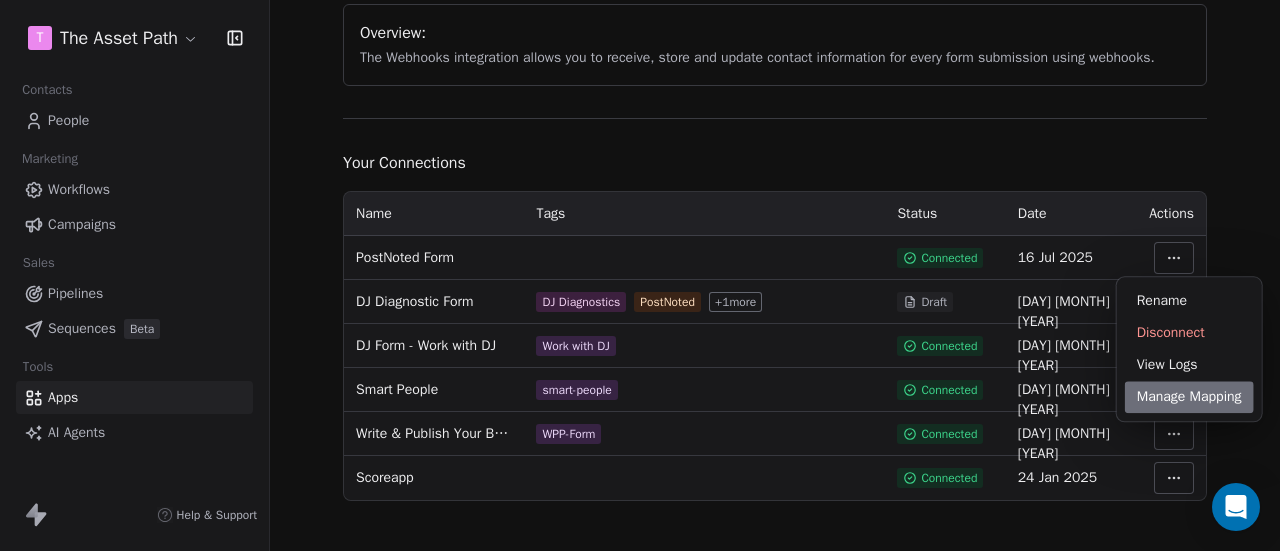 click on "Manage Mapping" at bounding box center (1189, 397) 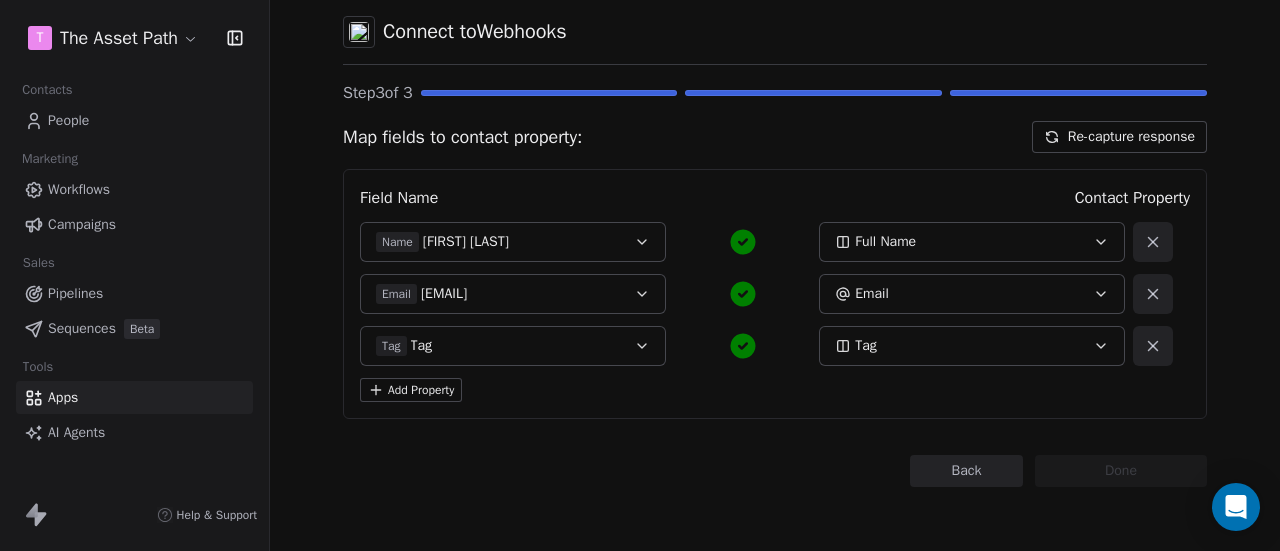 scroll, scrollTop: 0, scrollLeft: 0, axis: both 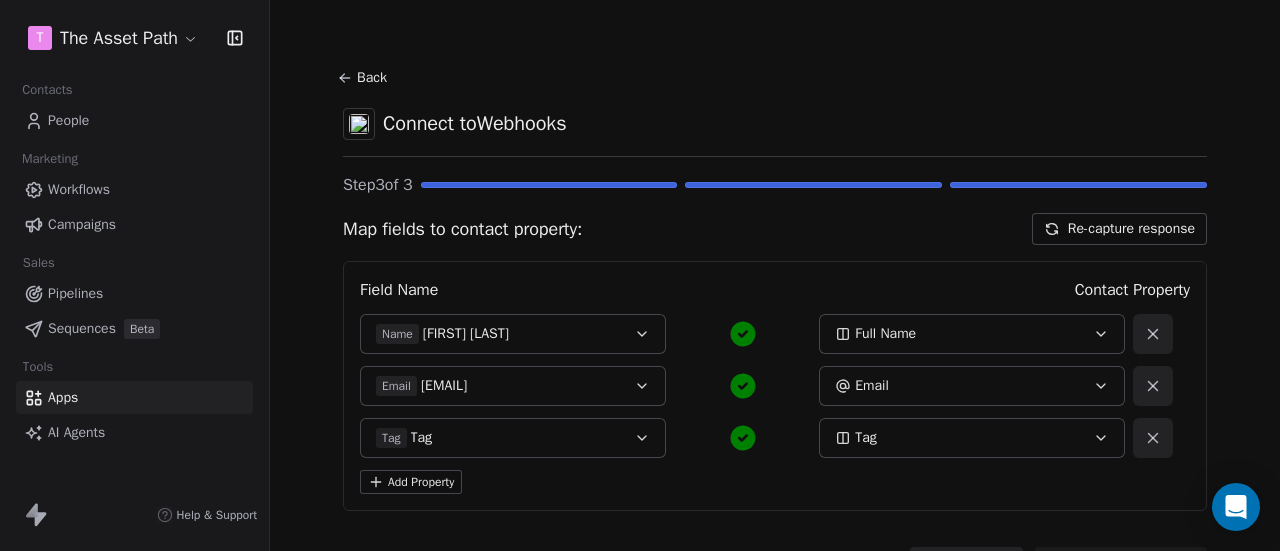 click on "Re-capture response" at bounding box center [1119, 229] 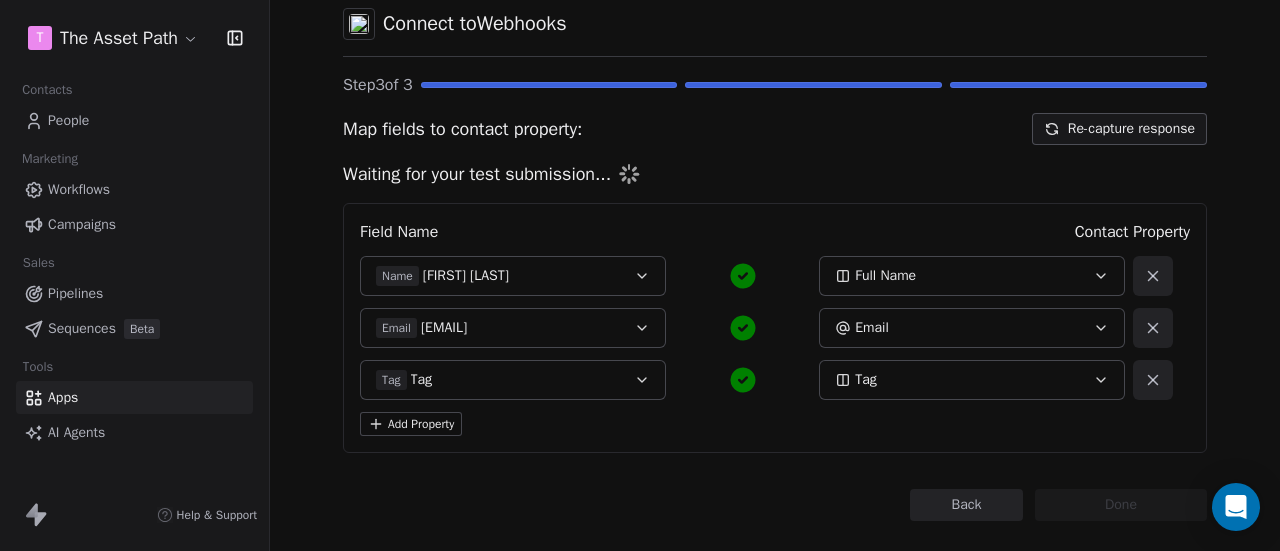 scroll, scrollTop: 0, scrollLeft: 0, axis: both 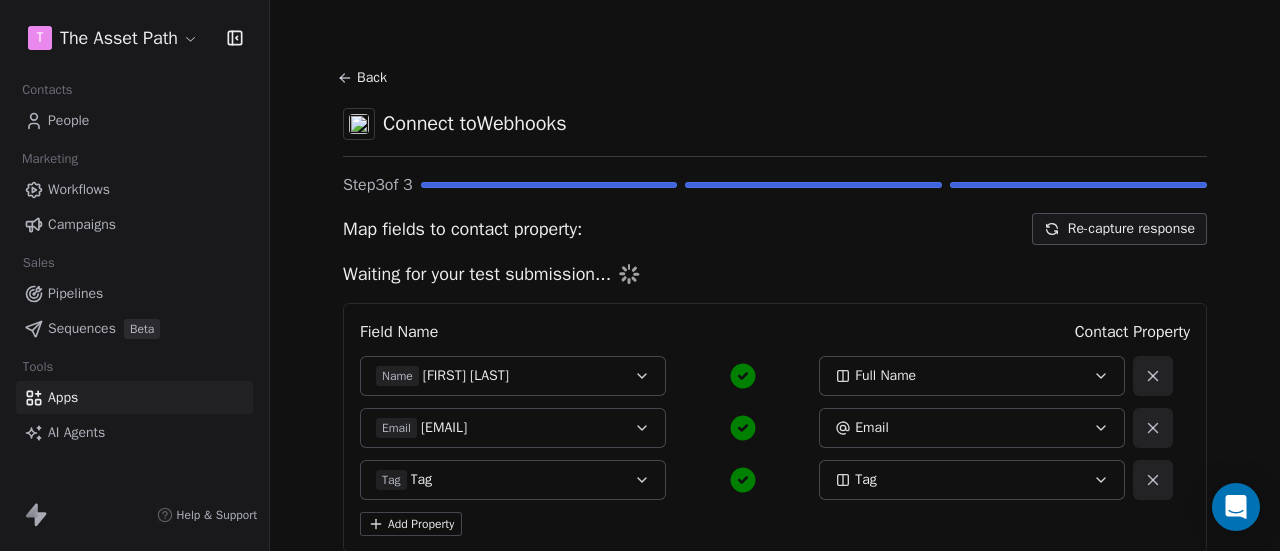 click on "Back" at bounding box center [365, 78] 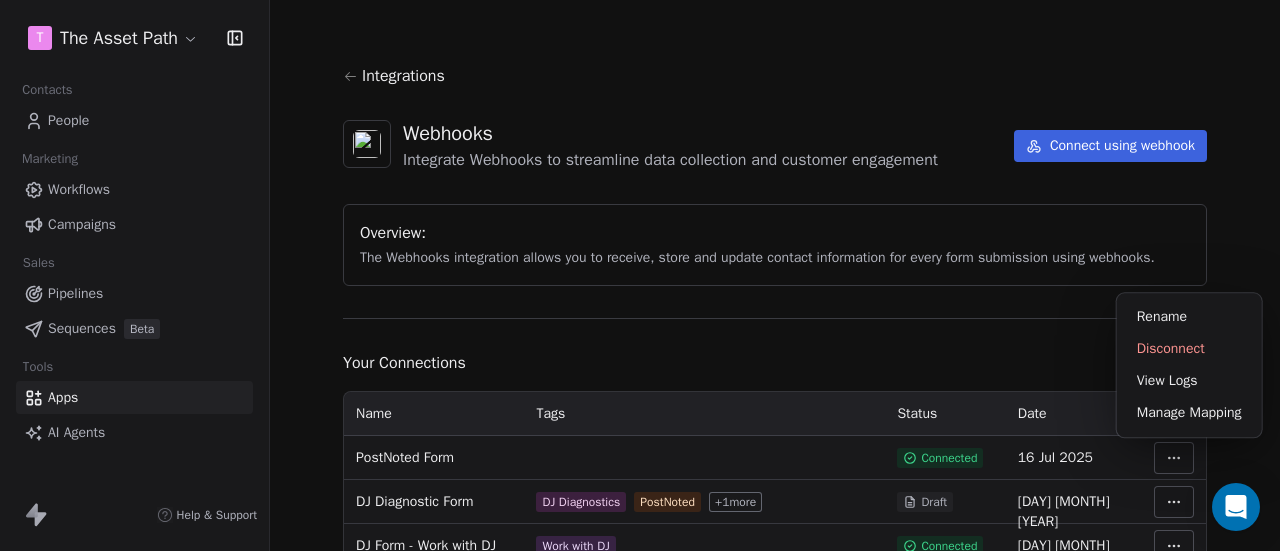 click on "T The Asset Path Contacts People Marketing Workflows Campaigns Sales Pipelines Sequences Beta Tools Apps AI Agents Help & Support Integrations Webhooks Integrate Webhooks to streamline data collection and customer engagement Connect using webhook Overview: The Webhooks integration allows you to receive, store and update contact information for every form submission using webhooks. Your Connections Name Tags Status Date Actions PostNoted Form Connected 16 Jul 2025 DJ Diagnostic Form DJ Diagnostics PostNoted + 1  more Draft 03 Jul 2025 DJ Form - Work with DJ Work with DJ Connected 26 May 2025 Smart People smart-people Connected 14 Apr 2025 Write & Publish Your Business Book Checklist WPP-Form Connected 26 Mar 2025 Scoreapp Connected 24 Jan 2025
Rename Disconnect View Logs Manage Mapping" at bounding box center [640, 275] 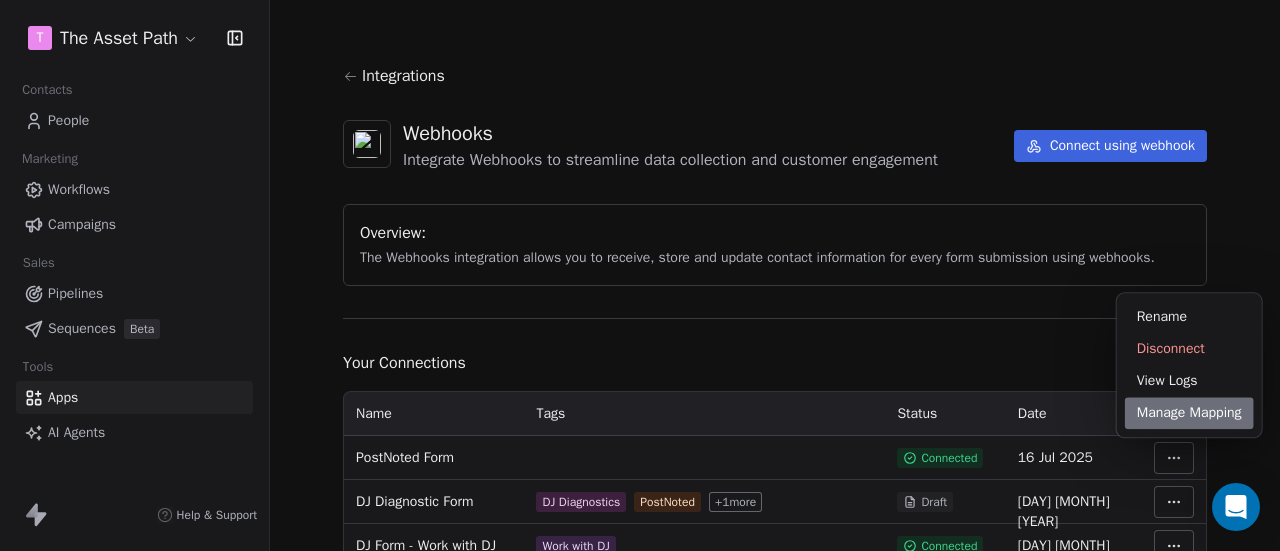 click on "Manage Mapping" at bounding box center [1189, 413] 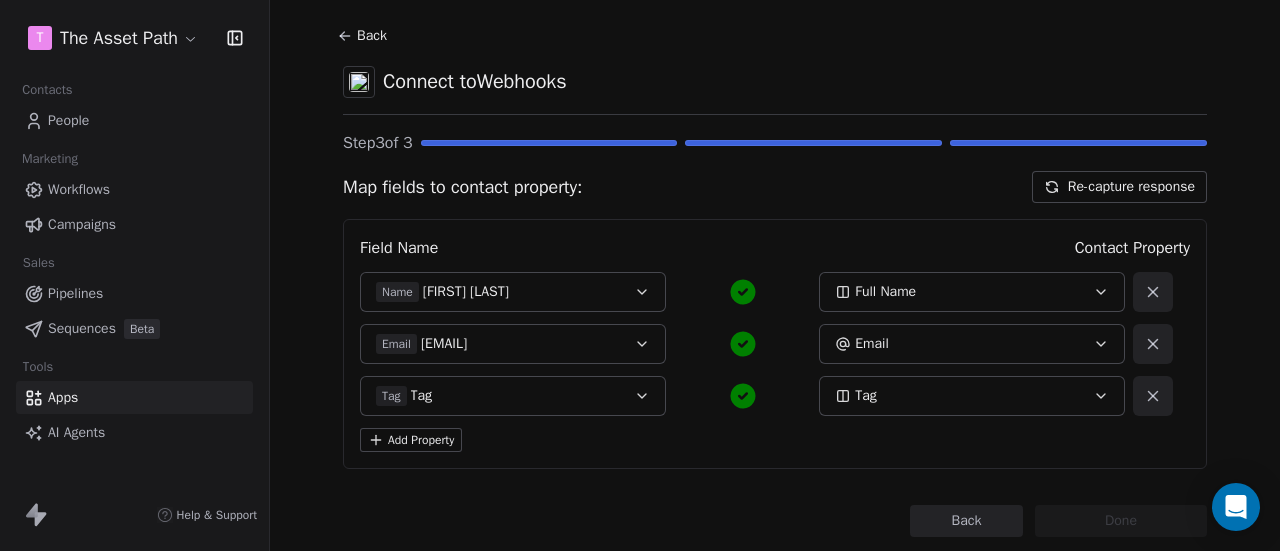 scroll, scrollTop: 0, scrollLeft: 0, axis: both 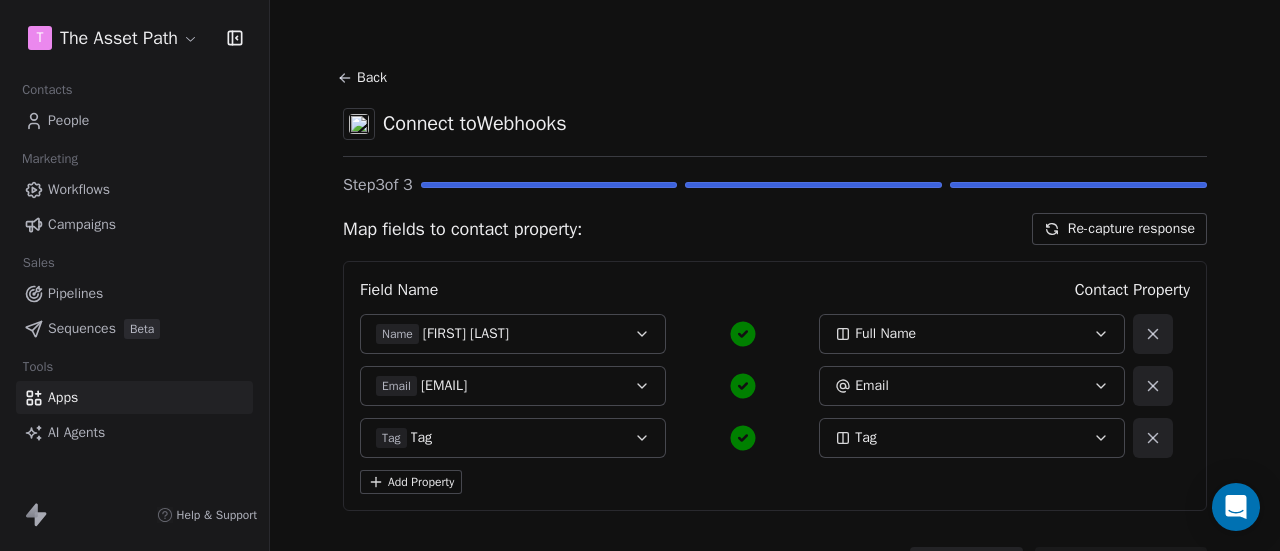 click on "Step  3  of 3" at bounding box center (775, 185) 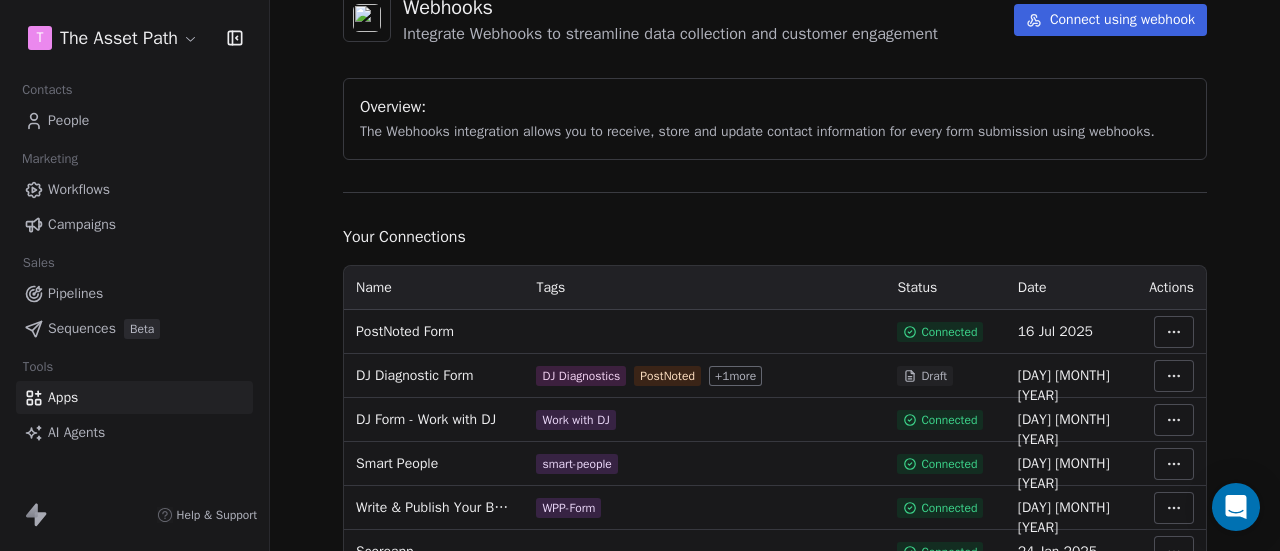 scroll, scrollTop: 200, scrollLeft: 0, axis: vertical 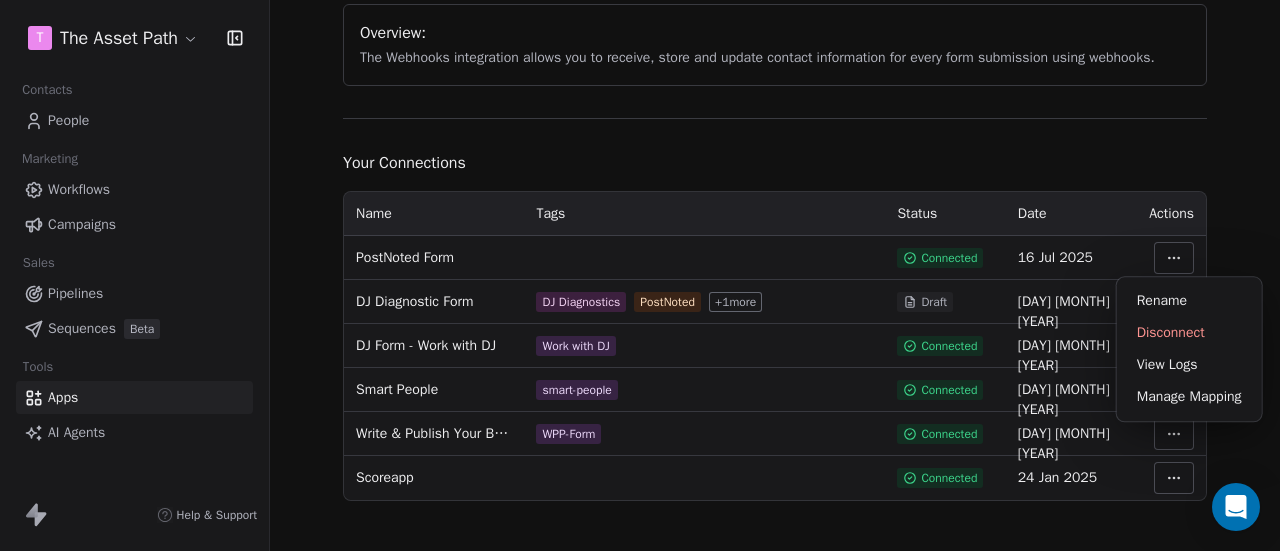 click on "T The Asset Path Contacts People Marketing Workflows Campaigns Sales Pipelines Sequences Beta Tools Apps AI Agents Help & Support Integrations Webhooks Integrate Webhooks to streamline data collection and customer engagement Connect using webhook Overview: The Webhooks integration allows you to receive, store and update contact information for every form submission using webhooks. Your Connections Name Tags Status Date Actions PostNoted Form Connected 16 Jul 2025 DJ Diagnostic Form DJ Diagnostics PostNoted + 1  more Draft 03 Jul 2025 DJ Form - Work with DJ Work with DJ Connected 26 May 2025 Smart People smart-people Connected 14 Apr 2025 Write & Publish Your Business Book Checklist WPP-Form Connected 26 Mar 2025 Scoreapp Connected 24 Jan 2025
Rename Disconnect View Logs Manage Mapping" at bounding box center [640, 275] 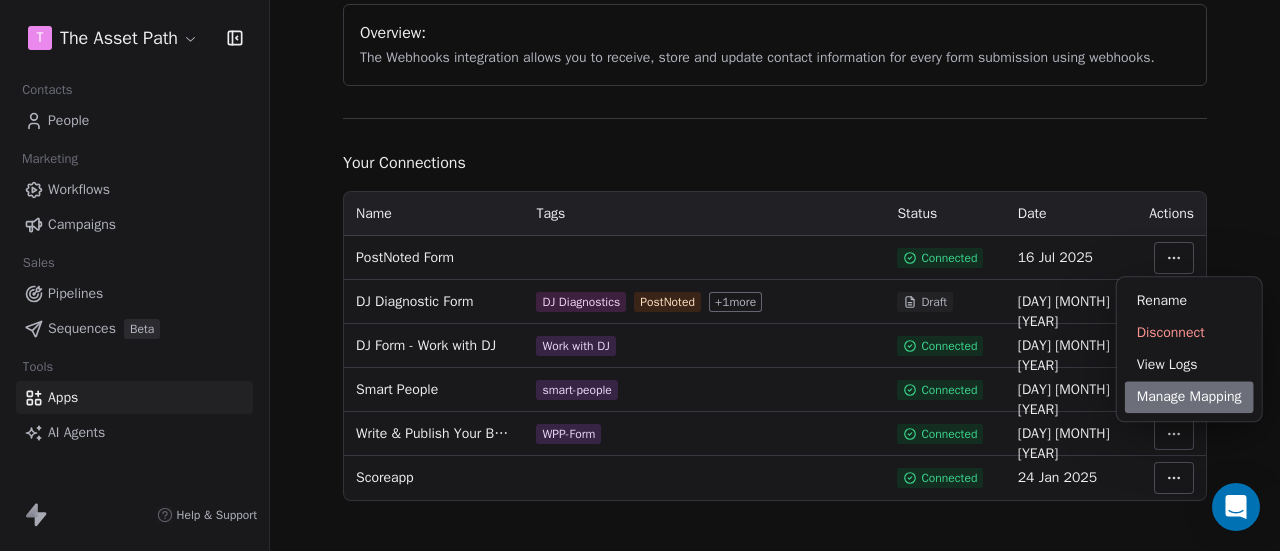 click on "Manage Mapping" at bounding box center [1189, 397] 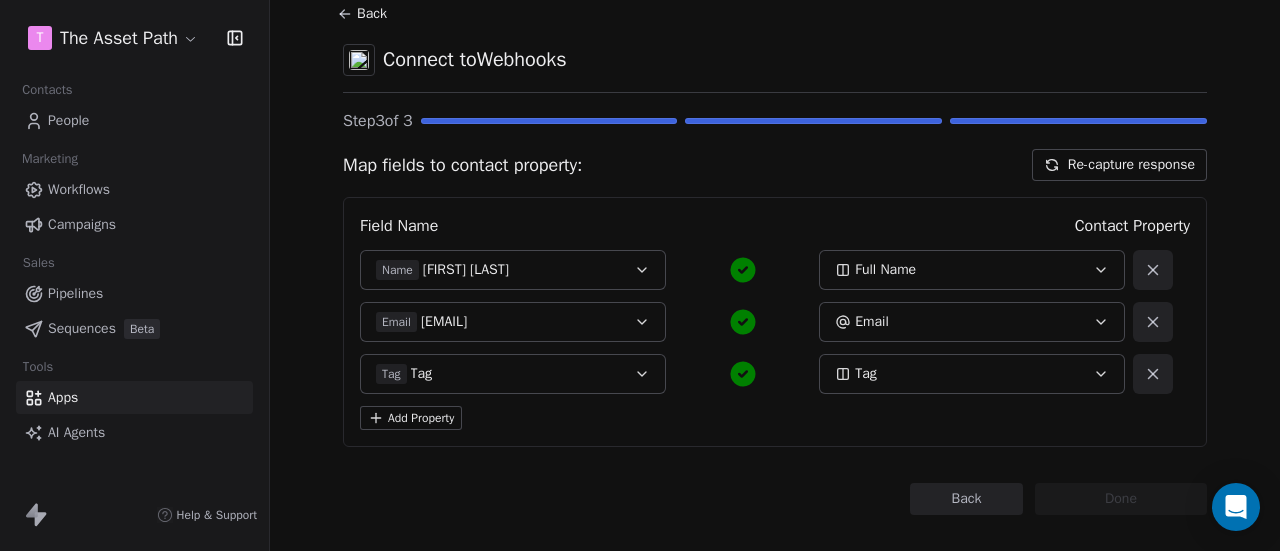scroll, scrollTop: 91, scrollLeft: 0, axis: vertical 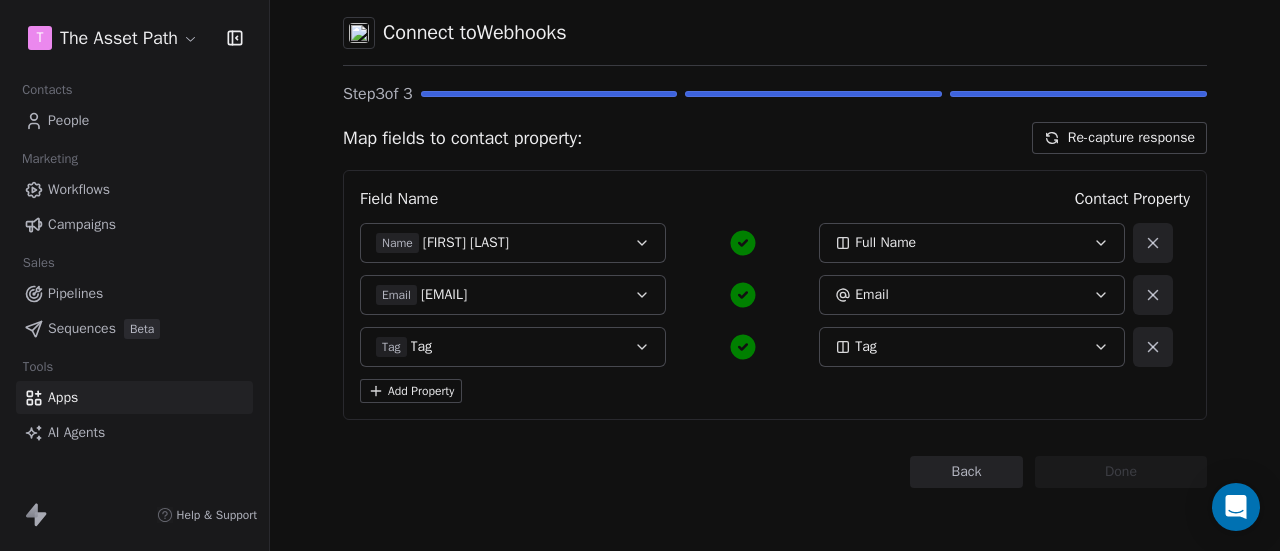 click on "Back" at bounding box center (966, 472) 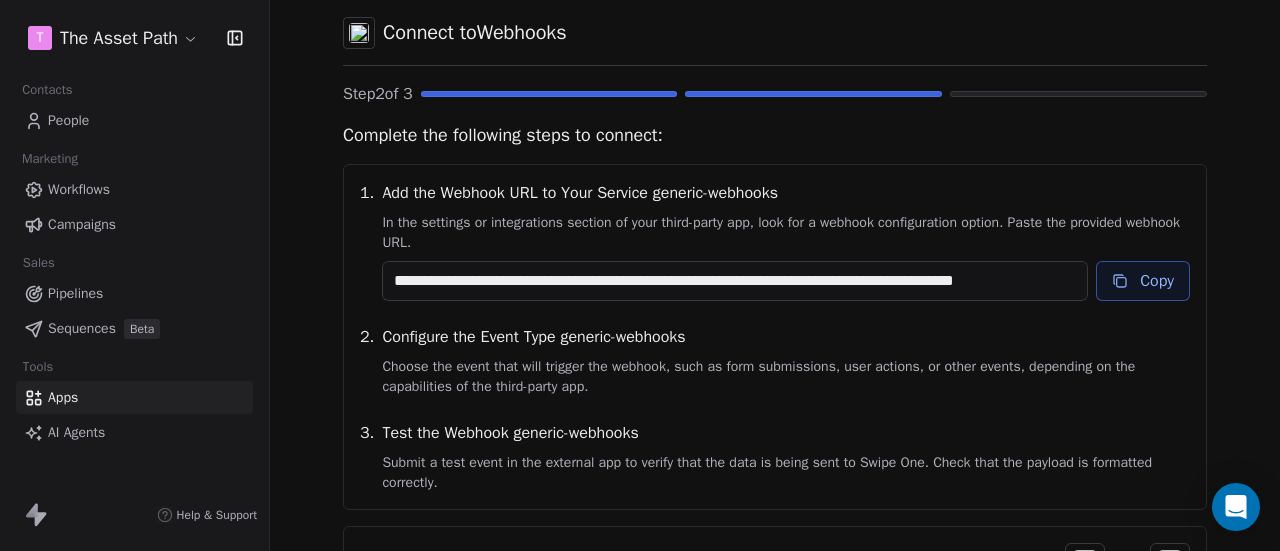click on "Copy" at bounding box center [1143, 281] 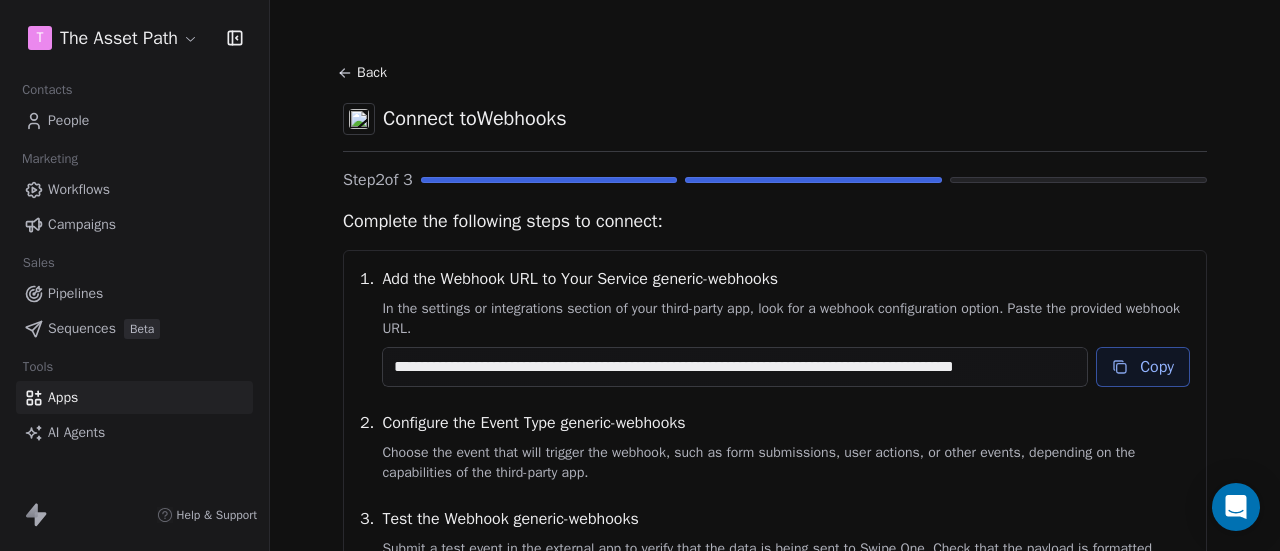 scroll, scrollTop: 0, scrollLeft: 0, axis: both 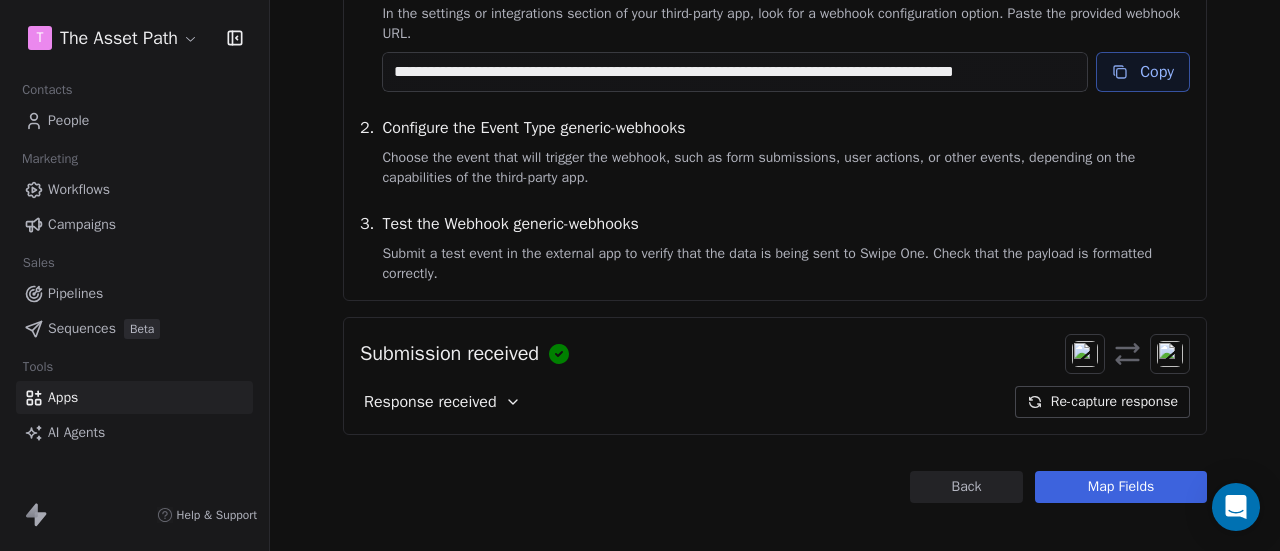 click on "Re-capture response" at bounding box center [1102, 402] 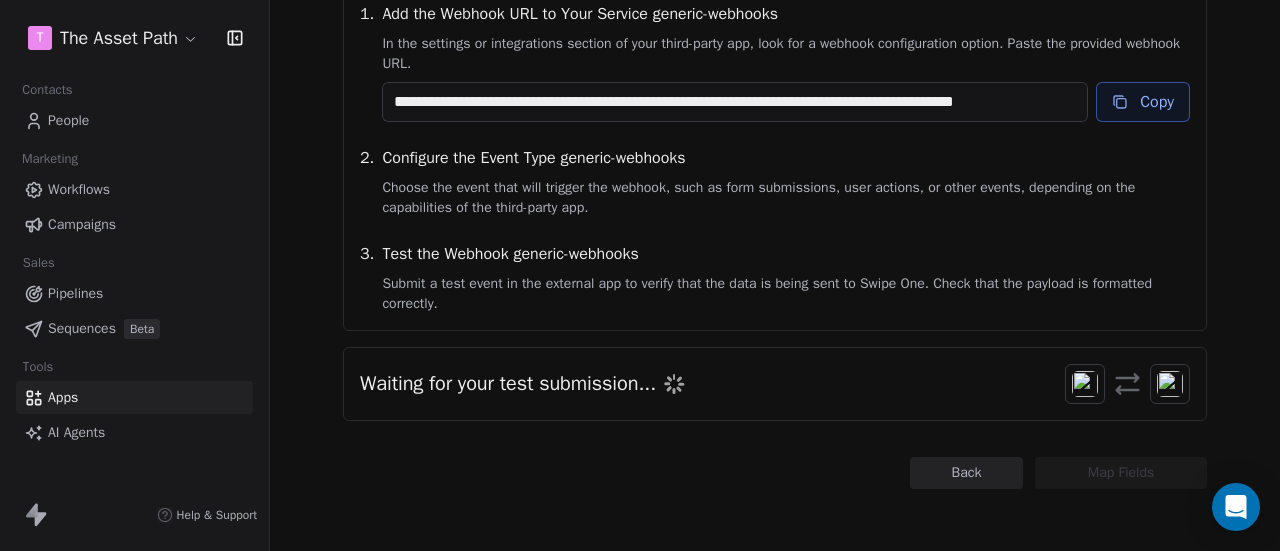 click on "Back" at bounding box center [966, 473] 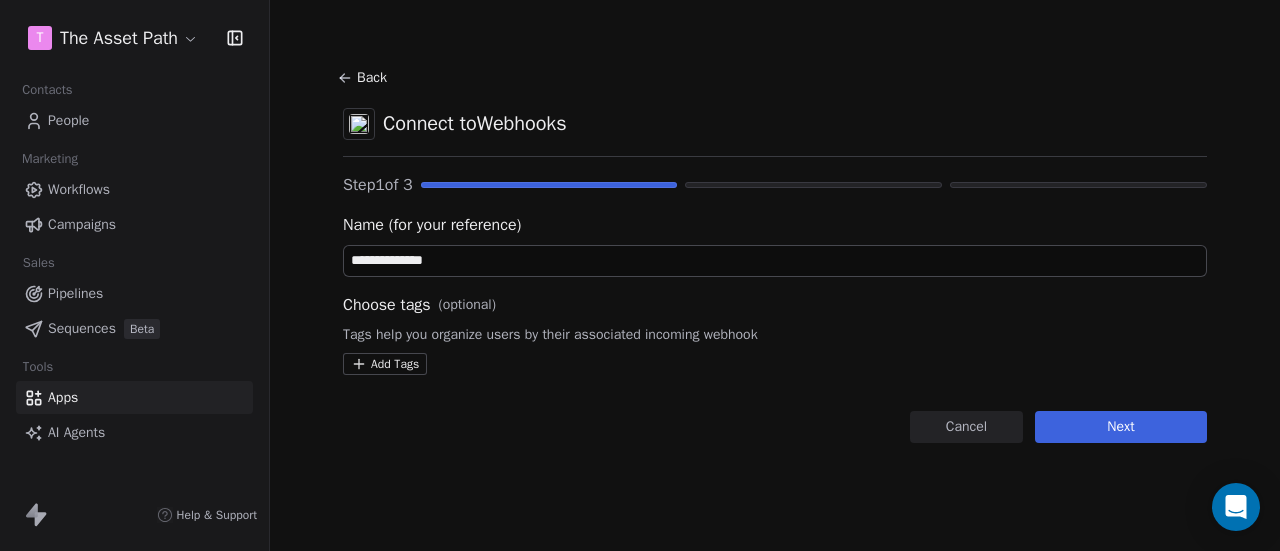 scroll, scrollTop: 0, scrollLeft: 0, axis: both 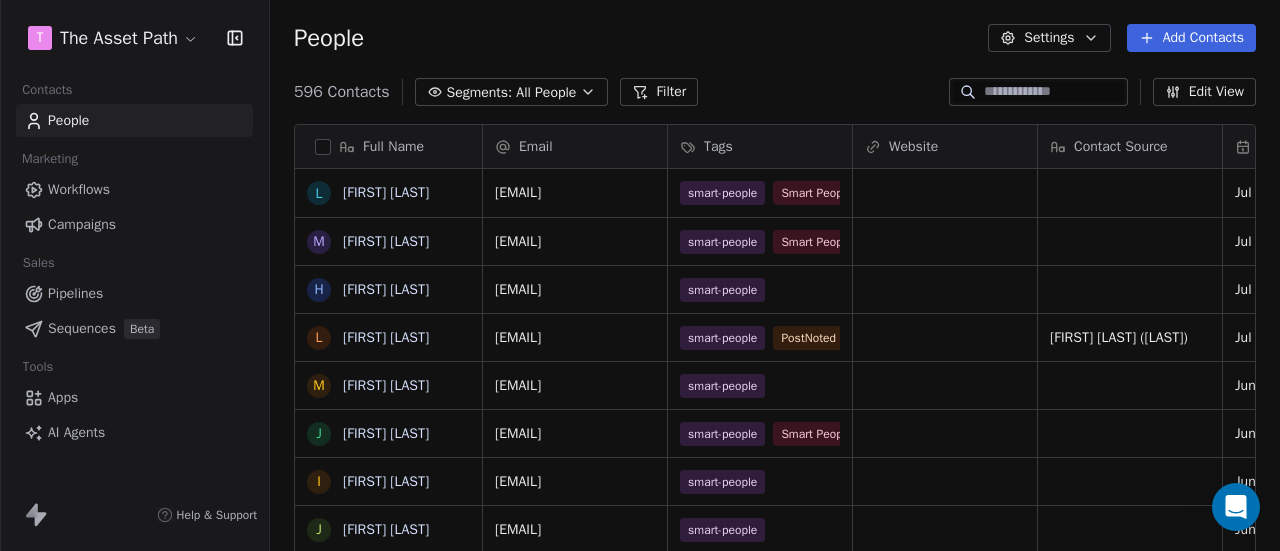 click on "Apps" at bounding box center [63, 397] 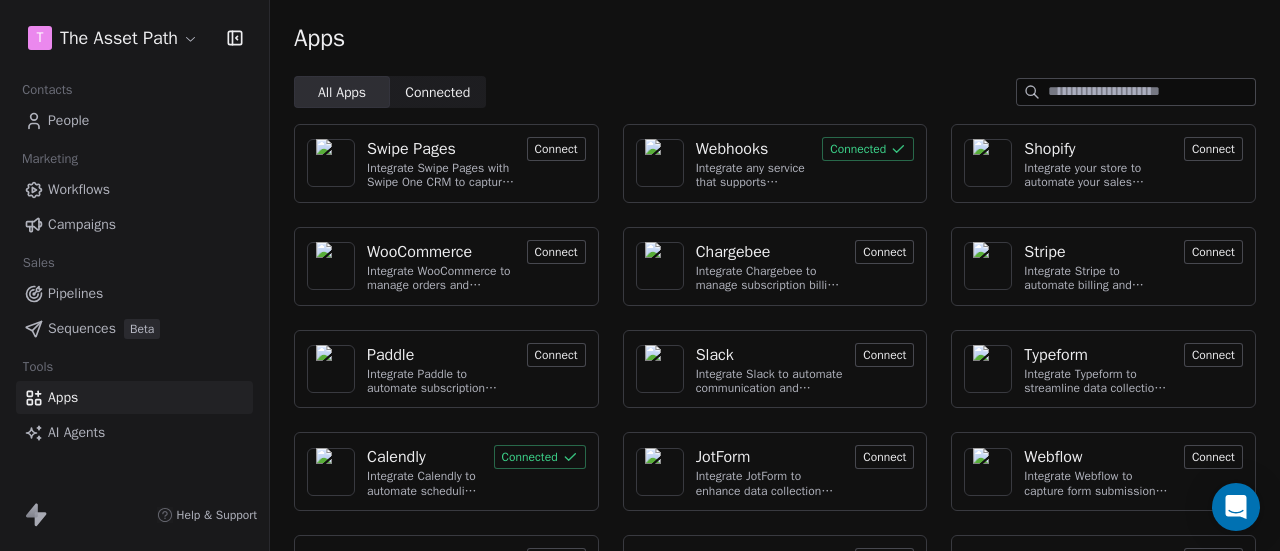 click on "Webhooks" at bounding box center [732, 149] 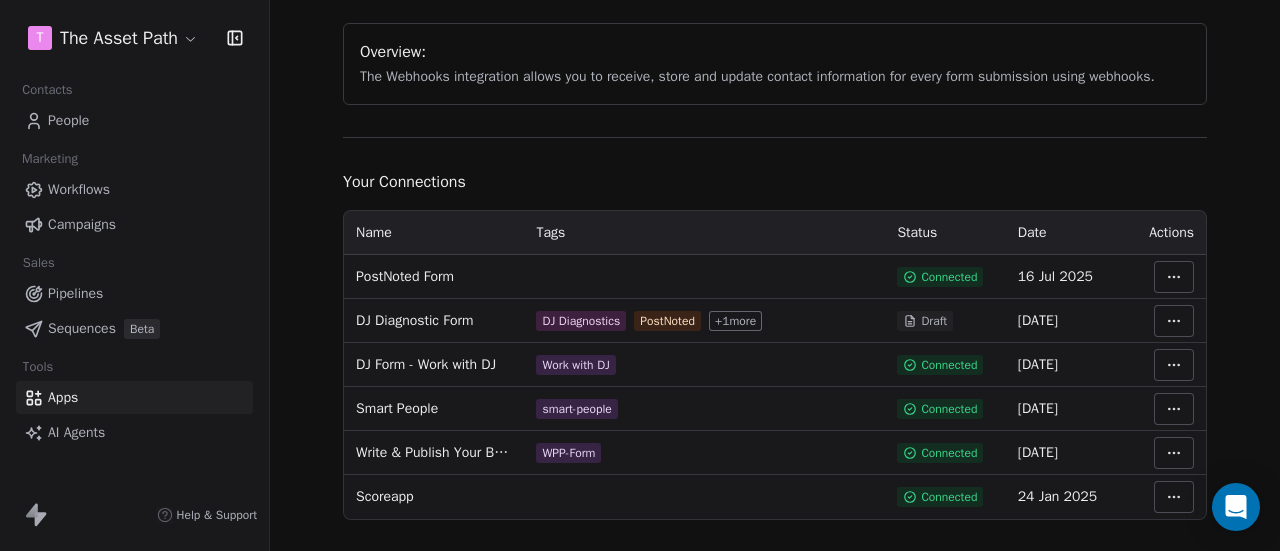 scroll, scrollTop: 200, scrollLeft: 0, axis: vertical 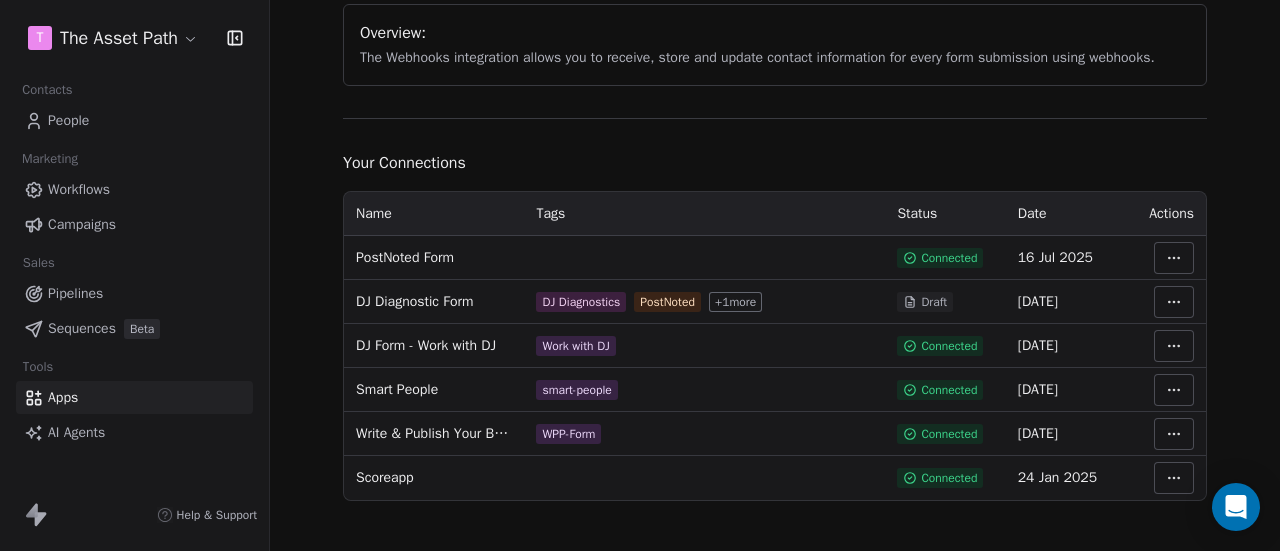click on "T The Asset Path Contacts People Marketing Workflows Campaigns Sales Pipelines Sequences Beta Tools Apps AI Agents Help & Support Integrations Webhooks Integrate Webhooks to streamline data collection and customer engagement Connect using webhook Overview: The Webhooks integration allows you to receive, store and update contact information for every form submission using webhooks. Your Connections Name Tags Status Date Actions PostNoted Form Connected 16 Jul 2025 DJ Diagnostic Form DJ Diagnostics PostNoted + 1  more Draft 03 Jul 2025 DJ Form - Work with DJ Work with DJ Connected 26 May 2025 Smart People smart-people Connected 14 Apr 2025 Write & Publish Your Business Book Checklist WPP-Form Connected 26 Mar 2025 Scoreapp Connected 24 Jan 2025" at bounding box center [640, 275] 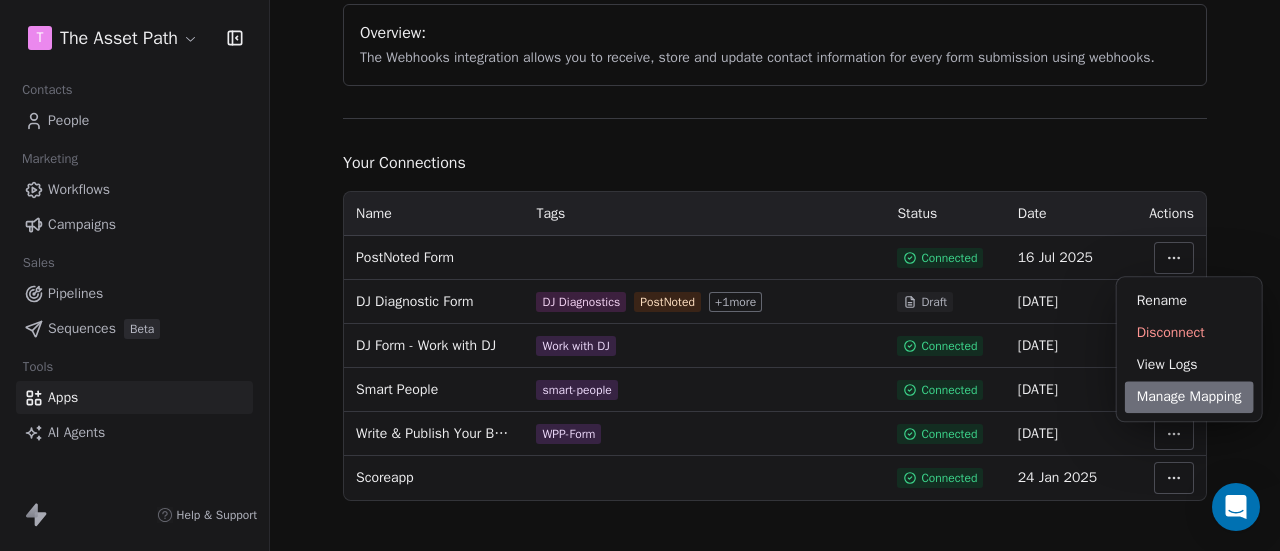 click on "Manage Mapping" at bounding box center [1189, 397] 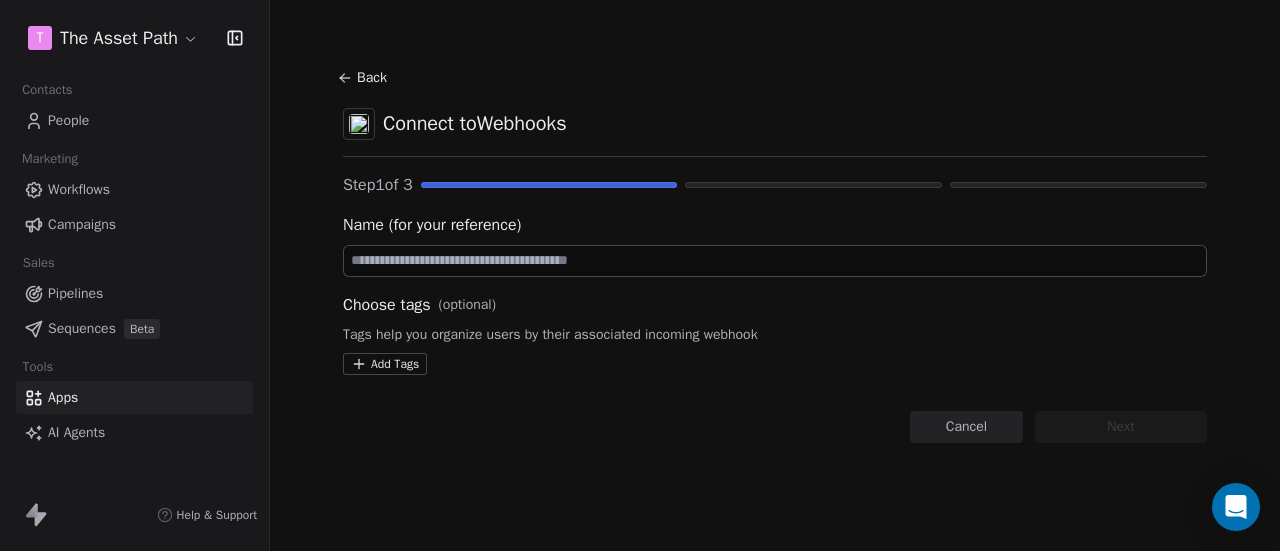 scroll, scrollTop: 0, scrollLeft: 0, axis: both 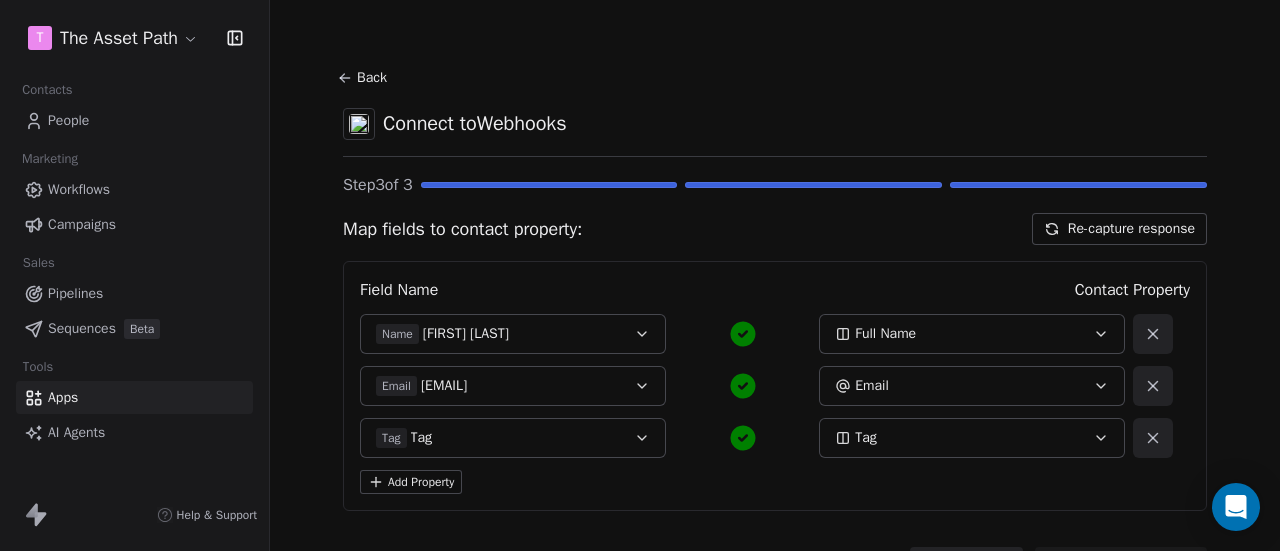 click on "Re-capture response" at bounding box center (1119, 229) 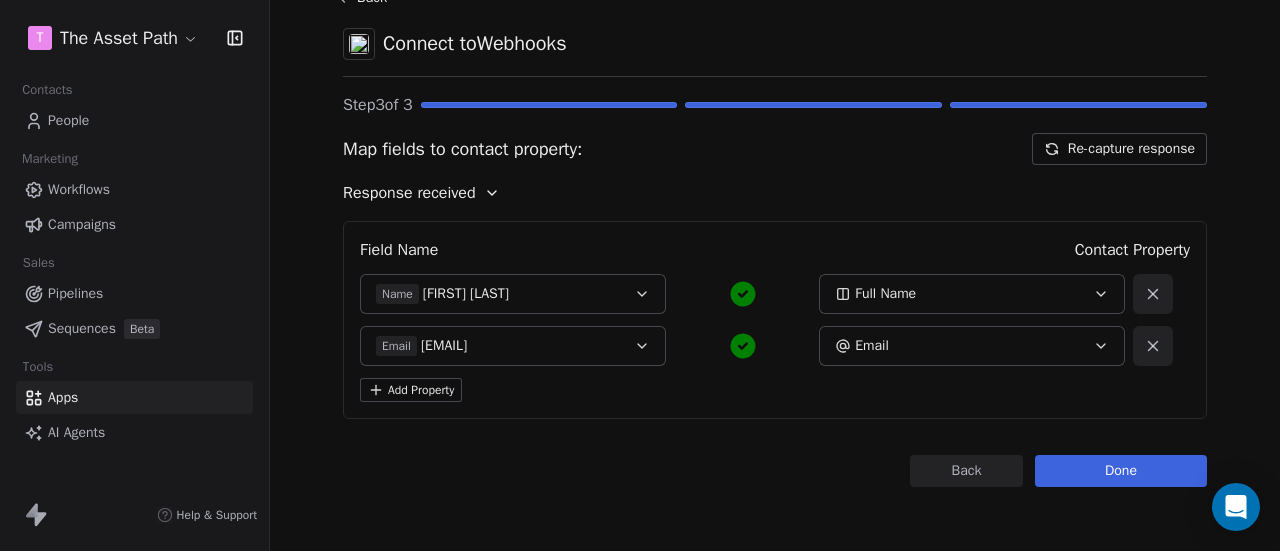 scroll, scrollTop: 79, scrollLeft: 0, axis: vertical 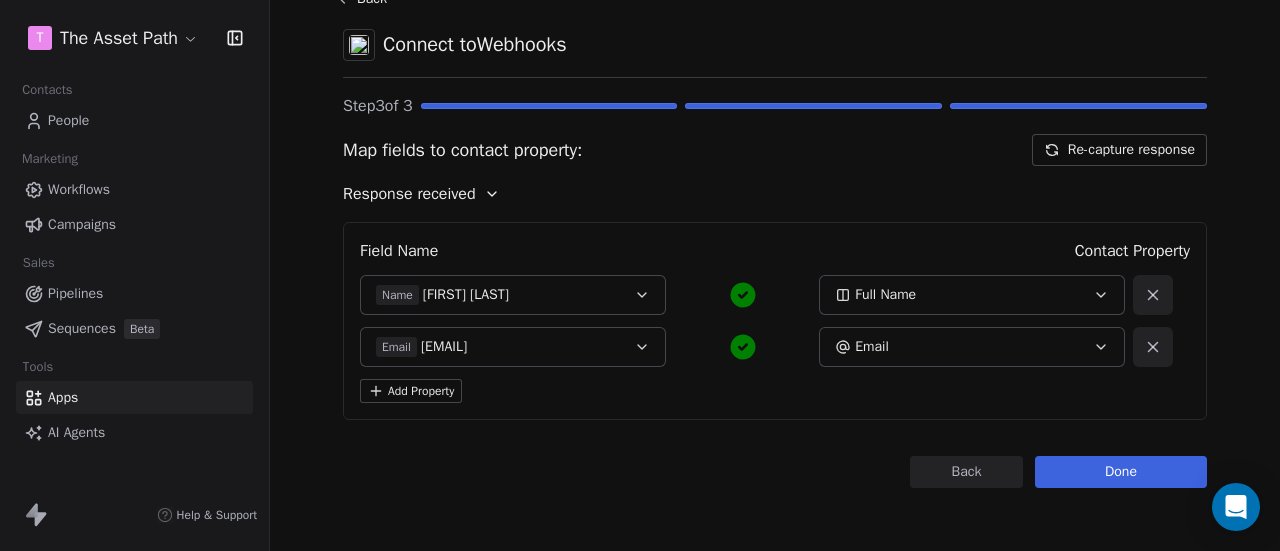 click on "Add Property" at bounding box center (411, 391) 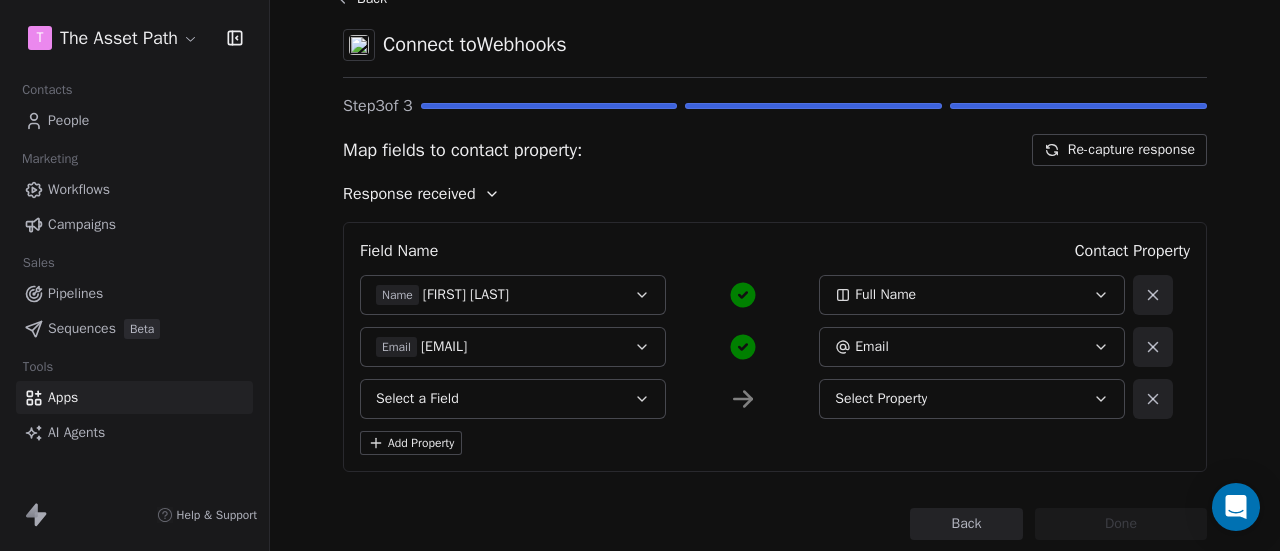 click on "Select a Field" at bounding box center (417, 399) 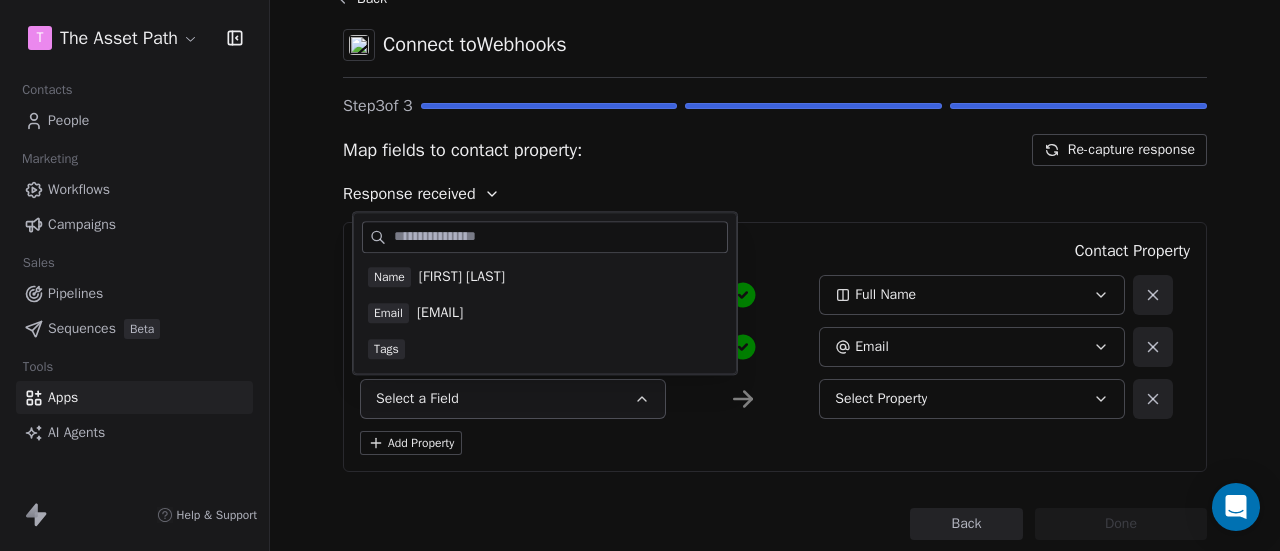click on "Tags" at bounding box center [545, 349] 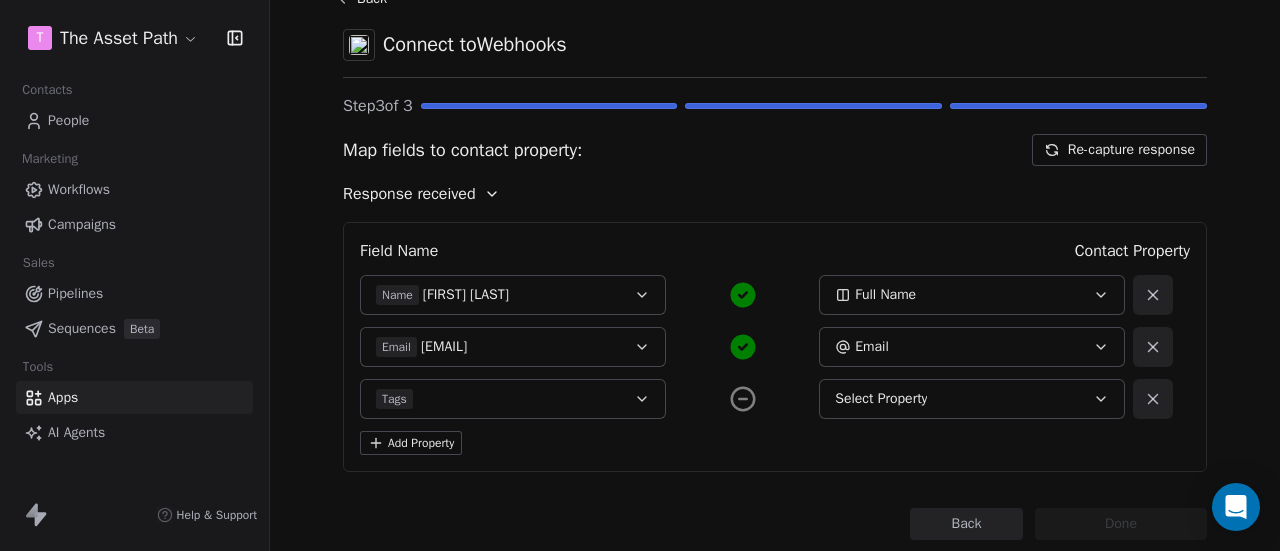 click 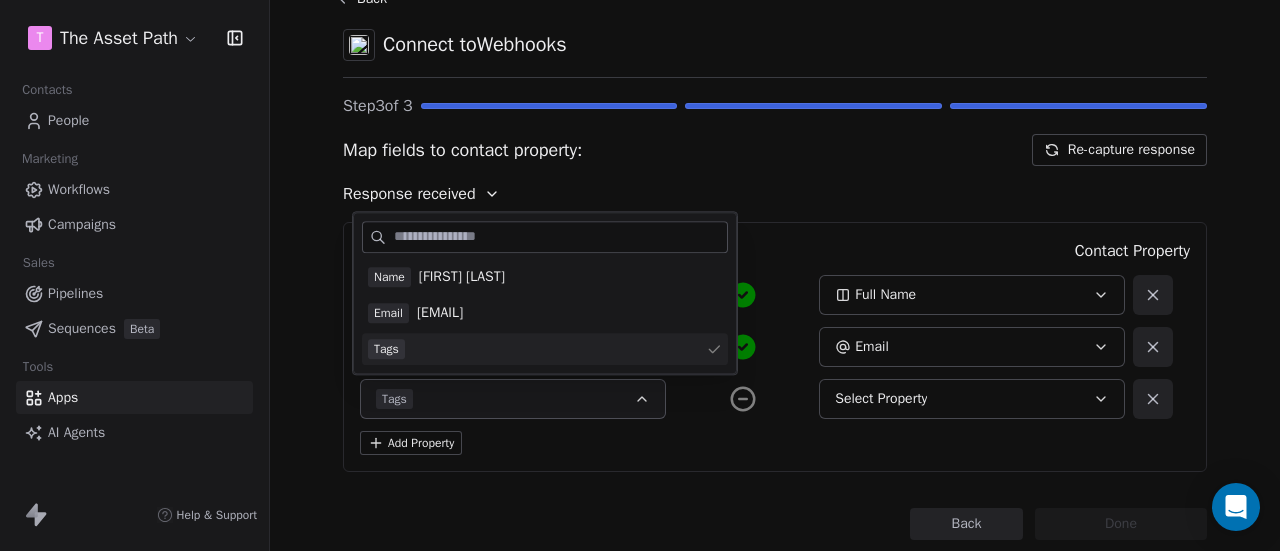 click on "Tags" at bounding box center (545, 349) 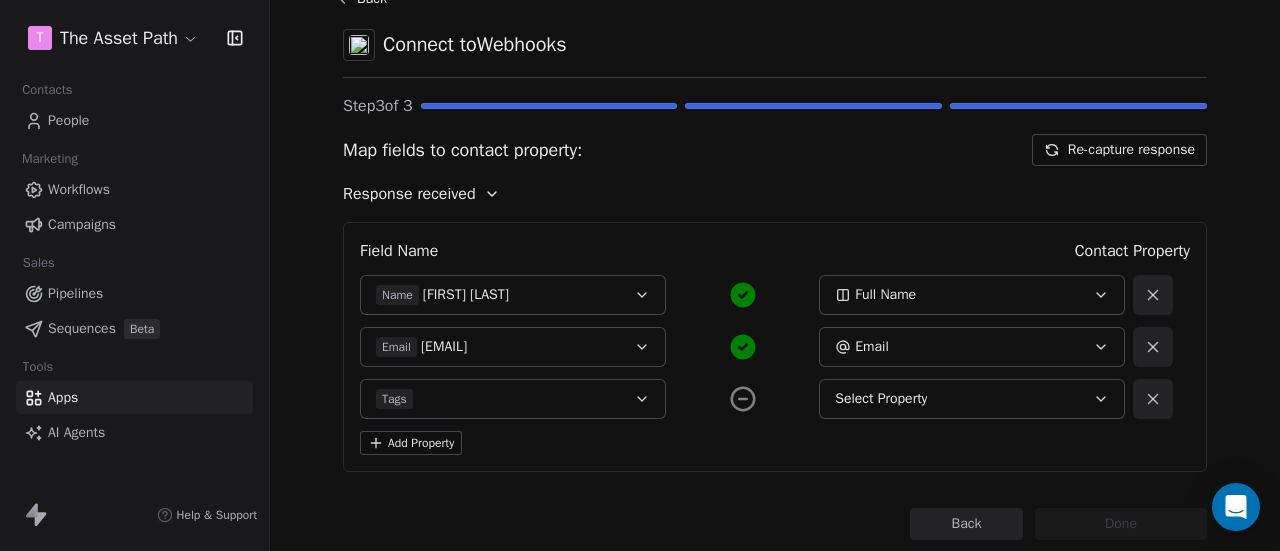 click on "Select Property" at bounding box center [881, 399] 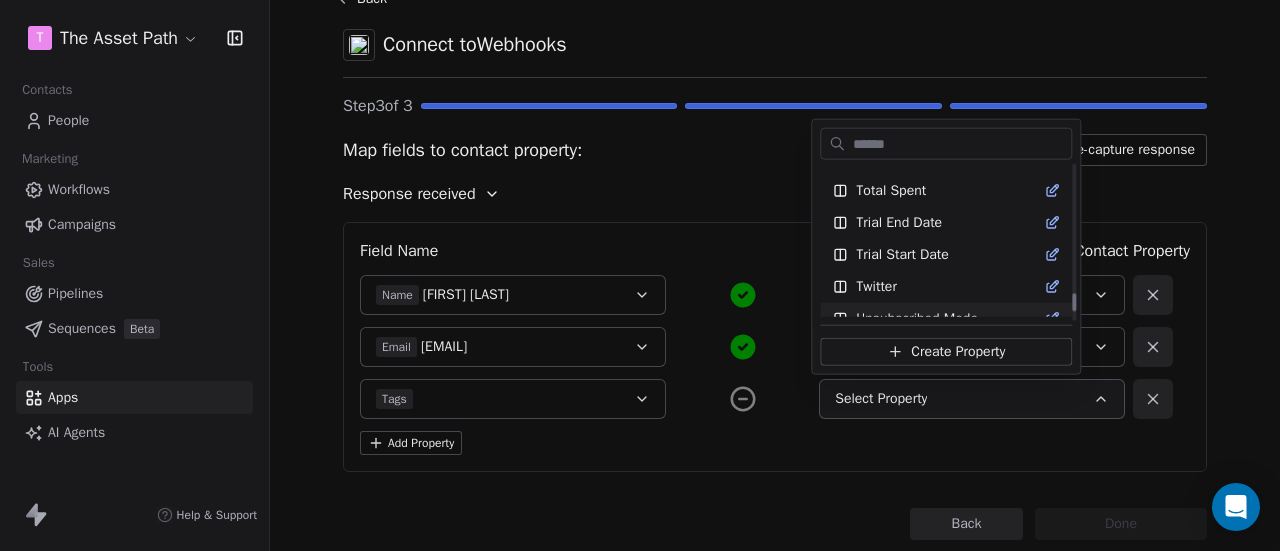 scroll, scrollTop: 1826, scrollLeft: 0, axis: vertical 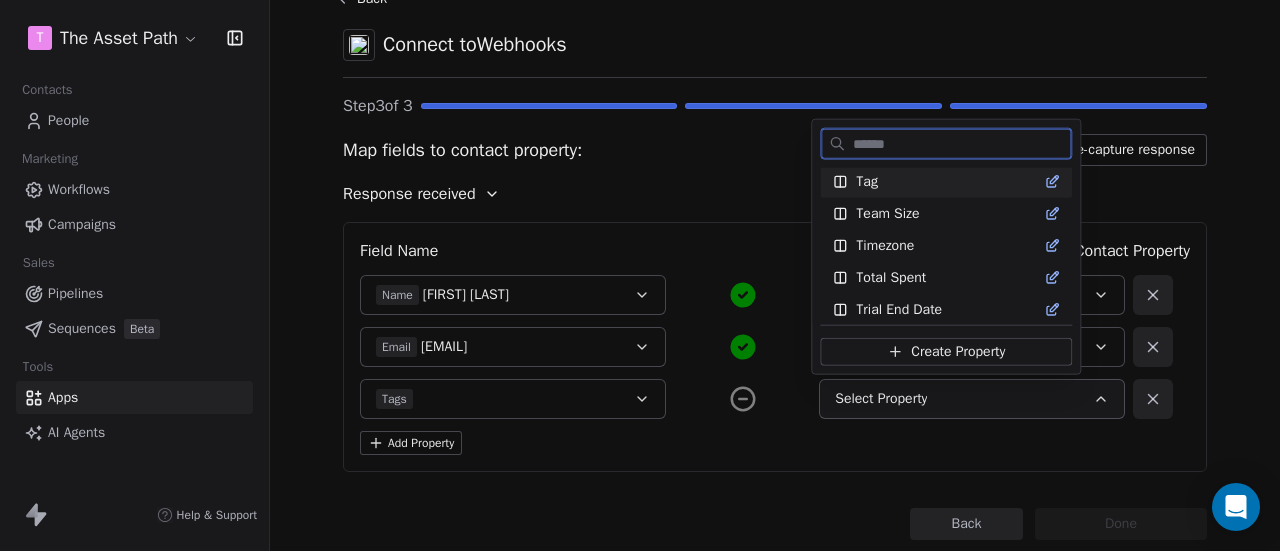 click on "Tag" at bounding box center (946, 182) 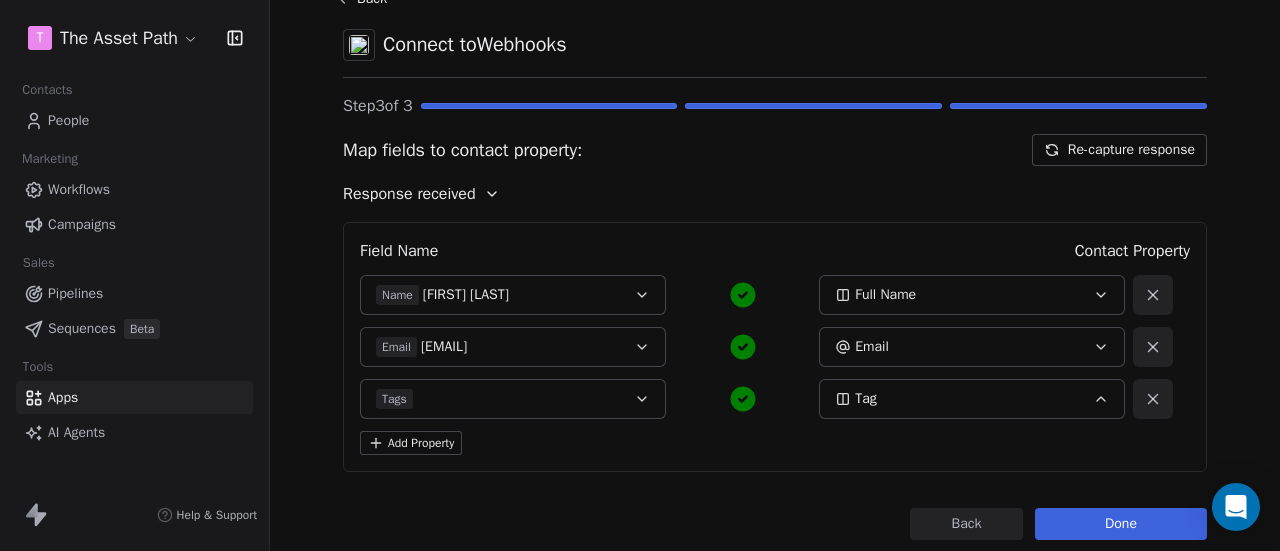 click on "Tags" at bounding box center [499, 399] 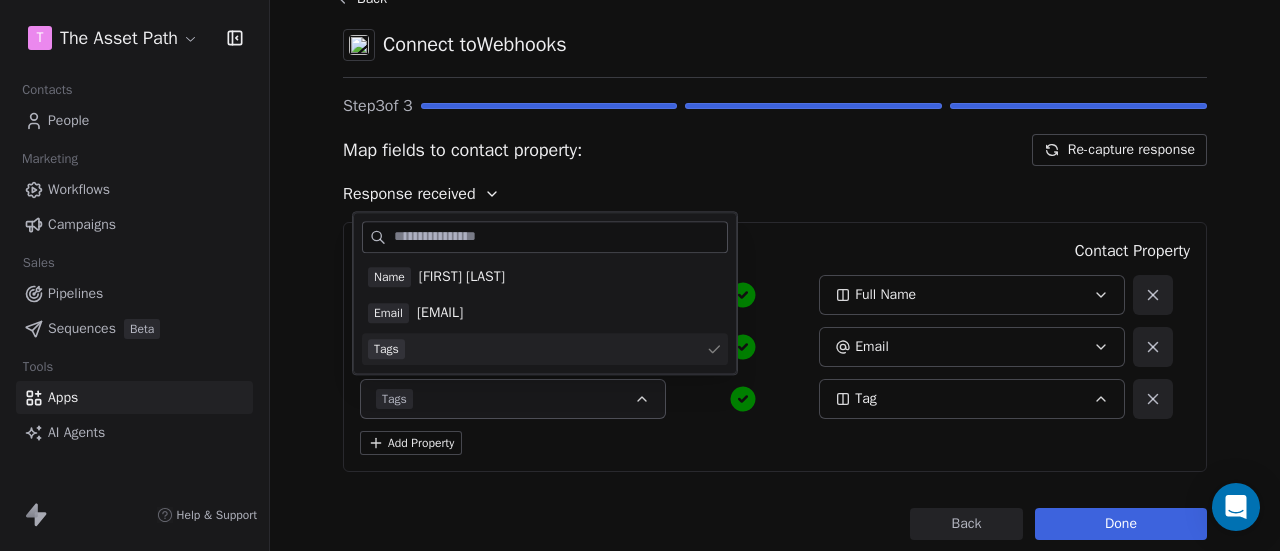 click on "Tags" at bounding box center [545, 349] 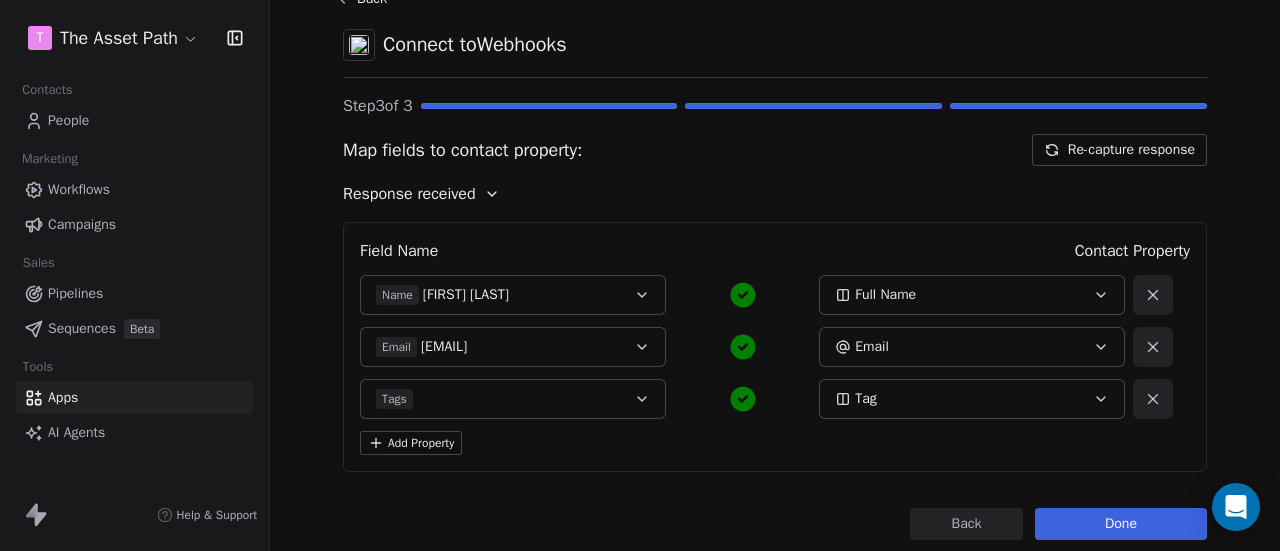 click on "Tags" at bounding box center (513, 399) 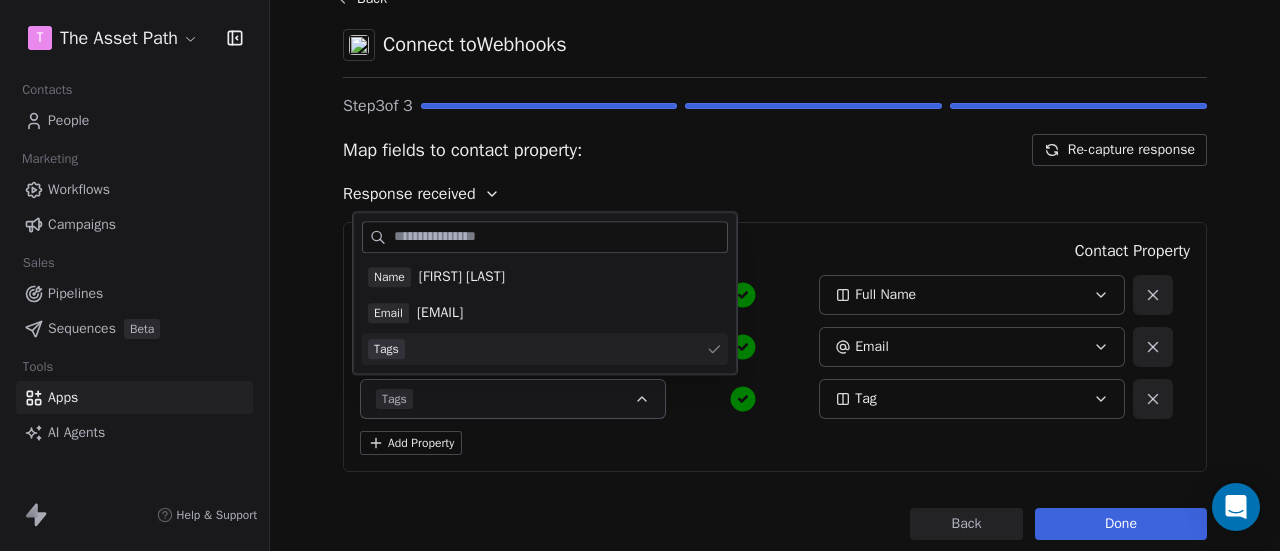 click on "Tags" at bounding box center (545, 349) 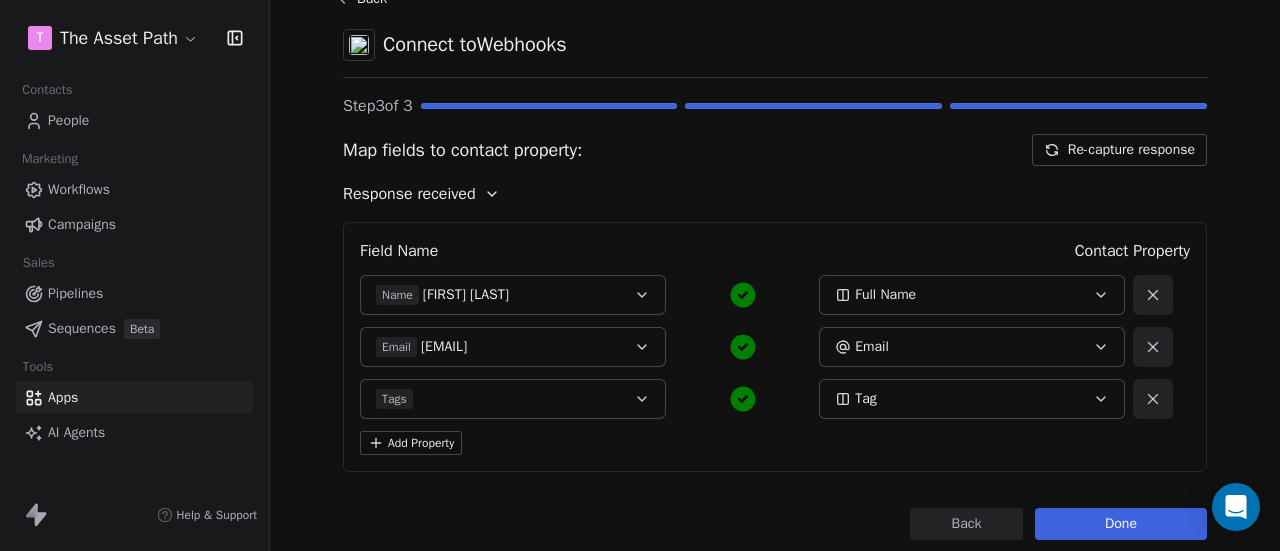 click on "Done" at bounding box center (1121, 524) 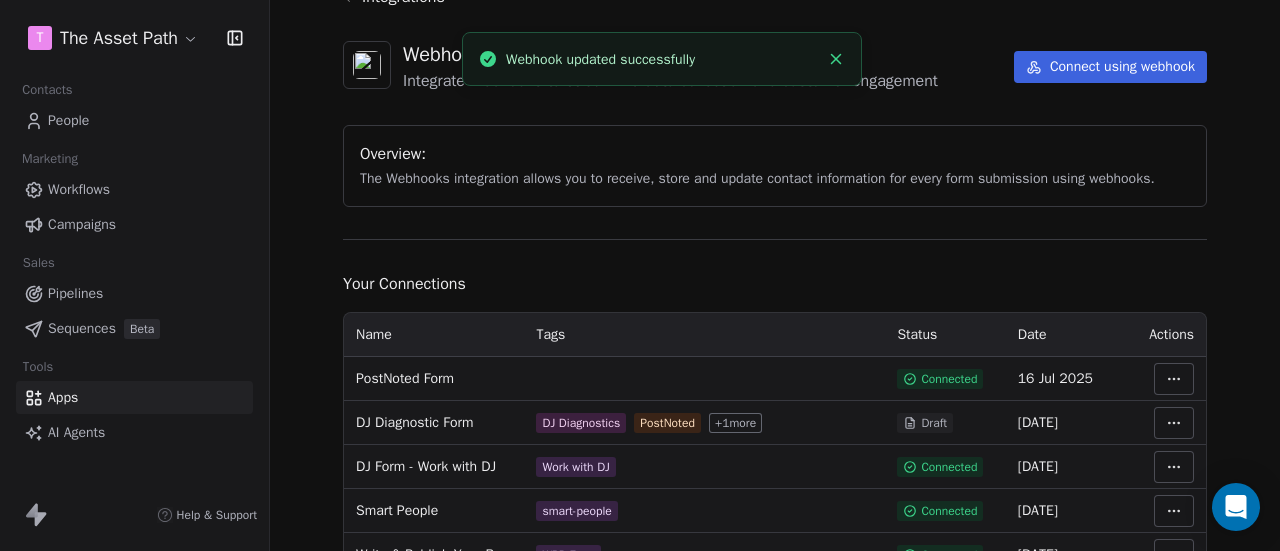 click on "People" at bounding box center (134, 120) 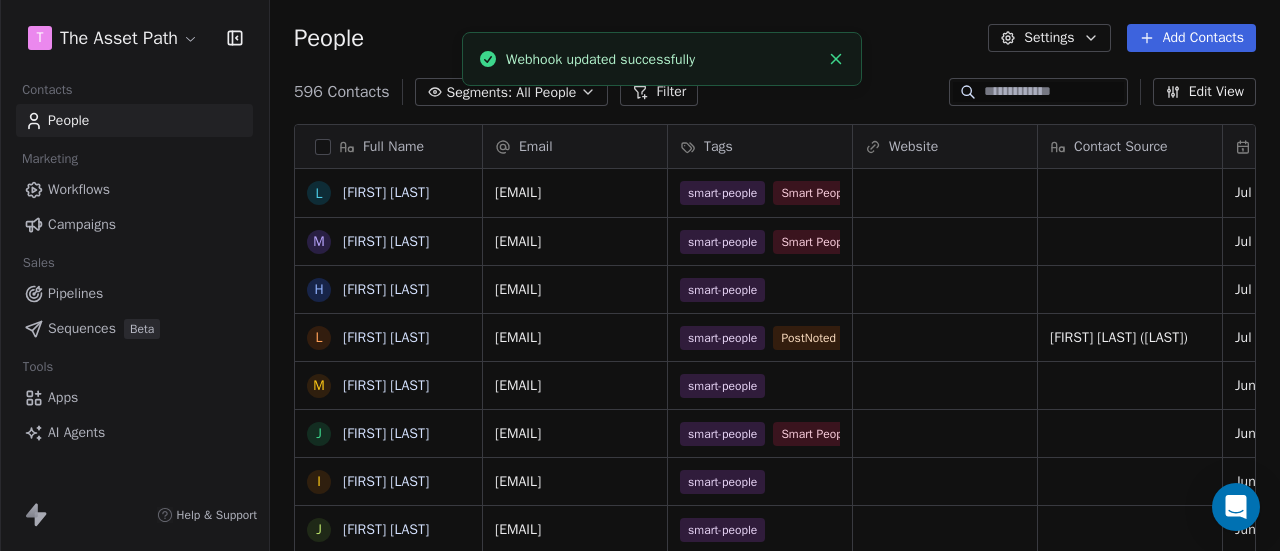 scroll, scrollTop: 0, scrollLeft: 0, axis: both 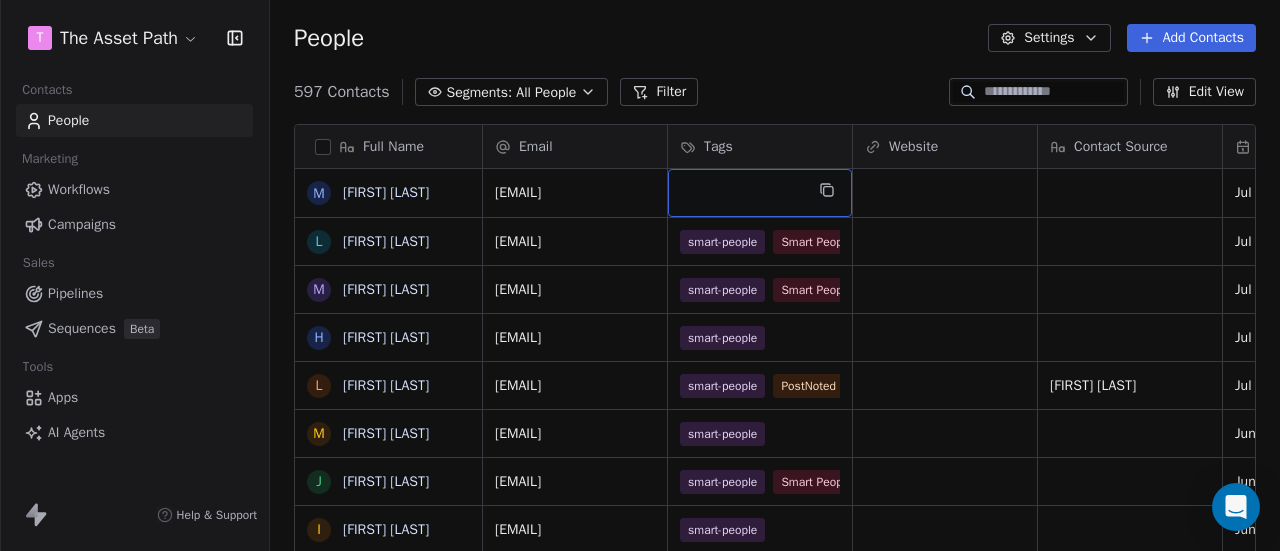click at bounding box center (760, 193) 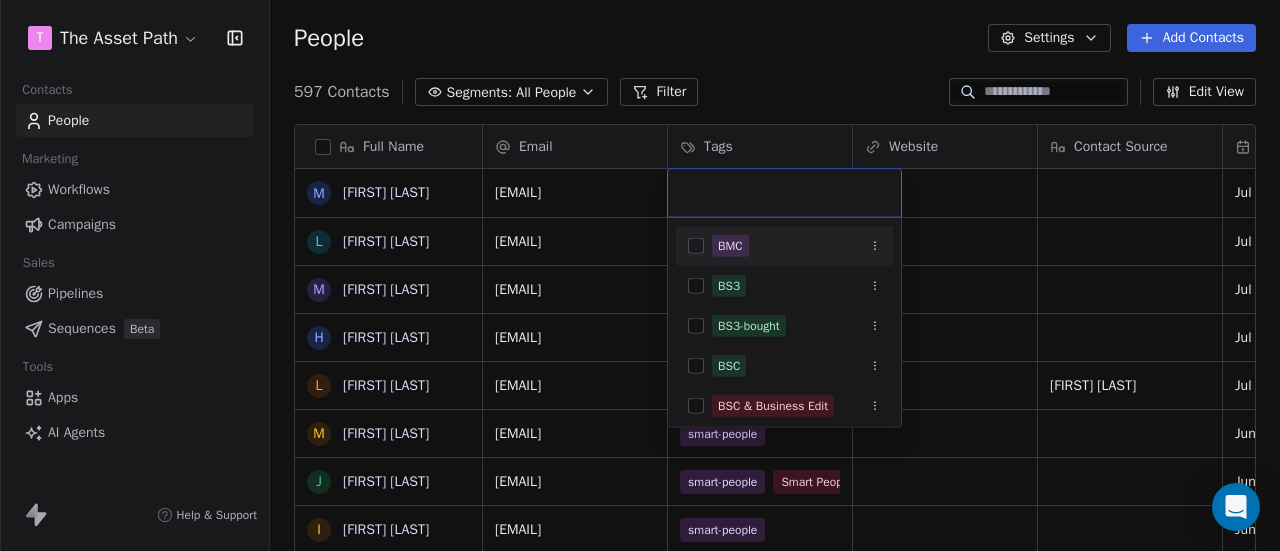 click on "T The Asset Path Contacts People Marketing Workflows Campaigns Sales Pipelines Sequences Beta Tools Apps AI Agents Help & Support People Settings Add Contacts 597 Contacts Segments: All People Filter Edit View Tag Add to Sequence Export Full Name M [FIRST] [LAST] L [FIRST] [FIRST] [LAST] M [FIRST] [LAST] H [FIRST] [LAST] L [FIRST] [LAST] M [FIRST] [LAST] J [FIRST] [LAST] I [FIRST] [LAST] J [FIRST] [LAST] J [FIRST] [LAST] K [FIRST] [LAST] E [FIRST] [LAST] S [FIRST] [LAST] C [FIRST] [LAST] J [FIRST] [LAST] L [FIRST] [LAST] R [FIRST] [LAST] S [FIRST] [LAST] J [FIRST] [LAST] K [FIRST] J [FIRST] [LAST] F [FIRST] [LAST] K [FIRST] [LAST] A [FIRST] [LAST] J [FIRST] [LAST] T [FIRST] [LAST] T [FIRST]-[FIRST] [LAST] P [FIRST] [LAST] M [FIRST] [FIRST] [LAST] Email Tags Website Contact Source Created Date CAT Last Activity Date CAT Email Marketing Consent Stage [EMAIL] Jul 16, 2025 12:54 PM Subscribed [EMAIL] smart-people Smart People Jul 09, 2025 06:13 PM Jul 08, 2025 02:34 PM Subscribed [EMAIL] smart-people Smart People" at bounding box center (640, 275) 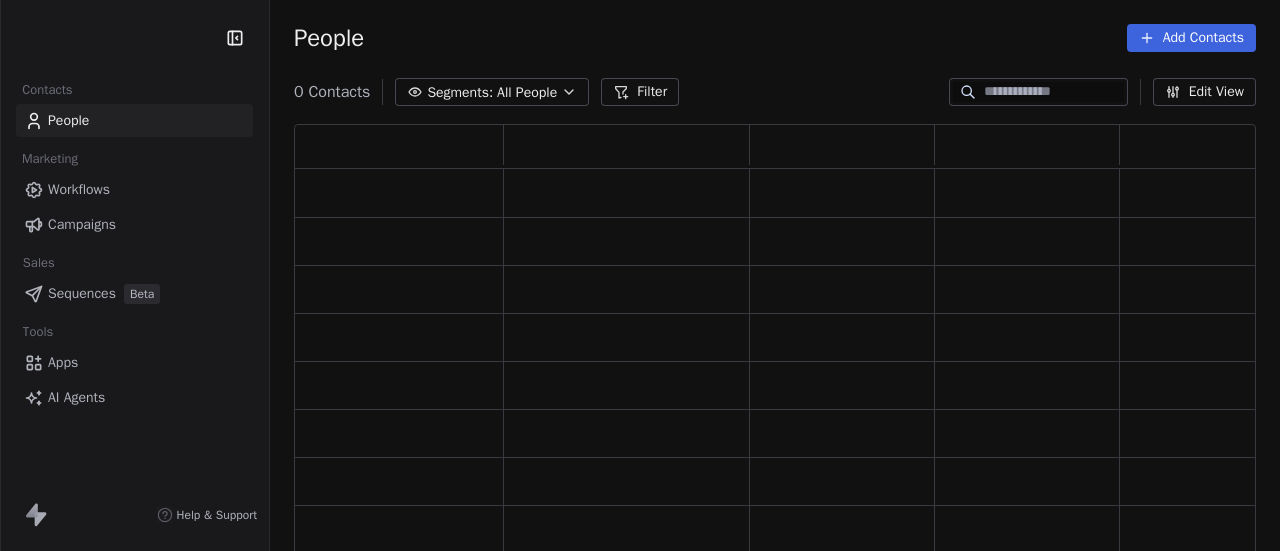 scroll, scrollTop: 0, scrollLeft: 0, axis: both 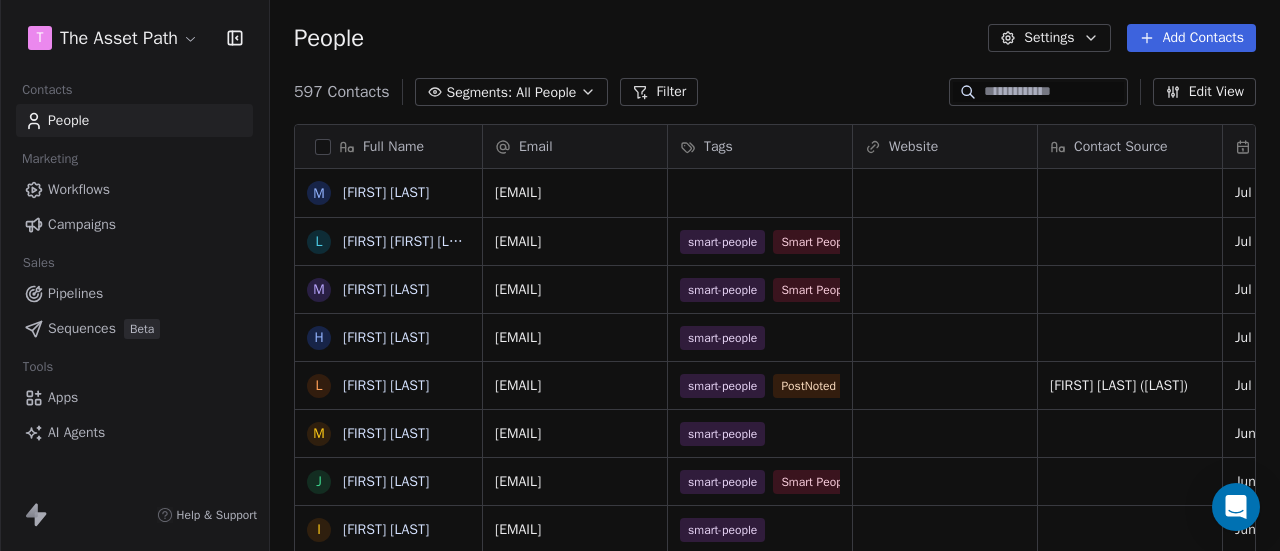 click 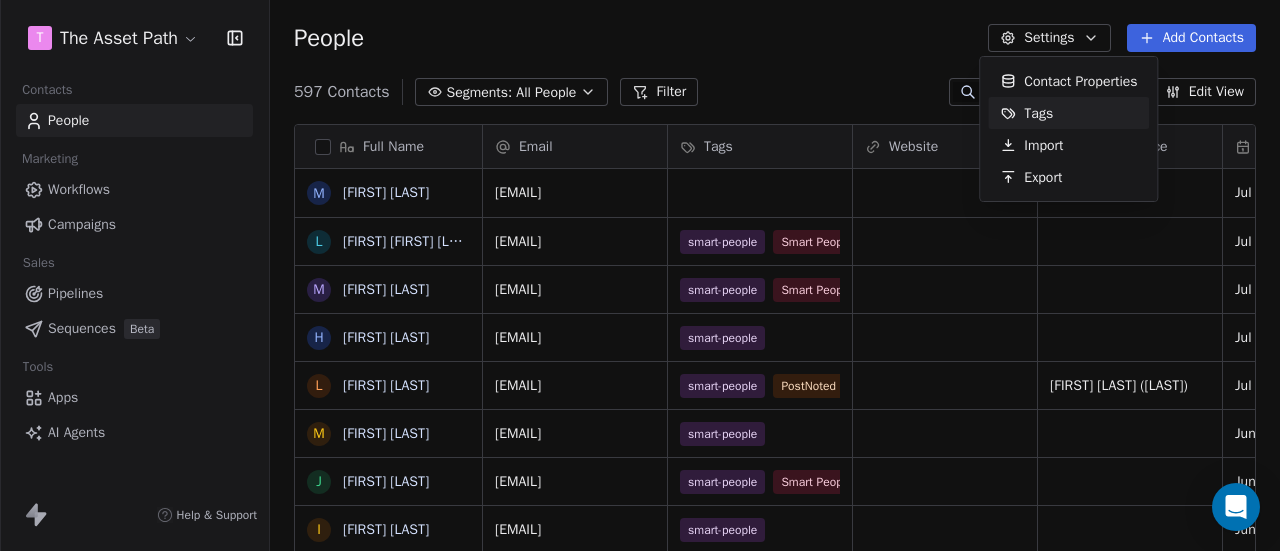 click on "T The Asset Path Contacts People Marketing Workflows Campaigns Sales Pipelines Sequences Beta Tools Apps AI Agents Help & Support People Settings Add Contacts 597 Contacts Segments: All People Filter Edit View Tag Add to Sequence Export Full Name M [FIRST] [LAST] L [FIRST] [FIRST] [LAST] M [FIRST] [LAST] H [FIRST] [LAST] L [FIRST] [LAST] M [FIRST] [LAST] J [FIRST] [LAST] I [FIRST] [LAST] J [FIRST] [LAST] J [FIRST] [LAST] K [FIRST] [LAST] E [FIRST] [LAST] S [FIRST] [LAST] C [FIRST] [LAST] J [FIRST] [LAST] L [FIRST] [LAST] R [FIRST] [LAST] S [FIRST] [LAST] J [FIRST] [LAST] K [FIRST] J [FIRST] [LAST] F [FIRST] [LAST] K [FIRST] [LAST] A [FIRST] [LAST] J [FIRST] [LAST] T [FIRST] [LAST] T [FIRST]-[FIRST] [LAST] P [FIRST] [LAST] M [FIRST] [FIRST] [LAST] Email Tags Website Contact Source Created Date CAT Last Activity Date CAT Email Marketing Consent Stage [EMAIL] Jul 16, 2025 12:54 PM Subscribed [EMAIL] smart-people Smart People Jul 09, 2025 06:13 PM Jul 08, 2025 02:34 PM Subscribed [EMAIL] smart-people Smart People" at bounding box center [640, 275] 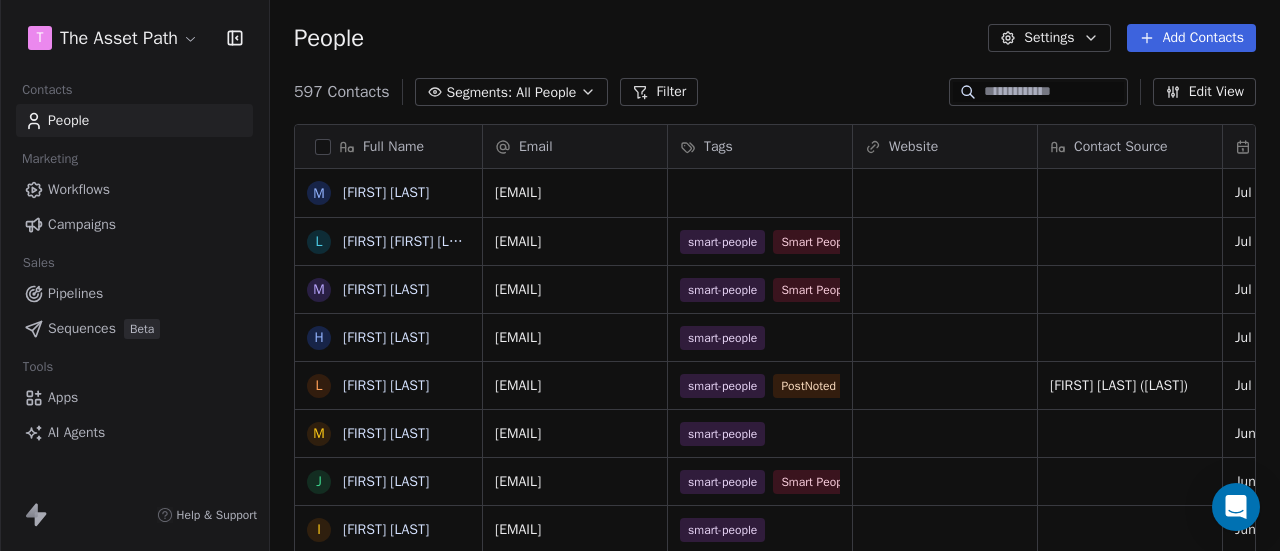 click on "Apps" at bounding box center (63, 397) 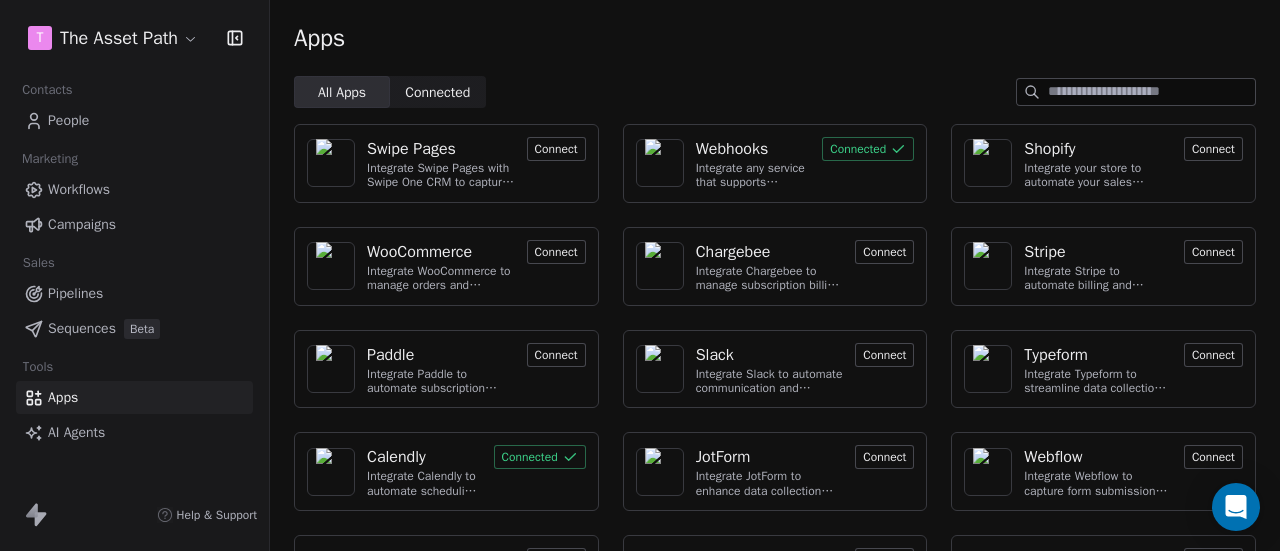 click on "Webhooks" at bounding box center (732, 149) 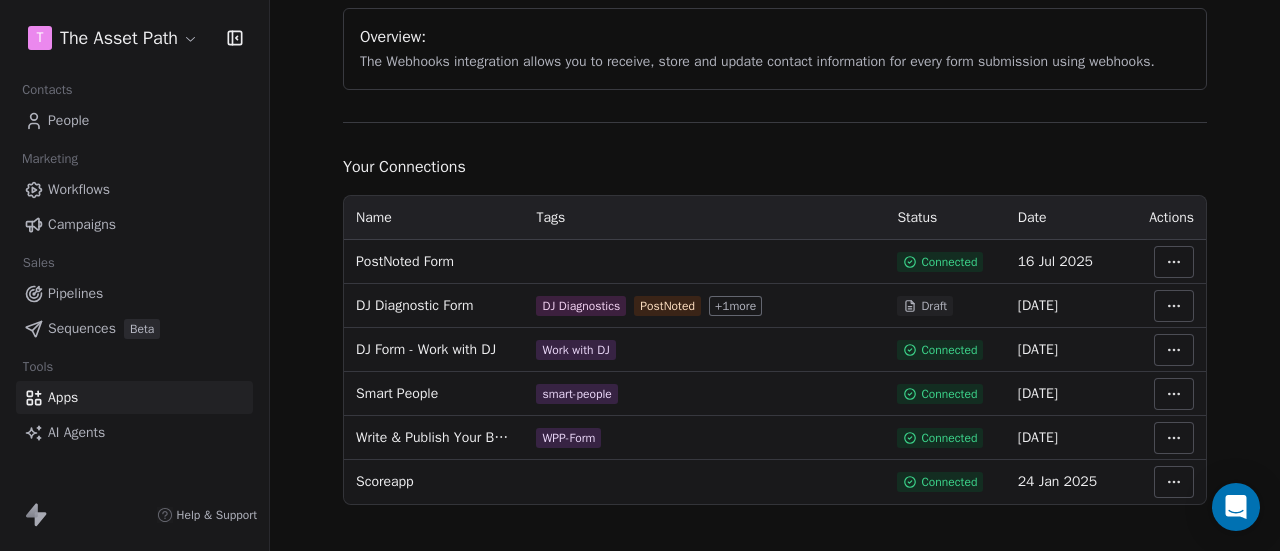 scroll, scrollTop: 200, scrollLeft: 0, axis: vertical 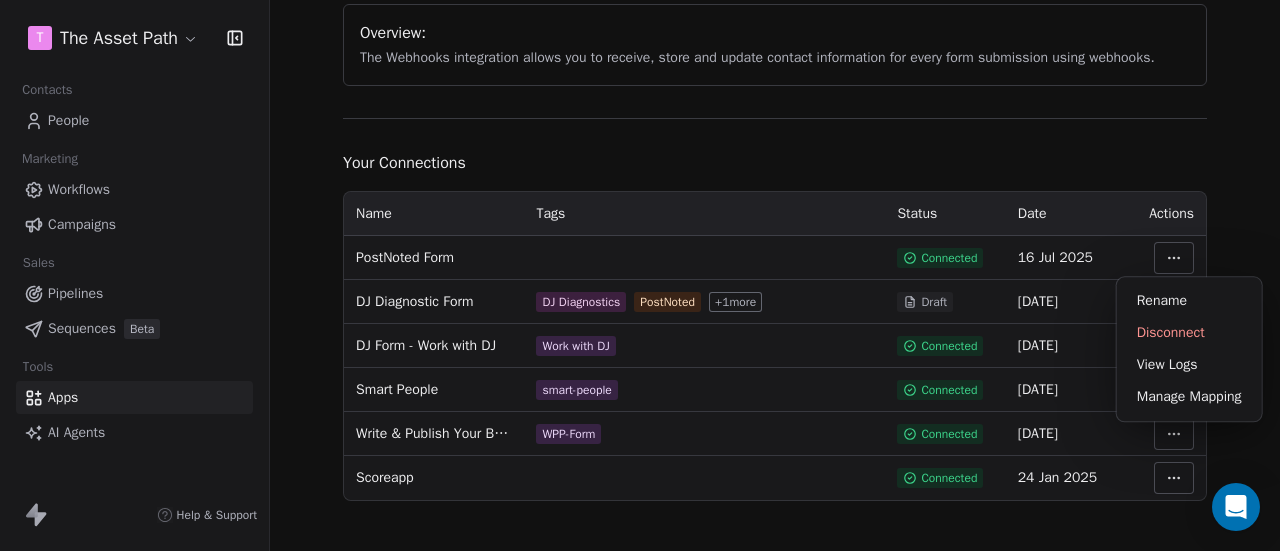 click on "T The Asset Path Contacts People Marketing Workflows Campaigns Sales Pipelines Sequences Beta Tools Apps AI Agents Help & Support Integrations Webhooks Integrate Webhooks to streamline data collection and customer engagement Connect using webhook Overview: The Webhooks integration allows you to receive, store and update contact information for every form submission using webhooks. Your Connections Name Tags Status Date Actions PostNoted Form Connected 16 Jul 2025 DJ Diagnostic Form DJ Diagnostics PostNoted + 1  more Draft 03 Jul 2025 DJ Form - Work with DJ Work with DJ Connected 26 May 2025 Smart People smart-people Connected 14 Apr 2025 Write & Publish Your Business Book Checklist WPP-Form Connected 26 Mar 2025 Scoreapp Connected 24 Jan 2025
Rename Disconnect View Logs Manage Mapping" at bounding box center (640, 275) 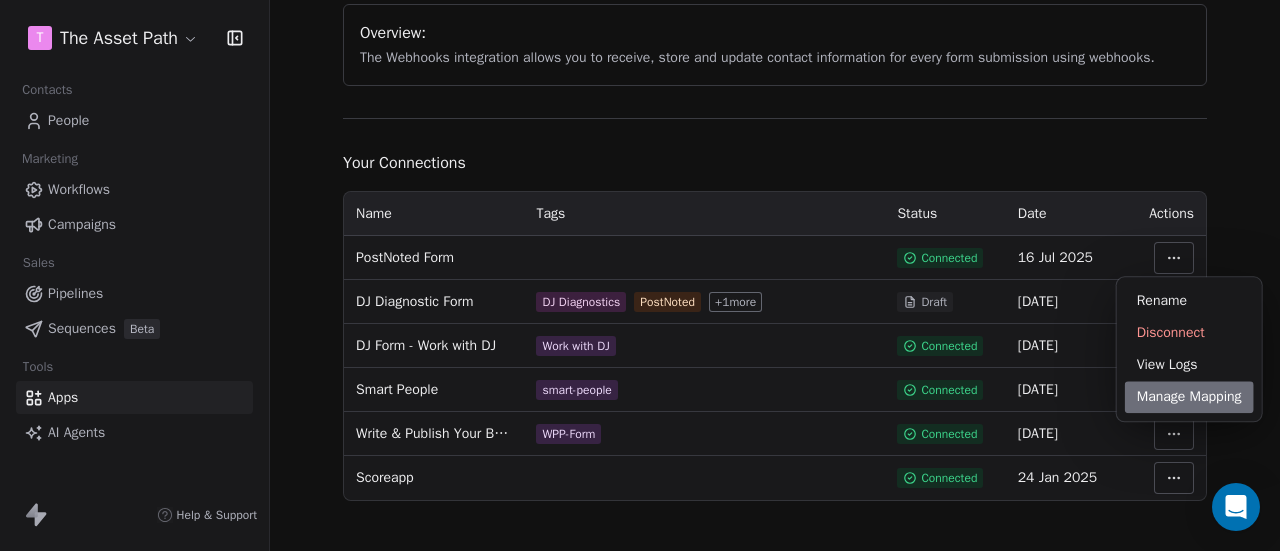 click on "Manage Mapping" at bounding box center (1189, 397) 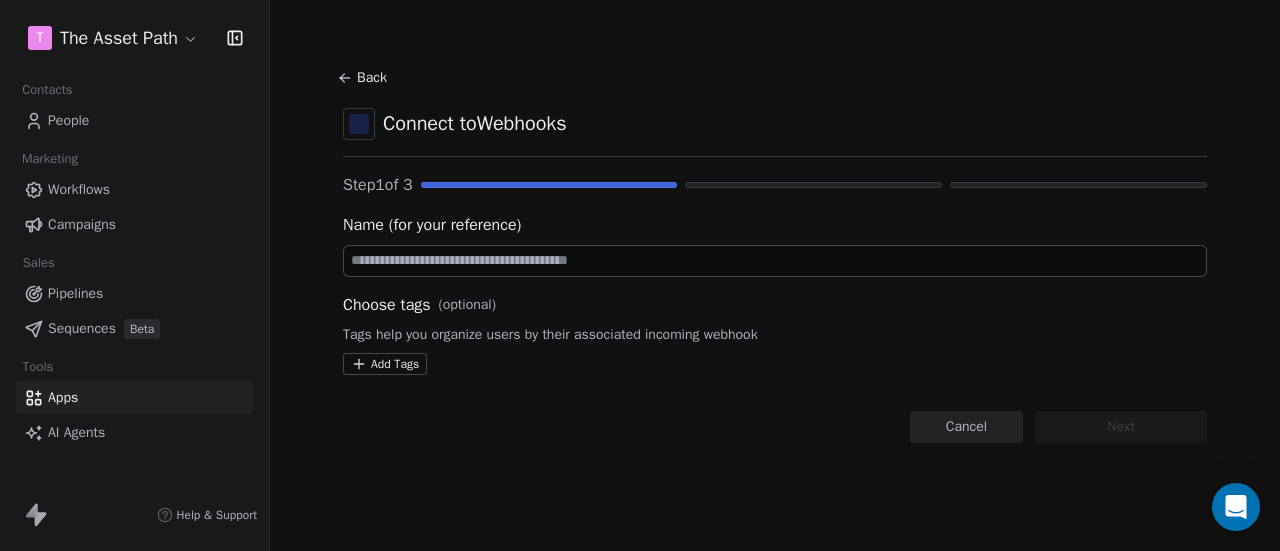 scroll, scrollTop: 0, scrollLeft: 0, axis: both 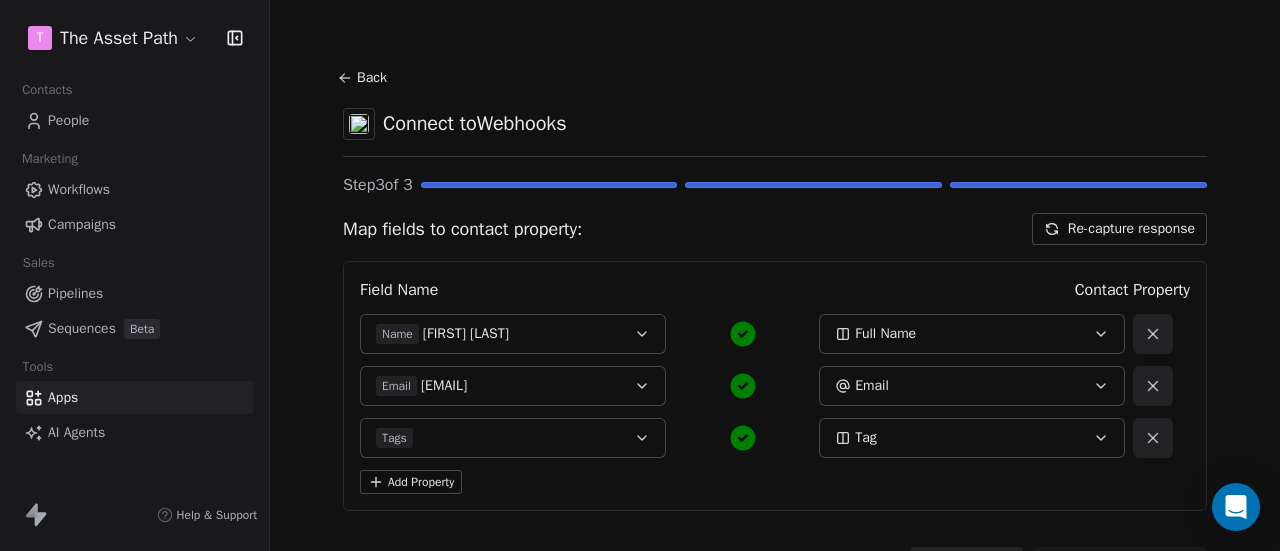 click 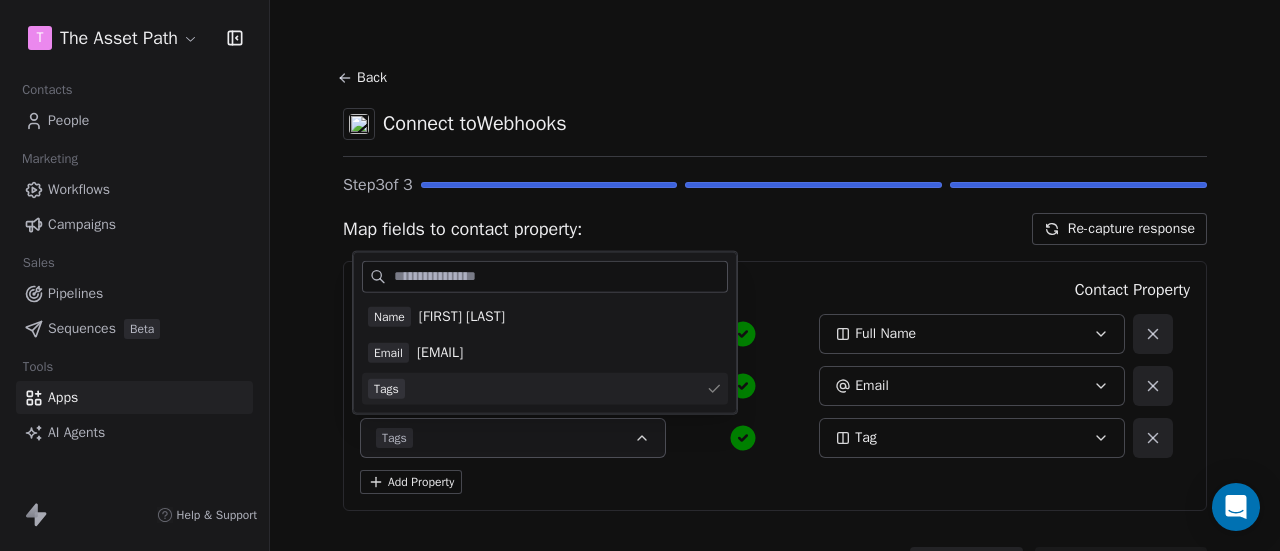 click 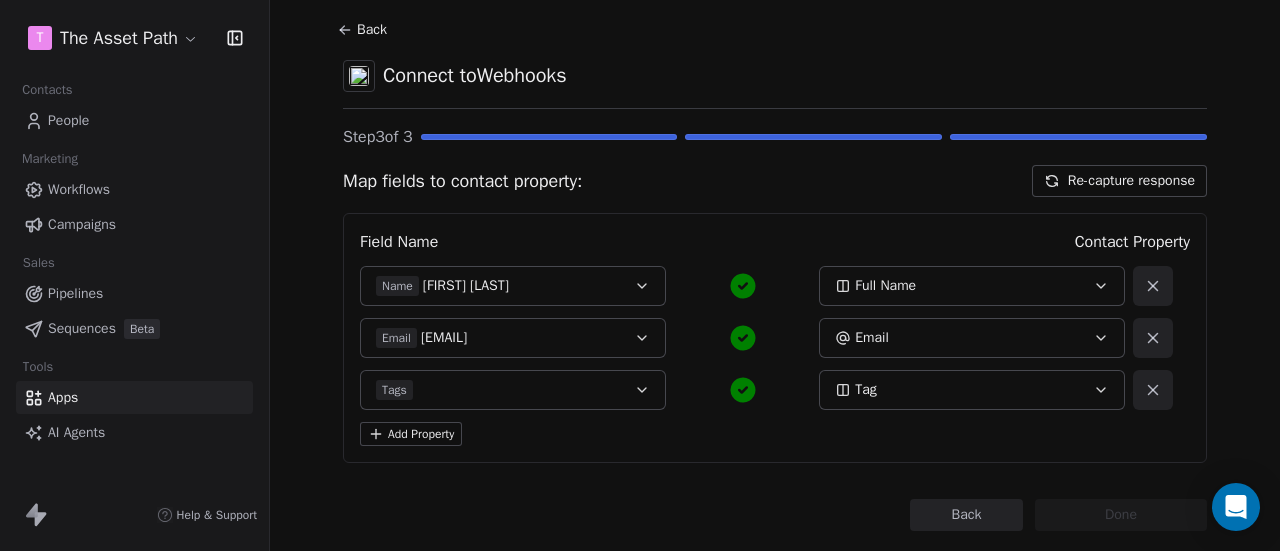 scroll, scrollTop: 91, scrollLeft: 0, axis: vertical 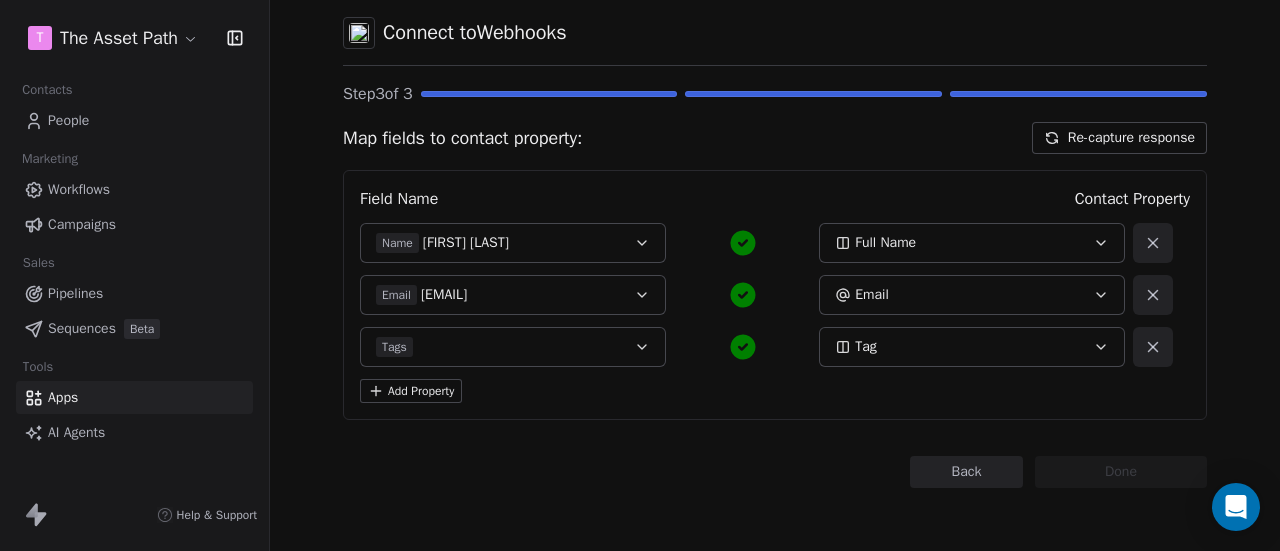type 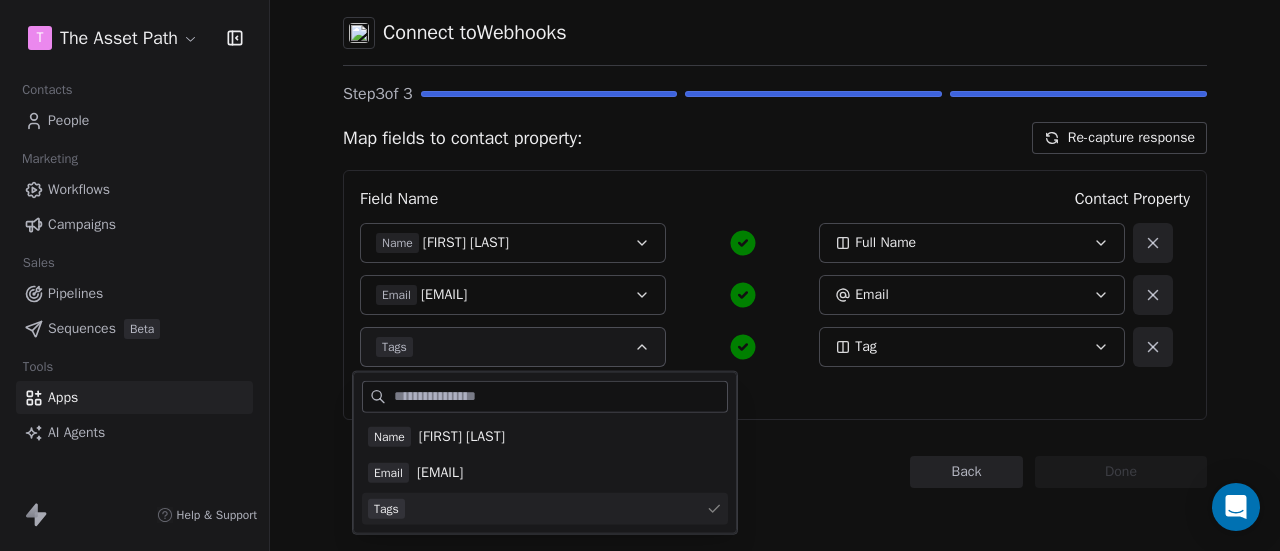 click on "Tags" at bounding box center (545, 509) 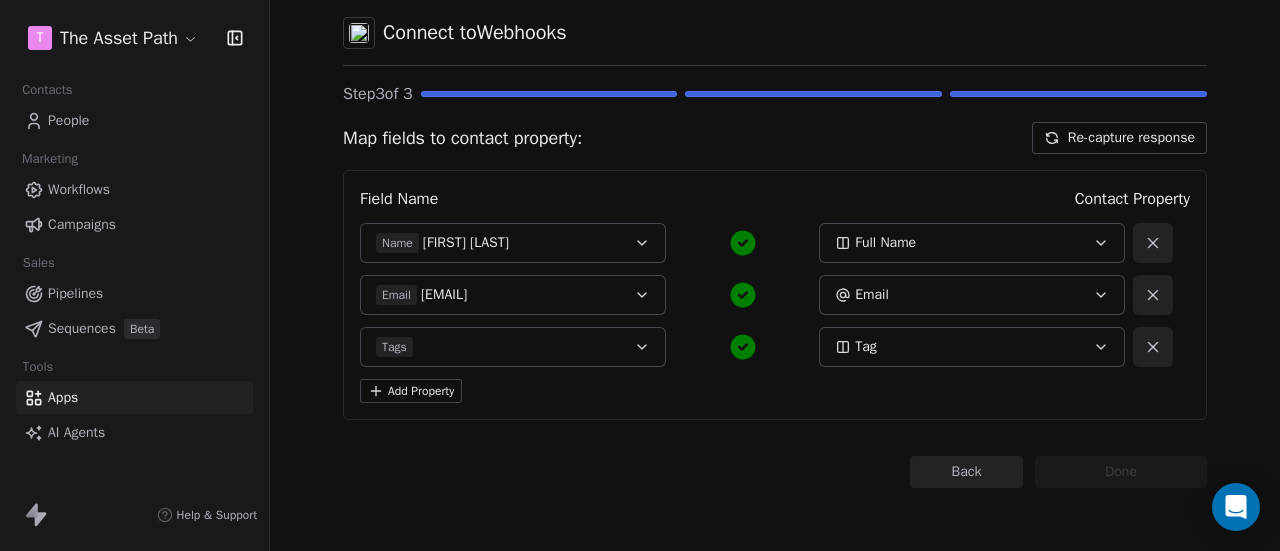 click on "Tag" at bounding box center [972, 347] 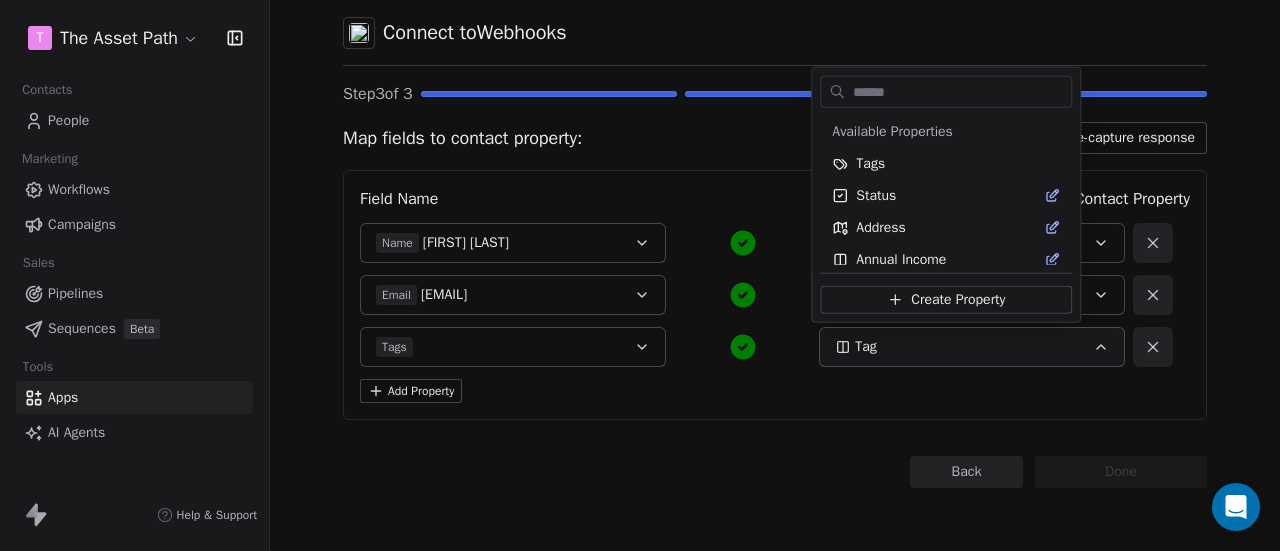 scroll, scrollTop: 1706, scrollLeft: 0, axis: vertical 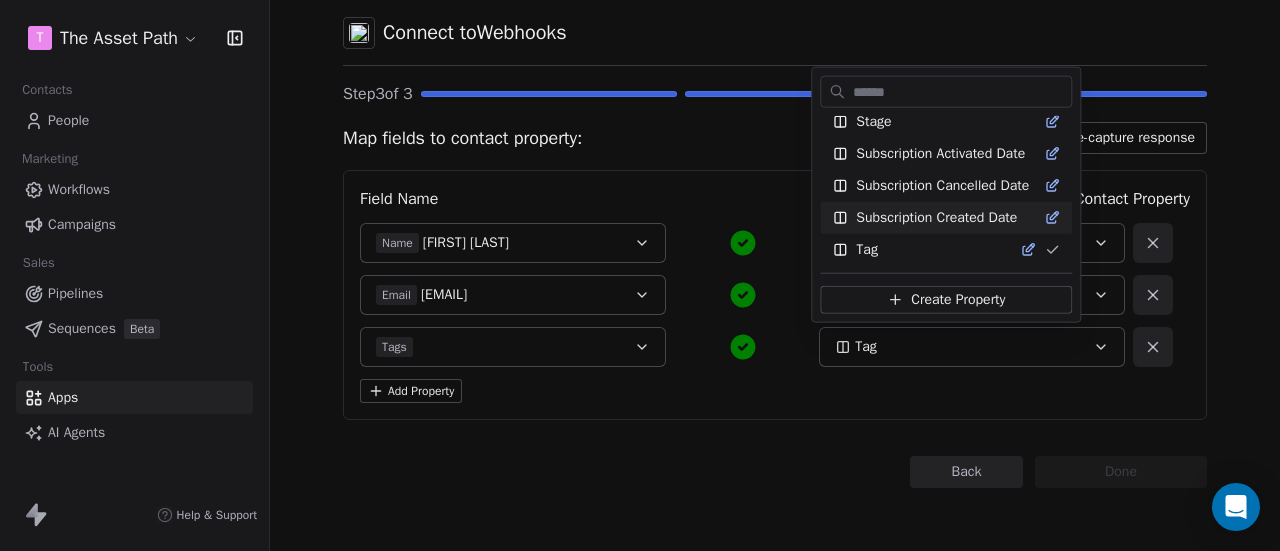 click on "T The Asset Path Contacts People Marketing Workflows Campaigns Sales Pipelines Sequences Beta Tools Apps AI Agents Help & Support  Back Connect to  Webhooks Step  3  of 3 Map fields to contact property:  Re-capture response Field Name Contact Property Name Maria Uzoma Full Name Email maria.uzoma.197616+1@unn.edu.ng Email Tags Tag  Add Property Back Done
Available Properties Tags Status Address Annual Income Annual Revenue Average Order Value Birthday Browser Last Canceled Meeting Name Last Canceled Meeting Time Latest Meeting Name Latest Meeting Time Company Name Contact Source Contact ID Contact Name Country Created Date Customer Lifetime Value Department Description Device Email Email Verification Status Facebook First Name First Purchase Date Full Name gdpr Gender Job Title Language Last Activity Date Last Name Last Abandoned Date Last Purchase Date LinkedIn Marketing Contact Status Email Marketing Consent MRR Next Billing Date NOTES From Meetings NPS Score Occupation Orders Count Origin Quiz1" at bounding box center [640, 275] 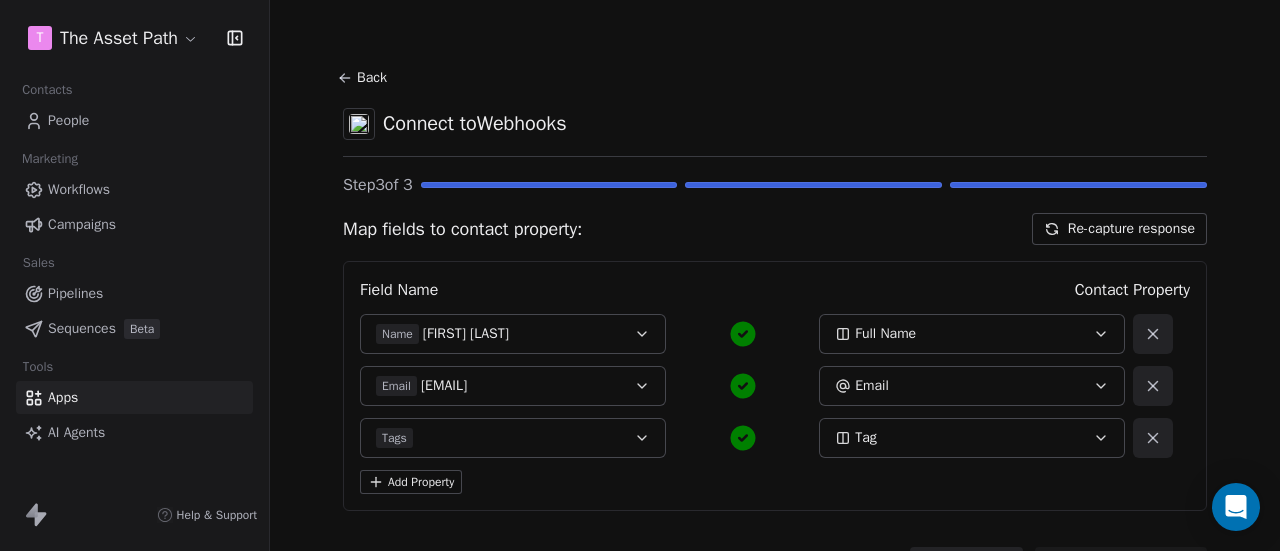 scroll, scrollTop: 0, scrollLeft: 0, axis: both 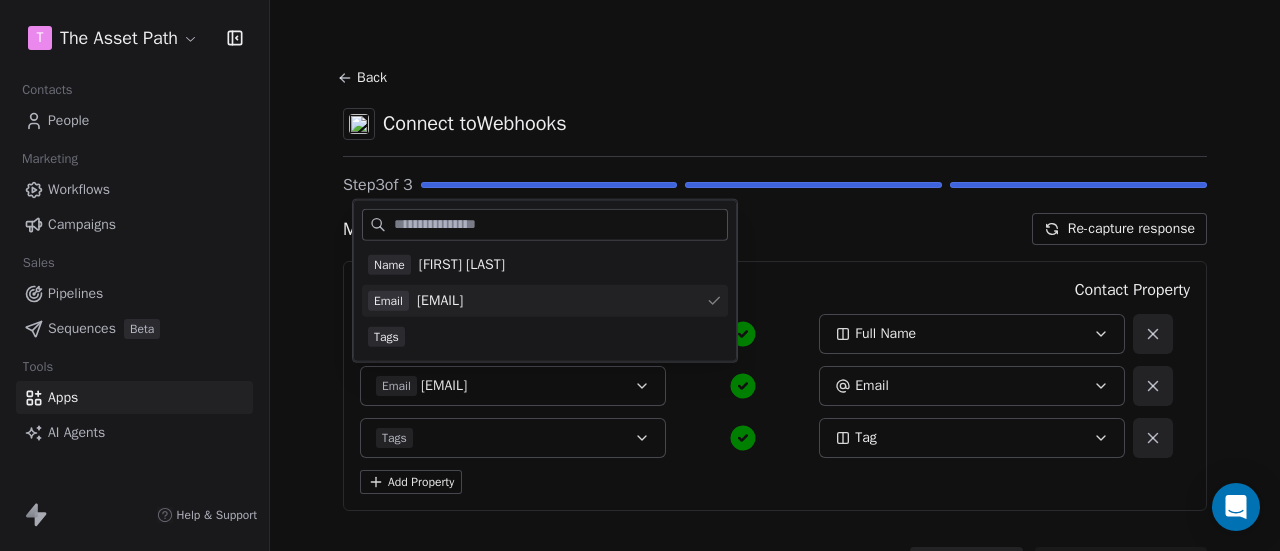 click on "Map fields to contact property:  Re-capture response Field Name Contact Property Name Maria Uzoma Full Name Email maria.uzoma.197616+1@unn.edu.ng Email Tags Tag  Add Property" at bounding box center (775, 362) 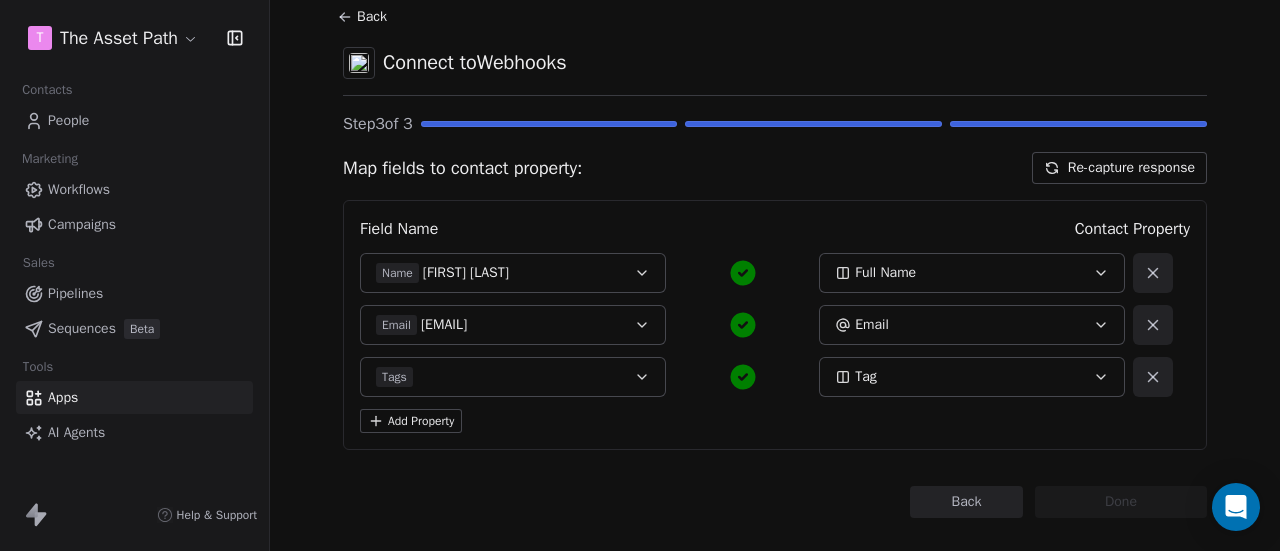 scroll, scrollTop: 91, scrollLeft: 0, axis: vertical 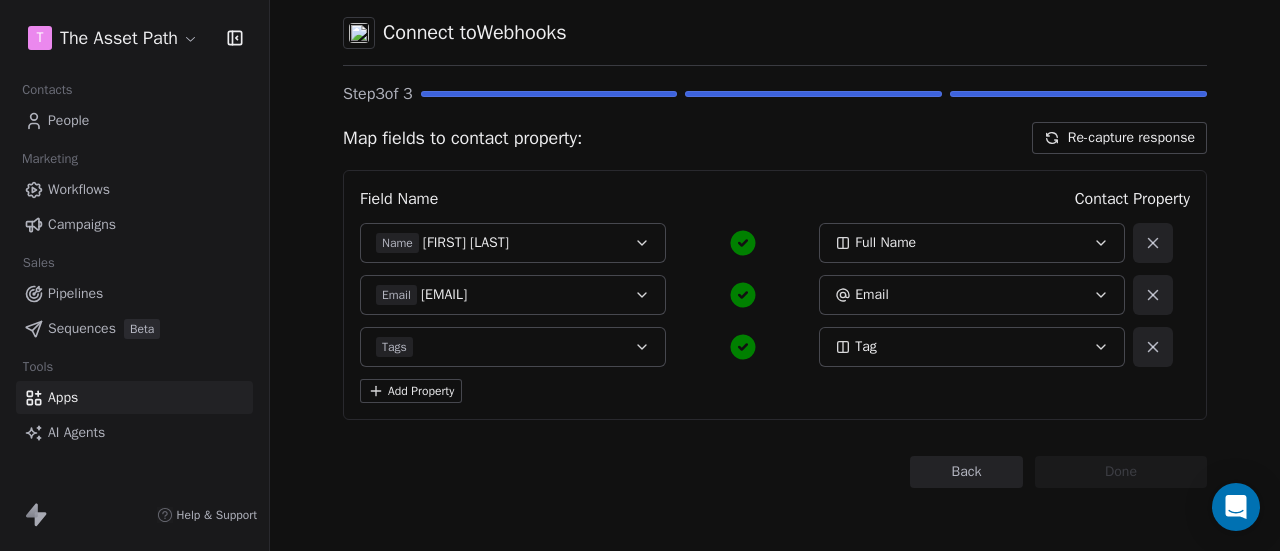 click on "Add Property" at bounding box center (411, 391) 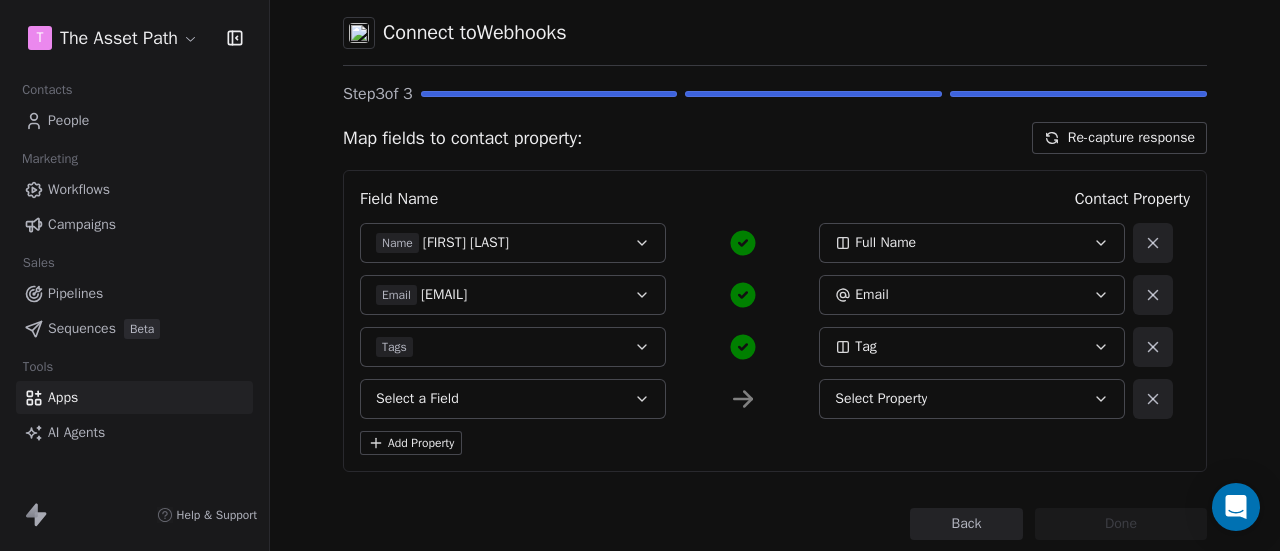 click on "Select a Field" at bounding box center [513, 399] 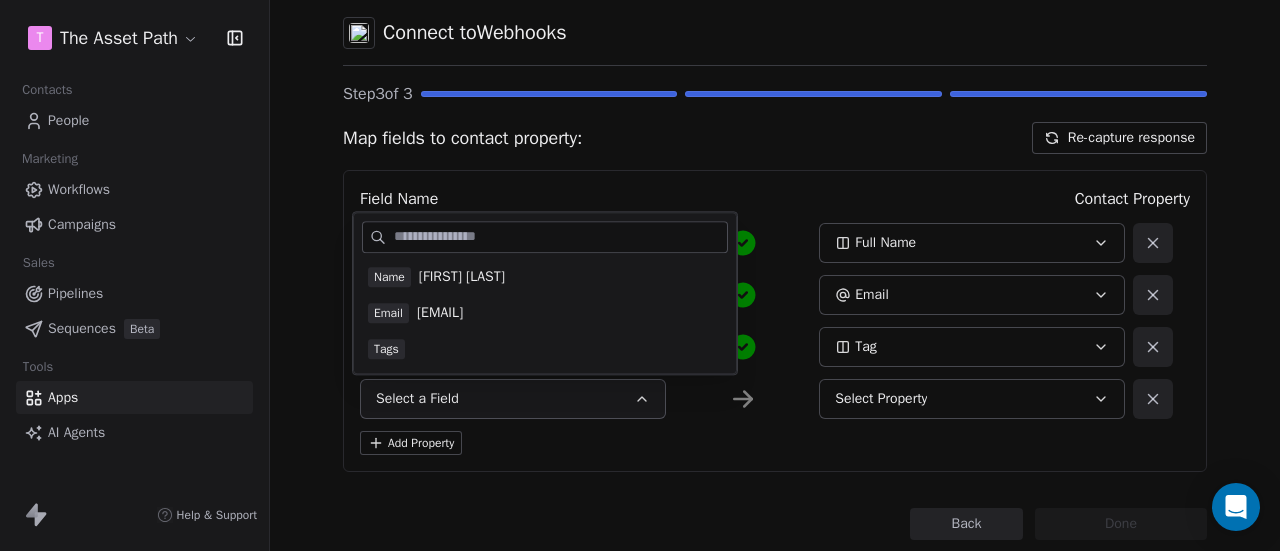 click on "Back Connect to  Webhooks Step  3  of 3 Map fields to contact property:  Re-capture response Field Name Contact Property Name Maria Uzoma Full Name Email maria.uzoma.197616+1@unn.edu.ng Email Tags Tag Select a Field Select Property  Add Property Back Done" at bounding box center [775, 256] 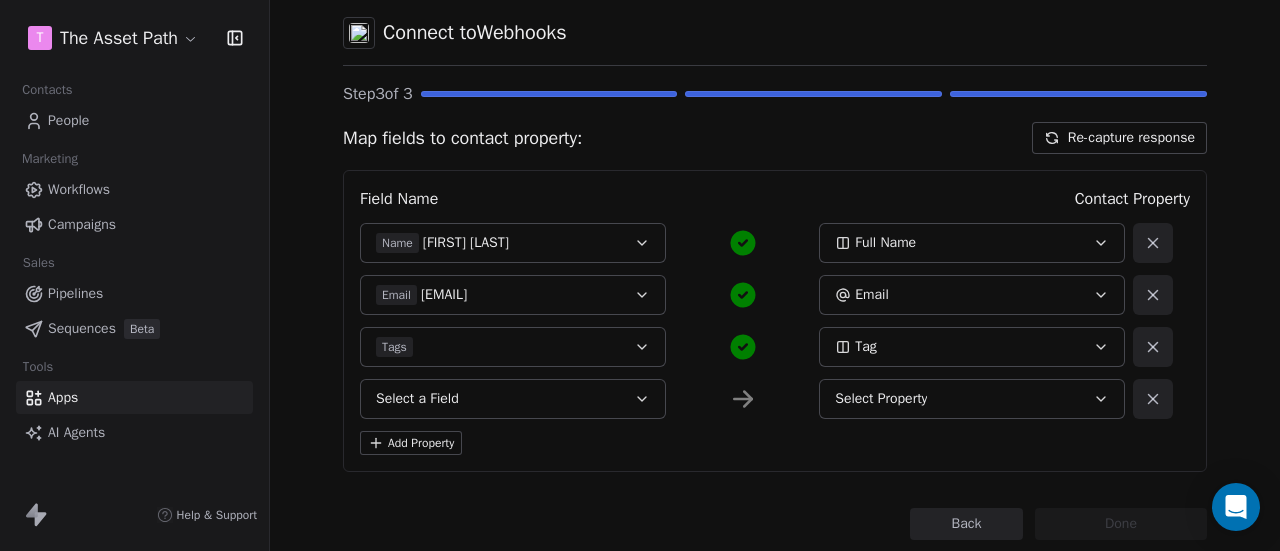 click 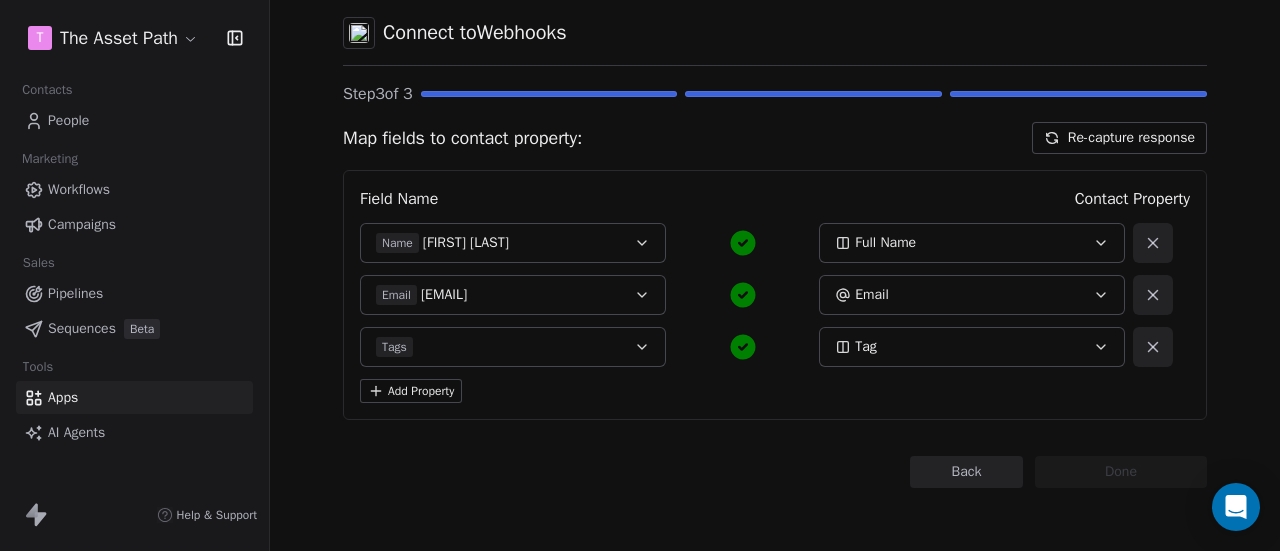 click on "Back" at bounding box center (966, 472) 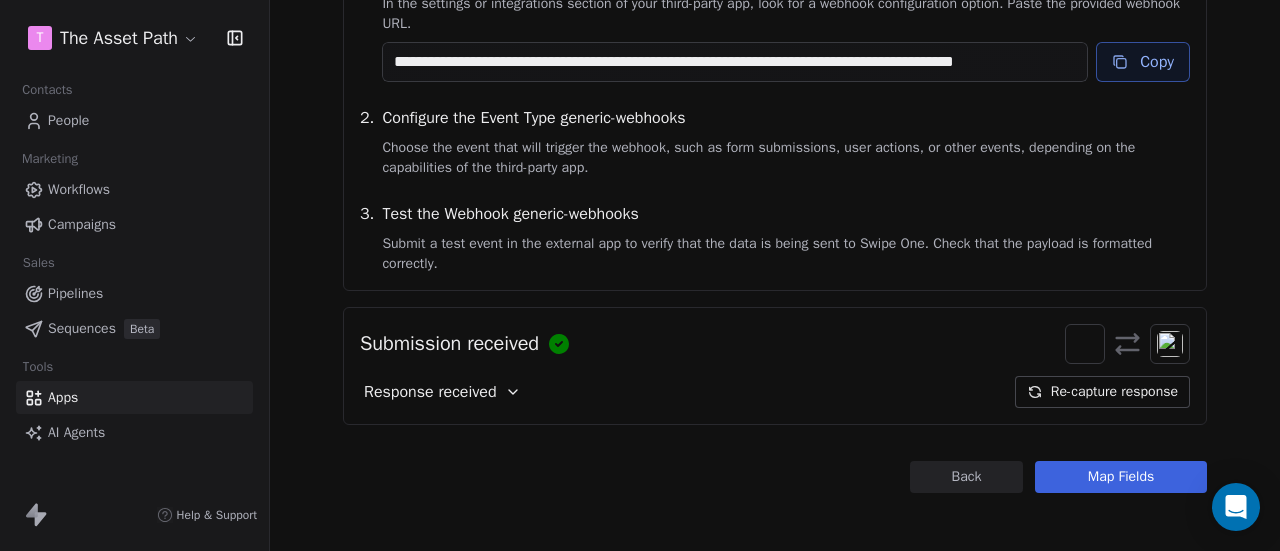 scroll, scrollTop: 314, scrollLeft: 0, axis: vertical 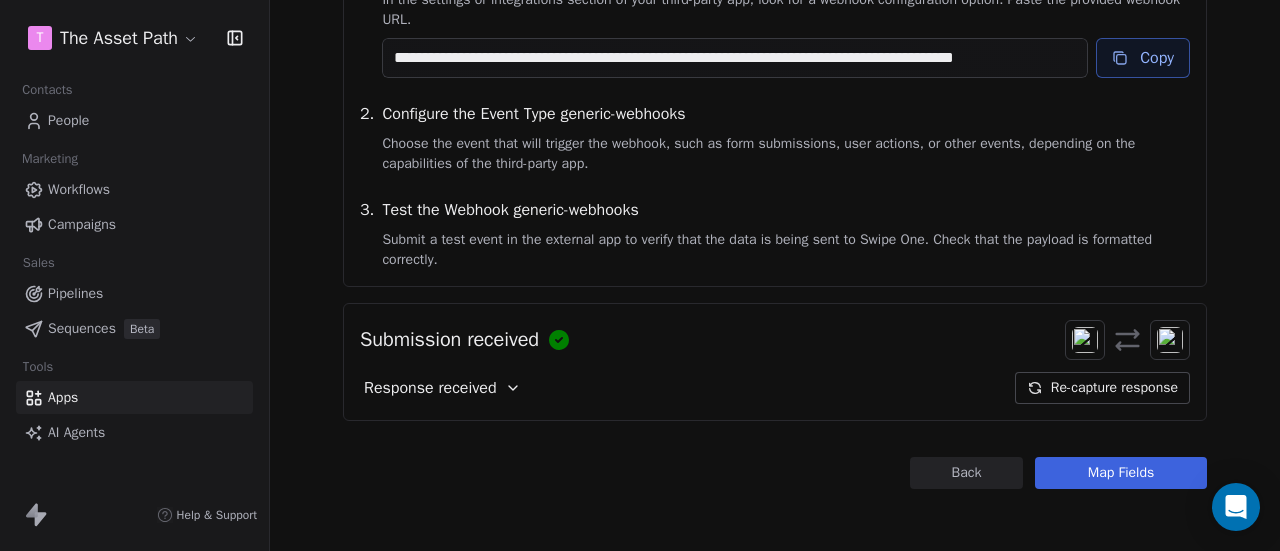 click on "Map Fields" at bounding box center (1121, 473) 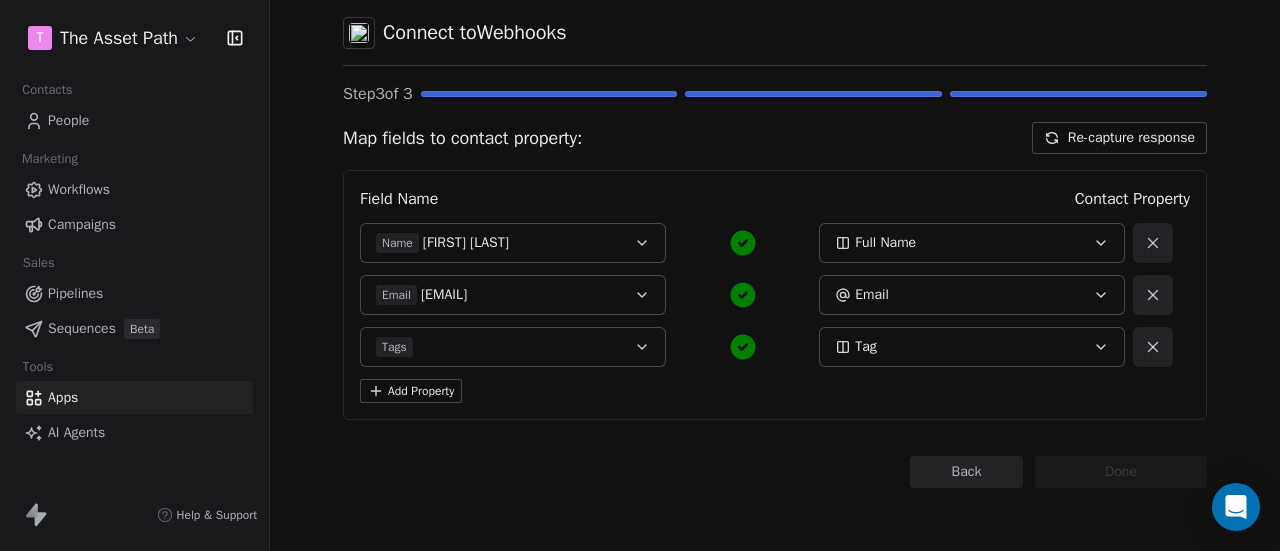 click on "Tags" at bounding box center [513, 347] 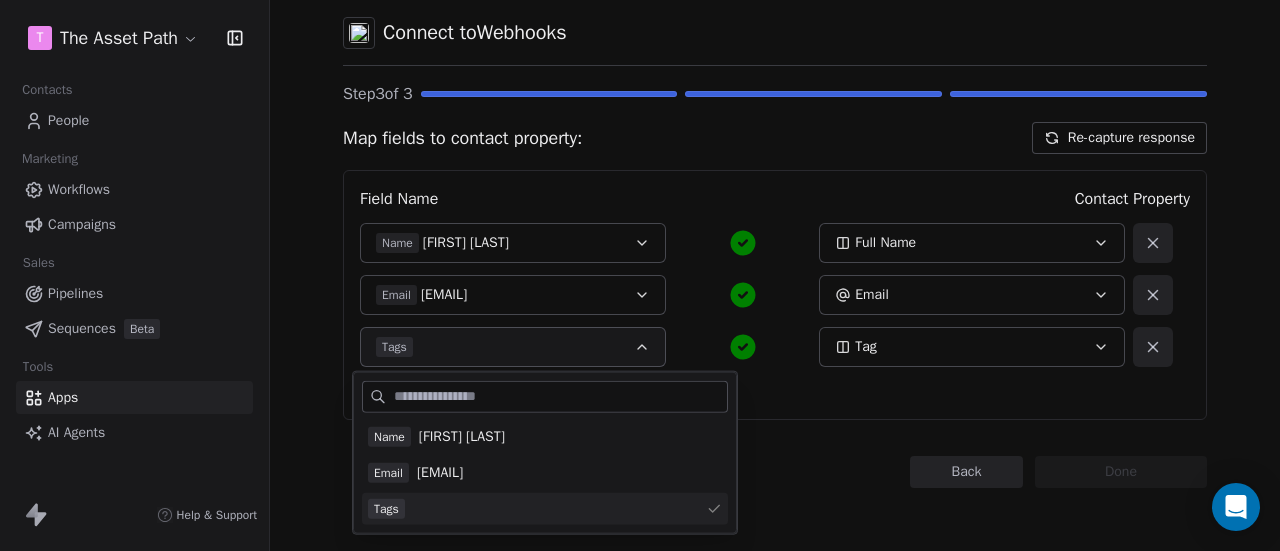 click on "Tags" at bounding box center [545, 509] 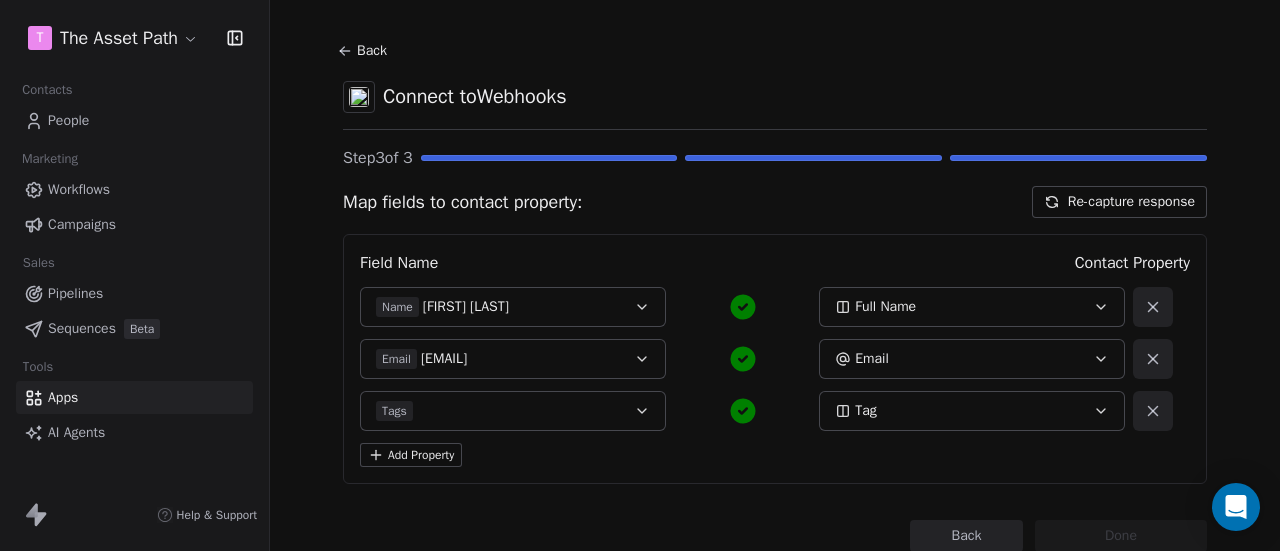 scroll, scrollTop: 0, scrollLeft: 0, axis: both 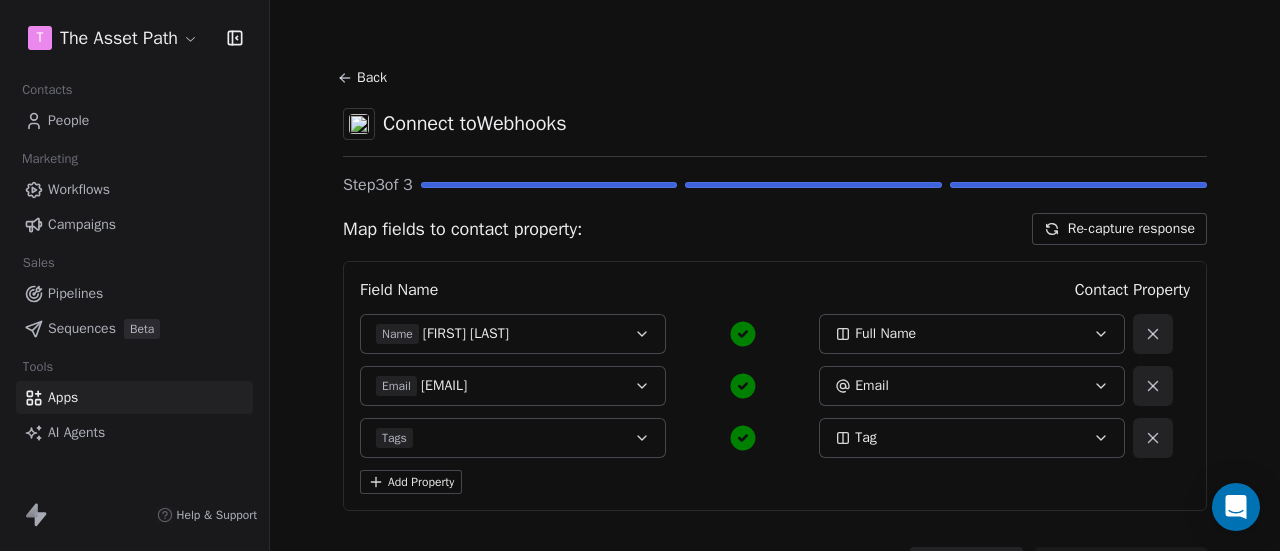 click on "Back" at bounding box center [365, 78] 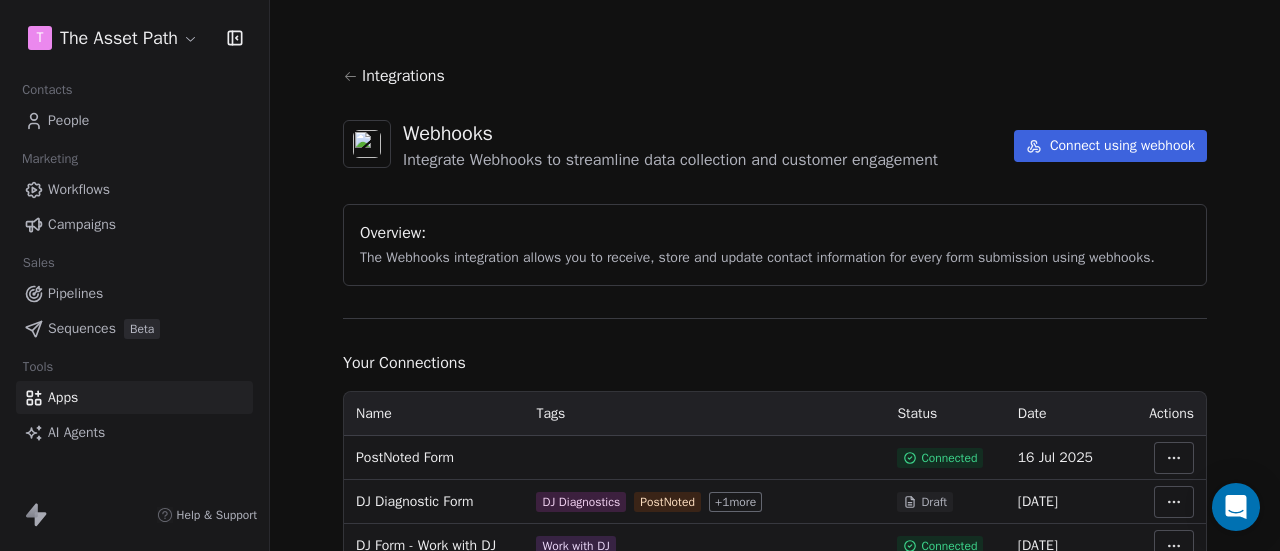 click on "Integrations" at bounding box center (403, 76) 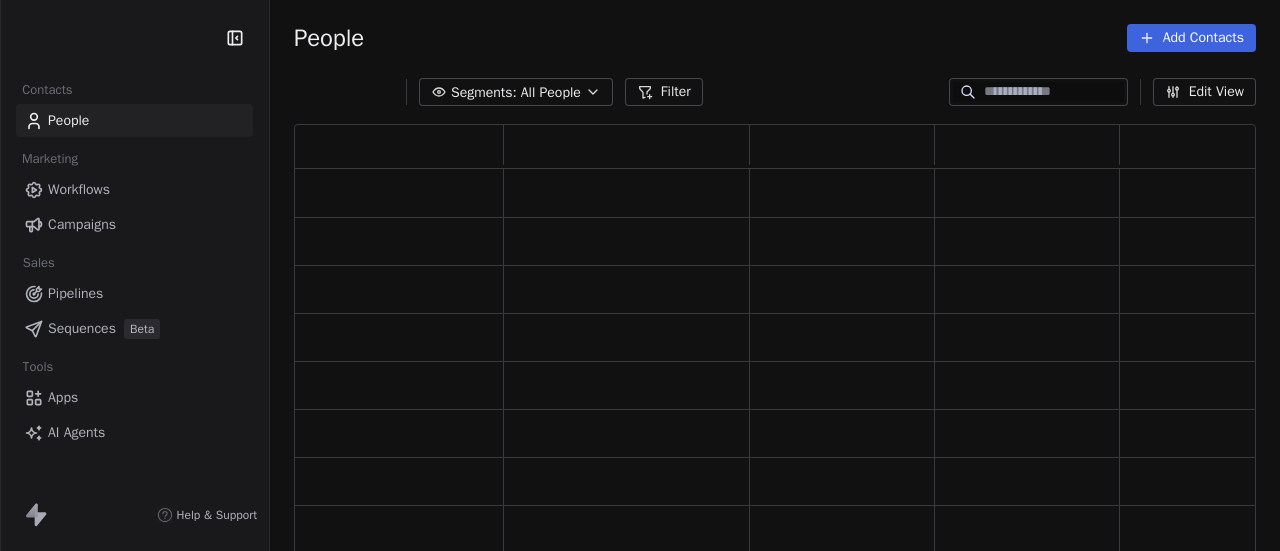 scroll, scrollTop: 0, scrollLeft: 0, axis: both 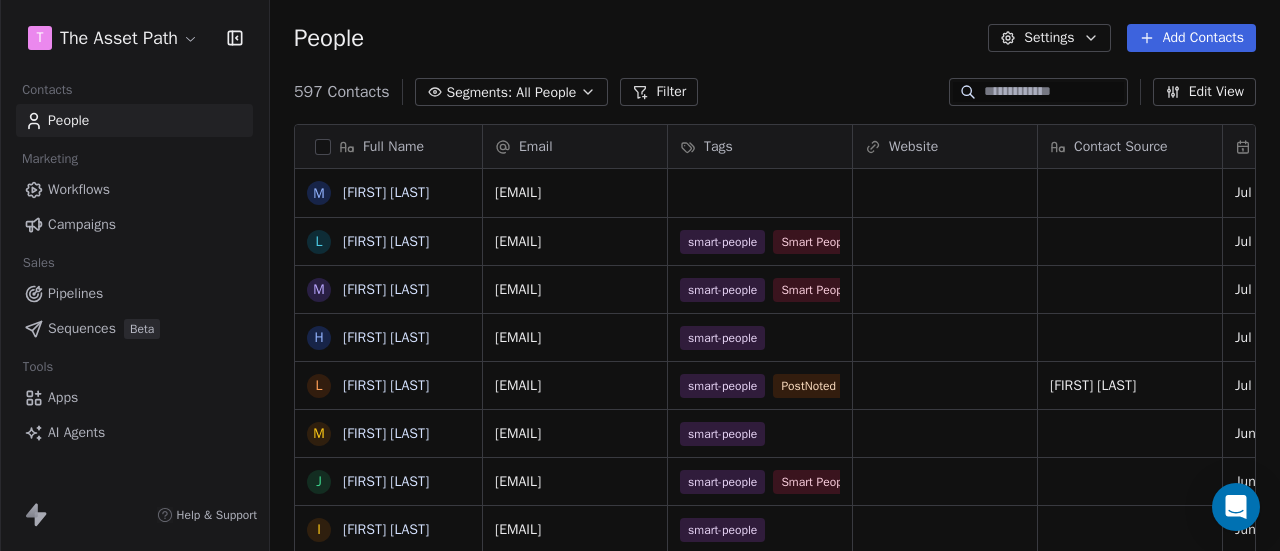 click 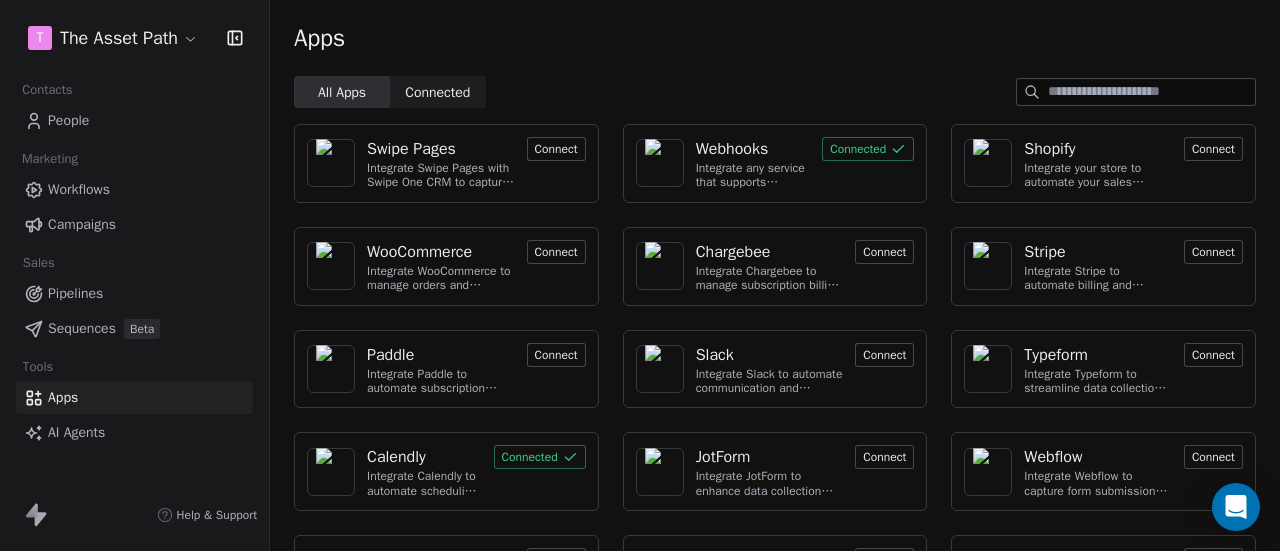 click 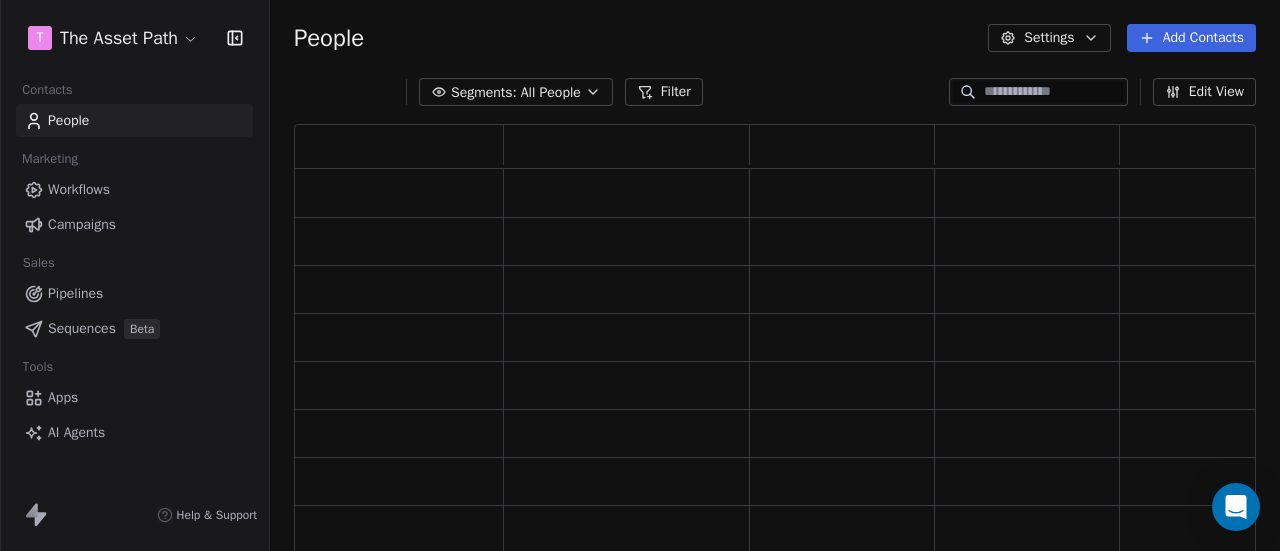 scroll, scrollTop: 16, scrollLeft: 16, axis: both 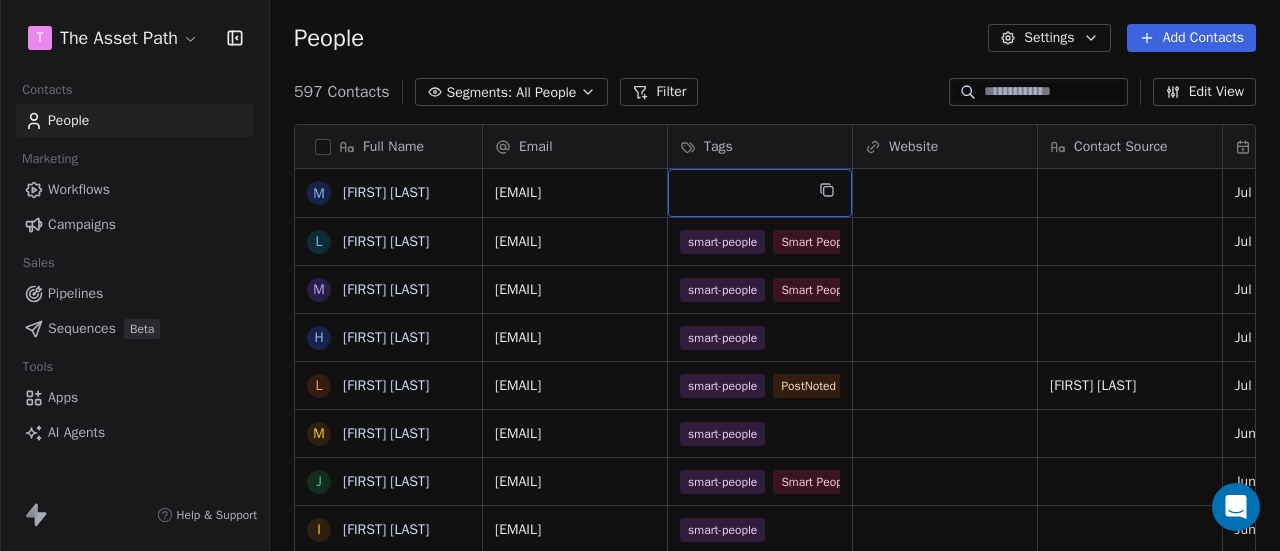 click at bounding box center (760, 193) 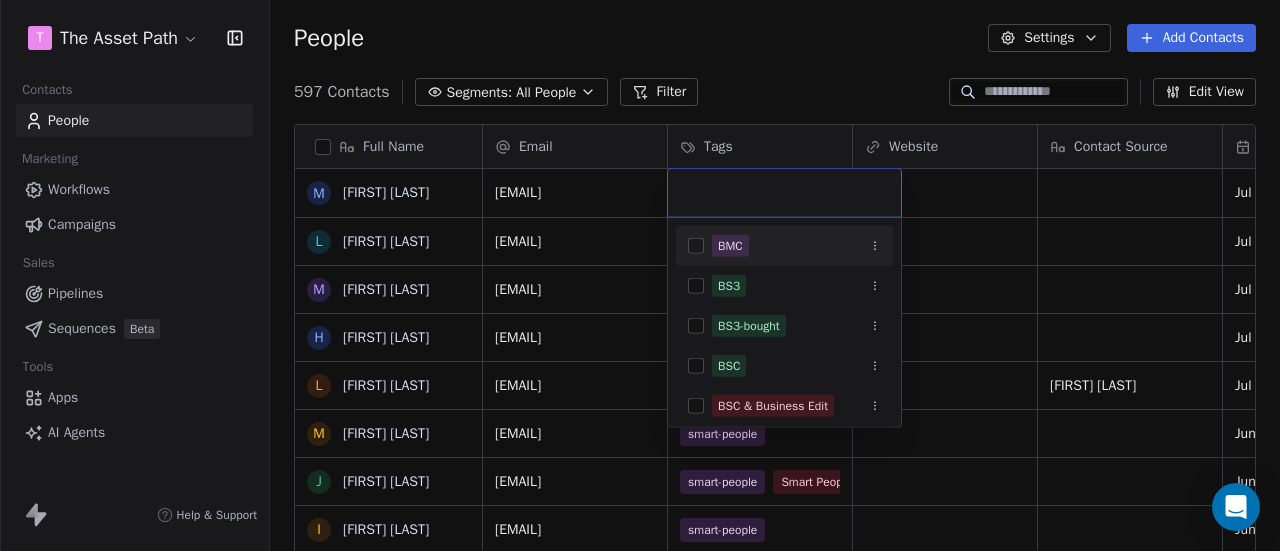drag, startPoint x: 816, startPoint y: 57, endPoint x: 476, endPoint y: 211, distance: 373.25058 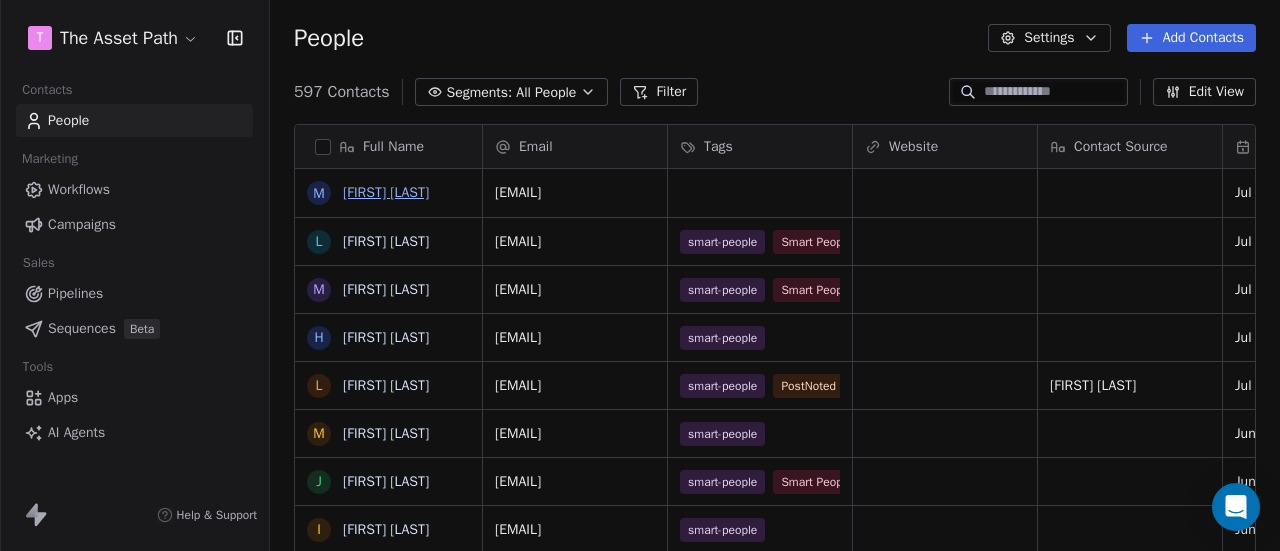 click on "[FIRST] [LAST]" at bounding box center (386, 192) 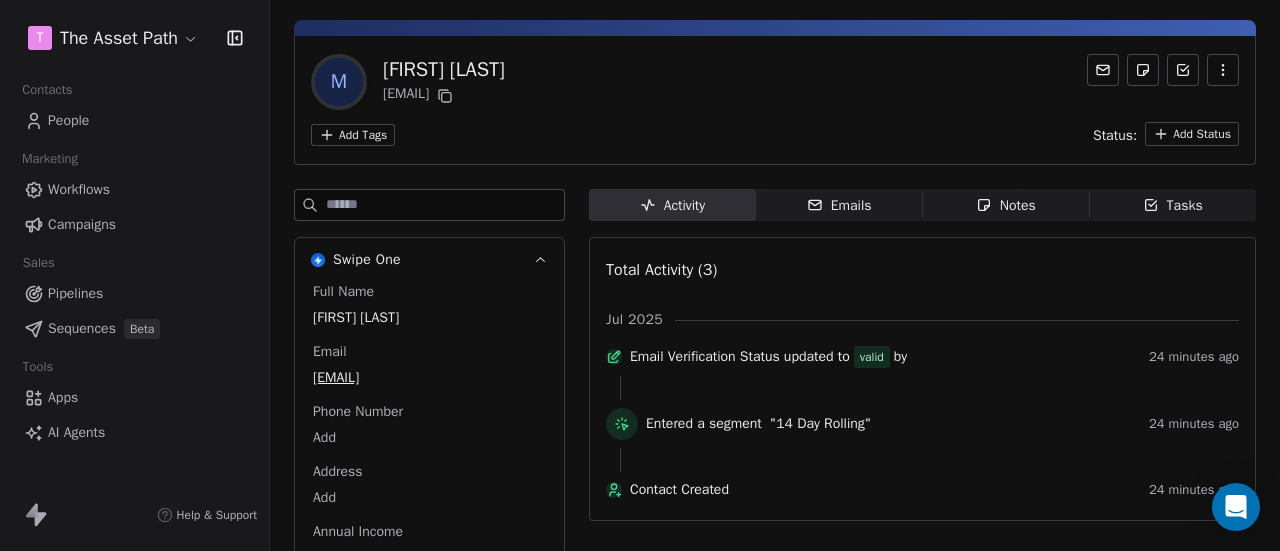 scroll, scrollTop: 0, scrollLeft: 0, axis: both 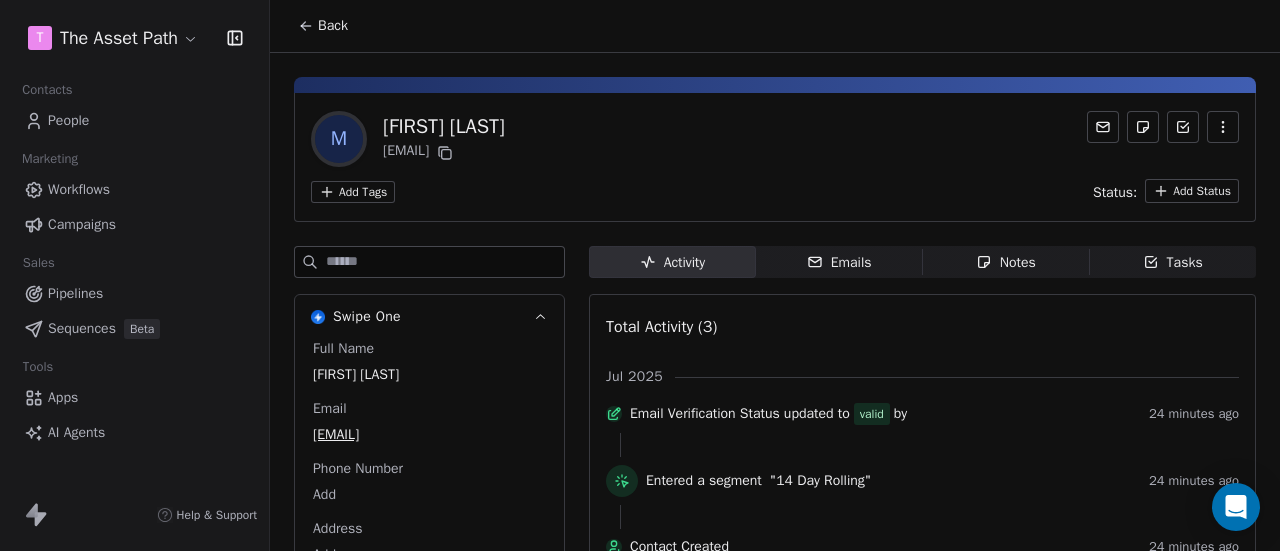 click on "Back" at bounding box center (323, 26) 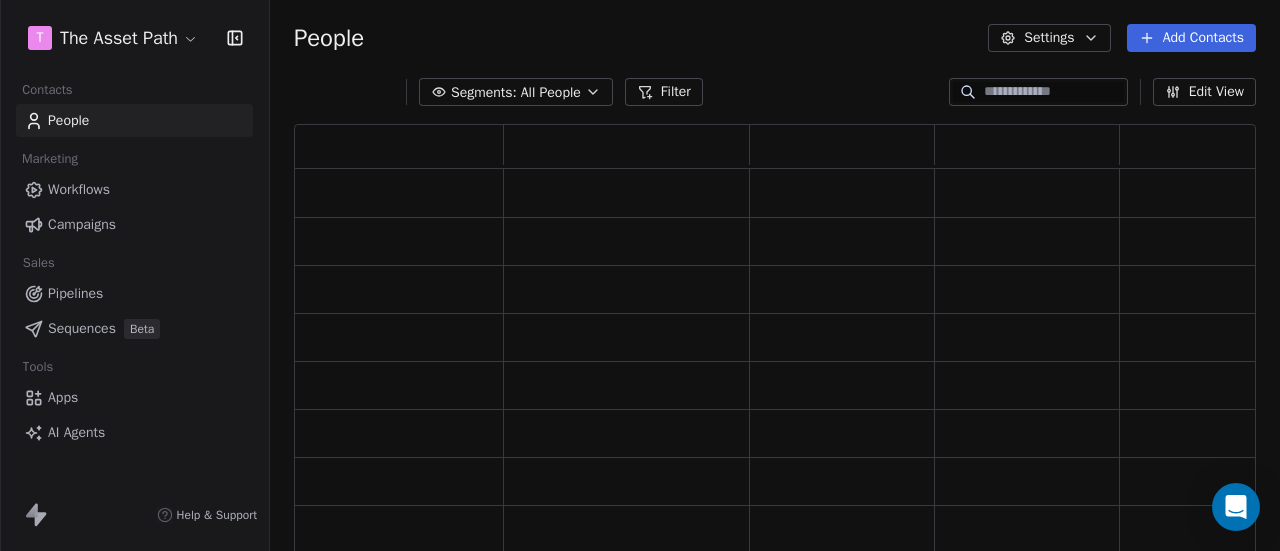 scroll, scrollTop: 16, scrollLeft: 16, axis: both 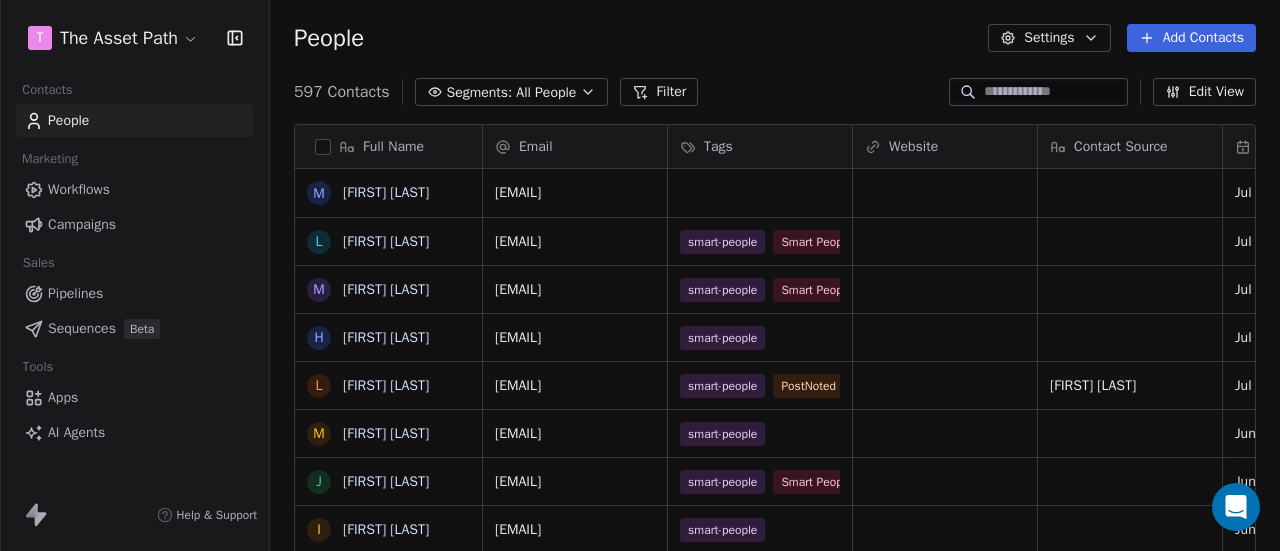 click on "Campaigns" at bounding box center (82, 224) 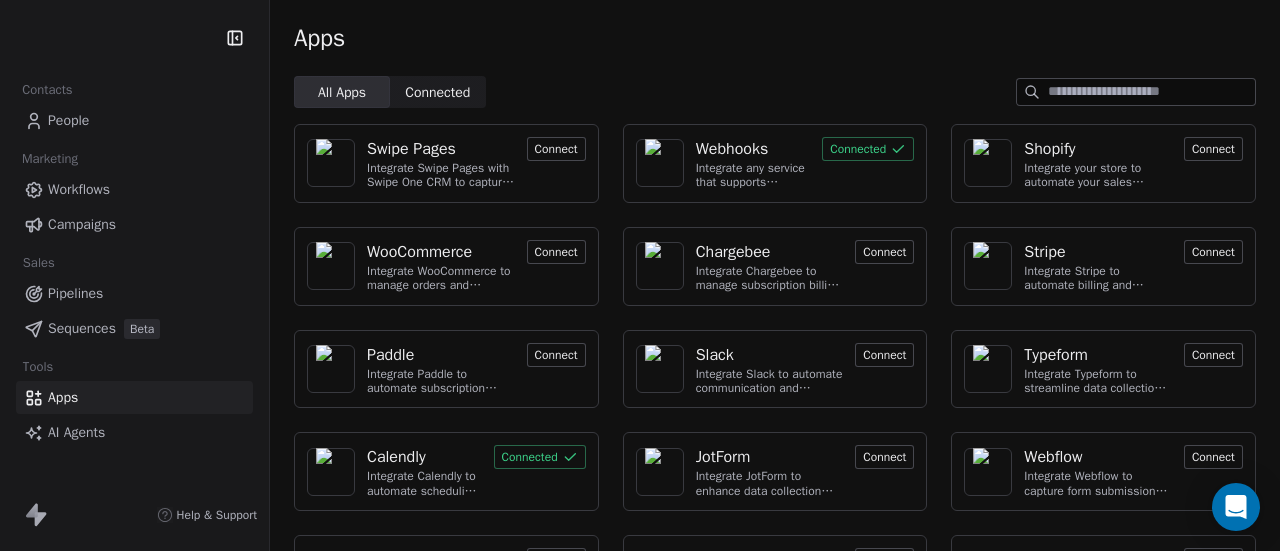 scroll, scrollTop: 0, scrollLeft: 0, axis: both 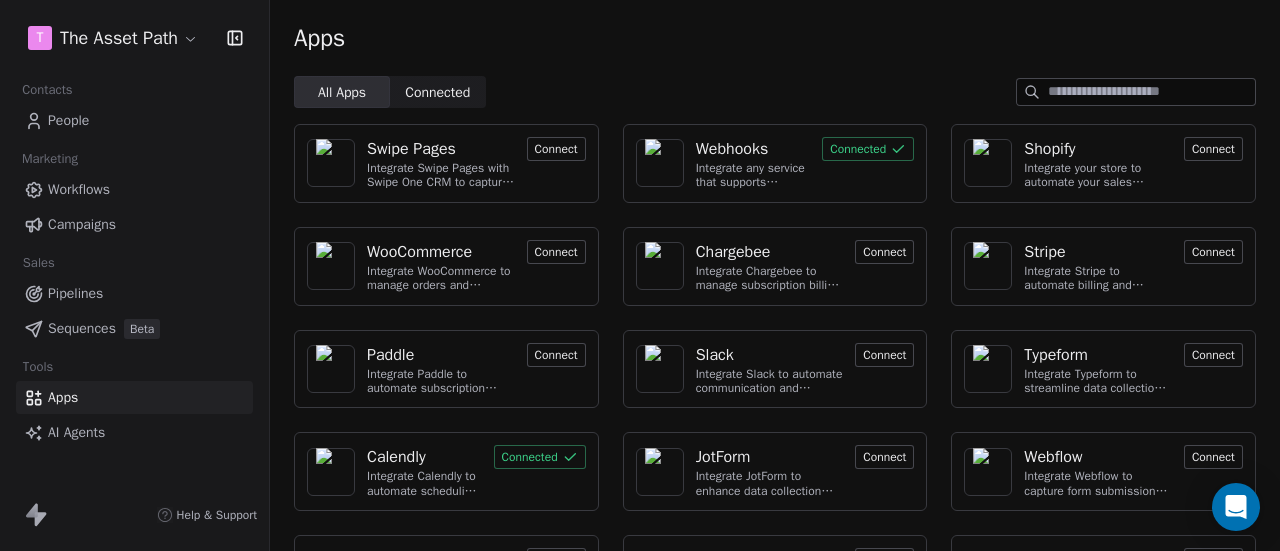 click on "Webhooks" at bounding box center [732, 149] 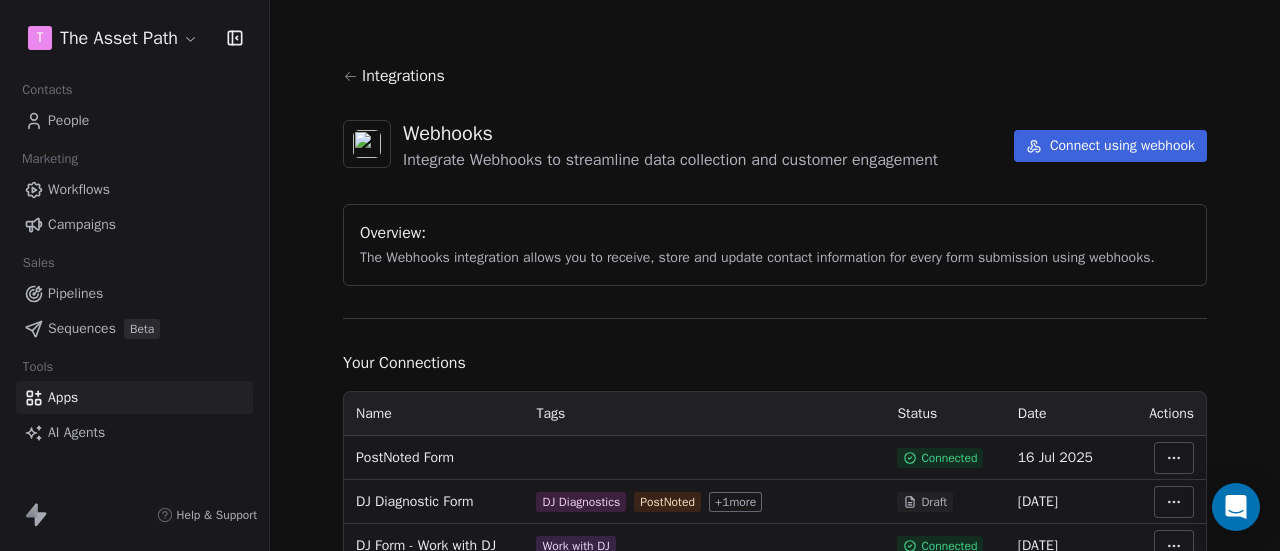 scroll, scrollTop: 200, scrollLeft: 0, axis: vertical 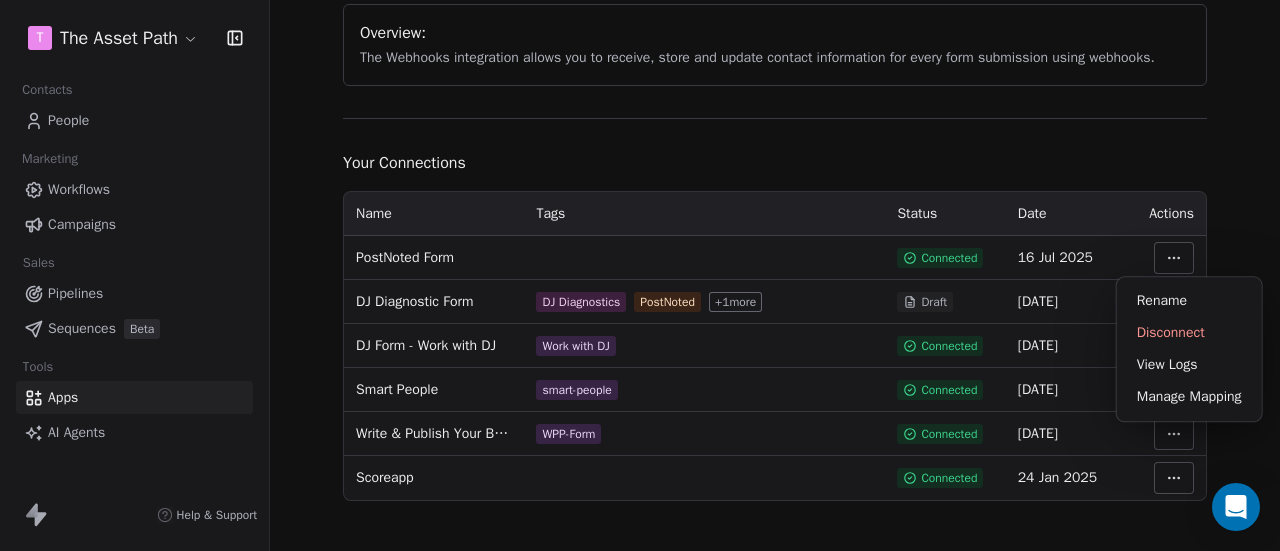click on "T The Asset Path Contacts People Marketing Workflows Campaigns Sales Pipelines Sequences Beta Tools Apps AI Agents Help & Support Integrations Webhooks Integrate Webhooks to streamline data collection and customer engagement Connect using webhook Overview: The Webhooks integration allows you to receive, store and update contact information for every form submission using webhooks. Your Connections Name Tags Status Date Actions PostNoted Form Connected [DATE] DJ Diagnostic Form DJ Diagnostics PostNoted + 1  more Draft [DATE] DJ Form - Work with DJ Work with DJ Connected [DATE] Smart People smart-people Connected [DATE] Write & Publish Your Business Book Checklist WPP-Form Connected [DATE] Scoreapp Connected [DATE]
Rename Disconnect View Logs Manage Mapping" at bounding box center [640, 275] 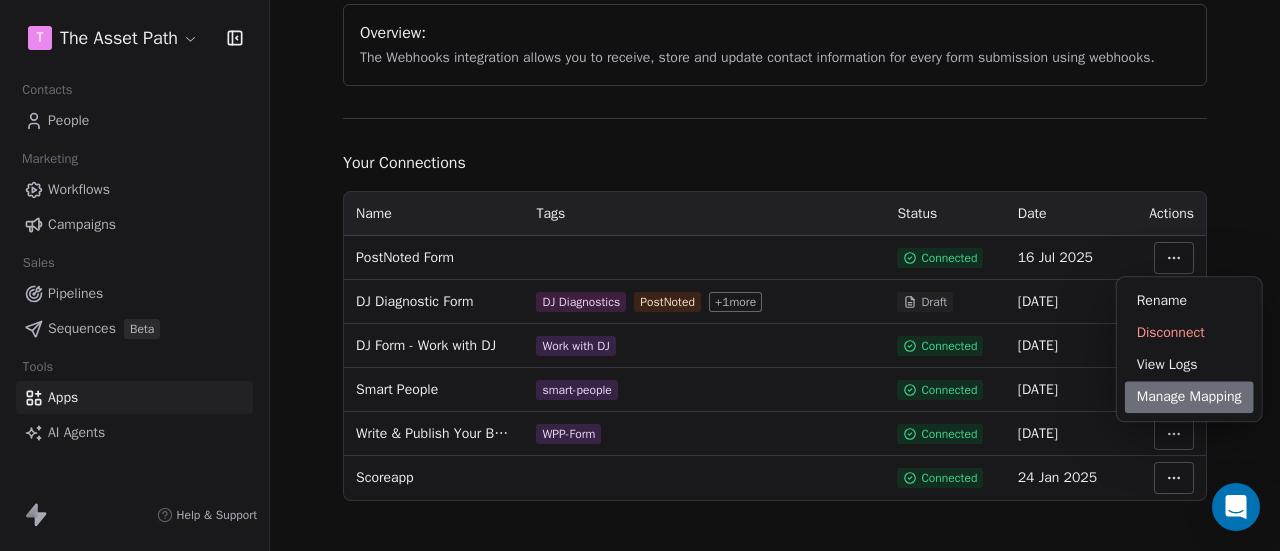 click on "Manage Mapping" at bounding box center (1189, 397) 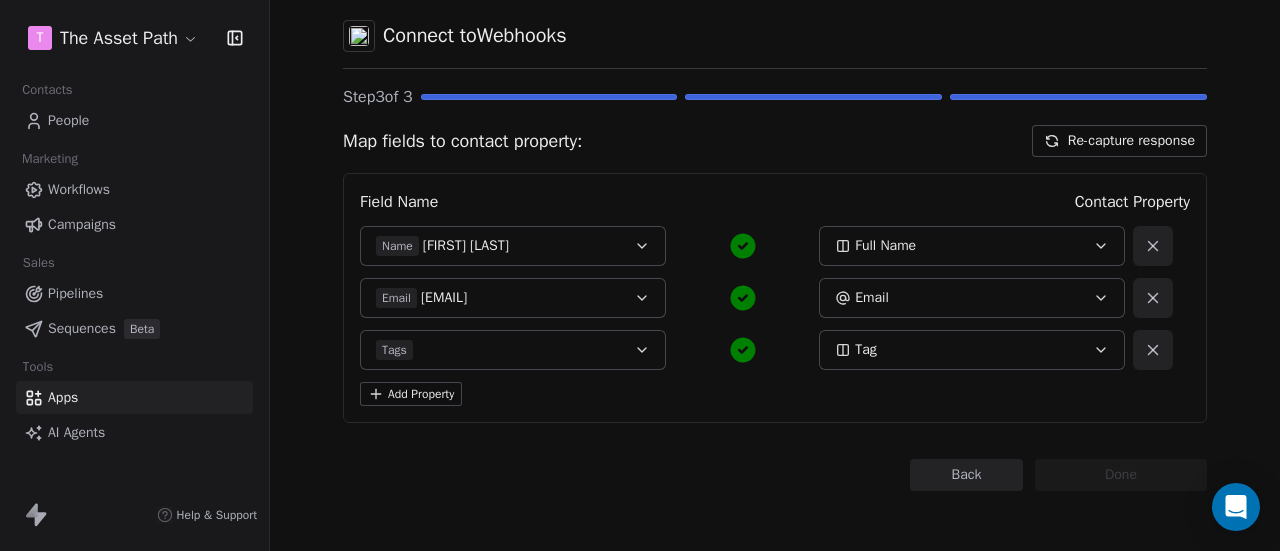 scroll, scrollTop: 91, scrollLeft: 0, axis: vertical 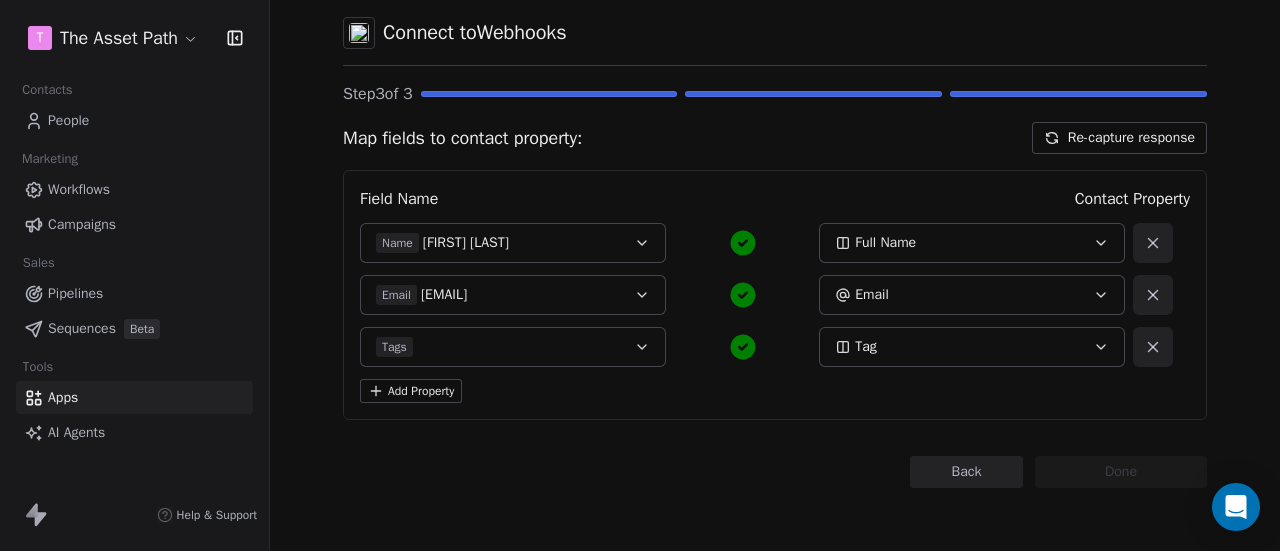 click 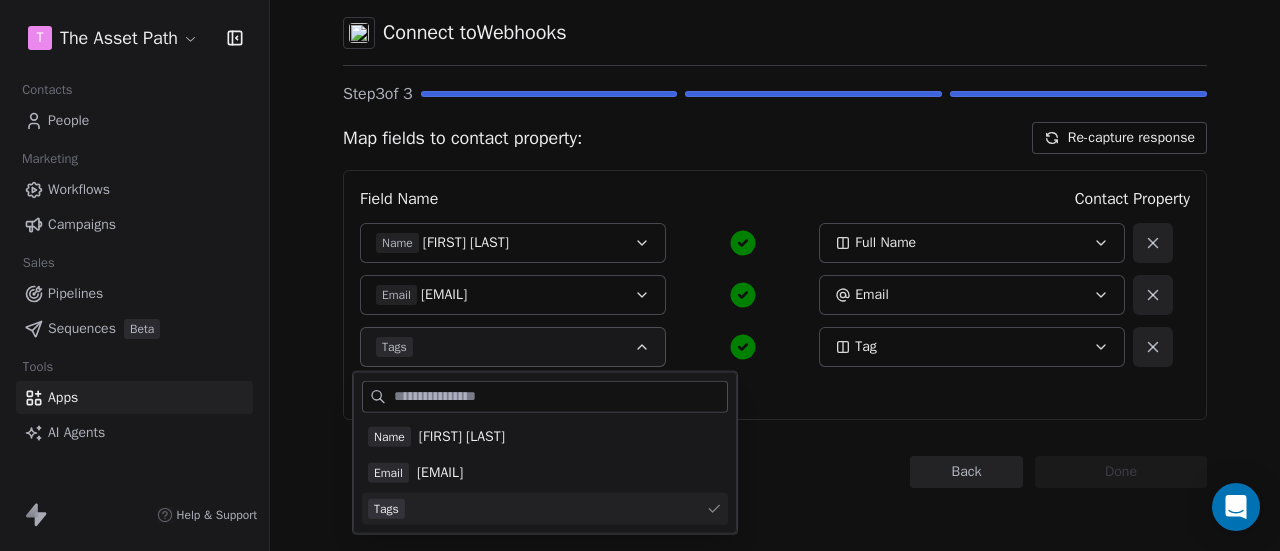 click on "Tags" at bounding box center [545, 509] 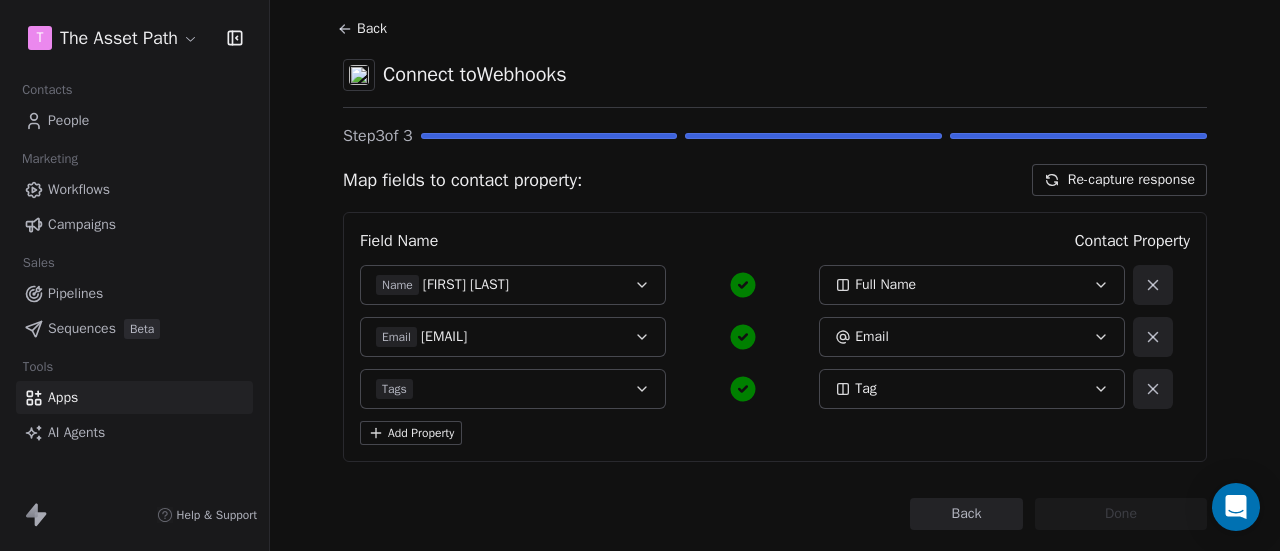scroll, scrollTop: 91, scrollLeft: 0, axis: vertical 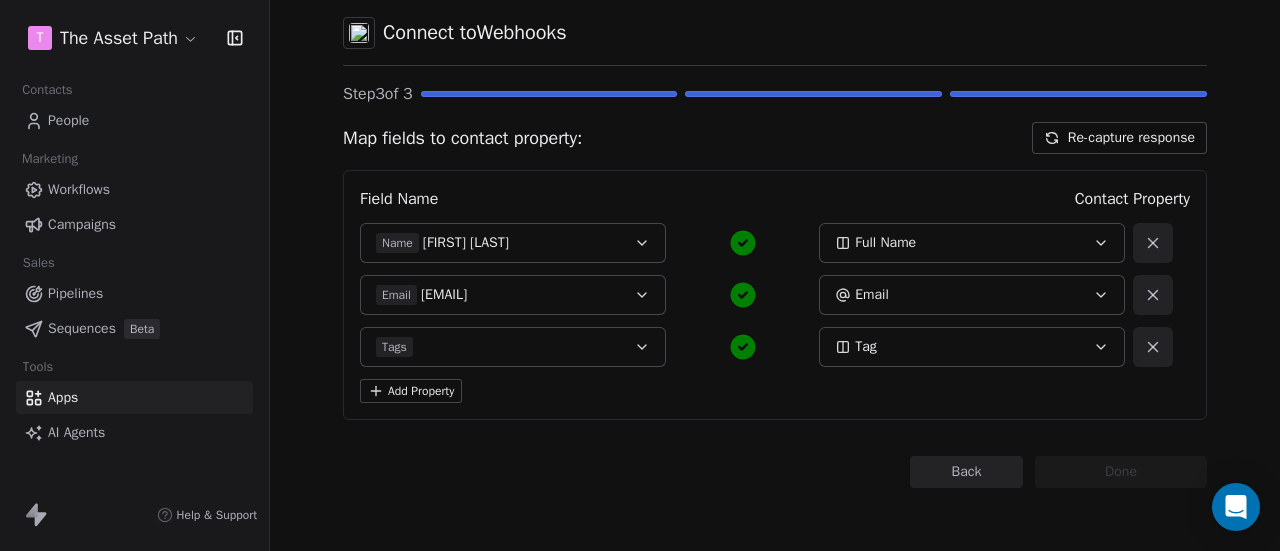 click on "Tag" at bounding box center [866, 347] 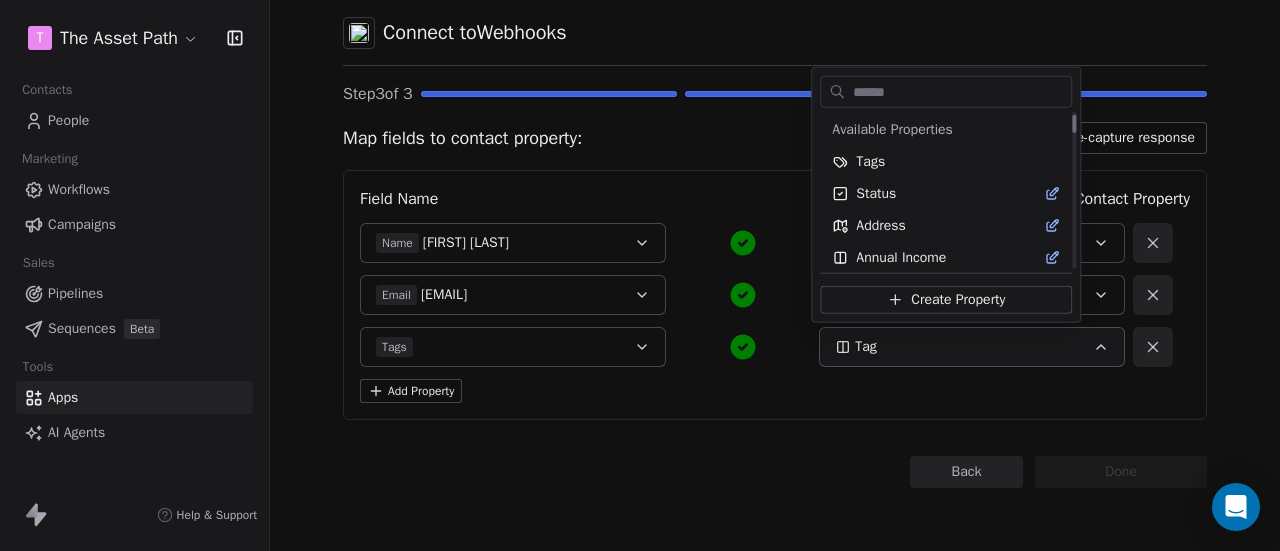 scroll, scrollTop: 0, scrollLeft: 0, axis: both 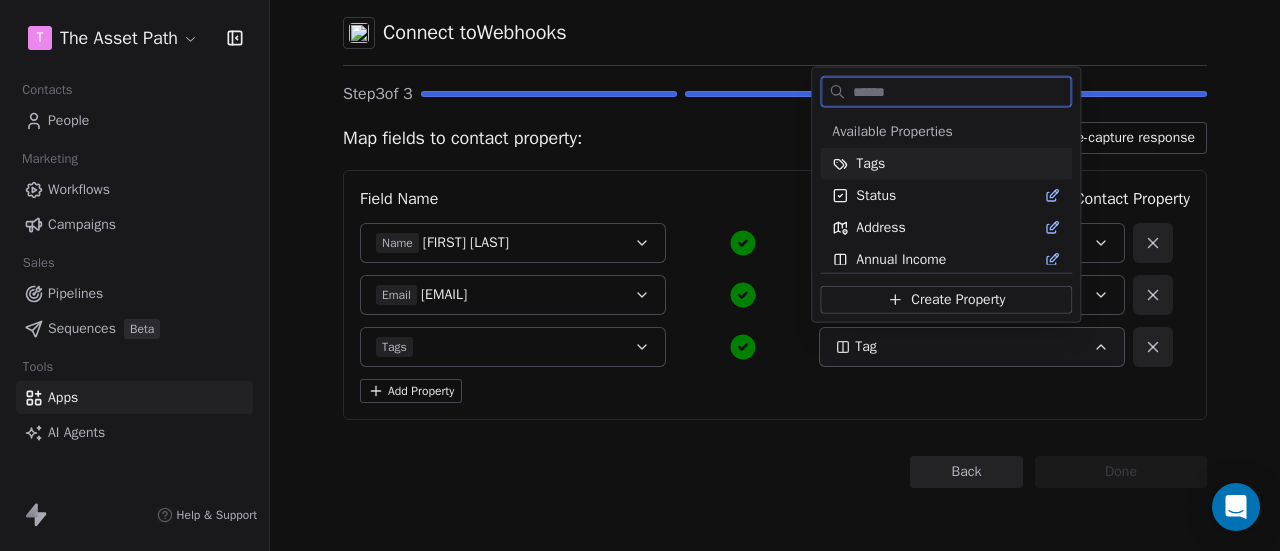 click on "Tags" at bounding box center (946, 164) 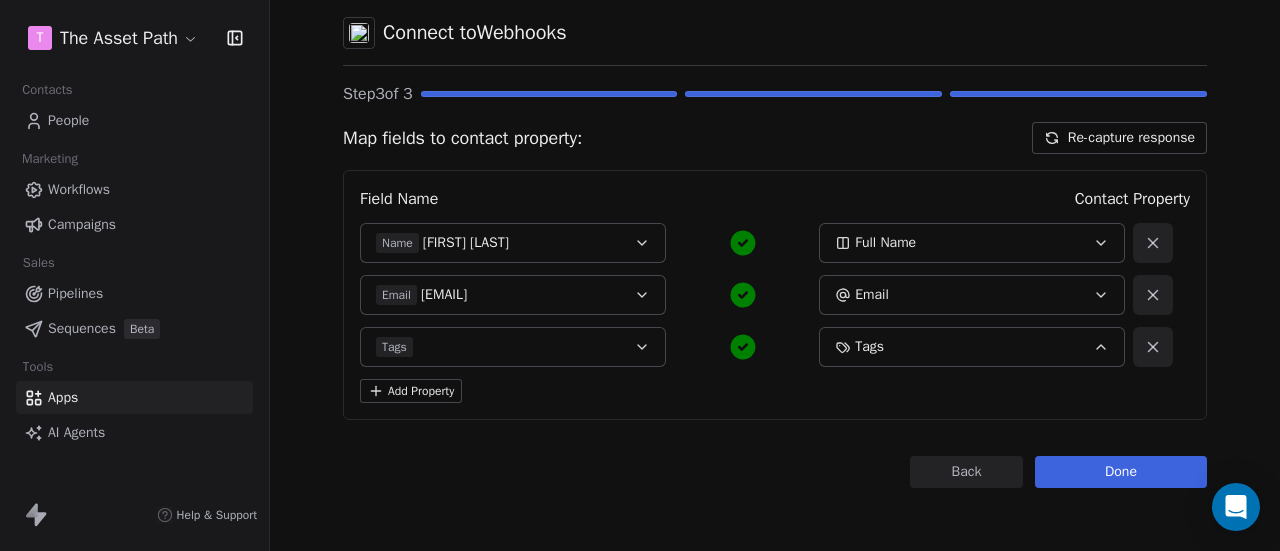 click on "Tags" at bounding box center [958, 347] 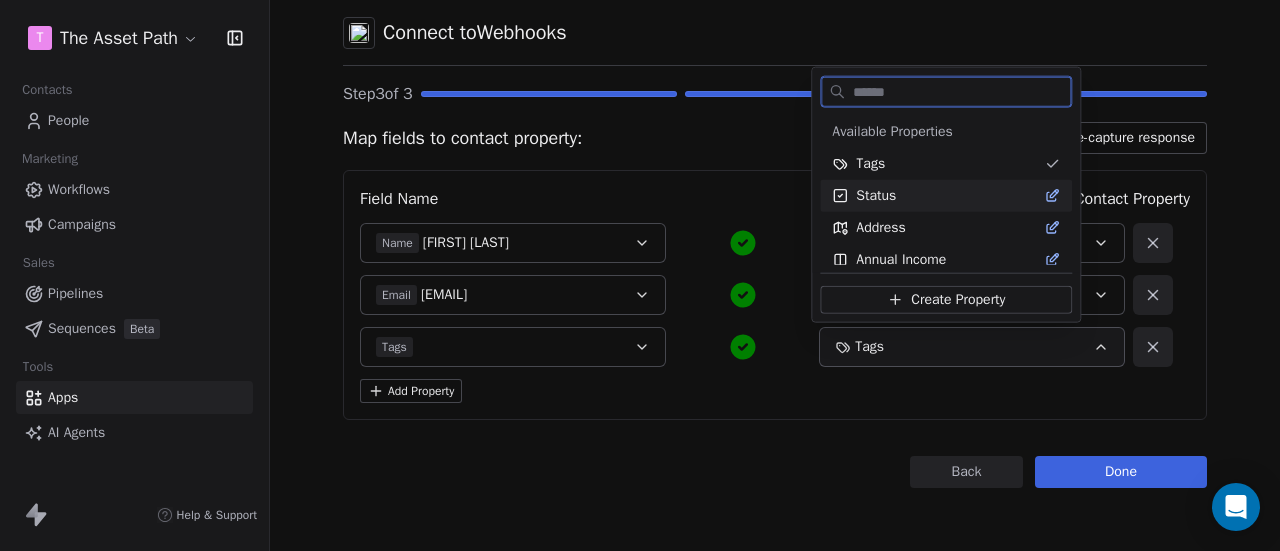 click on "Status" at bounding box center (876, 196) 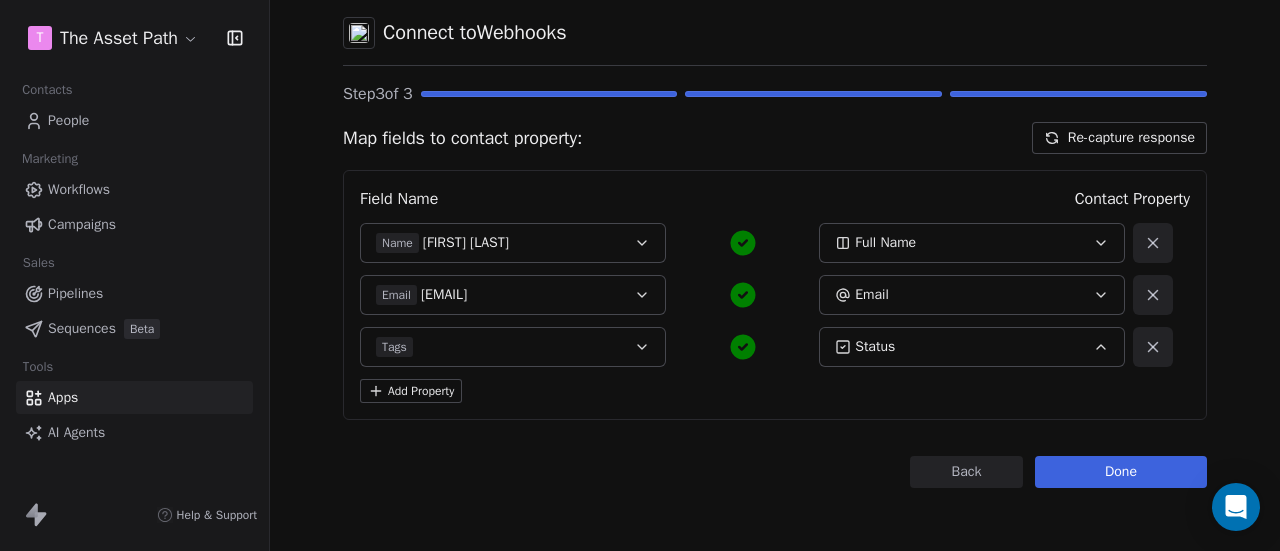 click on "Status" at bounding box center [958, 347] 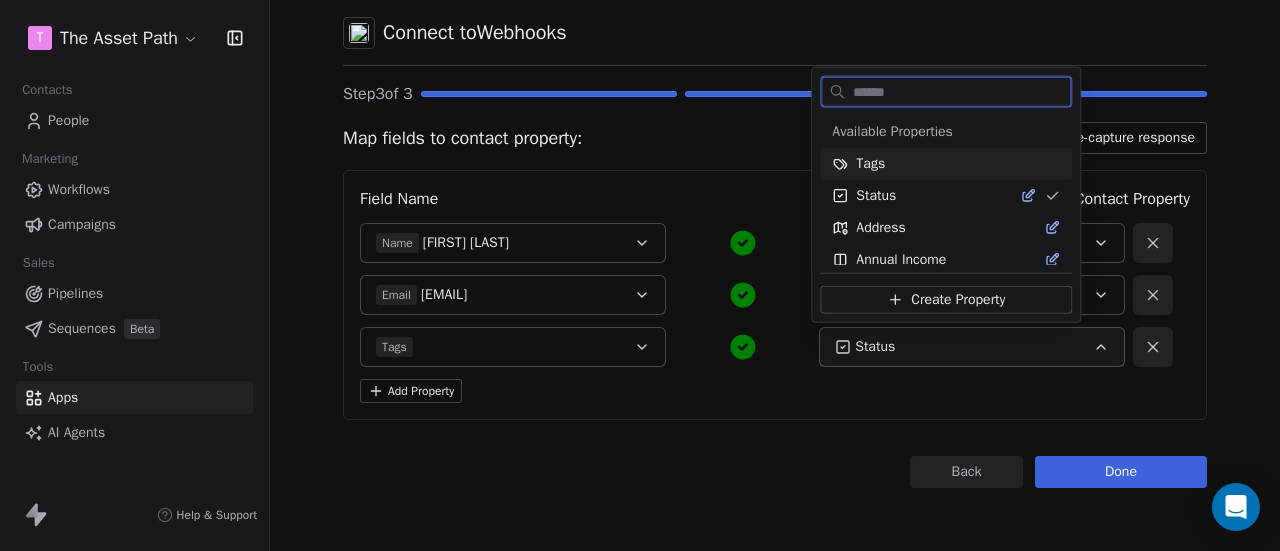 click on "Tags" at bounding box center [870, 164] 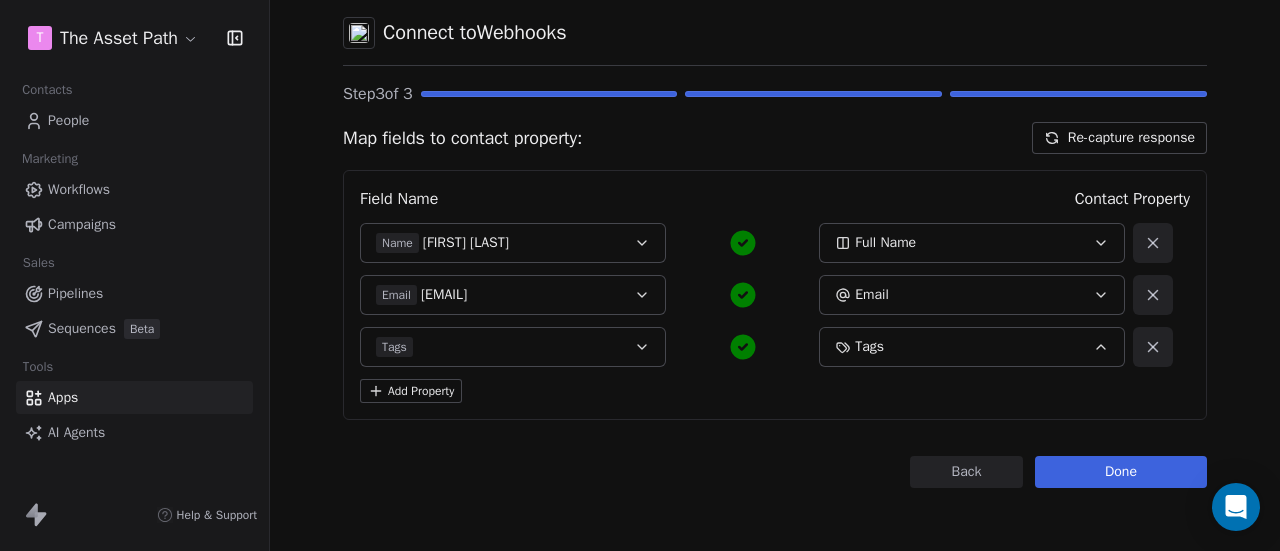 click on "Tags" at bounding box center (958, 347) 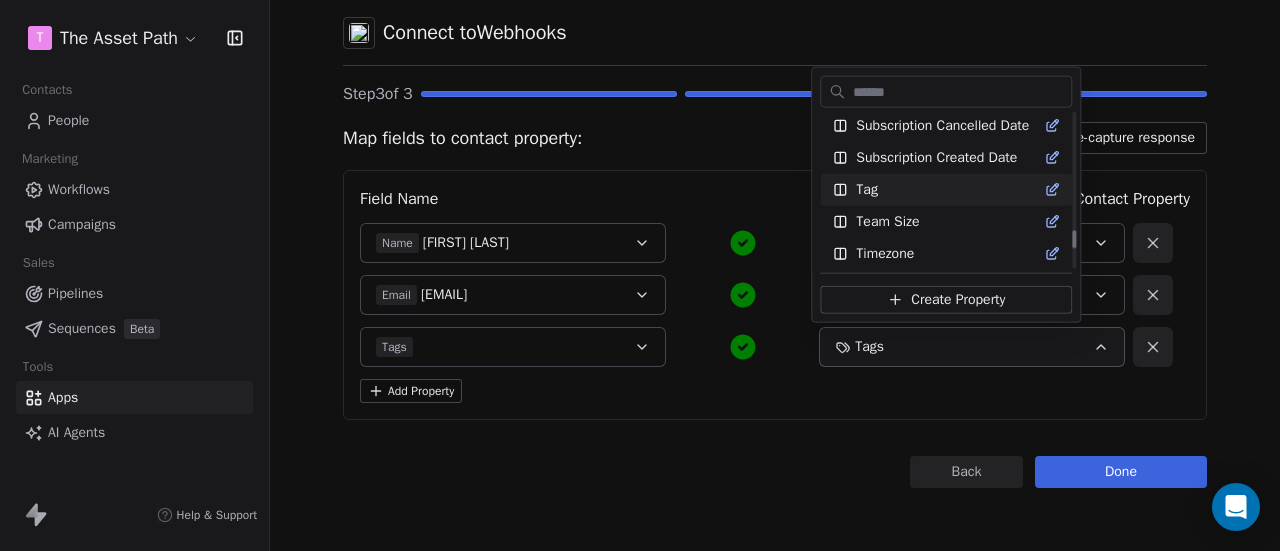 scroll, scrollTop: 1726, scrollLeft: 0, axis: vertical 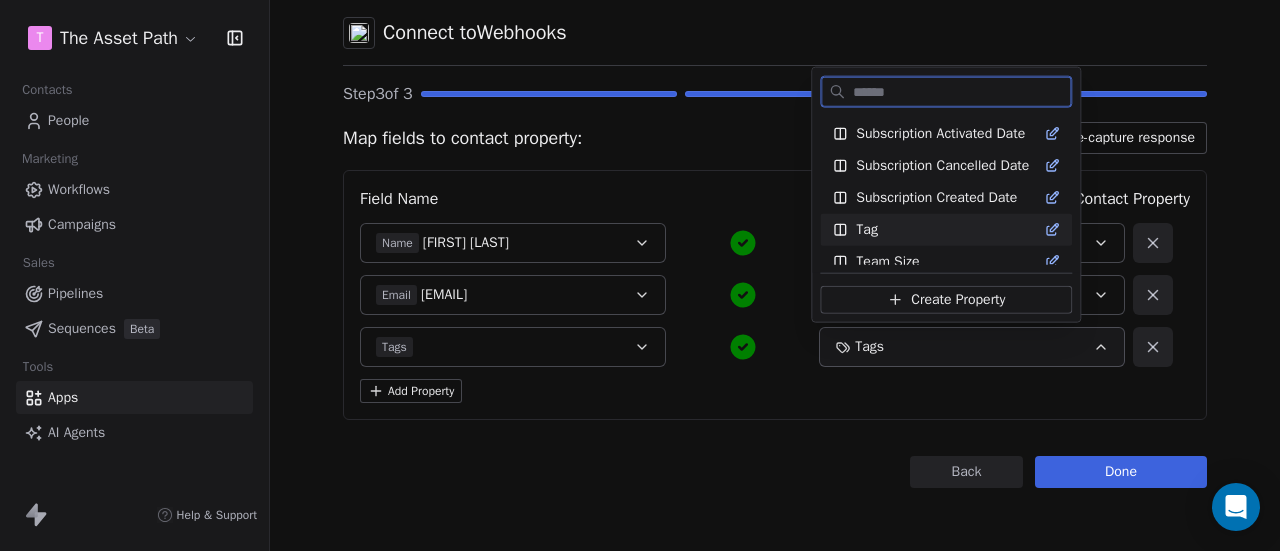 click on "Tag" at bounding box center [946, 230] 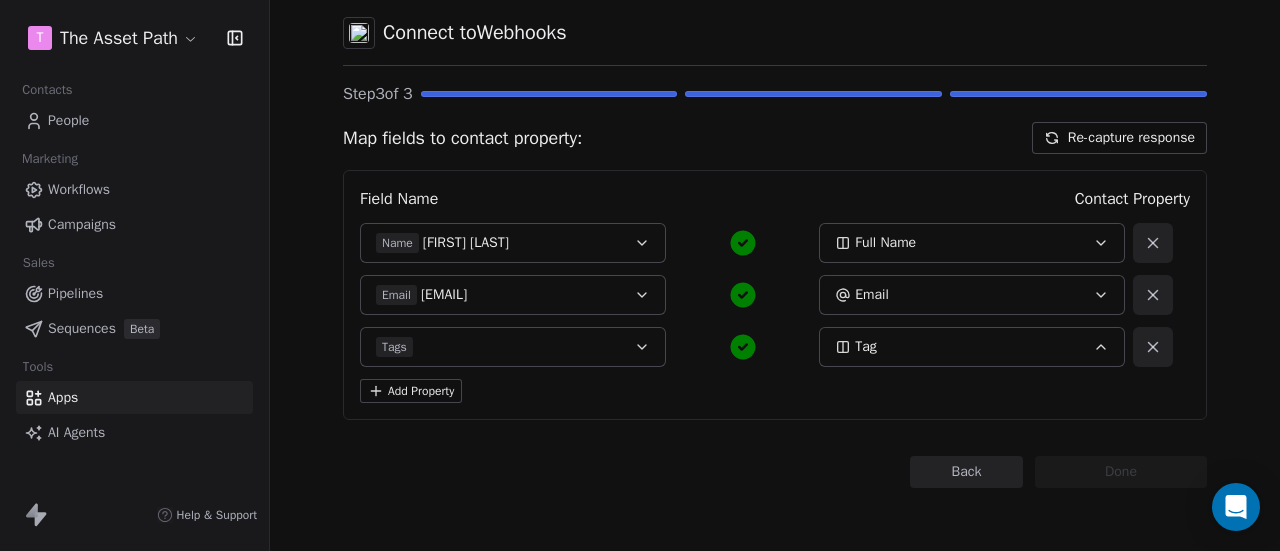 click 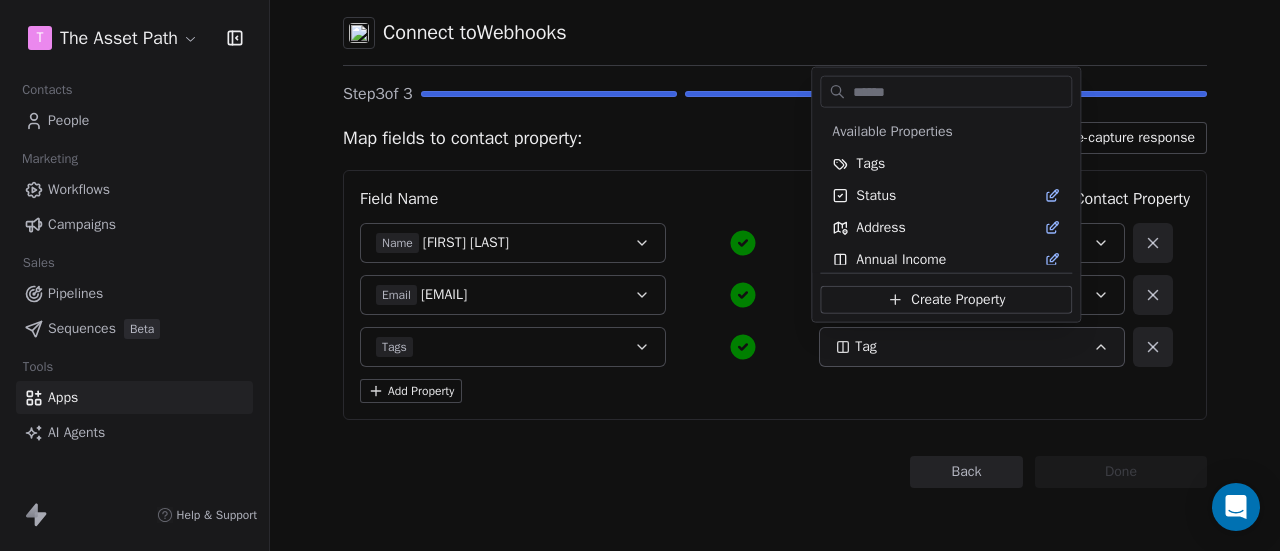 scroll, scrollTop: 1706, scrollLeft: 0, axis: vertical 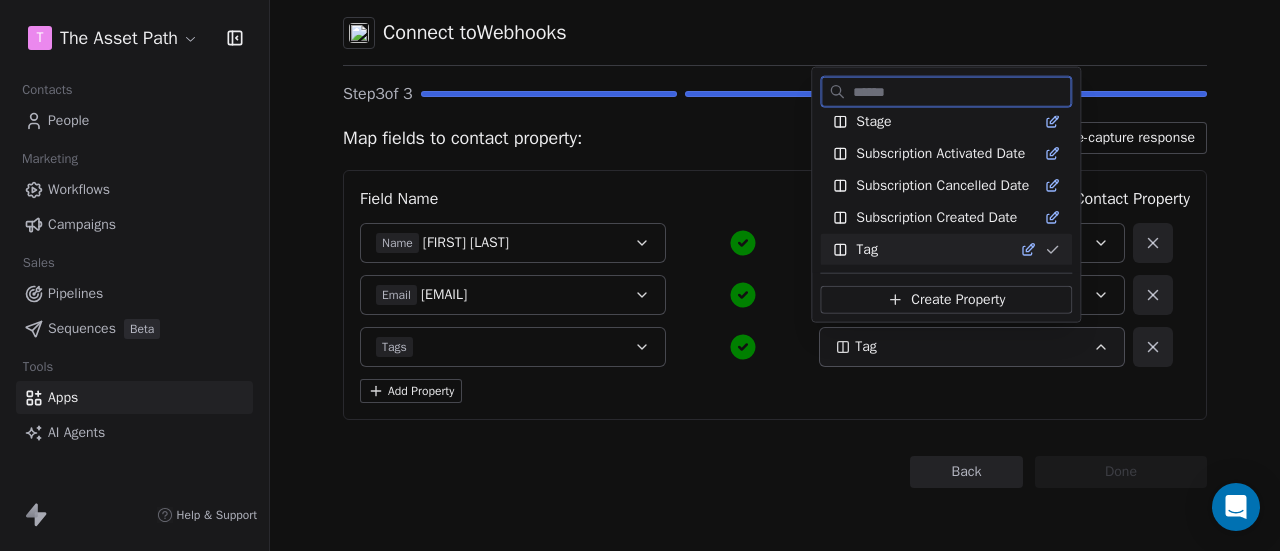 click on "Tag" at bounding box center [946, 250] 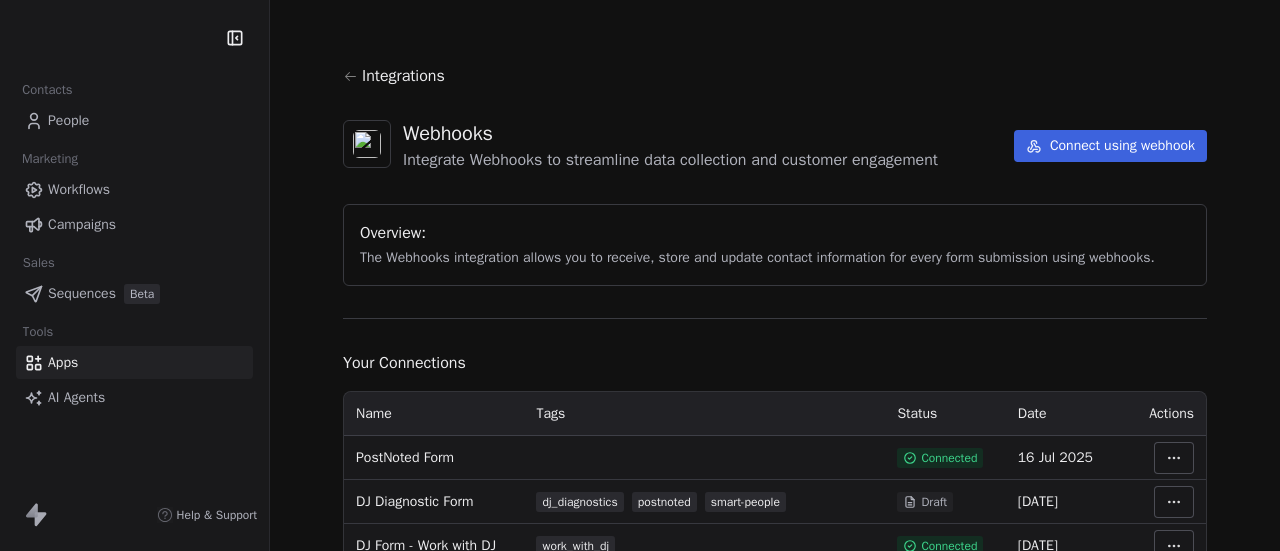 scroll, scrollTop: 0, scrollLeft: 0, axis: both 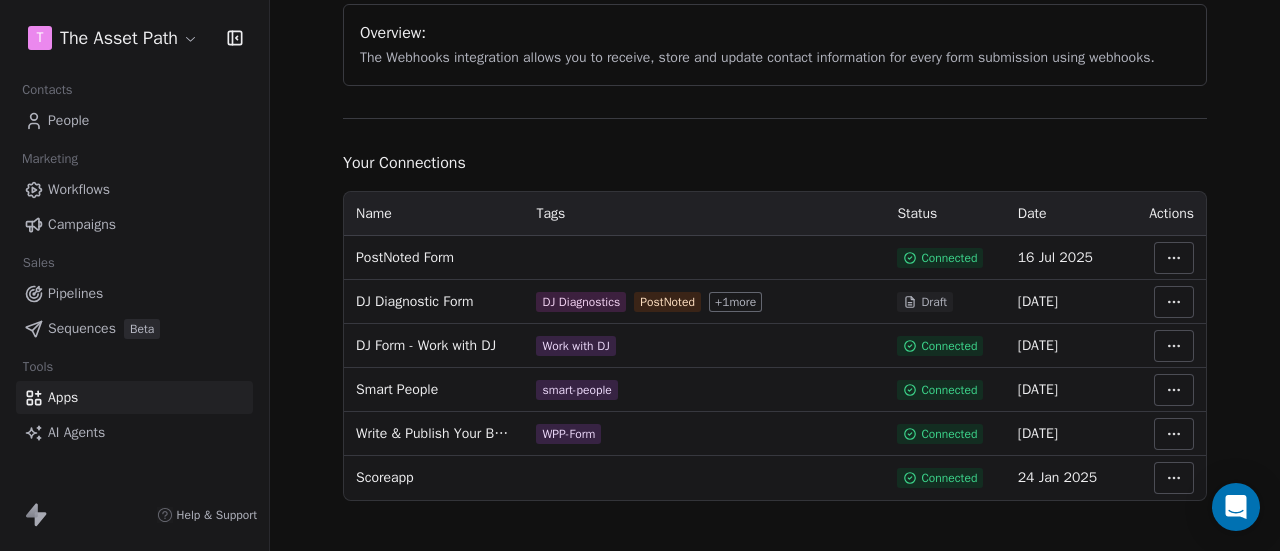 click on "T The Asset Path Contacts People Marketing Workflows Campaigns Sales Pipelines Sequences Beta Tools Apps AI Agents Help & Support Integrations Webhooks Integrate Webhooks to streamline data collection and customer engagement Connect using webhook Overview: The Webhooks integration allows you to receive, store and update contact information for every form submission using webhooks. Your Connections Name Tags Status Date Actions PostNoted Form Connected [DATE] DJ Diagnostic Form DJ Diagnostics PostNoted + 1 more Draft [DATE] DJ Form - Work with DJ Work with DJ Connected [DATE] Smart People smart-people Connected [DATE] Write & Publish Your Business Book Checklist WPP-Form Connected [DATE] Scoreapp Connected [DATE]" at bounding box center (640, 275) 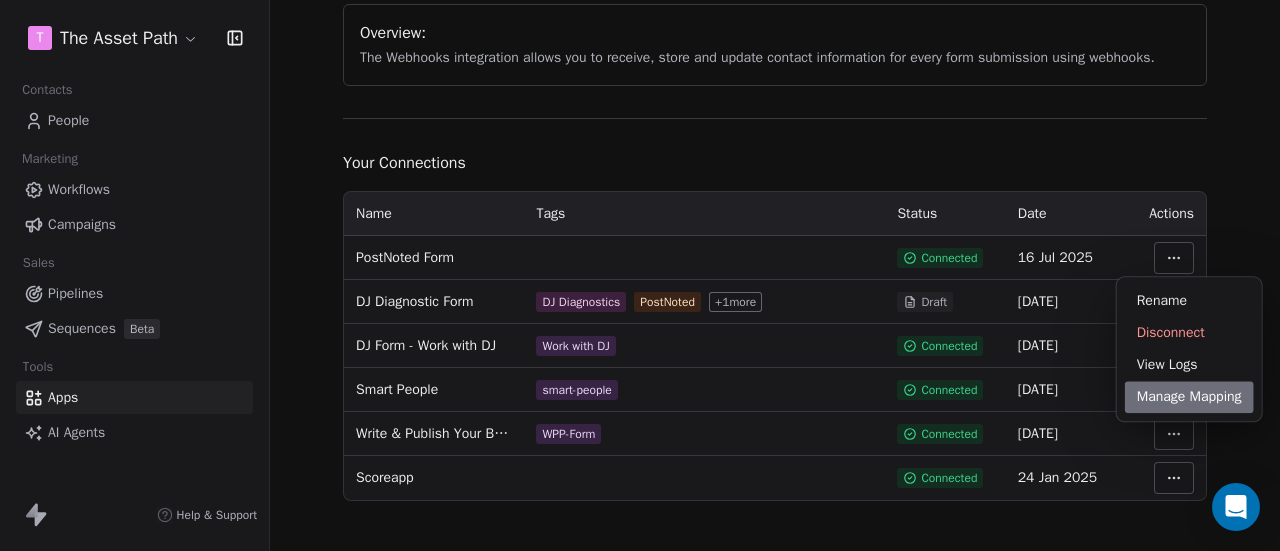 click on "Manage Mapping" at bounding box center (1189, 397) 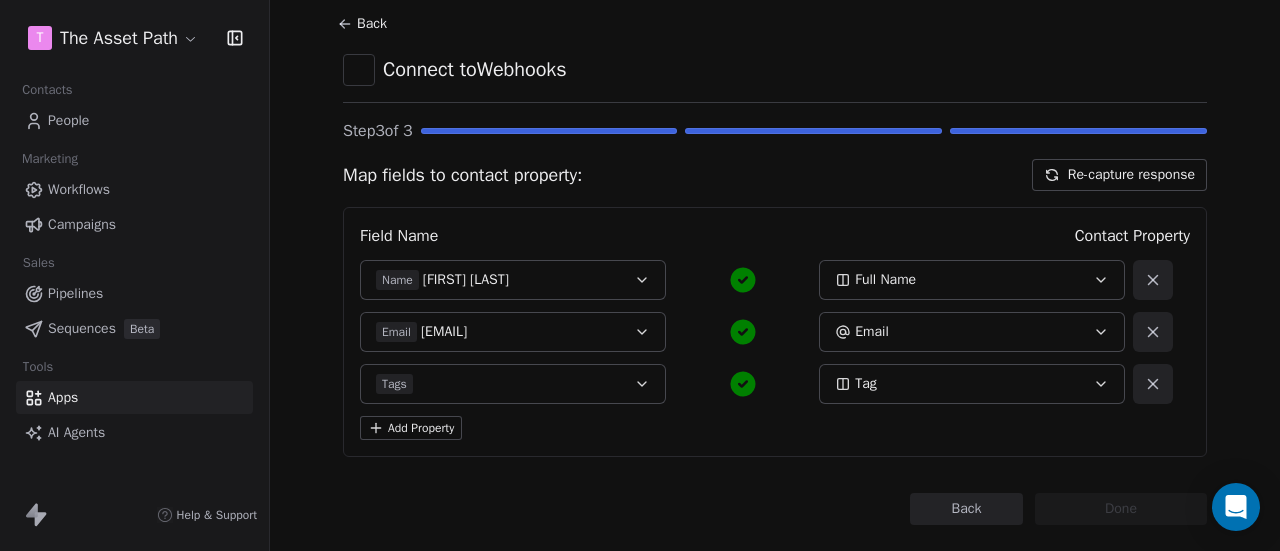 scroll, scrollTop: 91, scrollLeft: 0, axis: vertical 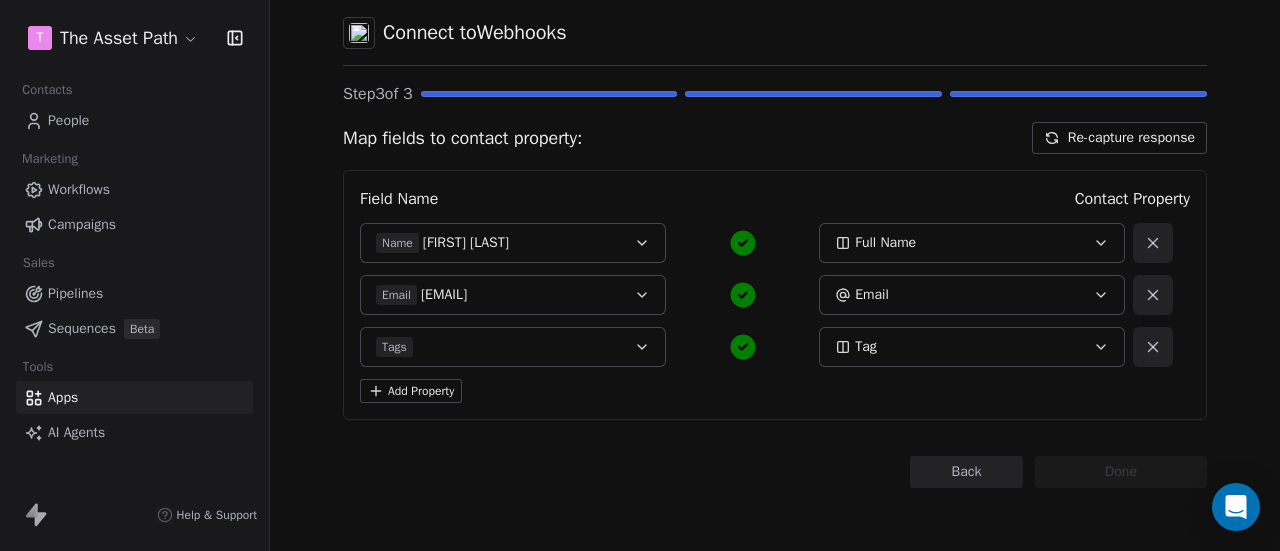 click on "Tags" at bounding box center (499, 347) 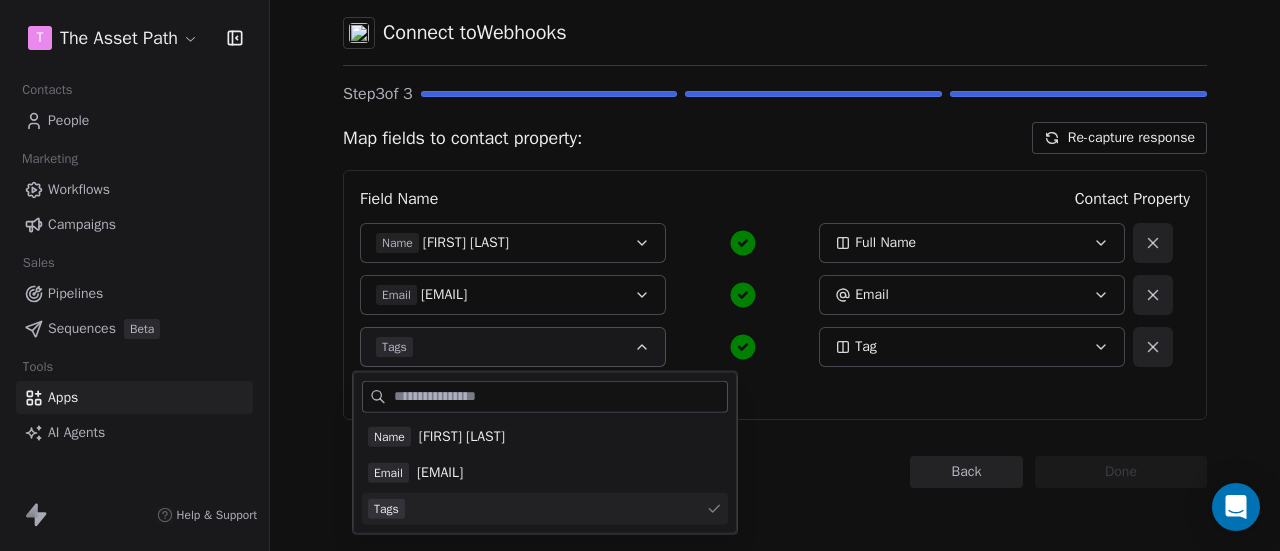 click on "Tags" at bounding box center [499, 347] 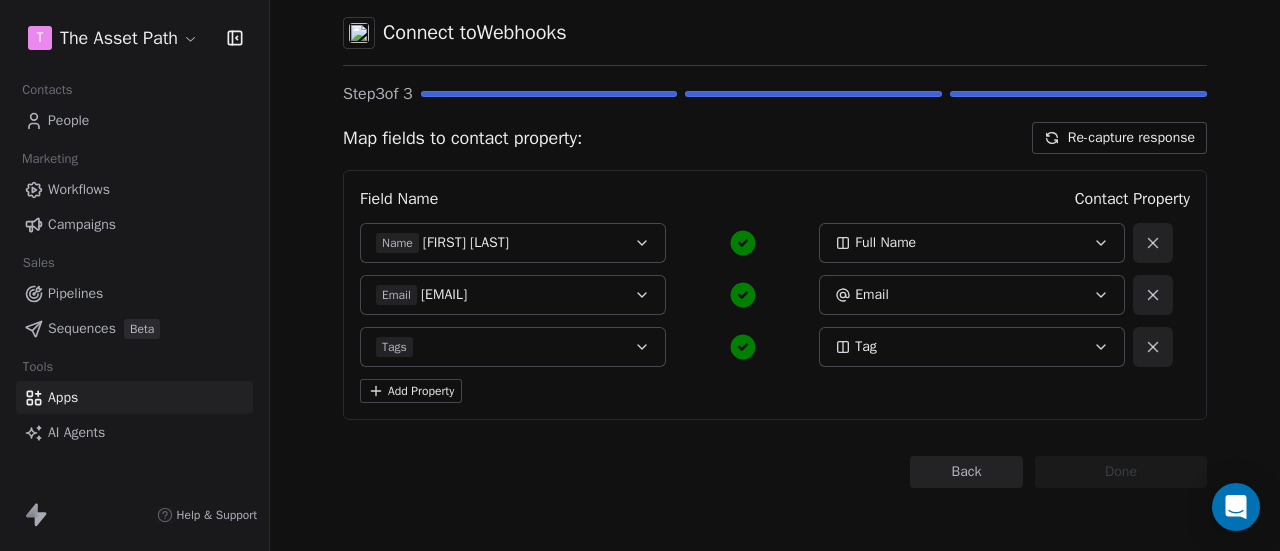 click 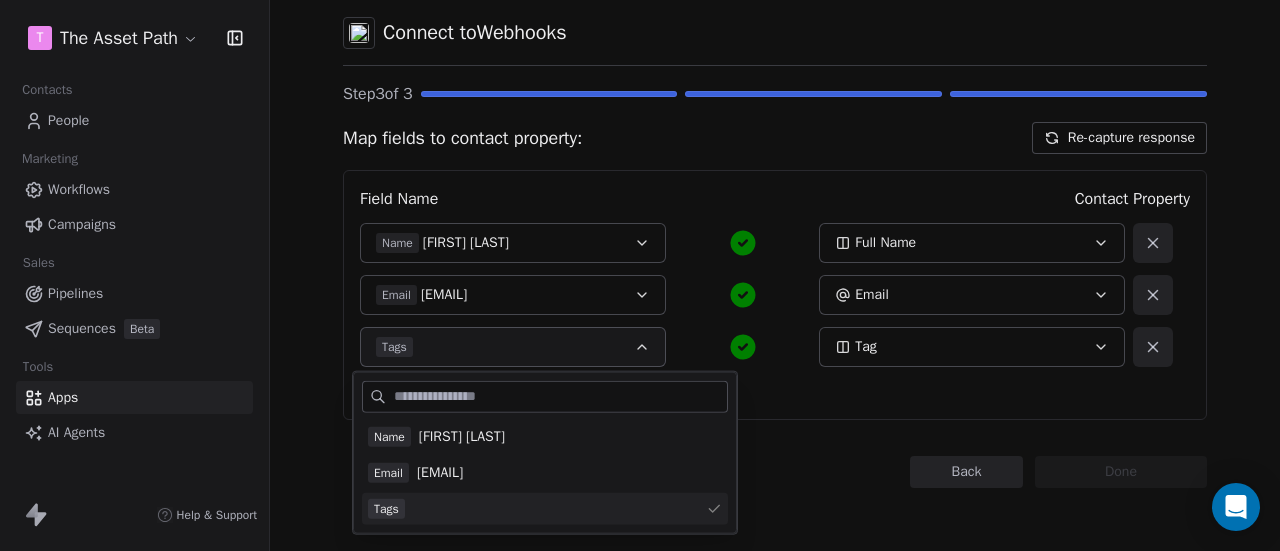 click on "Tags" at bounding box center [545, 509] 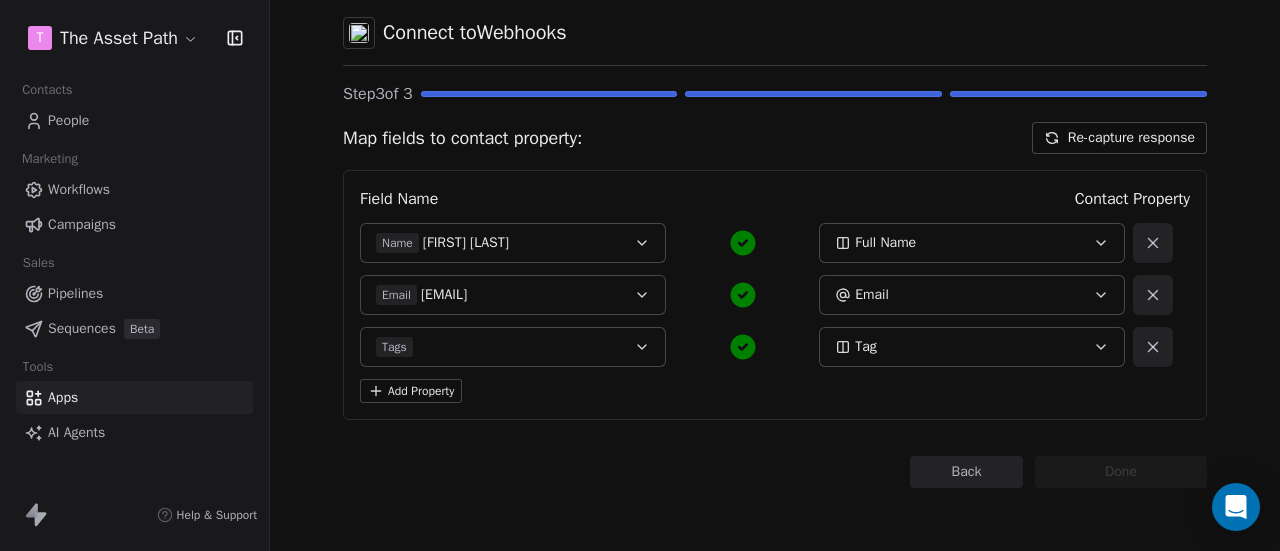 click on "Tag" at bounding box center (972, 347) 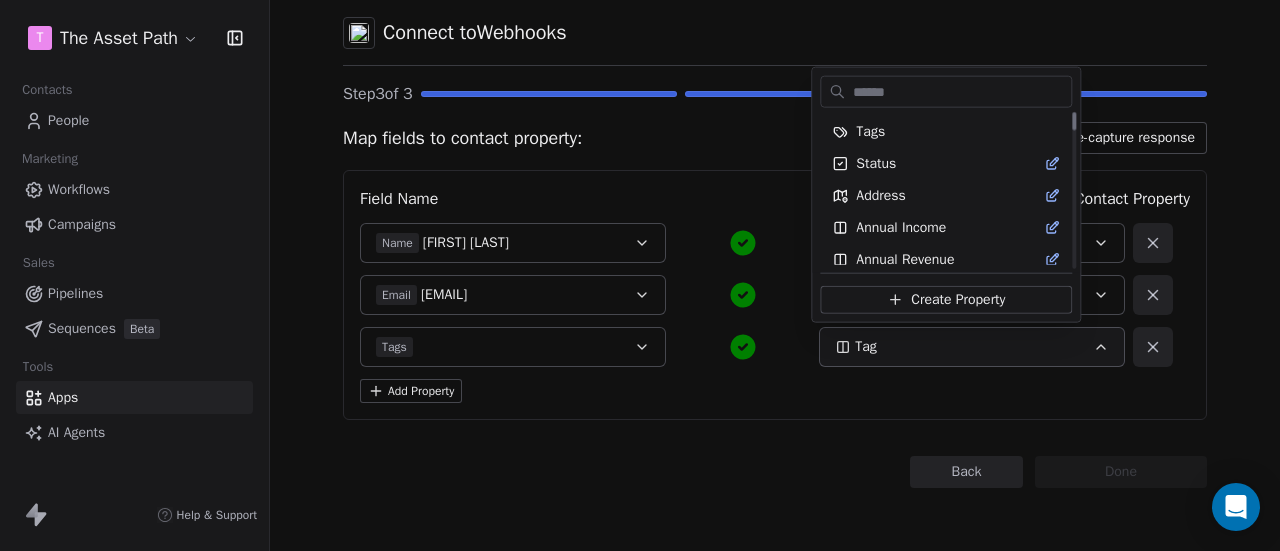 scroll, scrollTop: 0, scrollLeft: 0, axis: both 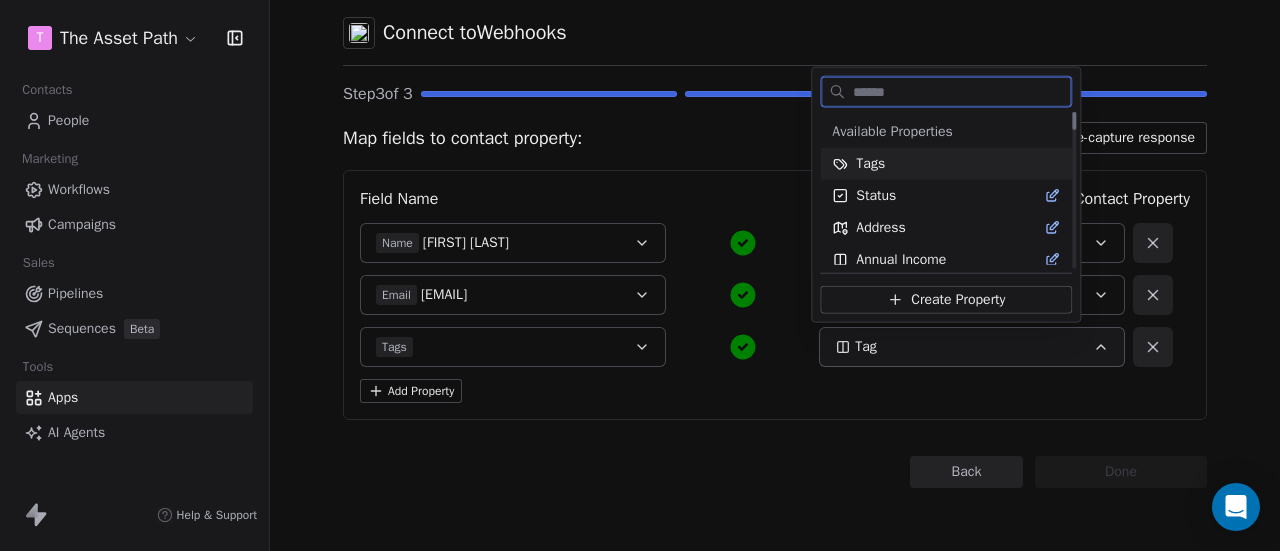 click on "Tags" at bounding box center (946, 164) 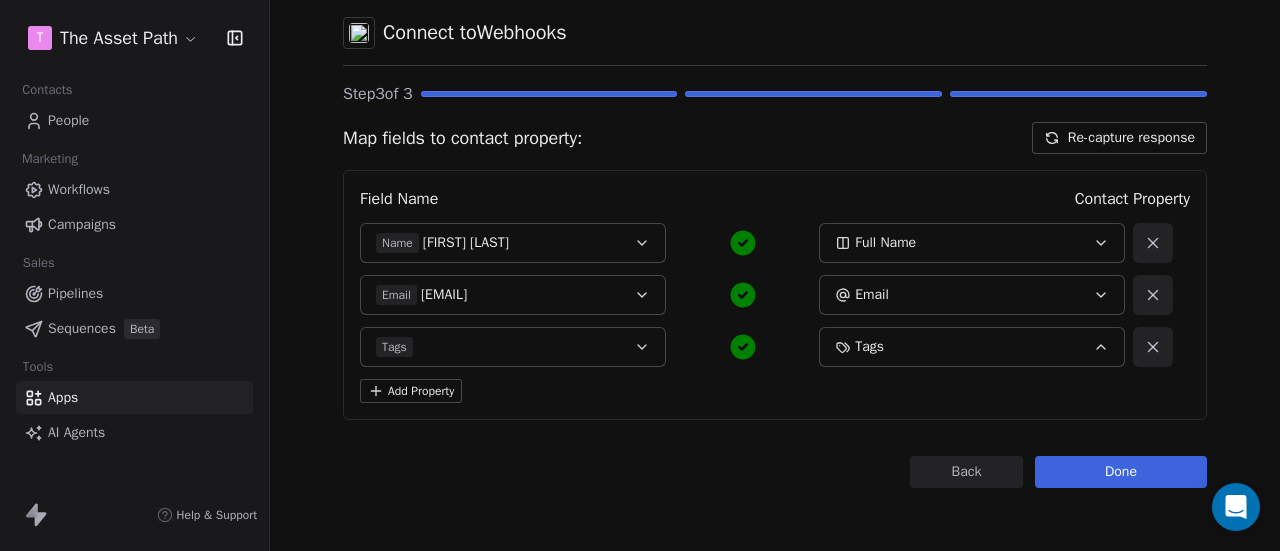 click on "Tags" at bounding box center (958, 347) 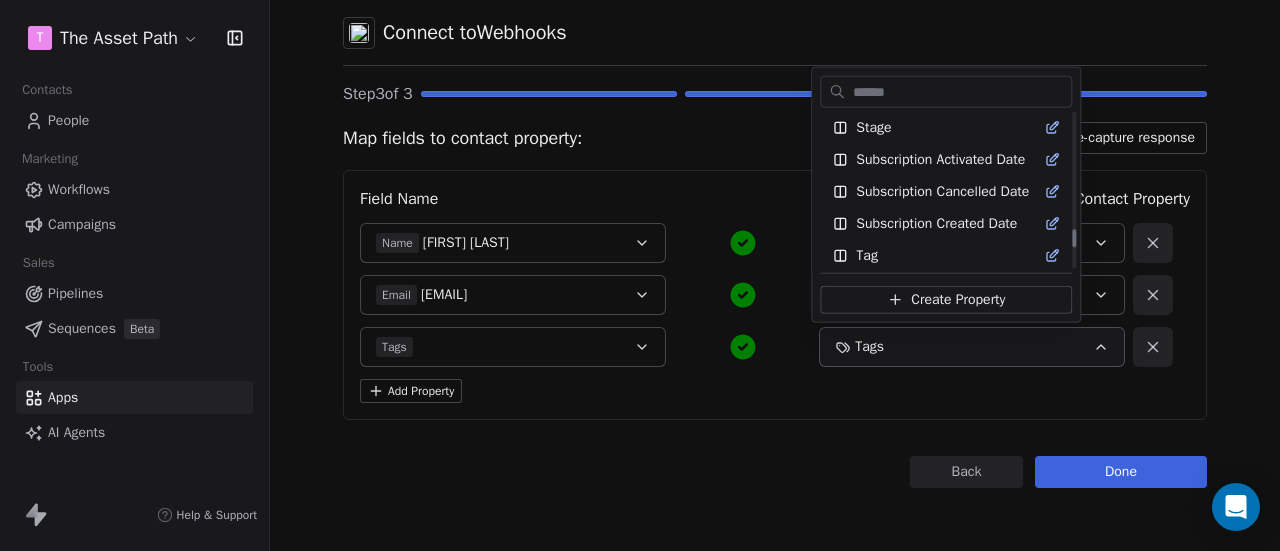 scroll, scrollTop: 1800, scrollLeft: 0, axis: vertical 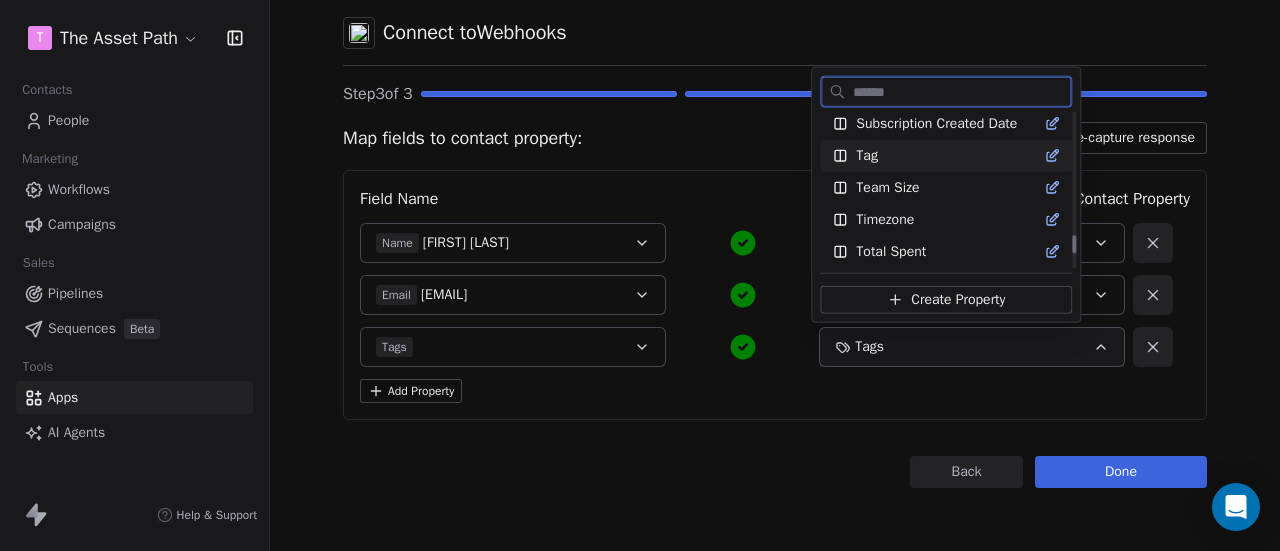 click on "Tag" at bounding box center [946, 156] 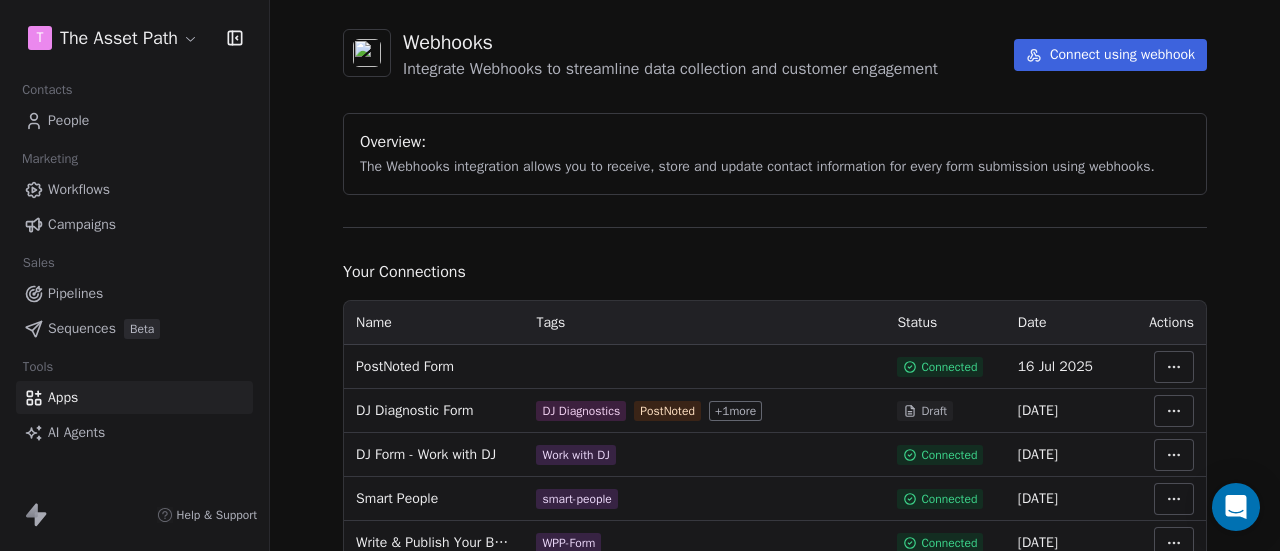 scroll, scrollTop: 0, scrollLeft: 0, axis: both 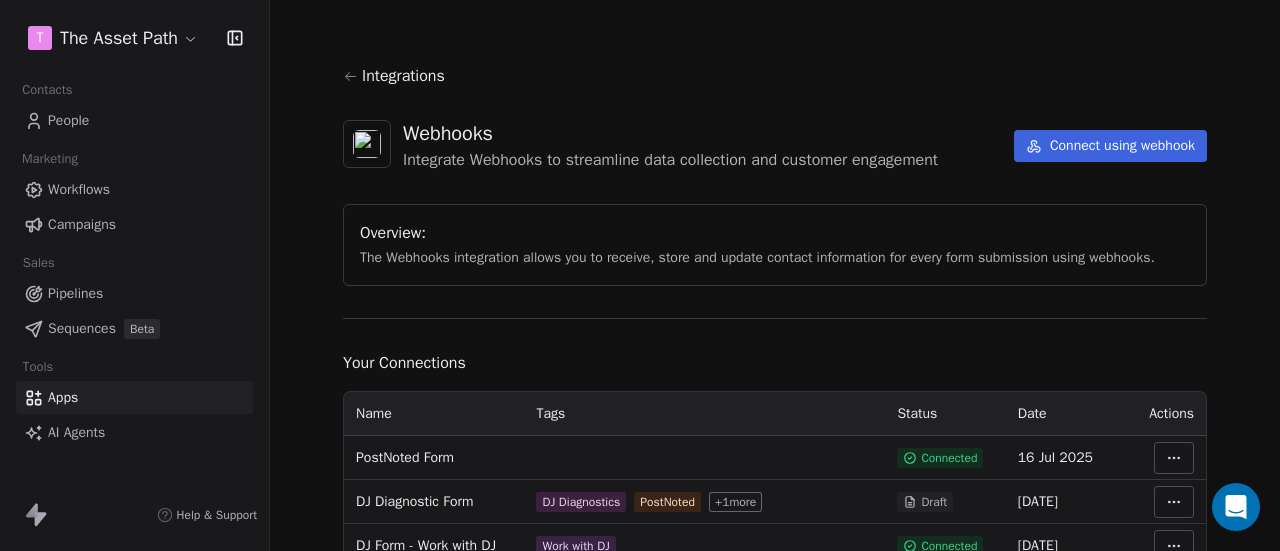 click on "People" at bounding box center (134, 120) 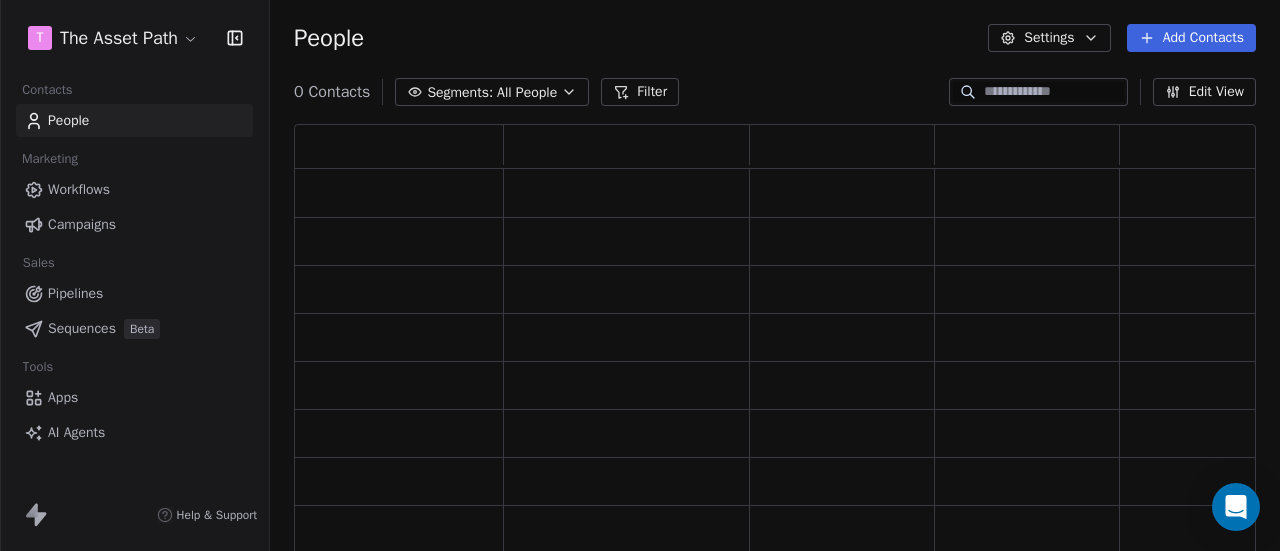 scroll, scrollTop: 16, scrollLeft: 16, axis: both 